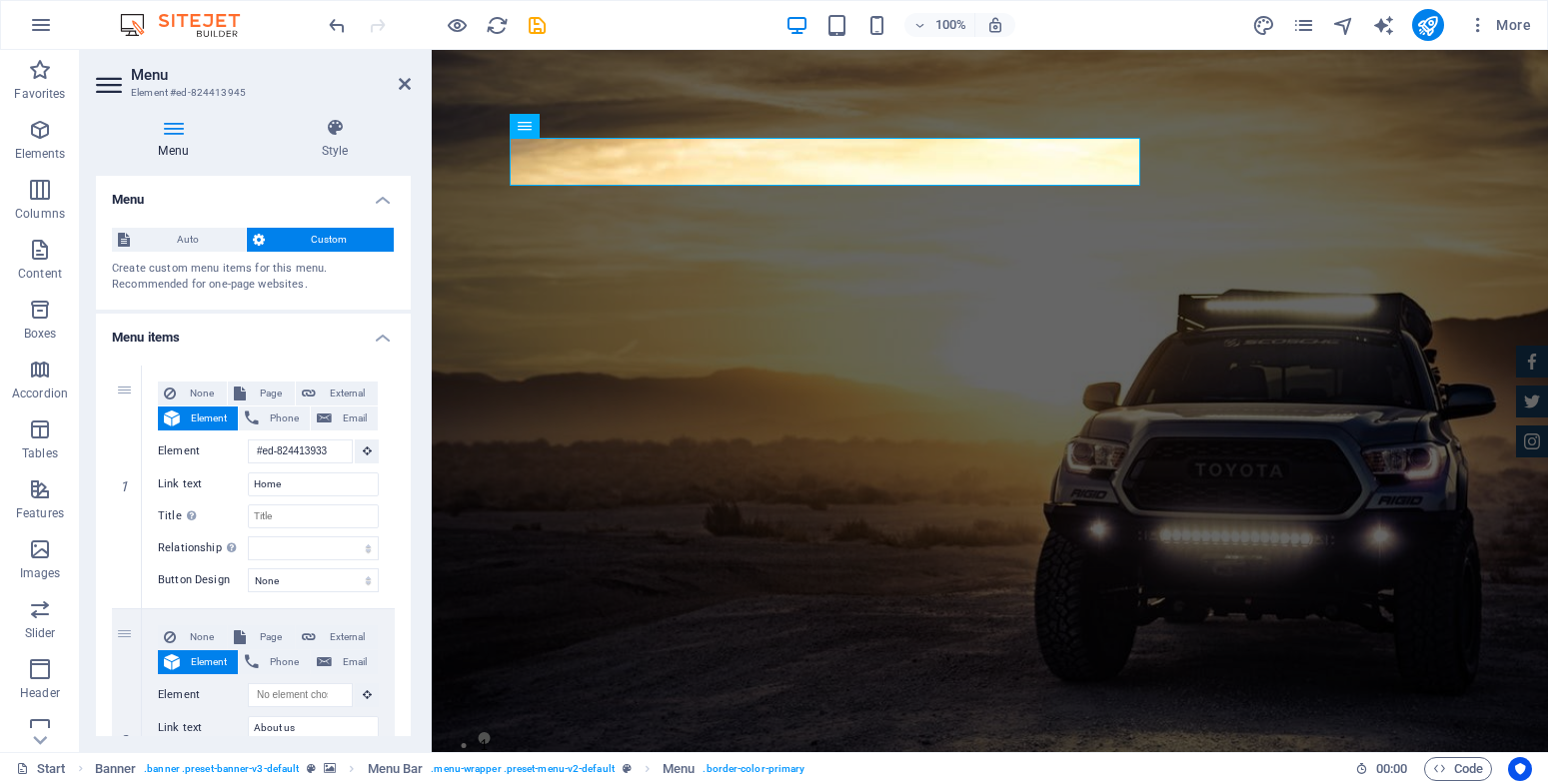 scroll, scrollTop: 0, scrollLeft: 0, axis: both 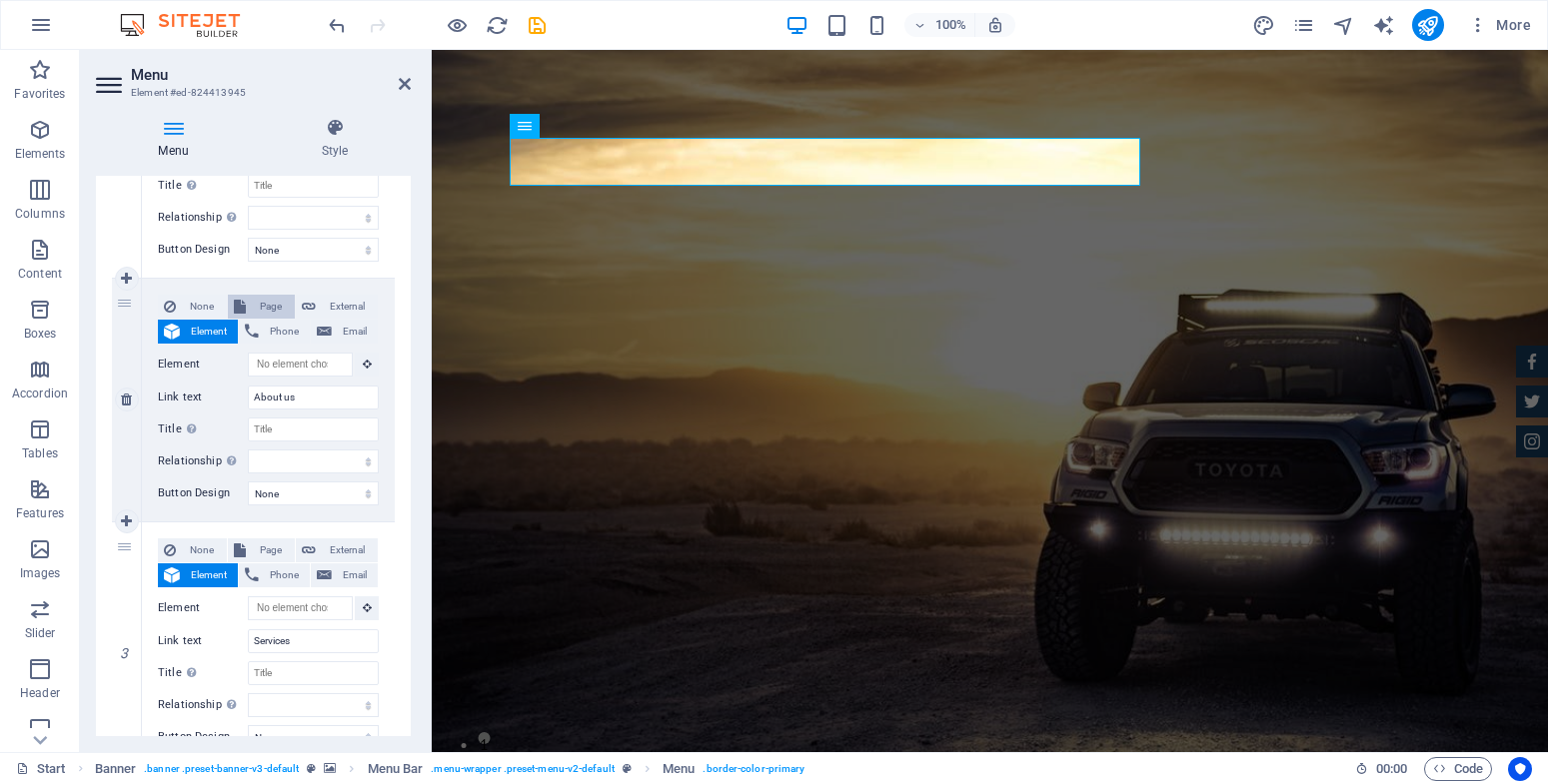 click on "Page" at bounding box center [270, 307] 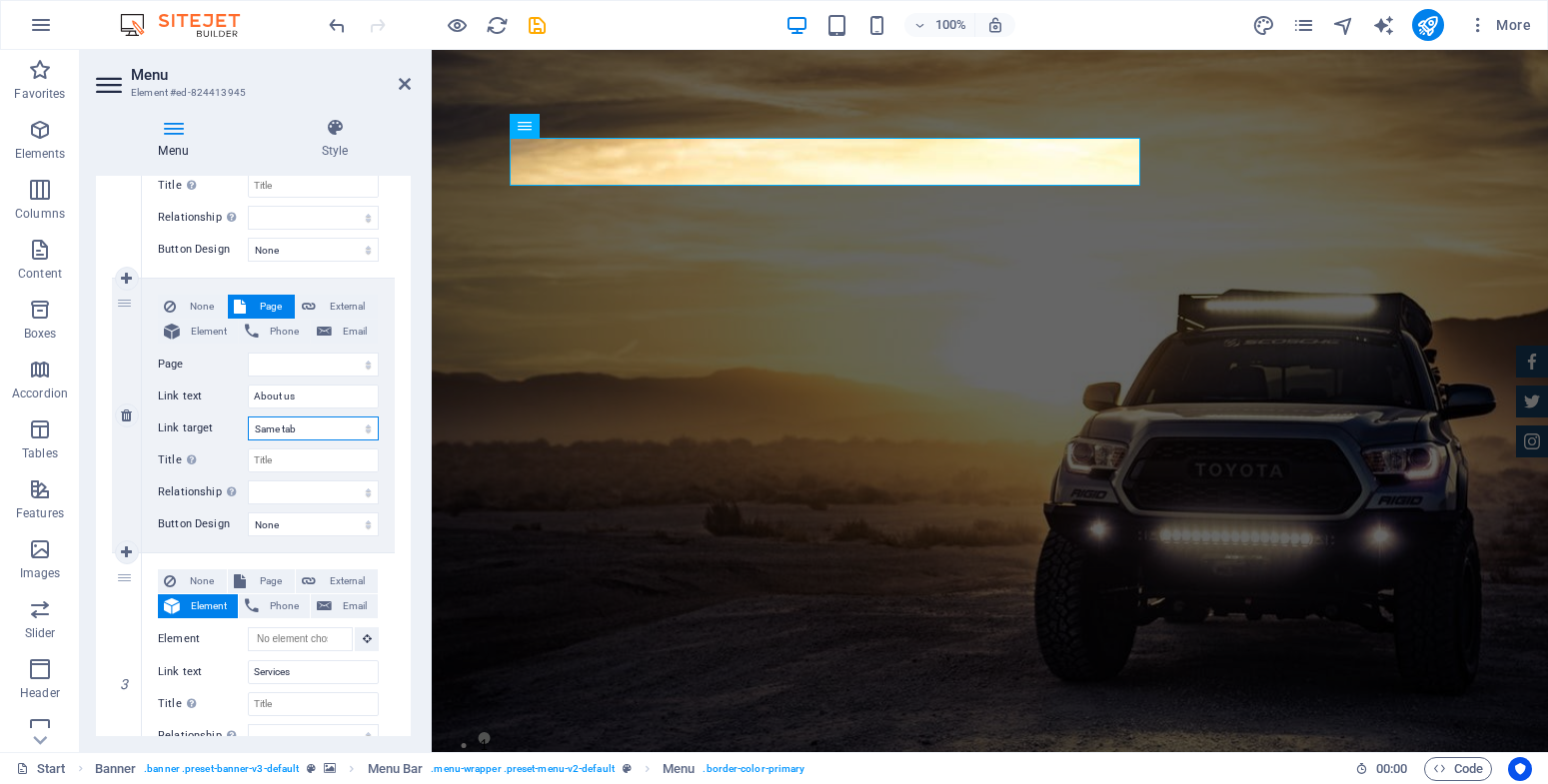 click on "New tab Same tab Overlay" at bounding box center (313, 428) 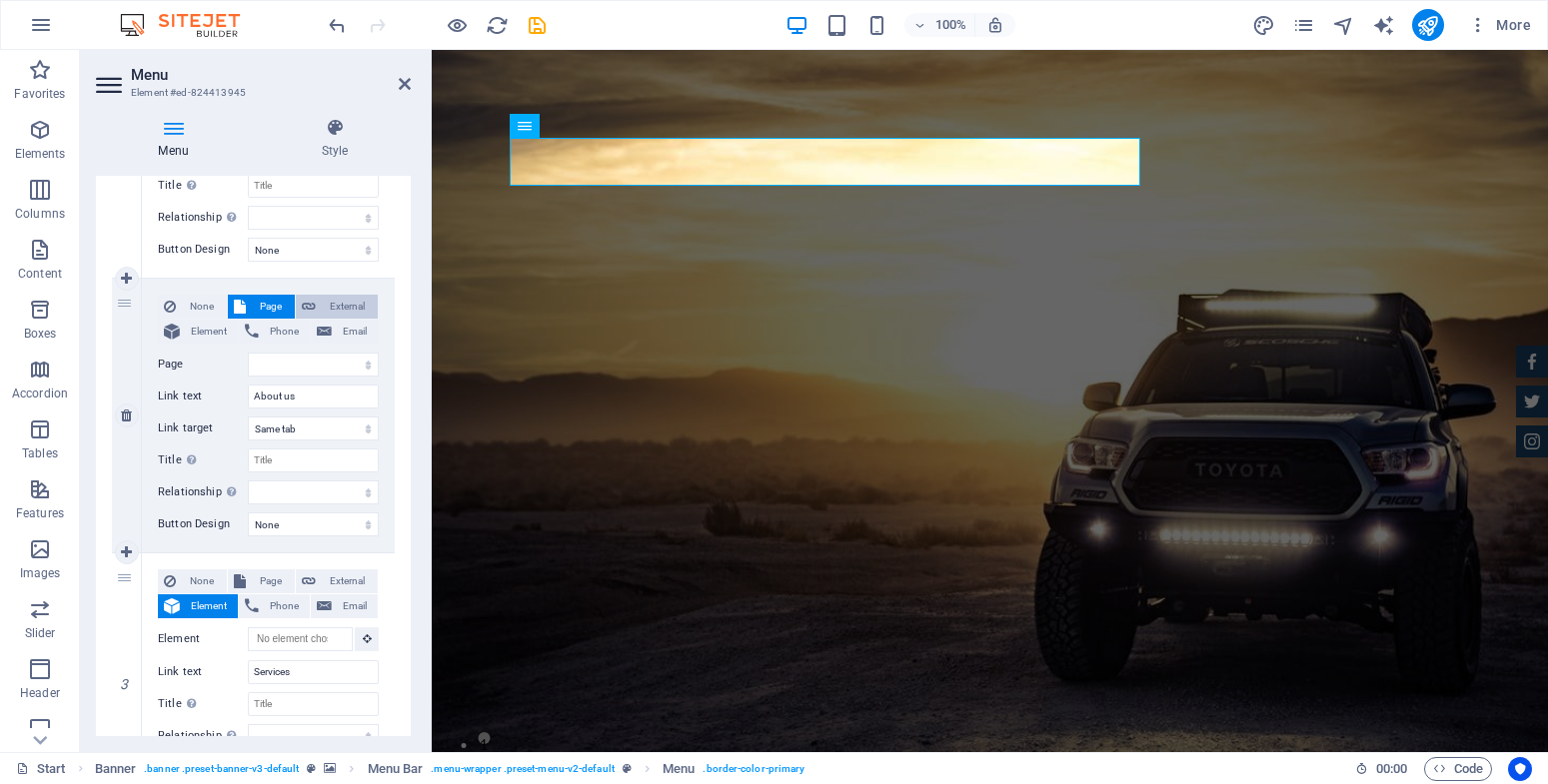 click on "External" at bounding box center [347, 307] 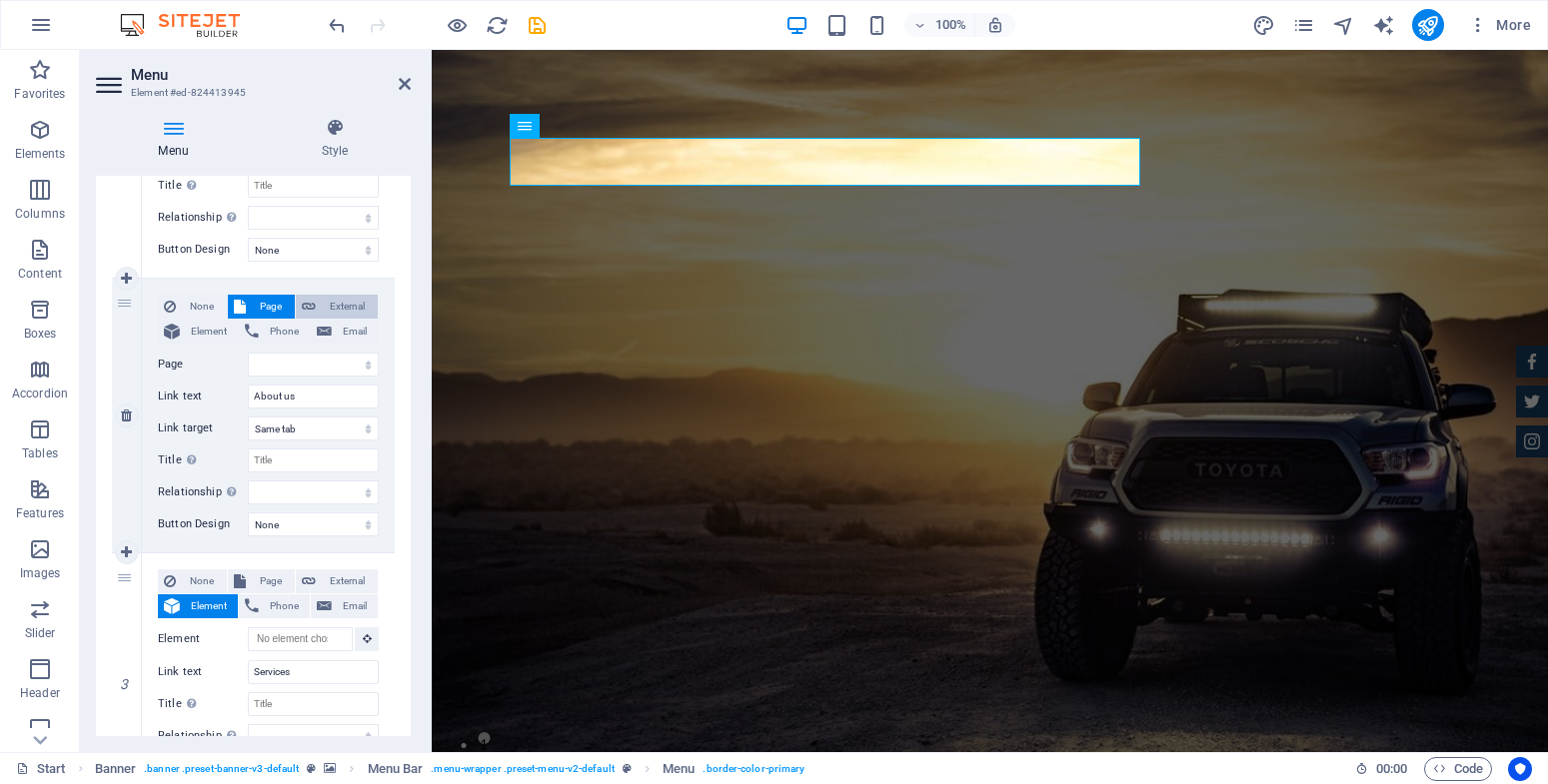 select 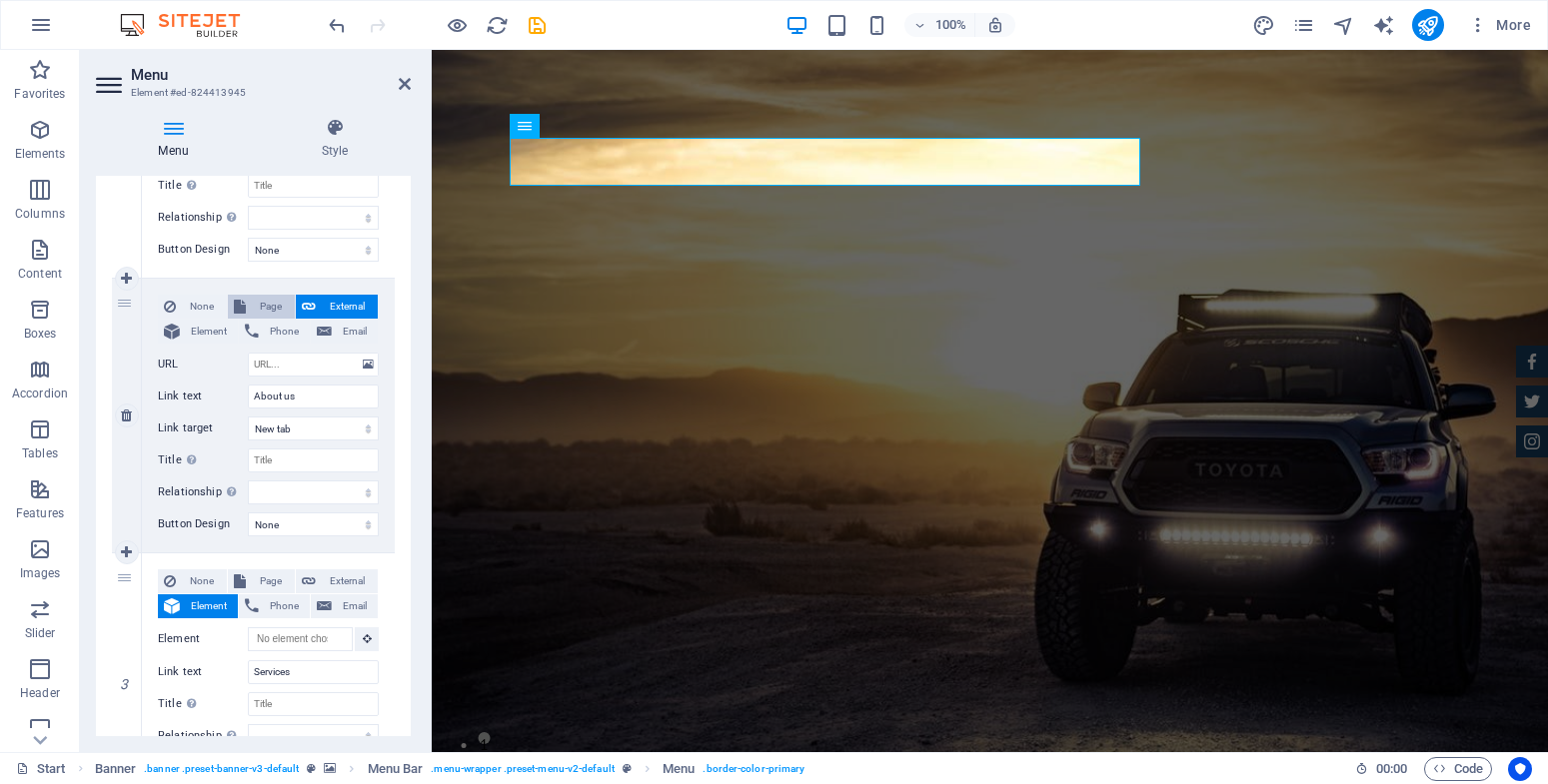 click on "Page" at bounding box center (270, 307) 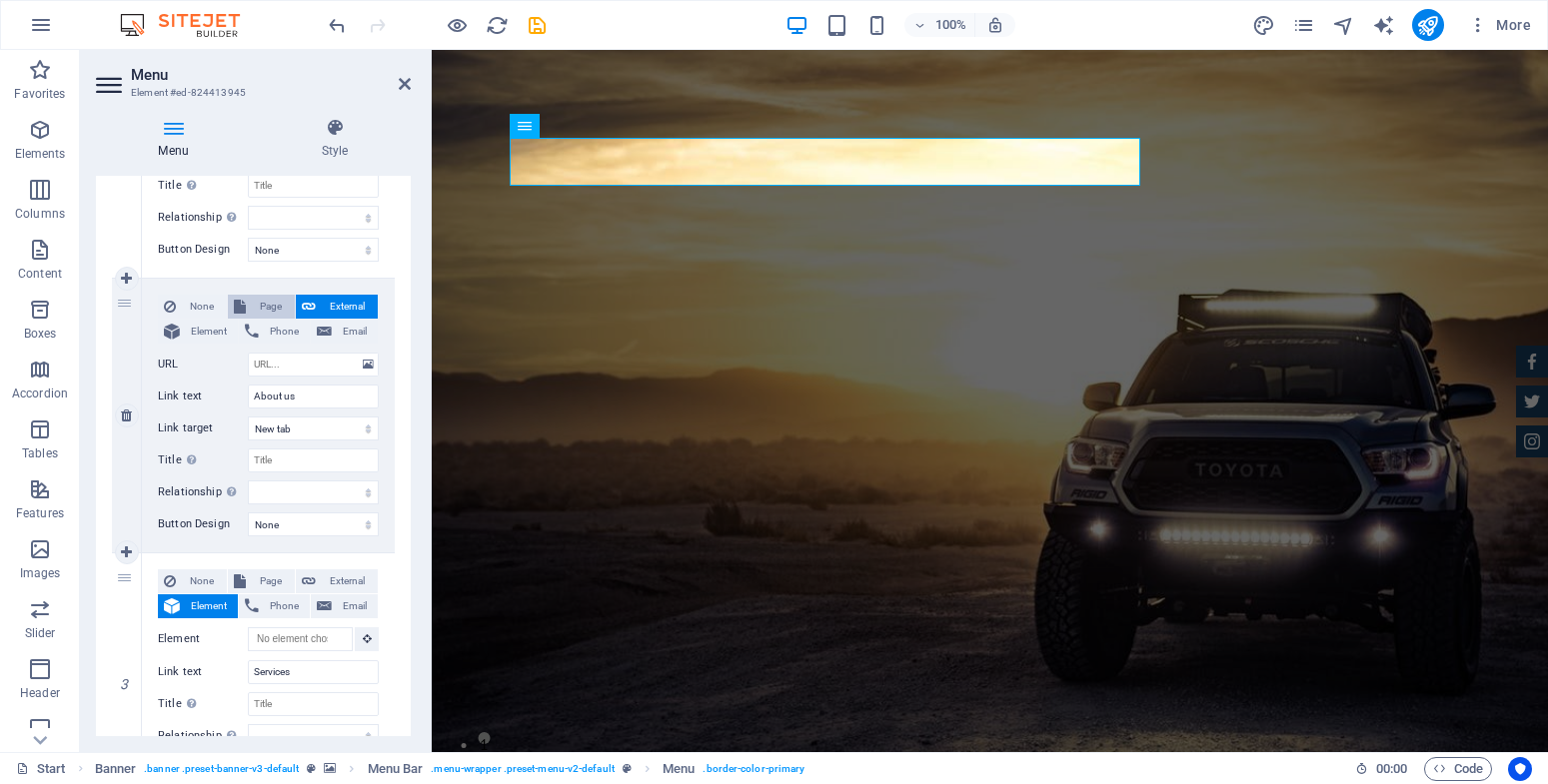 select 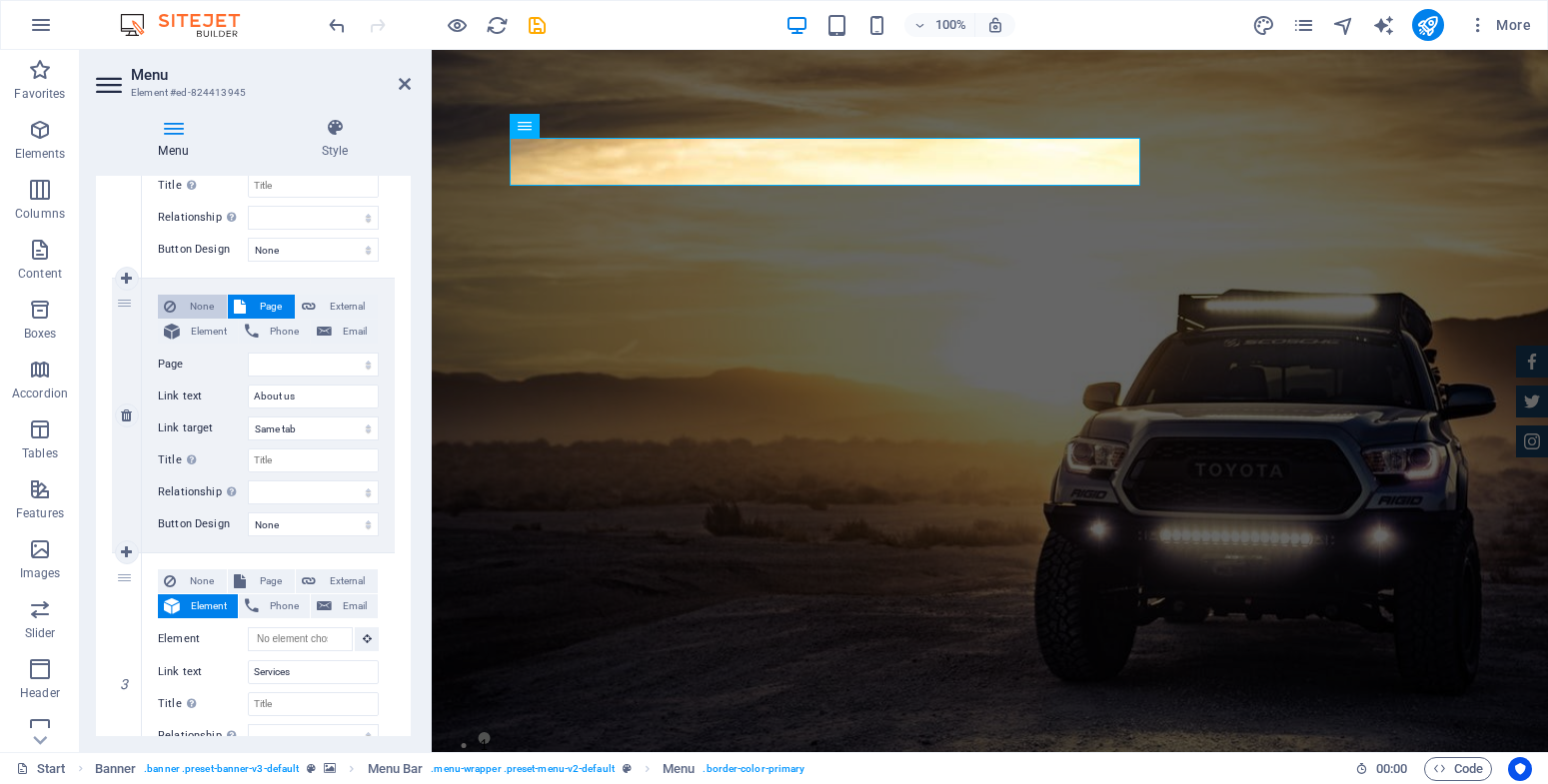 click on "None" at bounding box center (201, 307) 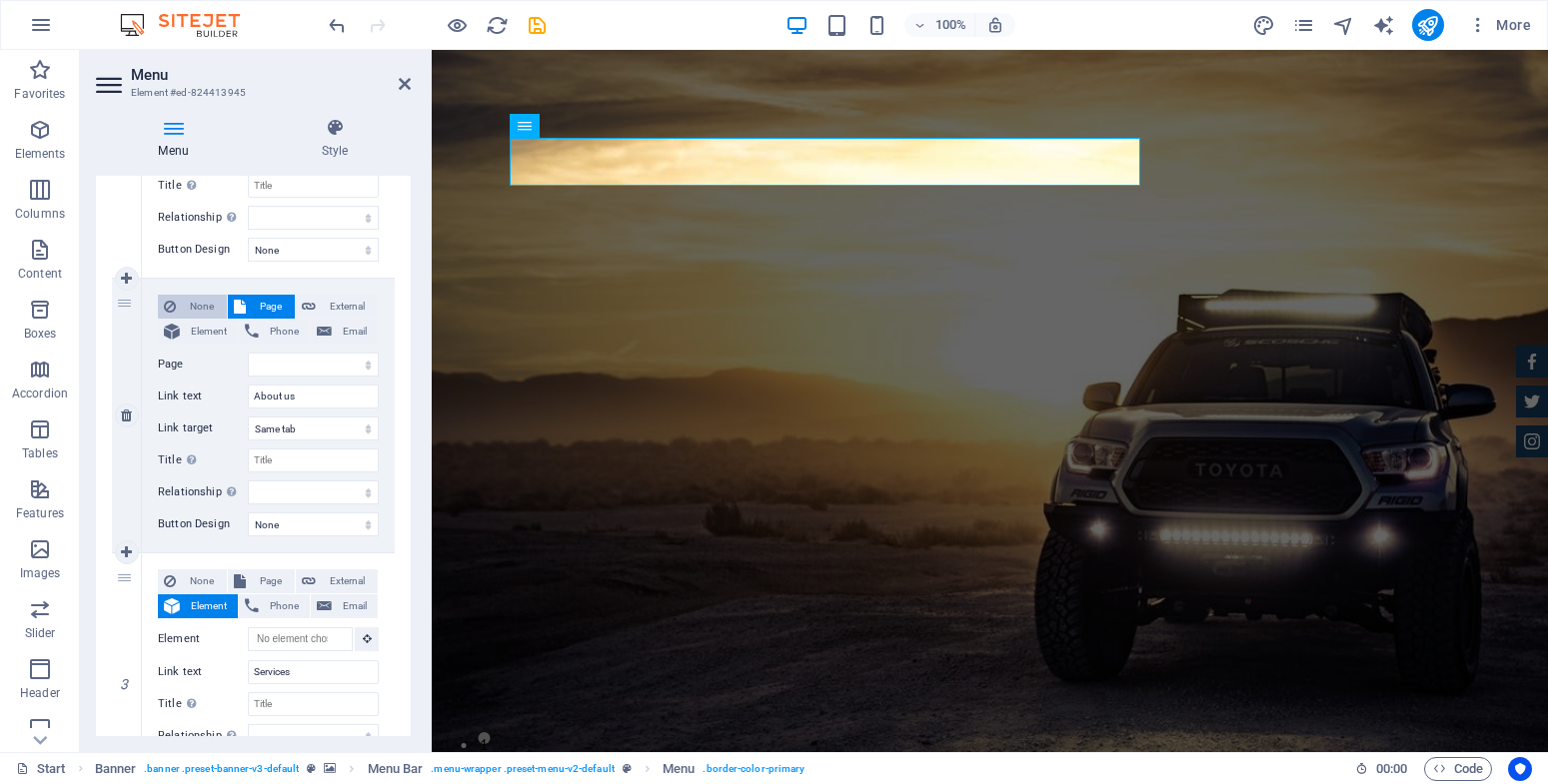 select 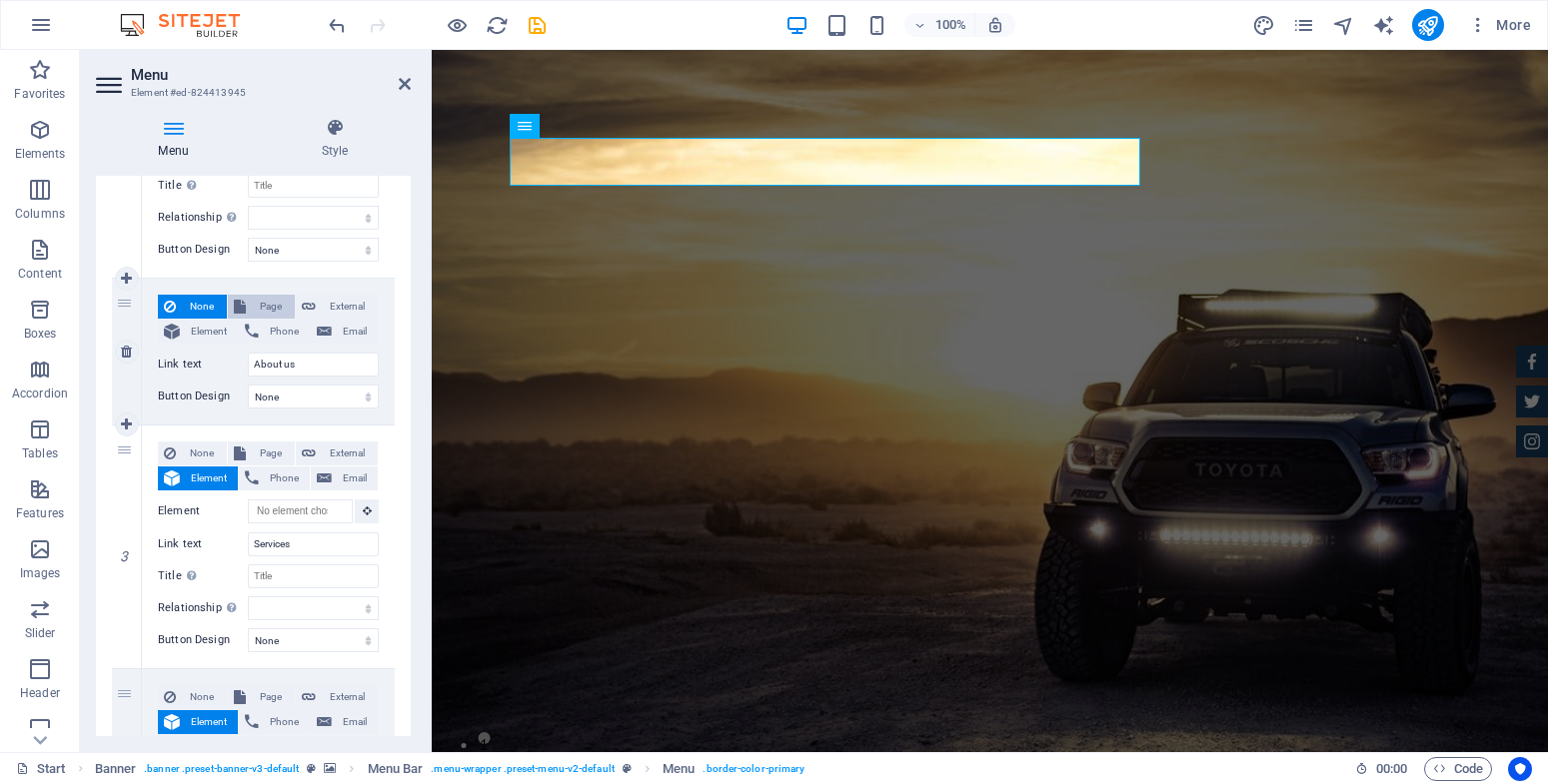 click on "Page" at bounding box center [270, 307] 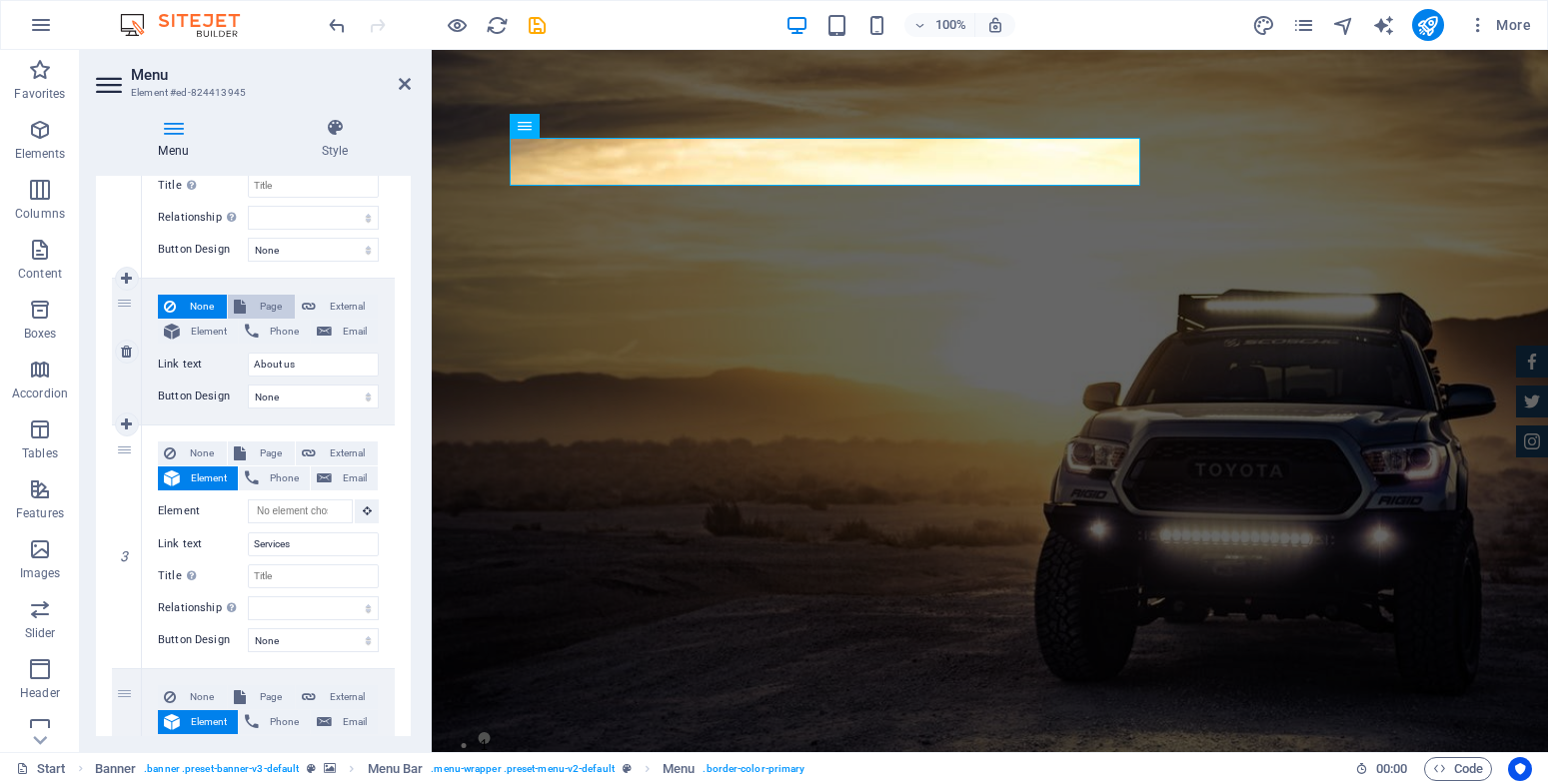 select 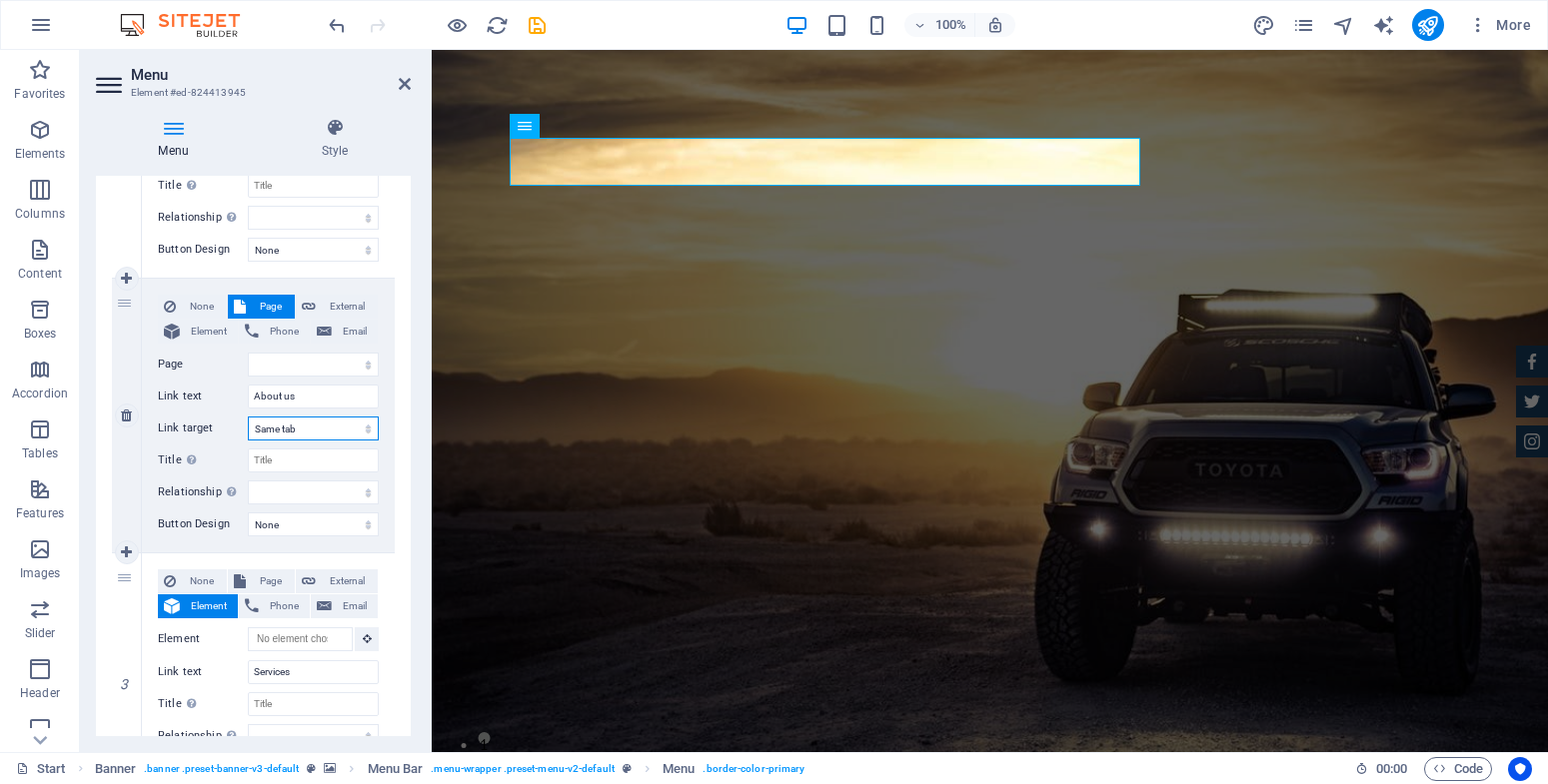 select on "blank" 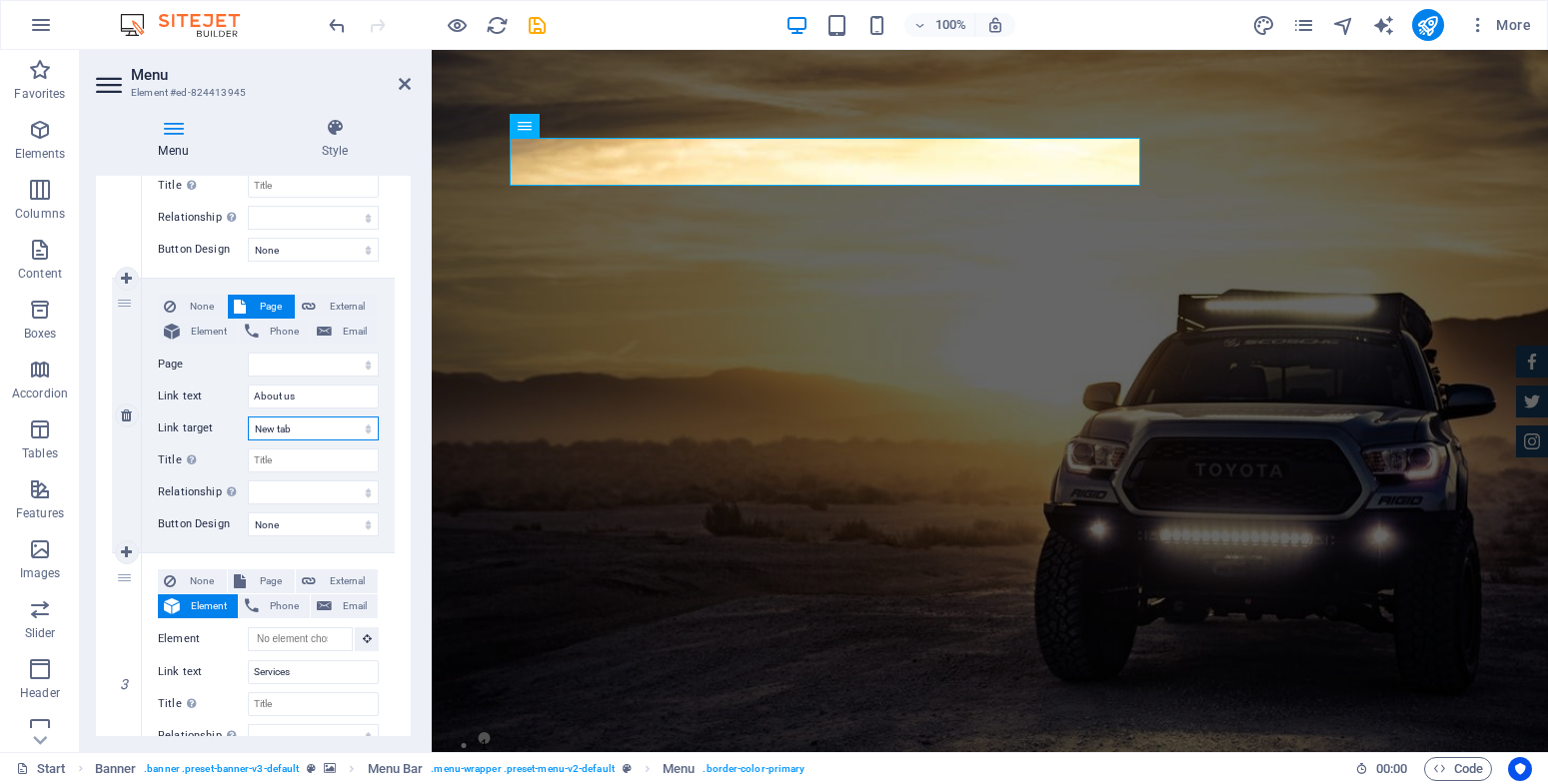 click on "New tab" at bounding box center [0, 0] 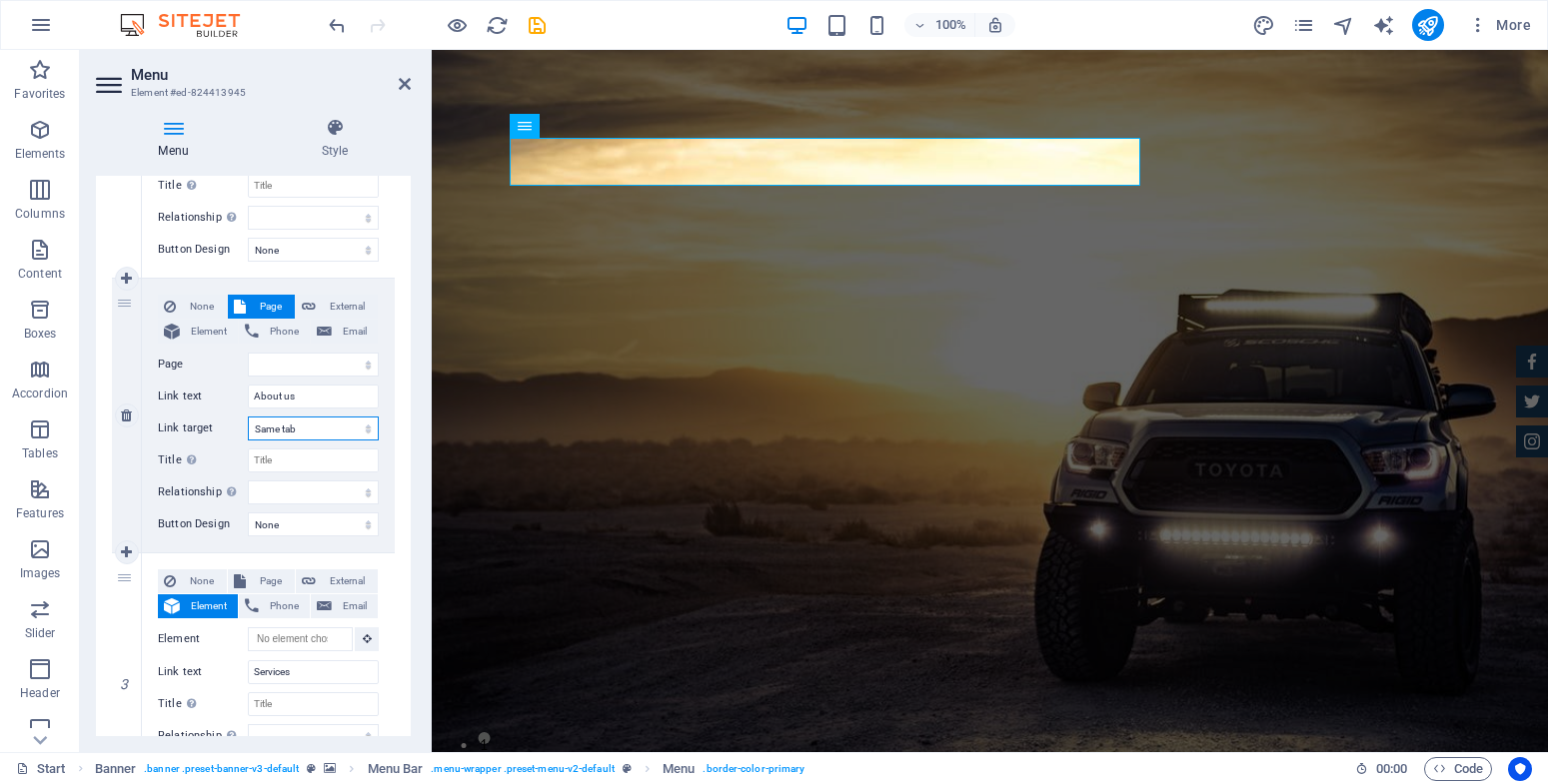click on "Same tab" at bounding box center (0, 0) 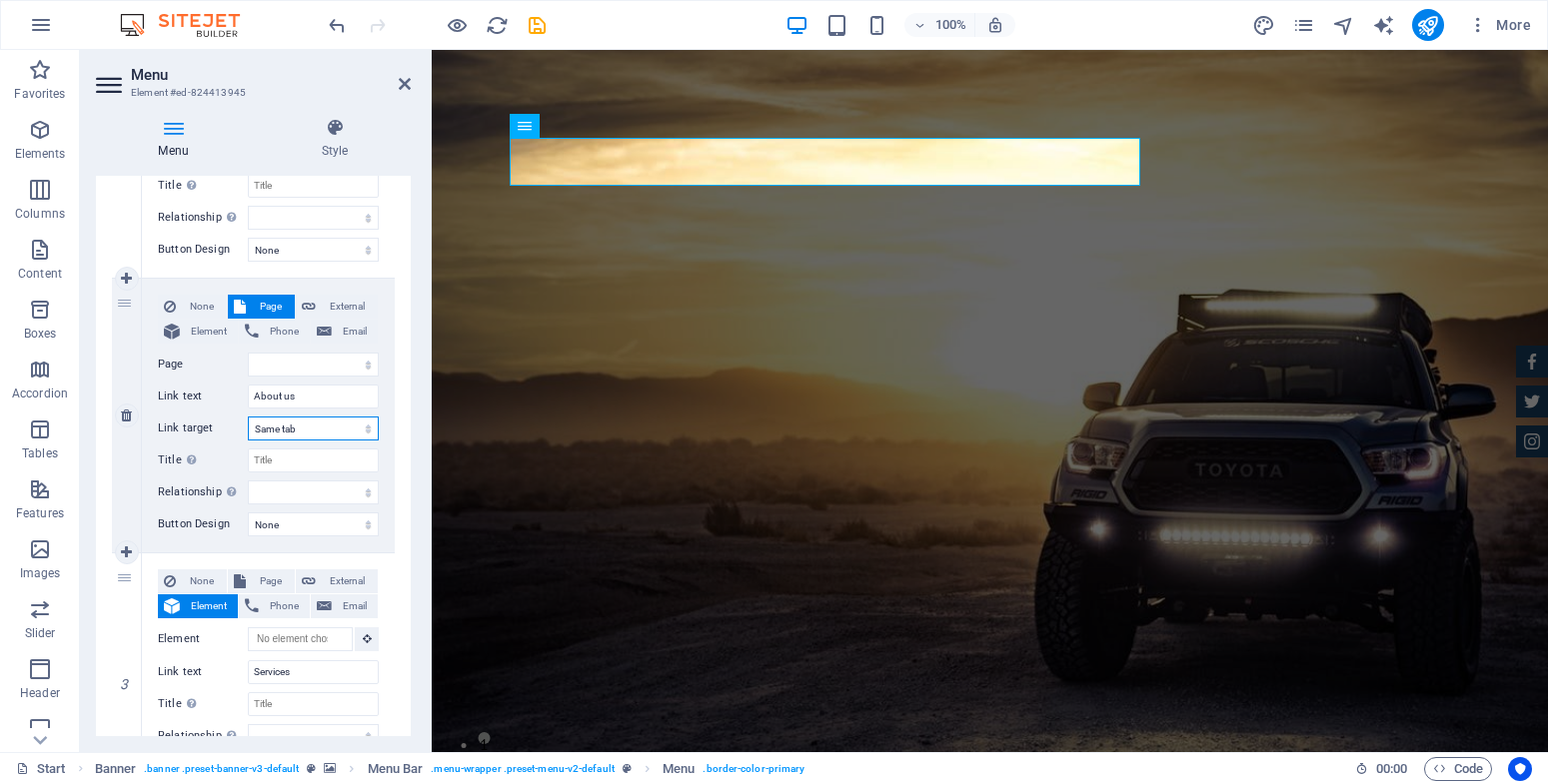 click on "New tab Same tab Overlay" at bounding box center [313, 428] 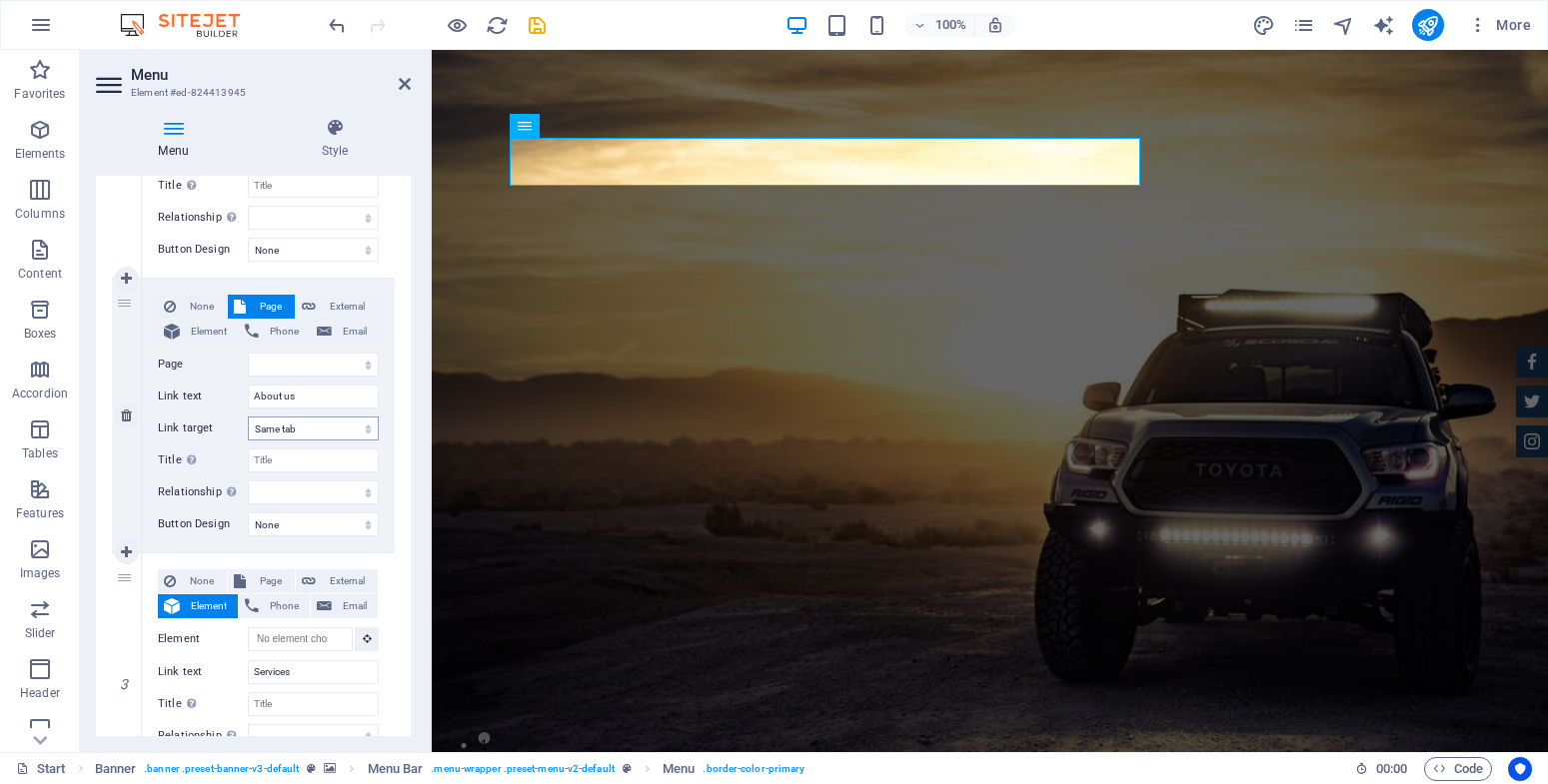 click on "None Page External Element Phone Email Page Start Subpage Legal Notice Privacy Element
URL Phone Email Link text About us Link target New tab Same tab Overlay Title Additional link description, should not be the same as the link text. The title is most often shown as a tooltip text when the mouse moves over the element. Leave empty if uncertain. Relationship Sets the  relationship of this link to the link target . For example, the value "nofollow" instructs search engines not to follow the link. Can be left empty. alternate author bookmark external help license next nofollow noreferrer noopener prev search tag Button Design None Default Primary Secondary" at bounding box center (268, 415) 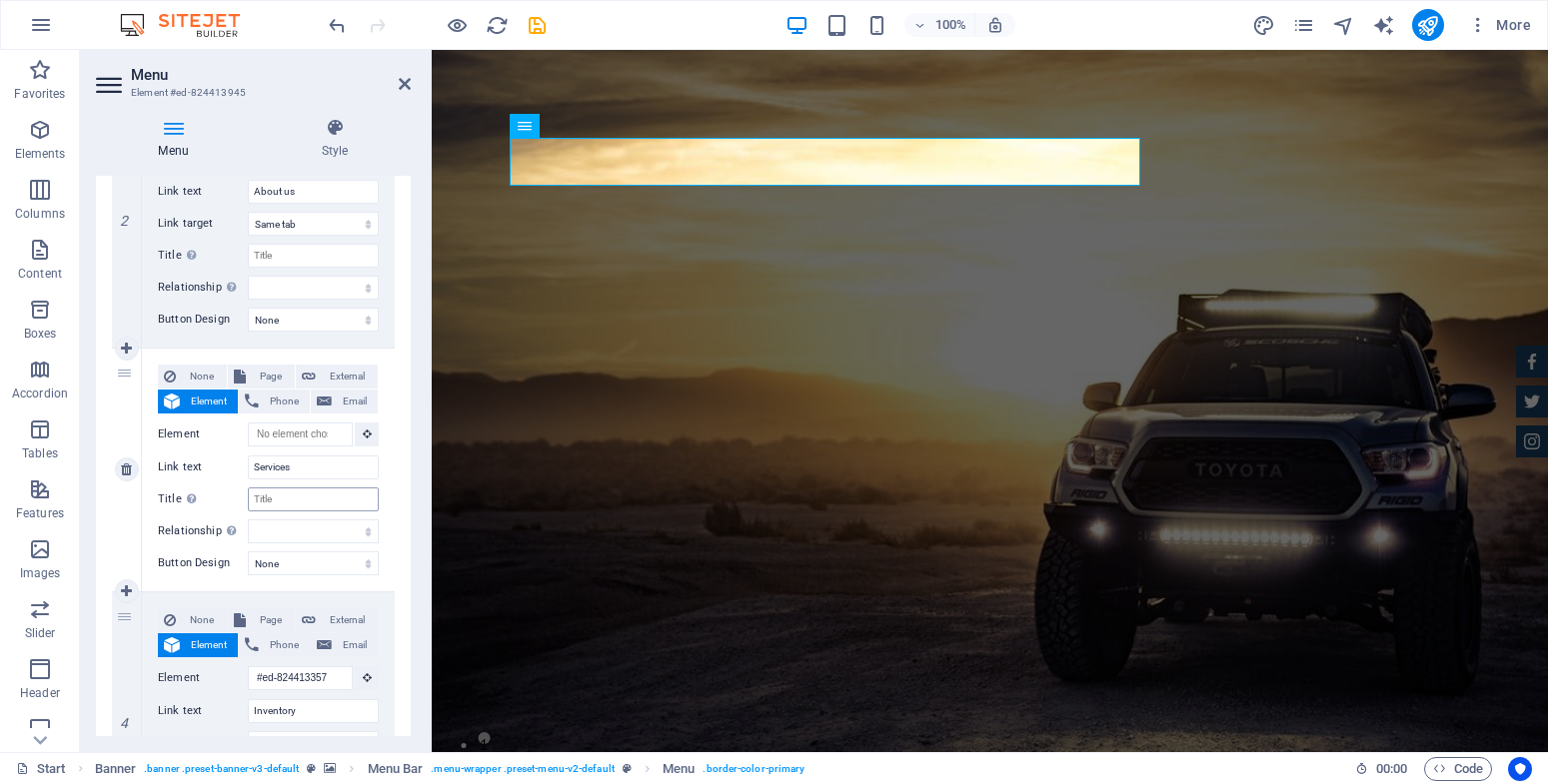 scroll, scrollTop: 510, scrollLeft: 0, axis: vertical 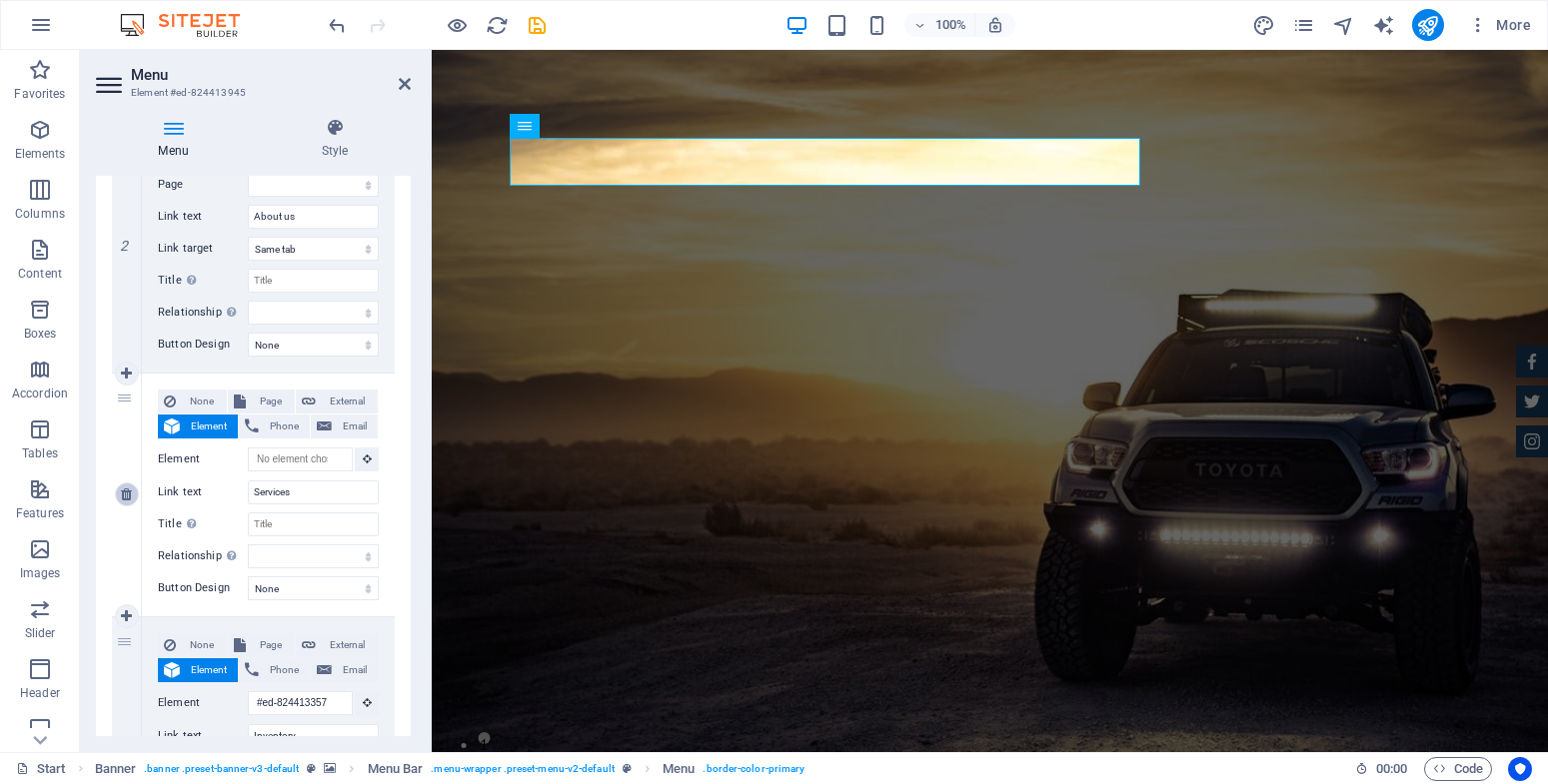 click at bounding box center [126, 494] 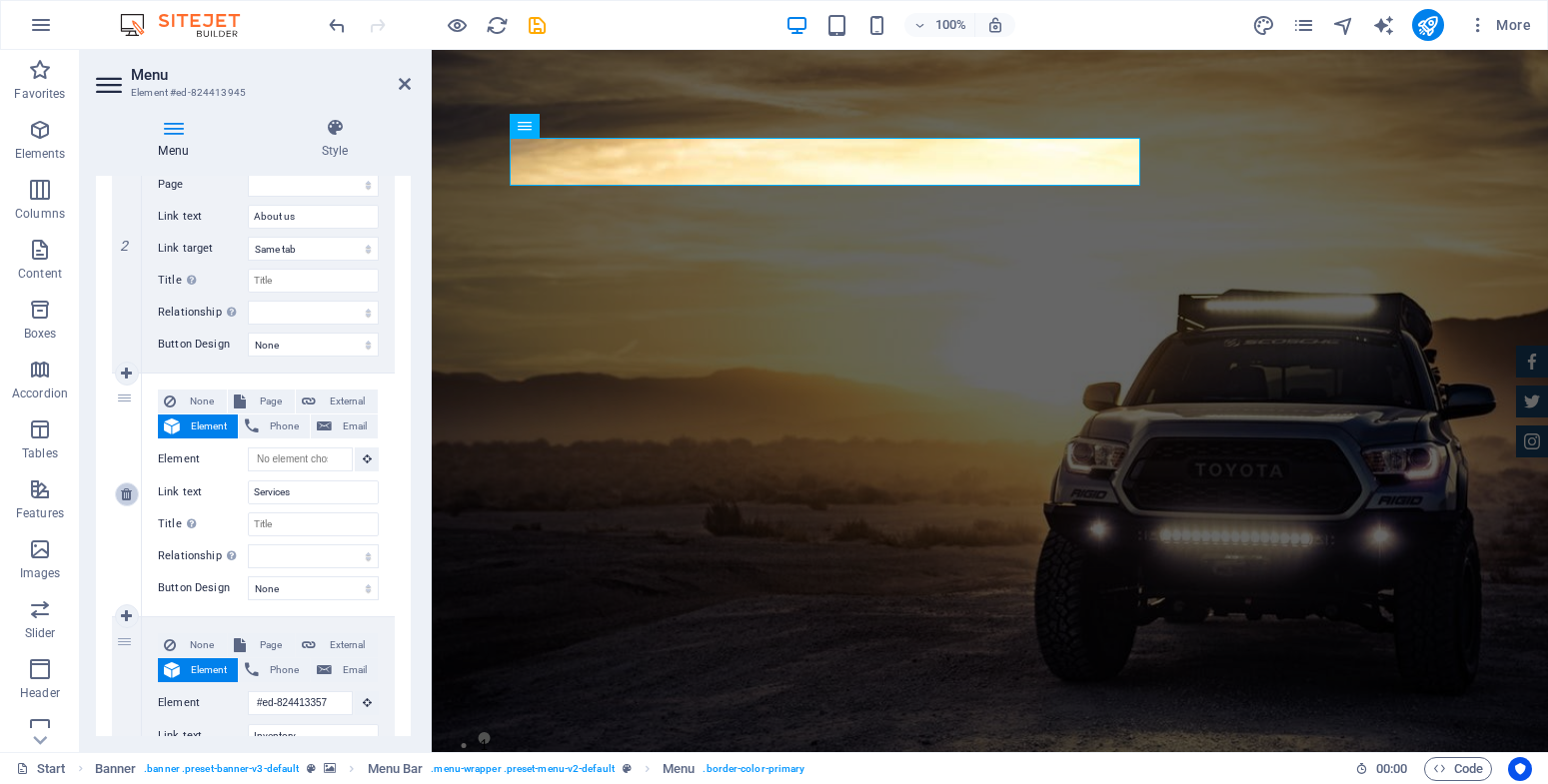 select 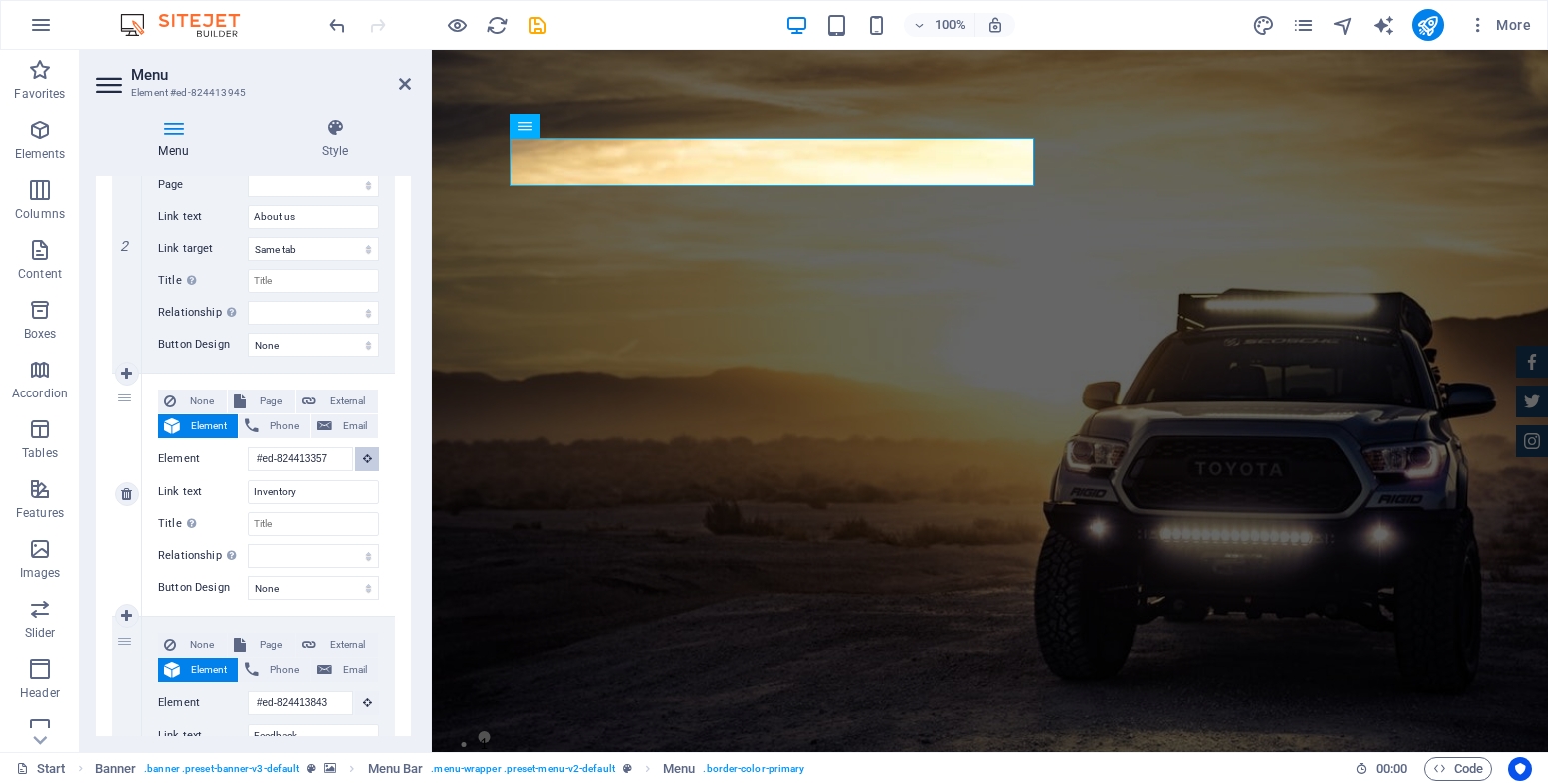 scroll, scrollTop: 0, scrollLeft: 0, axis: both 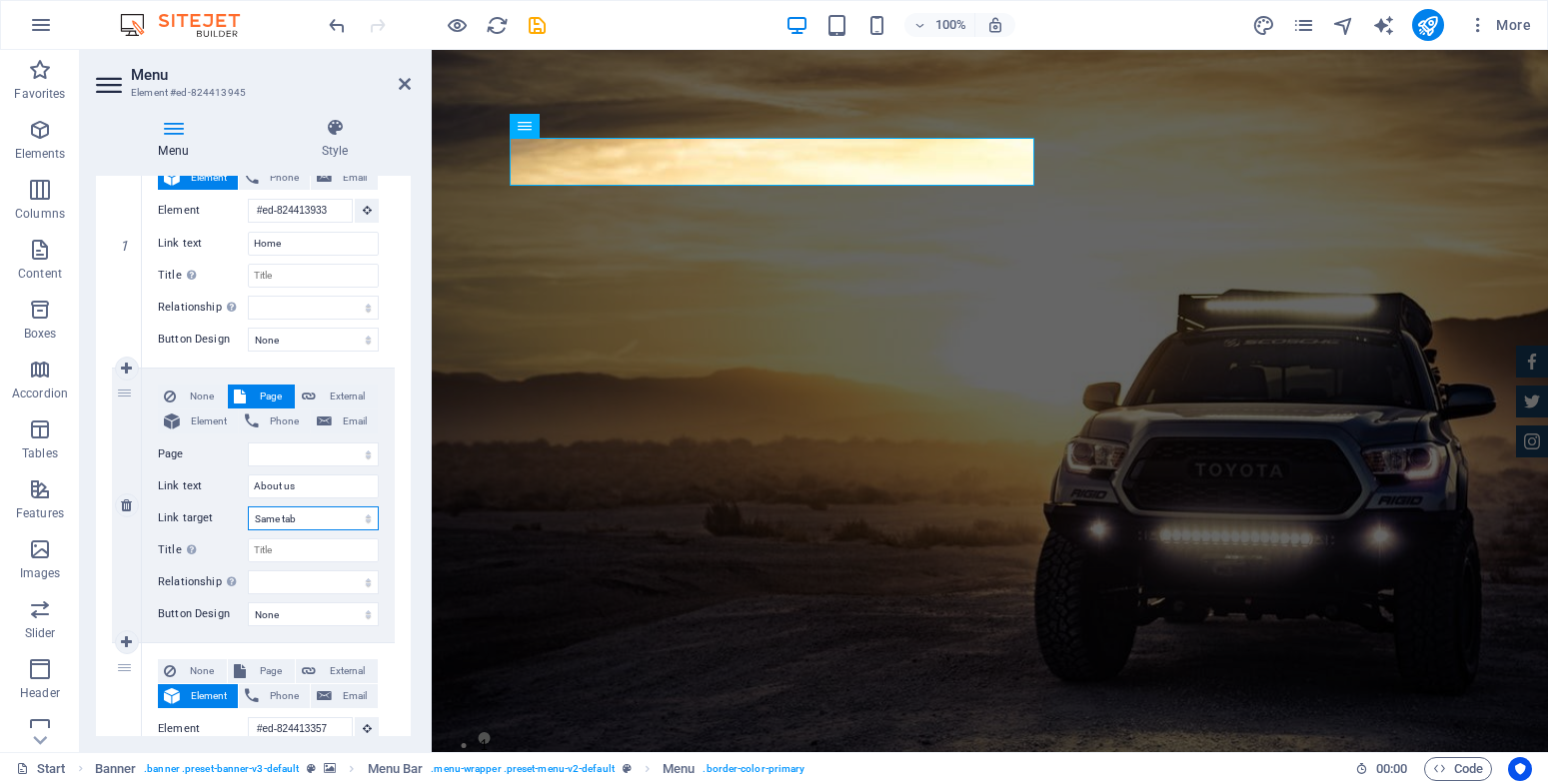 click on "New tab Same tab Overlay" at bounding box center (313, 518) 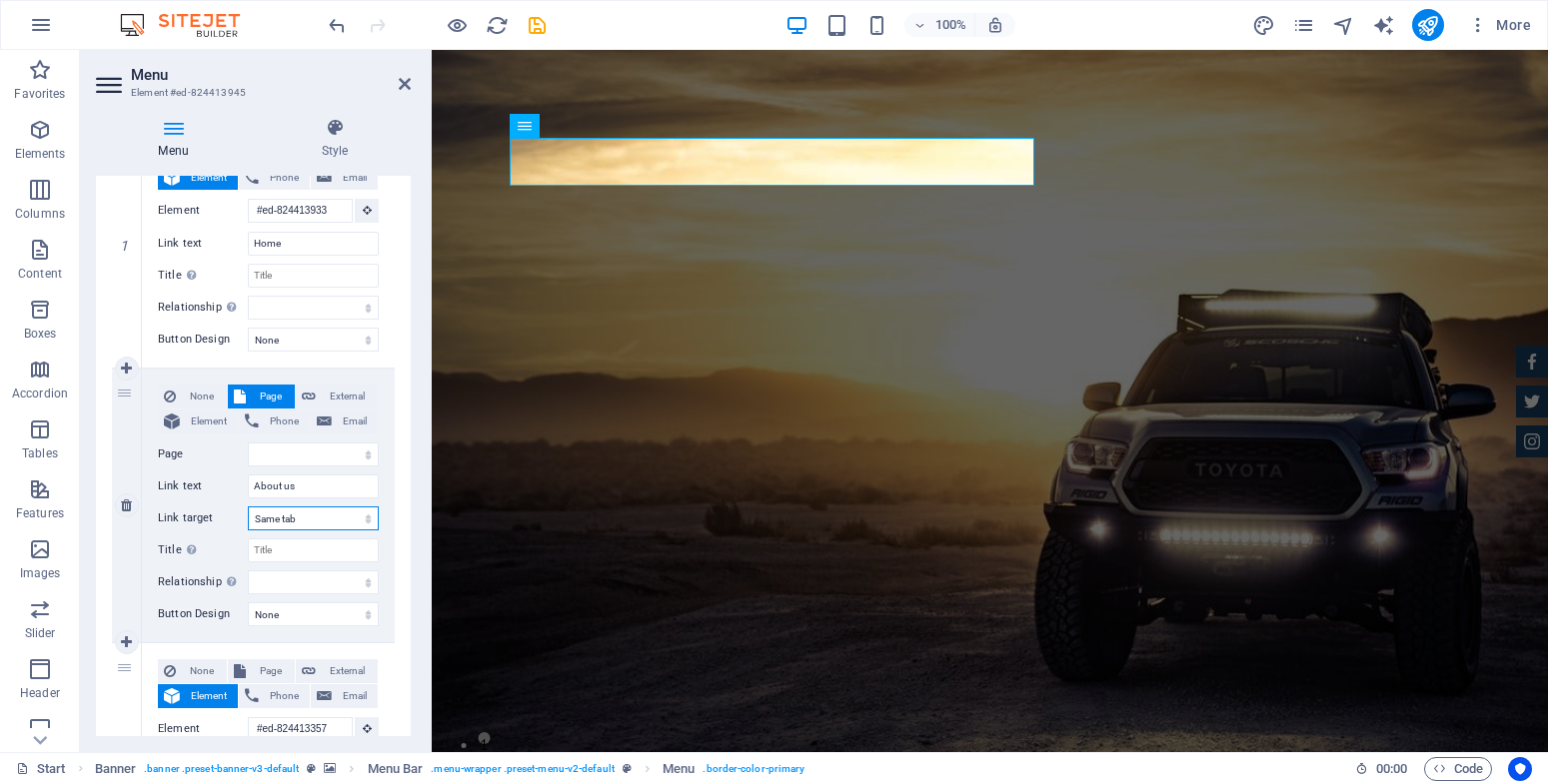select on "overlay" 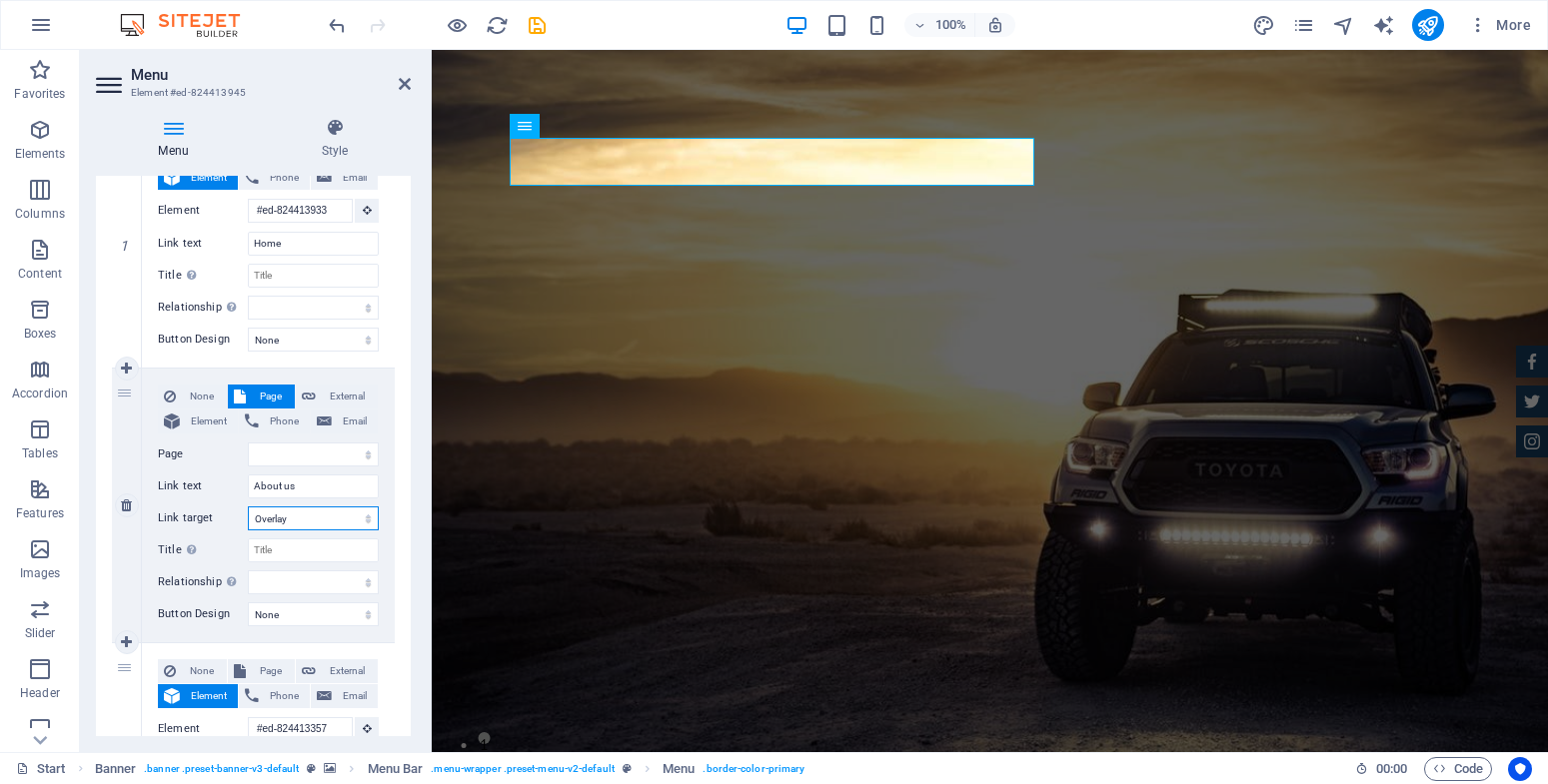 click on "Overlay" at bounding box center (0, 0) 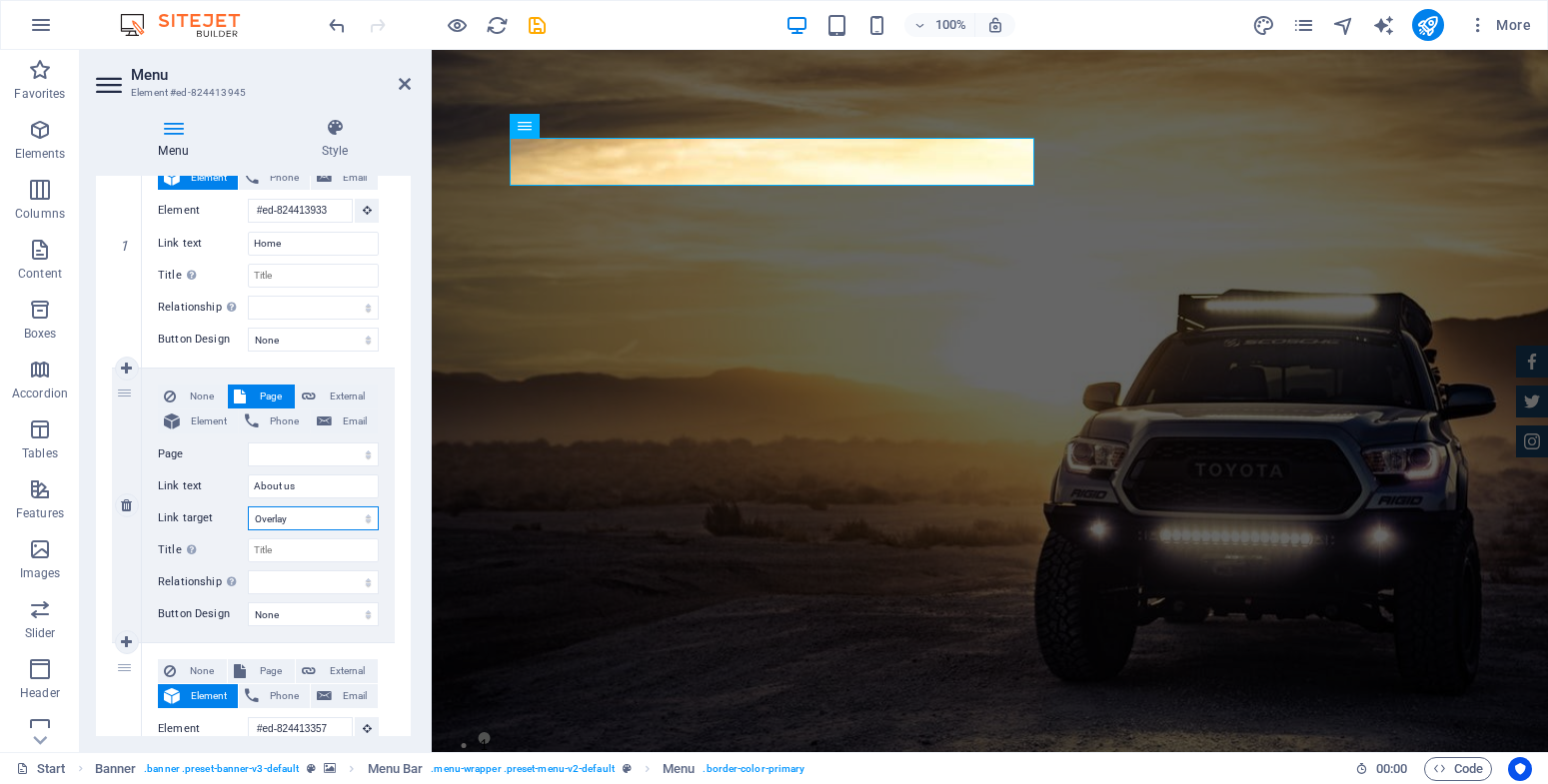select 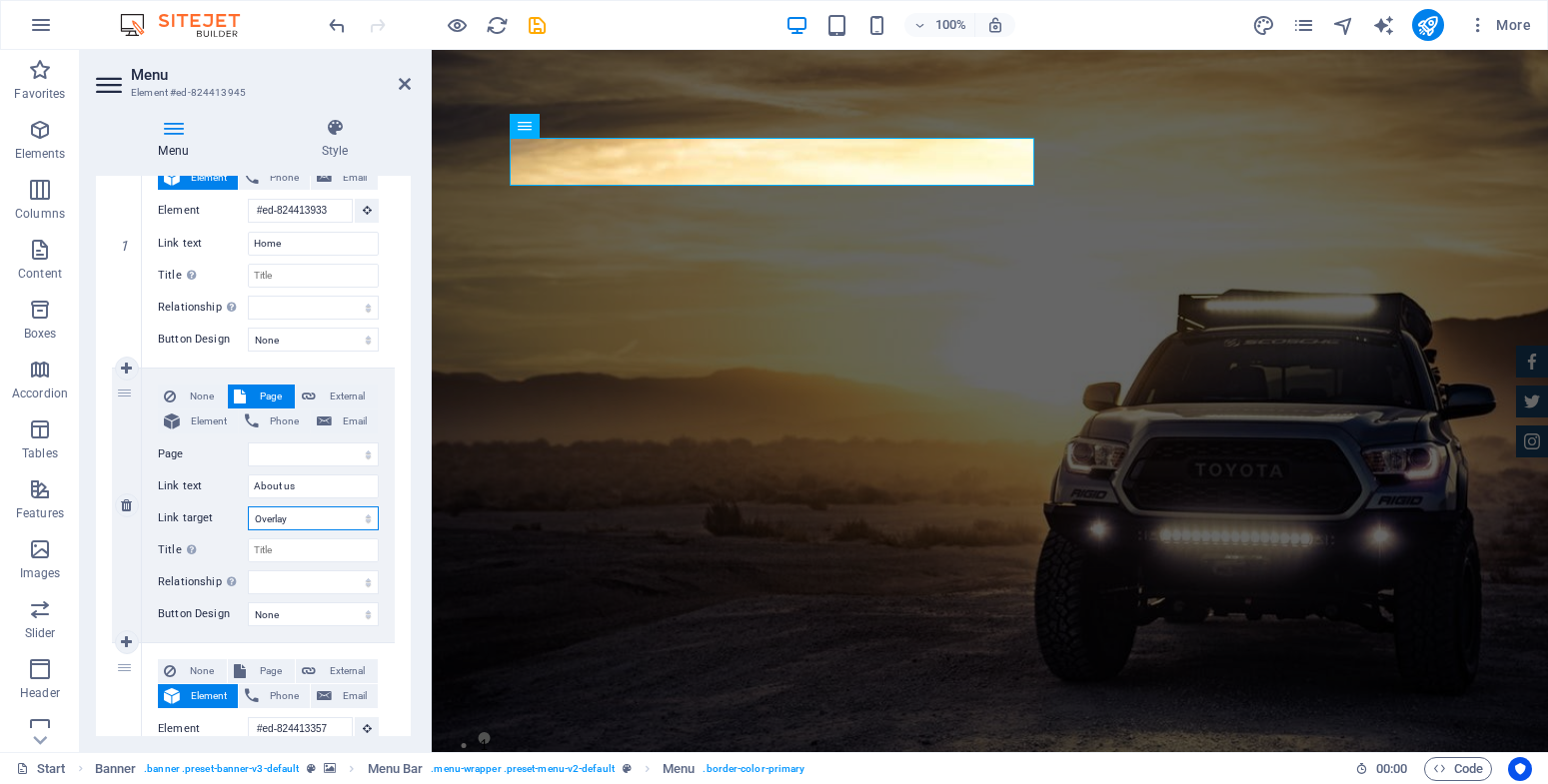 click on "New tab Same tab Overlay" at bounding box center (313, 518) 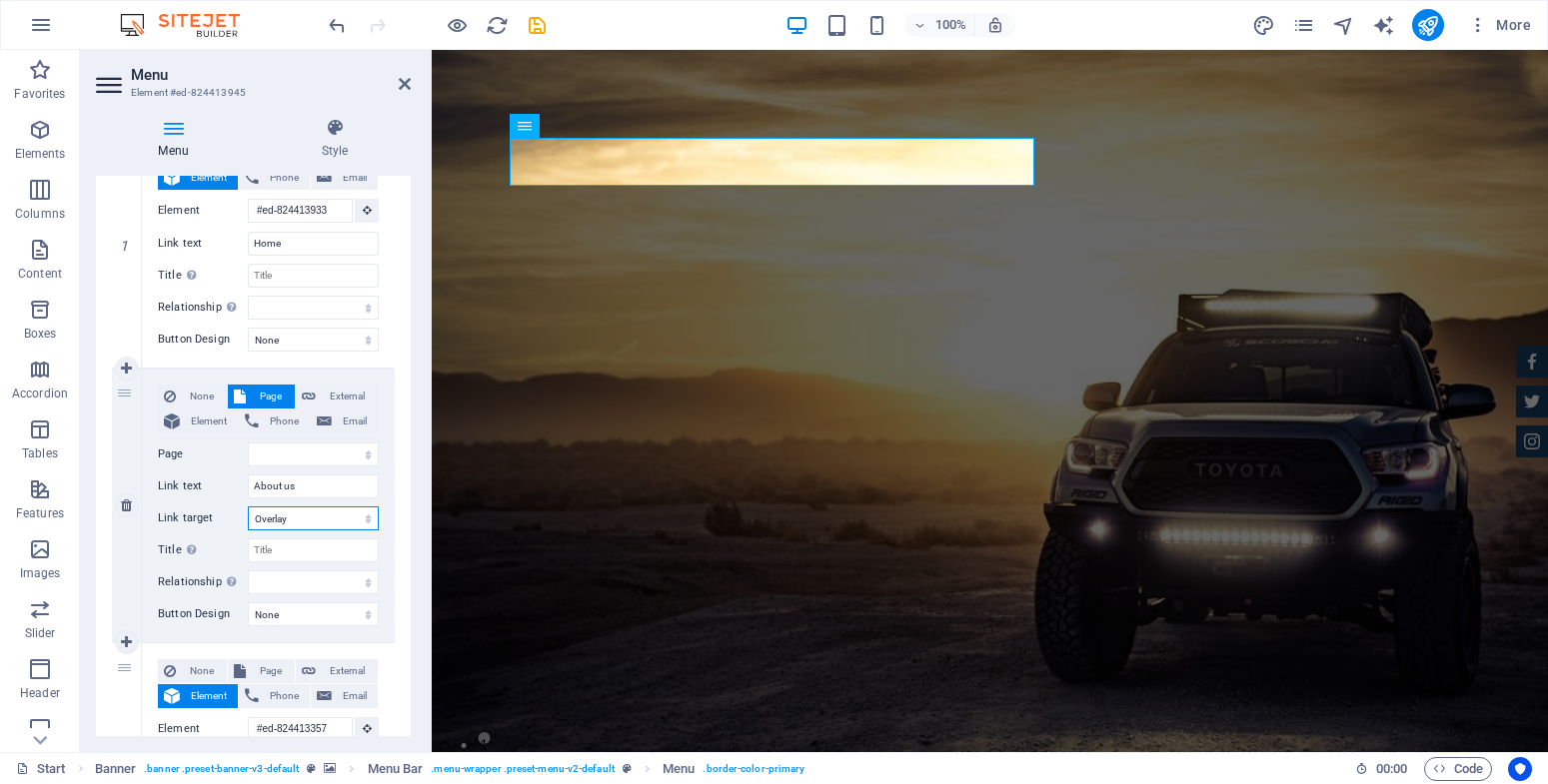 select 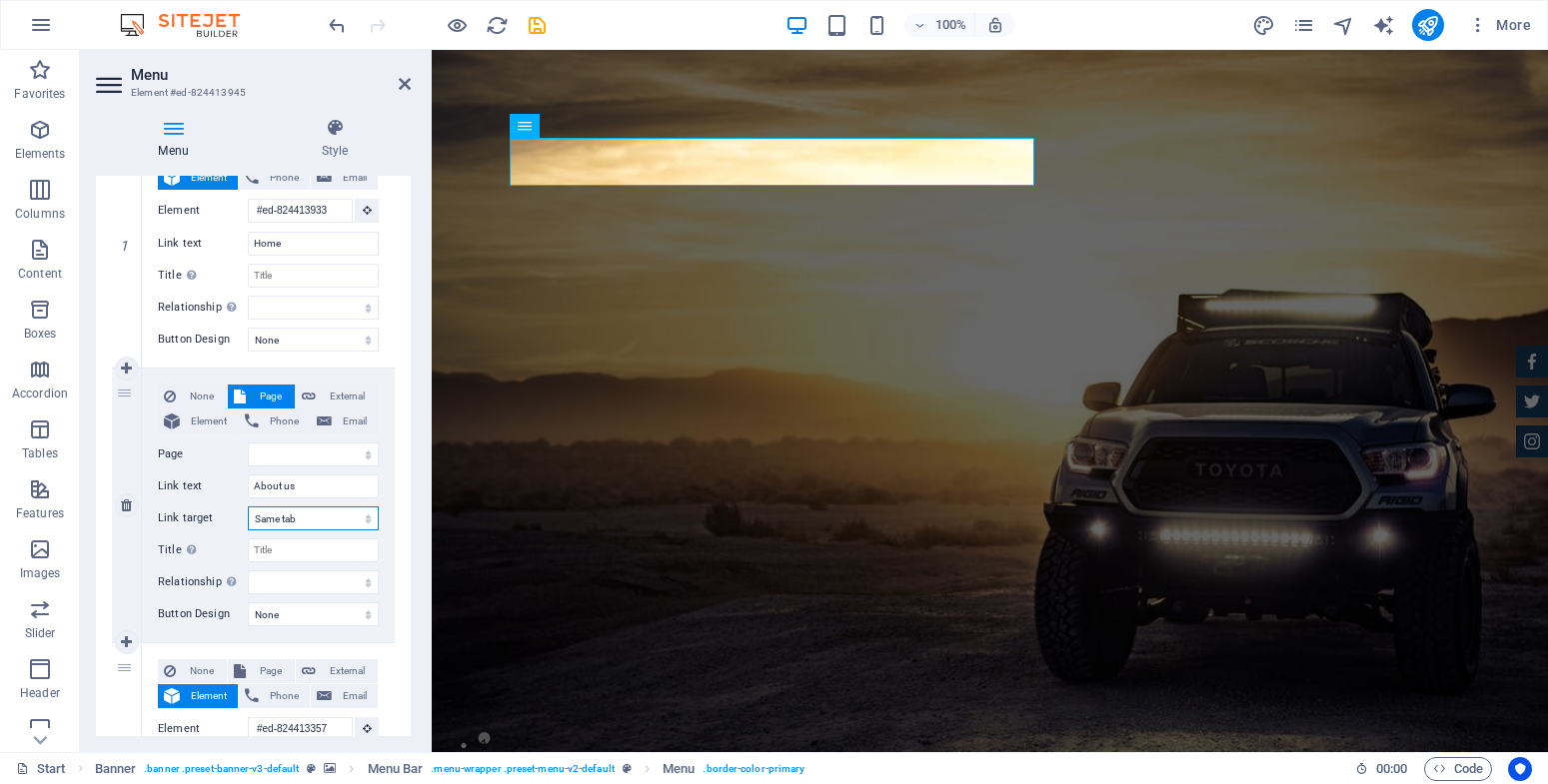 click on "Same tab" at bounding box center (0, 0) 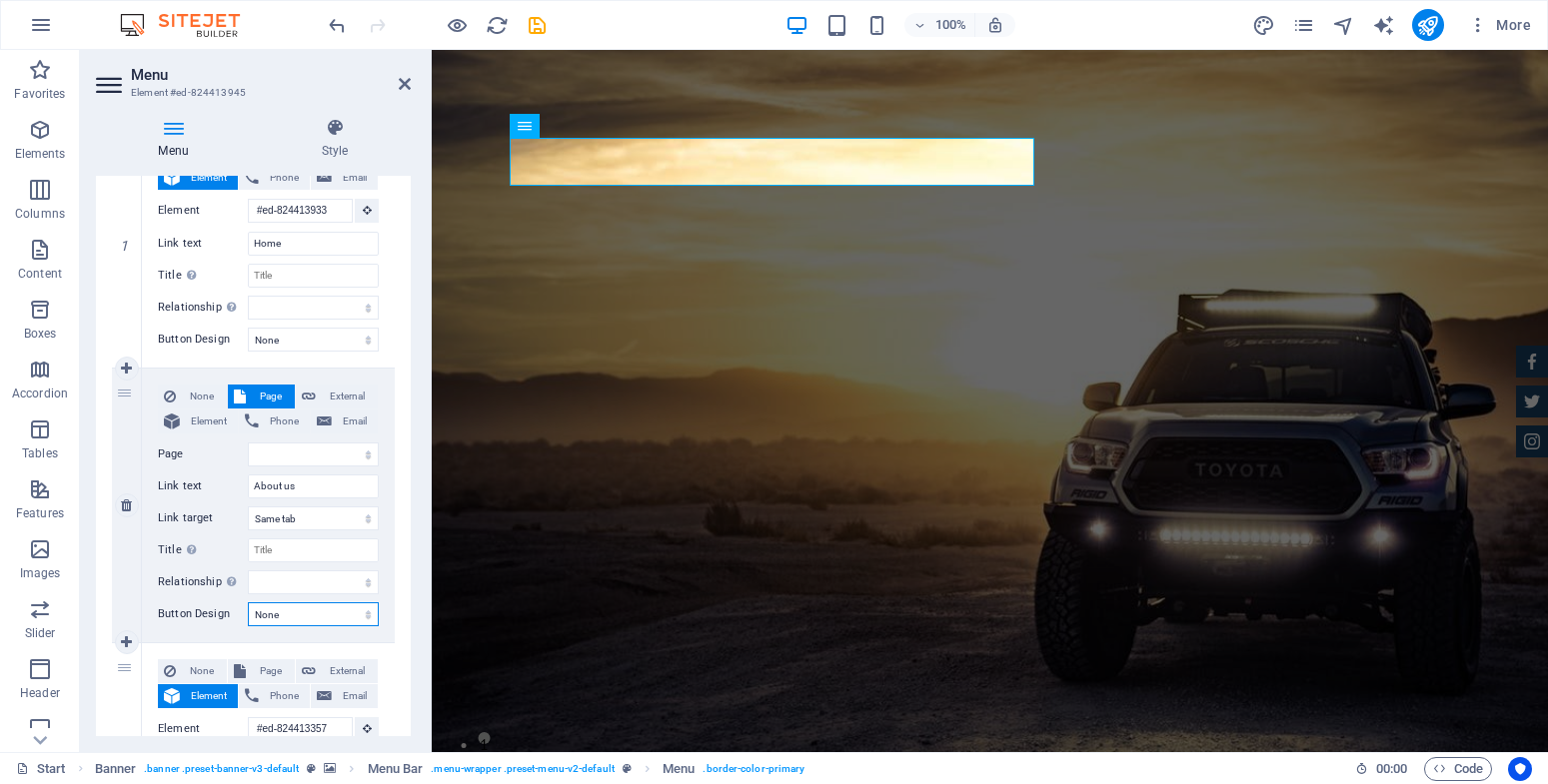 click on "None Default Primary Secondary" at bounding box center [313, 614] 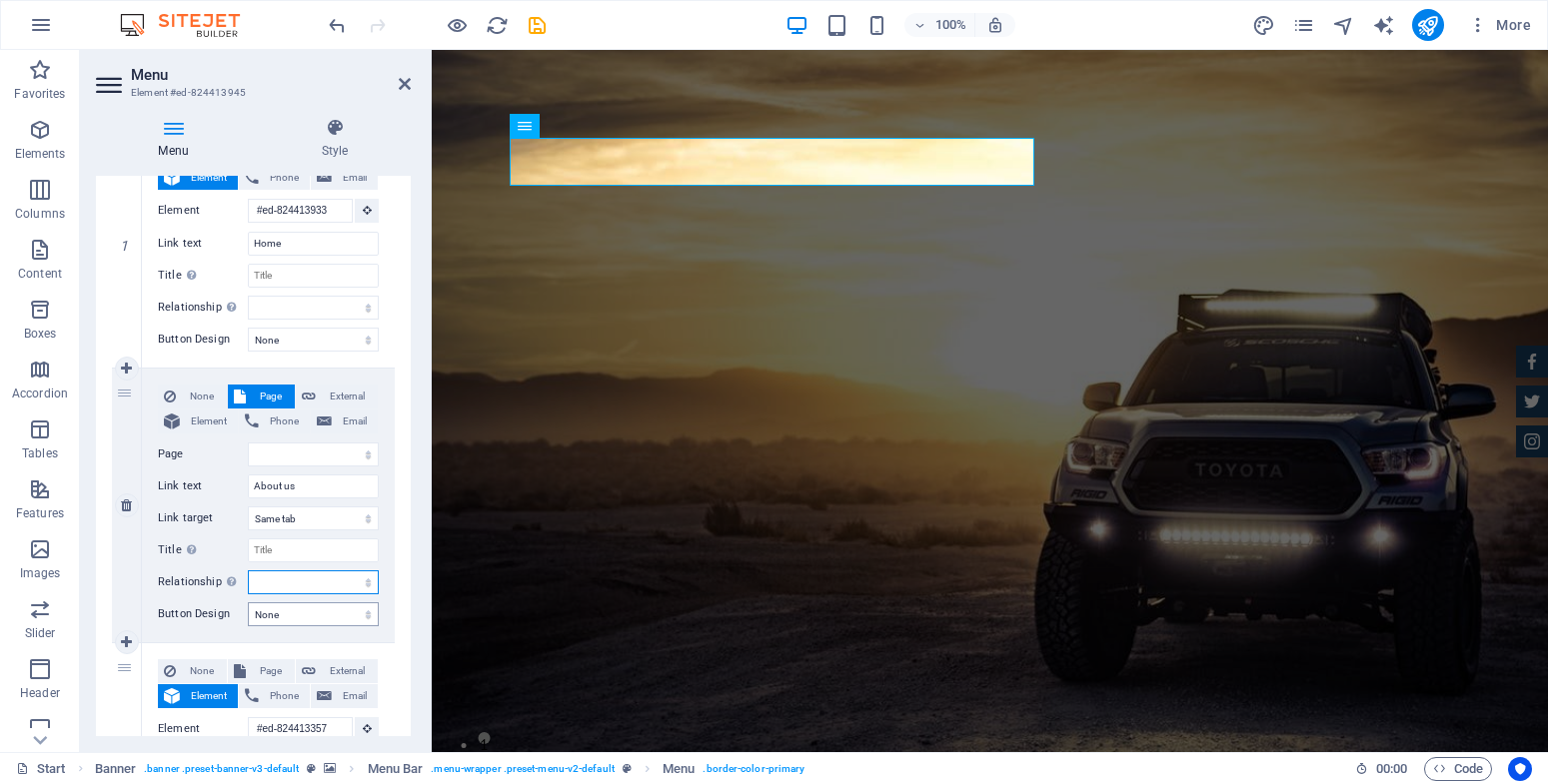 click on "alternate author bookmark external help license next nofollow noreferrer noopener prev search tag" at bounding box center (313, 582) 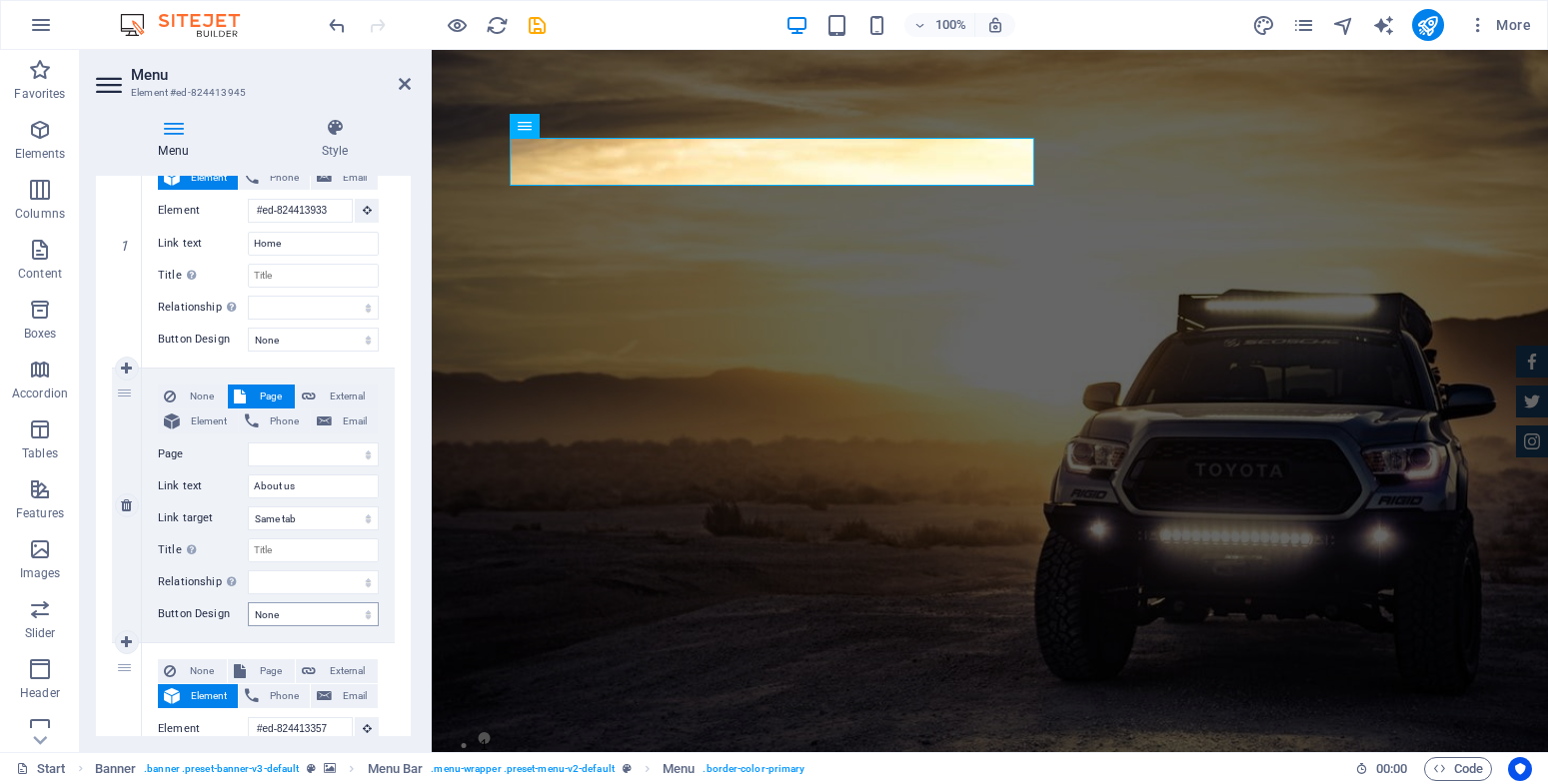 click on "Title Additional link description, should not be the same as the link text. The title is most often shown as a tooltip text when the mouse moves over the element. Leave empty if uncertain." at bounding box center (203, 550) 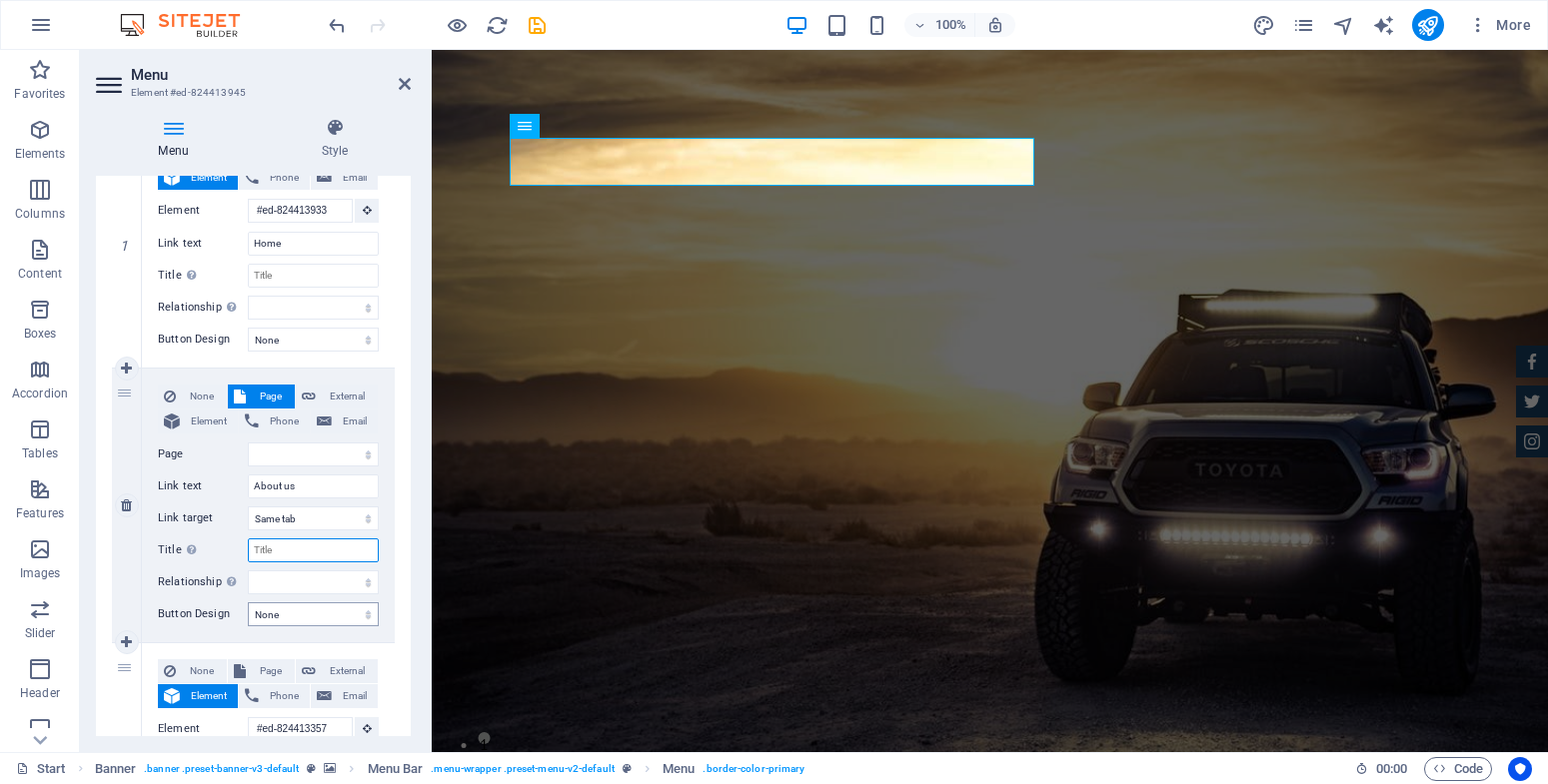 click on "Title Additional link description, should not be the same as the link text. The title is most often shown as a tooltip text when the mouse moves over the element. Leave empty if uncertain." at bounding box center (313, 550) 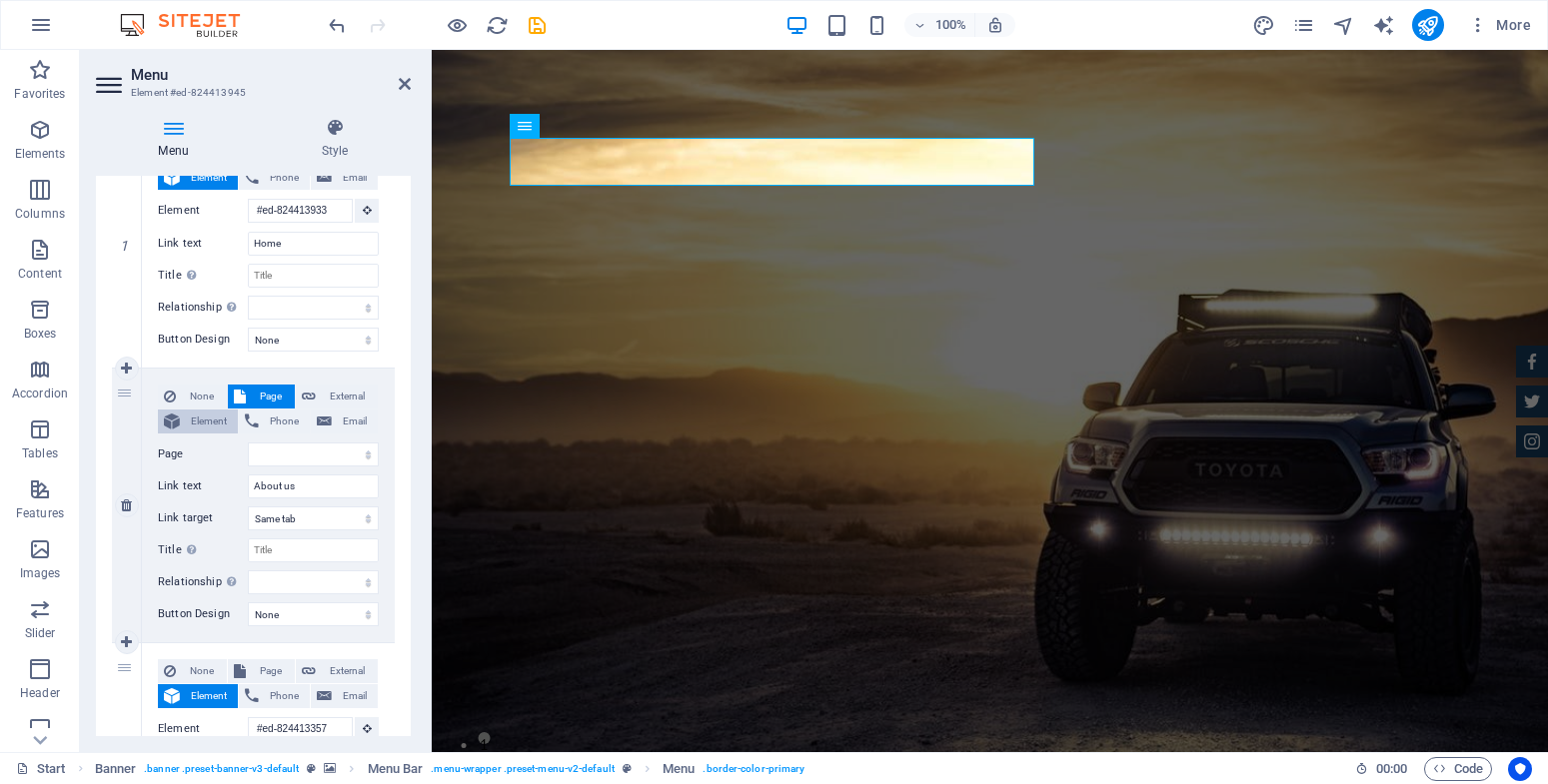 click on "Element" at bounding box center (198, 421) 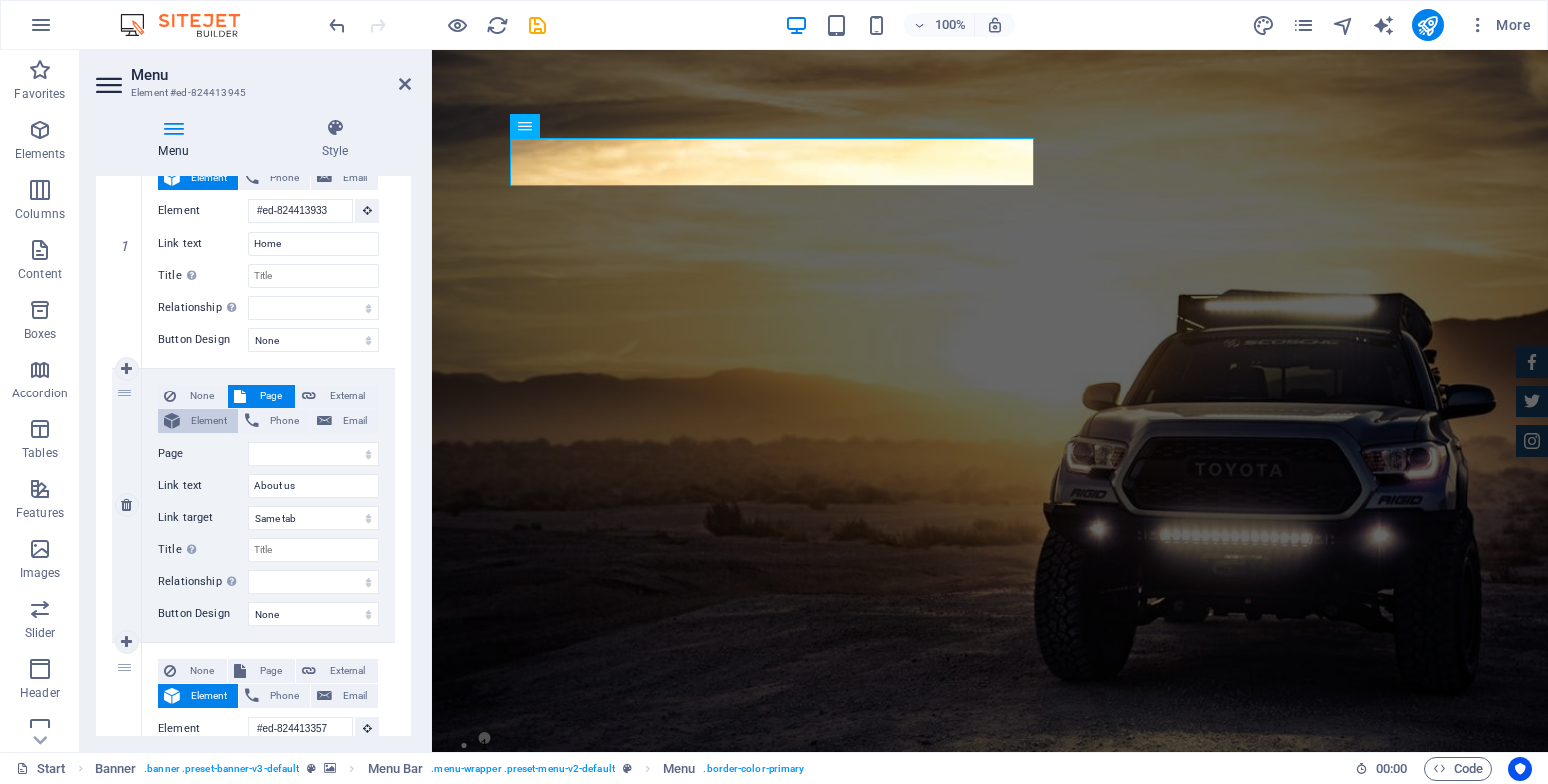 select 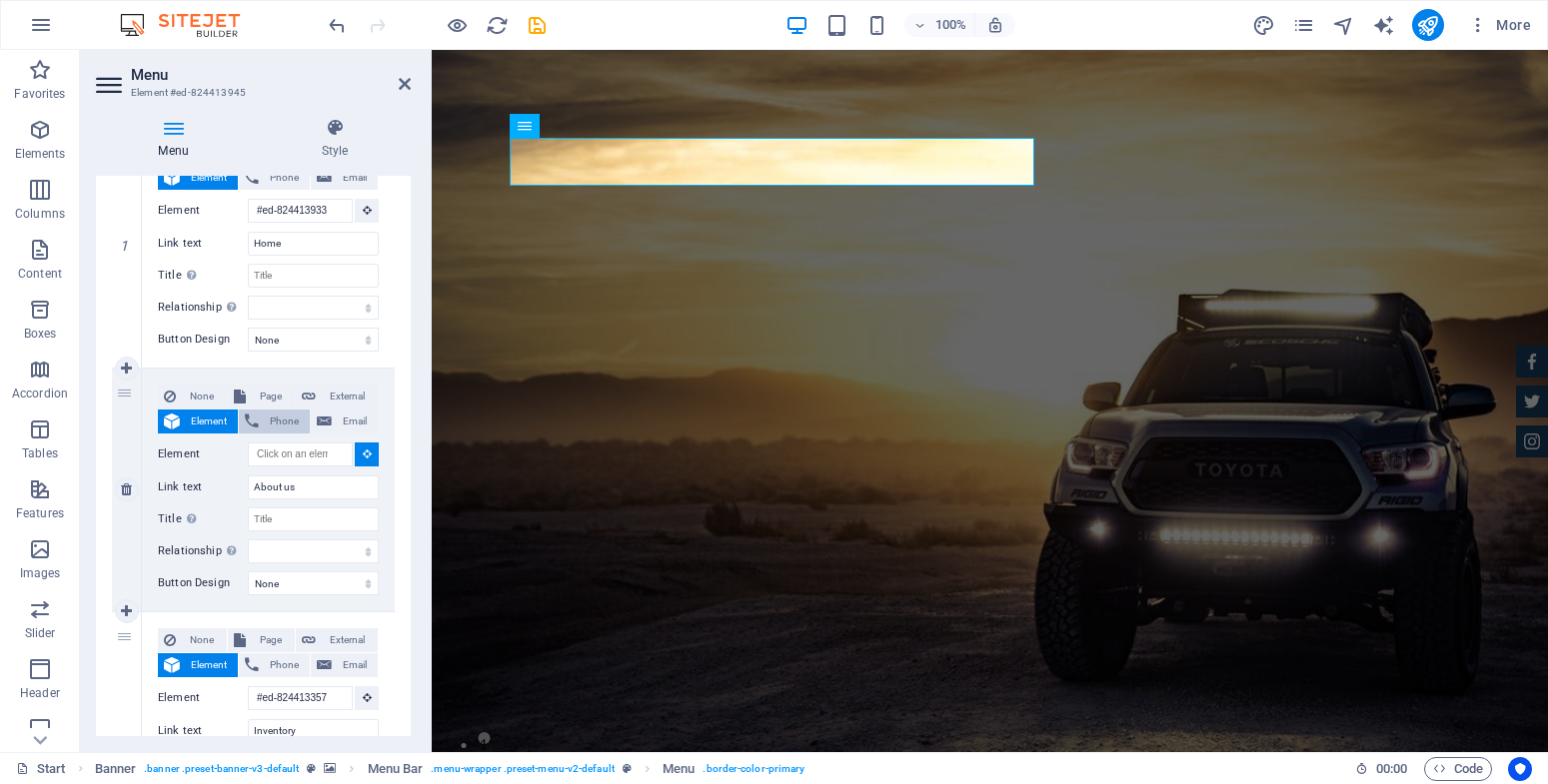 click on "Phone" at bounding box center [274, 421] 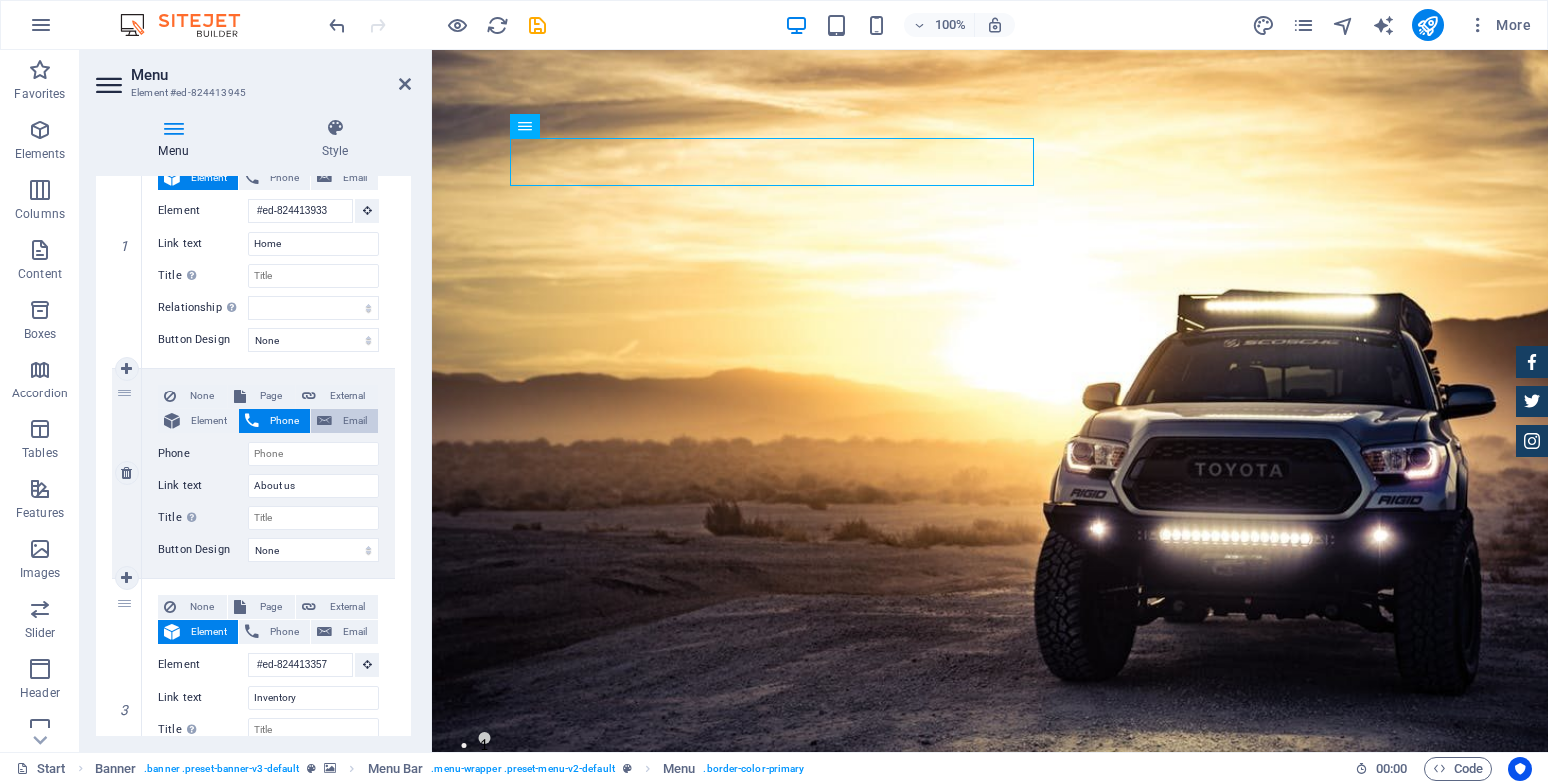 click on "Email" at bounding box center [355, 421] 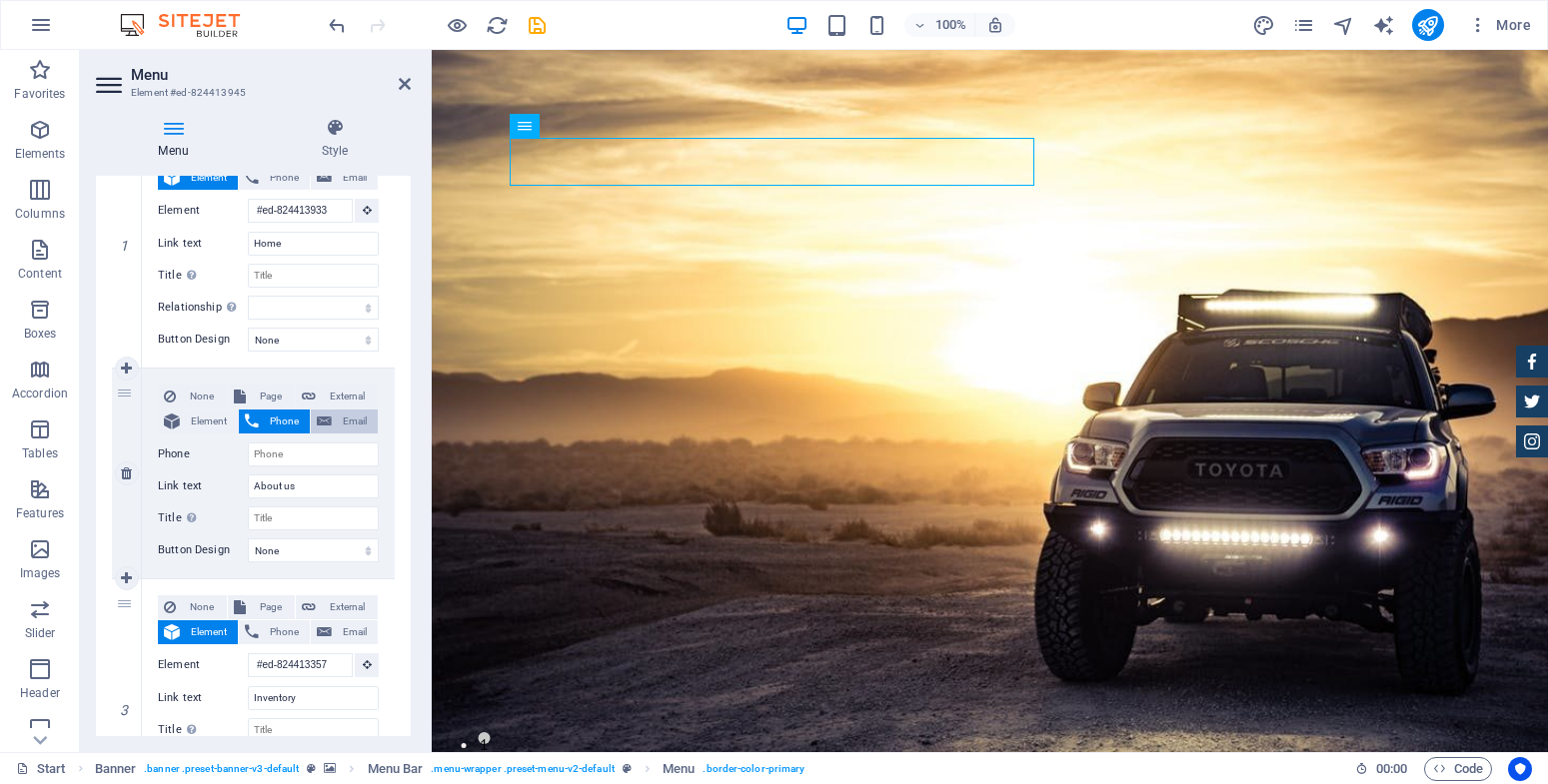 select 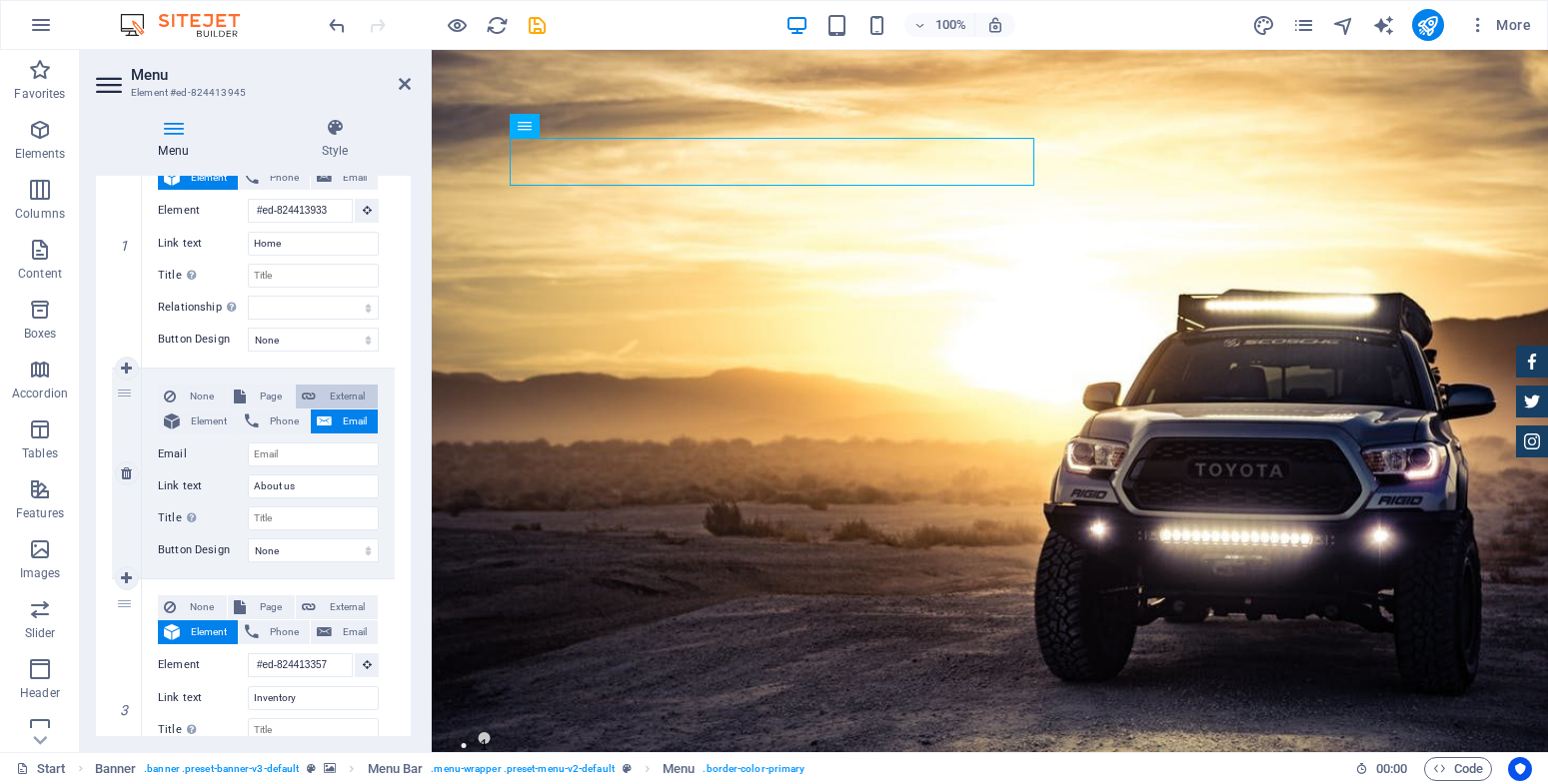 click on "External" at bounding box center [347, 396] 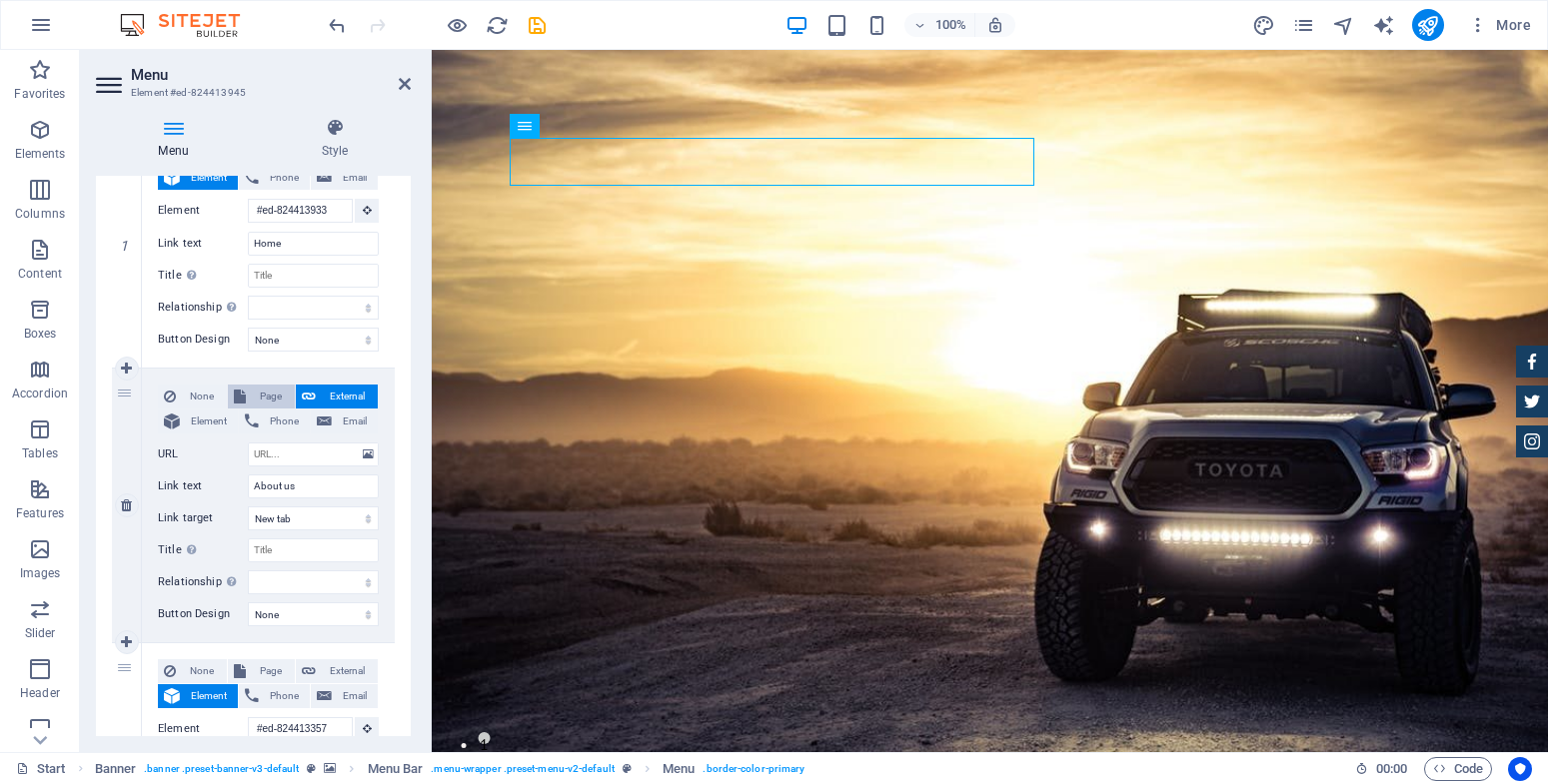 click on "Page" at bounding box center [270, 396] 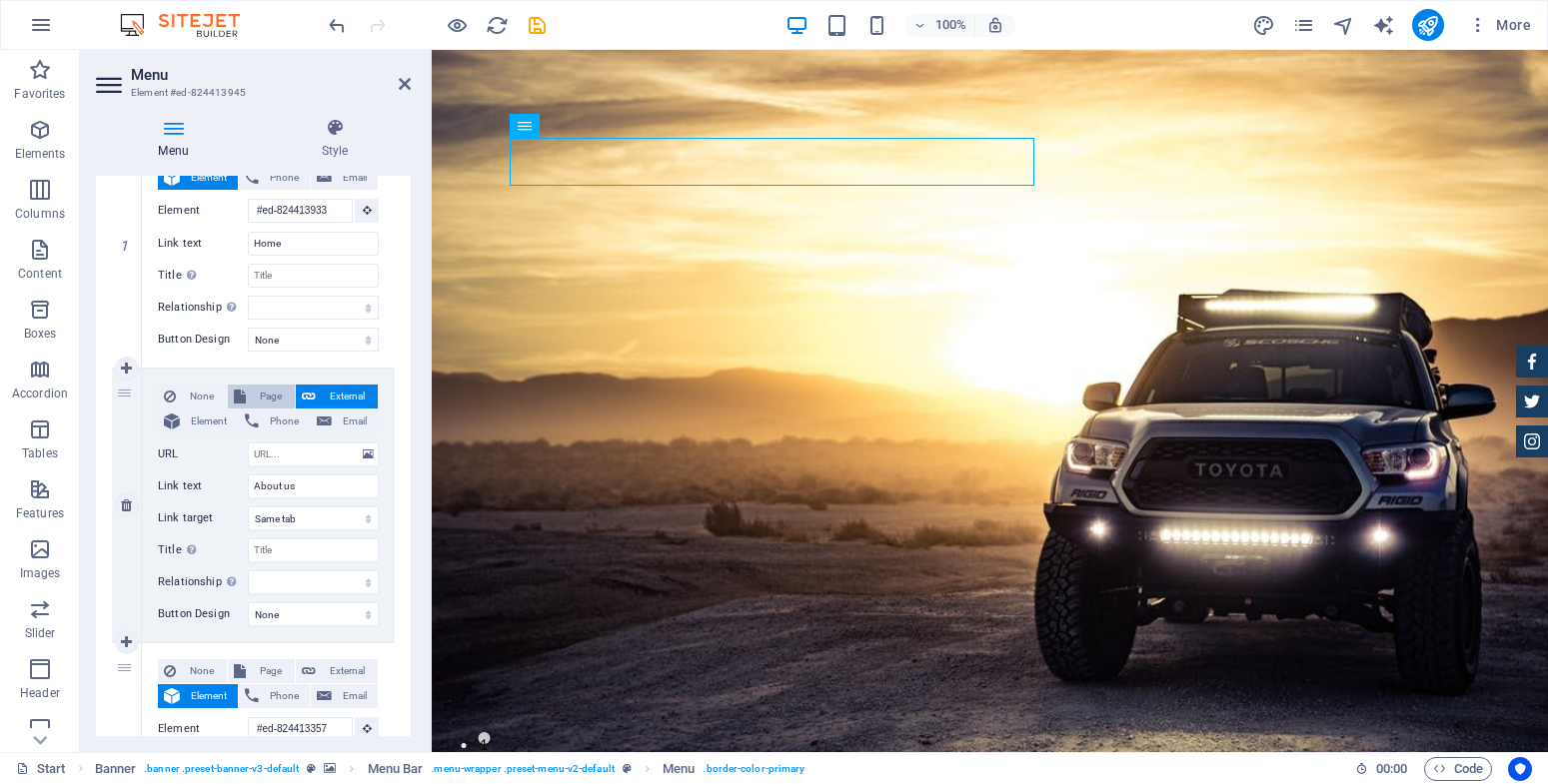 select 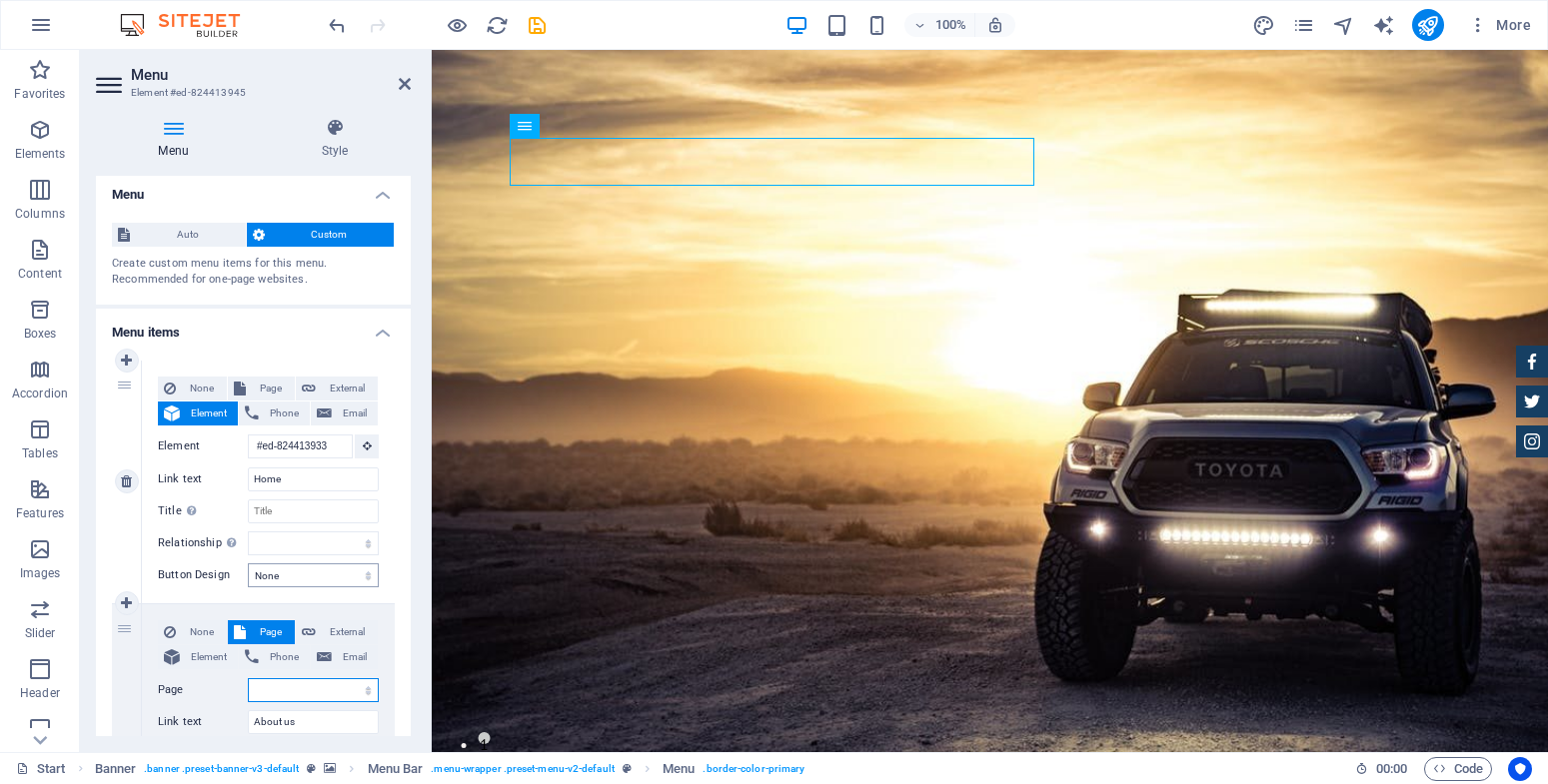 scroll, scrollTop: 0, scrollLeft: 0, axis: both 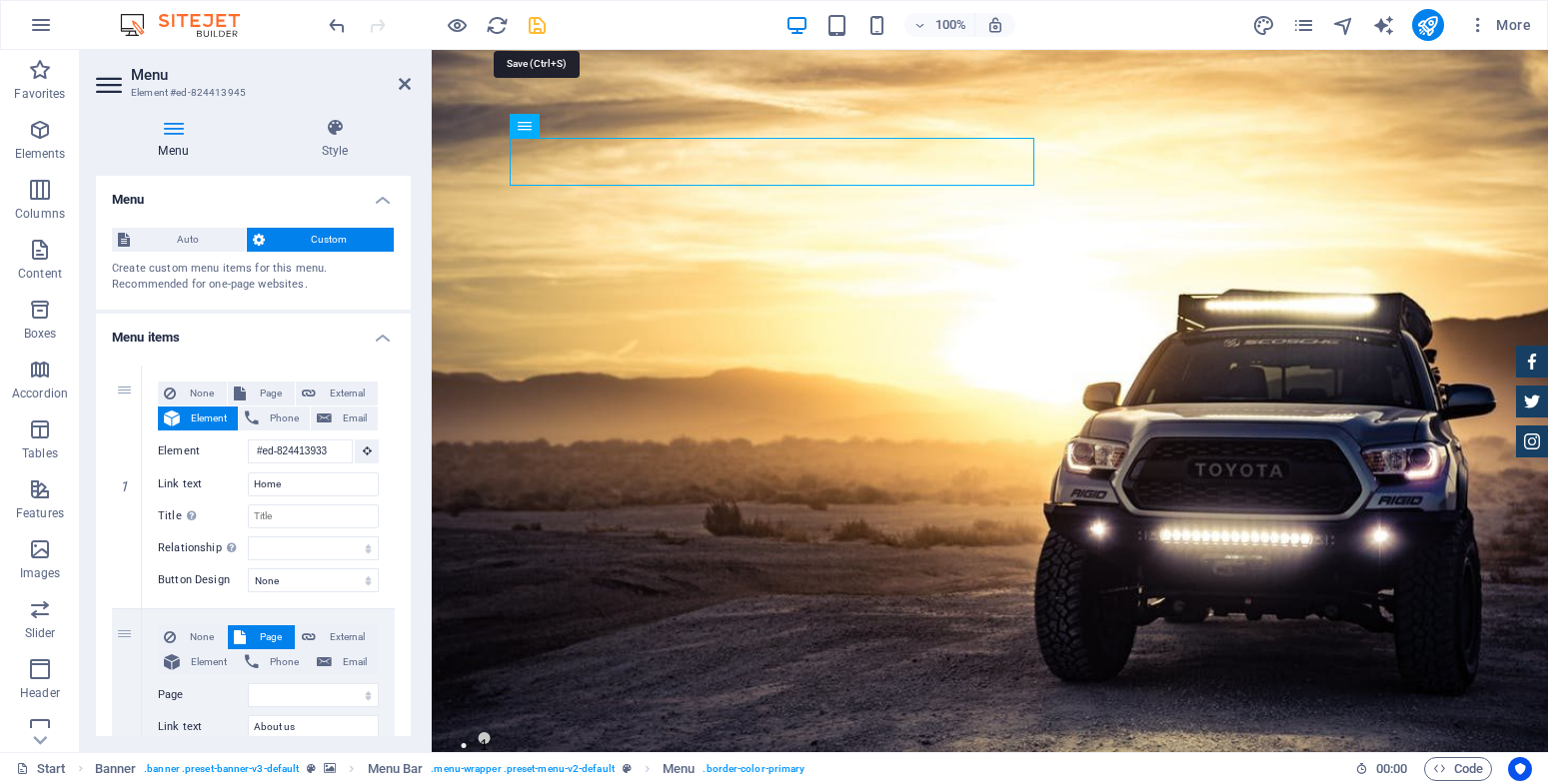 click at bounding box center [537, 25] 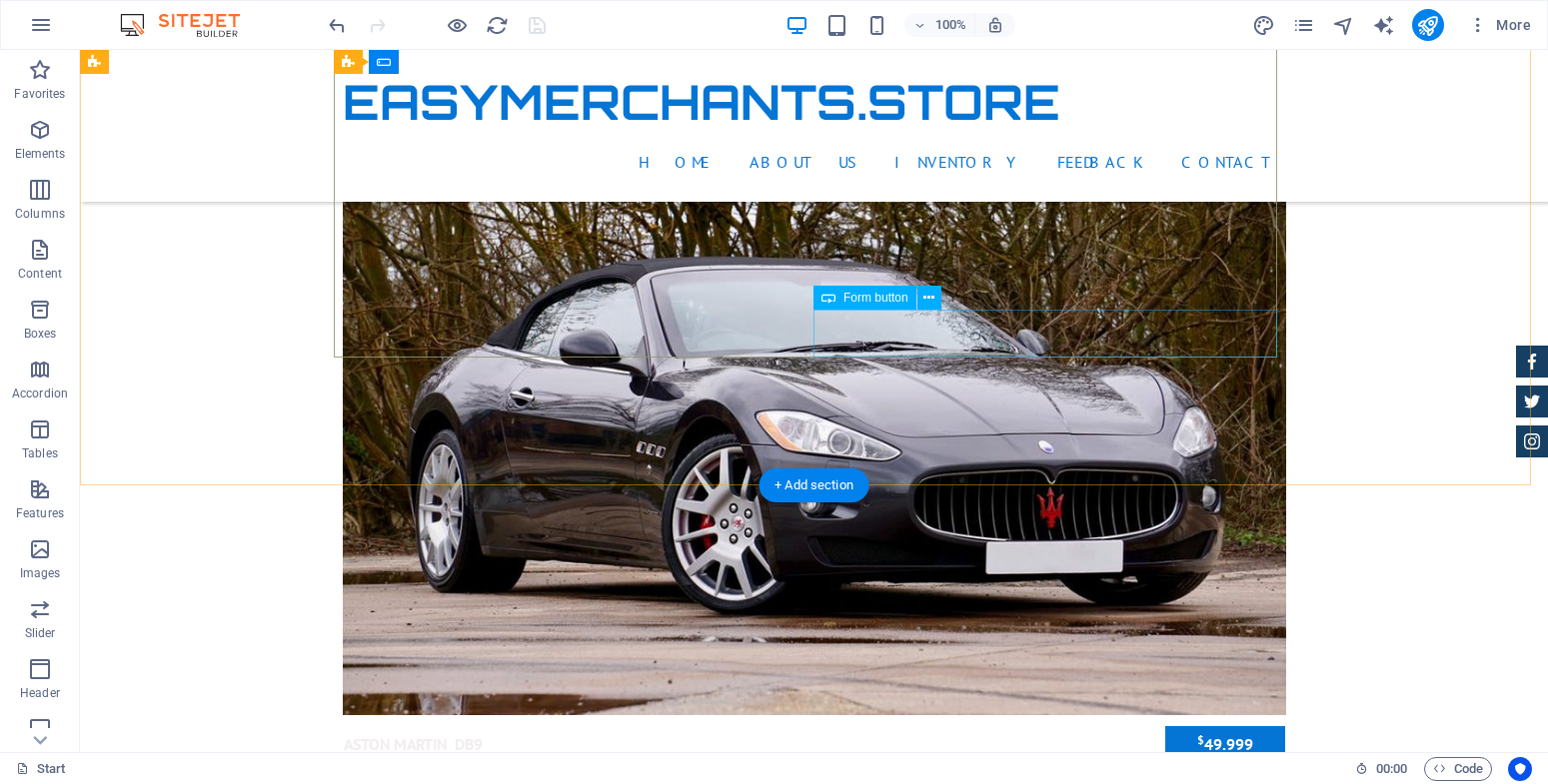scroll, scrollTop: 4177, scrollLeft: 0, axis: vertical 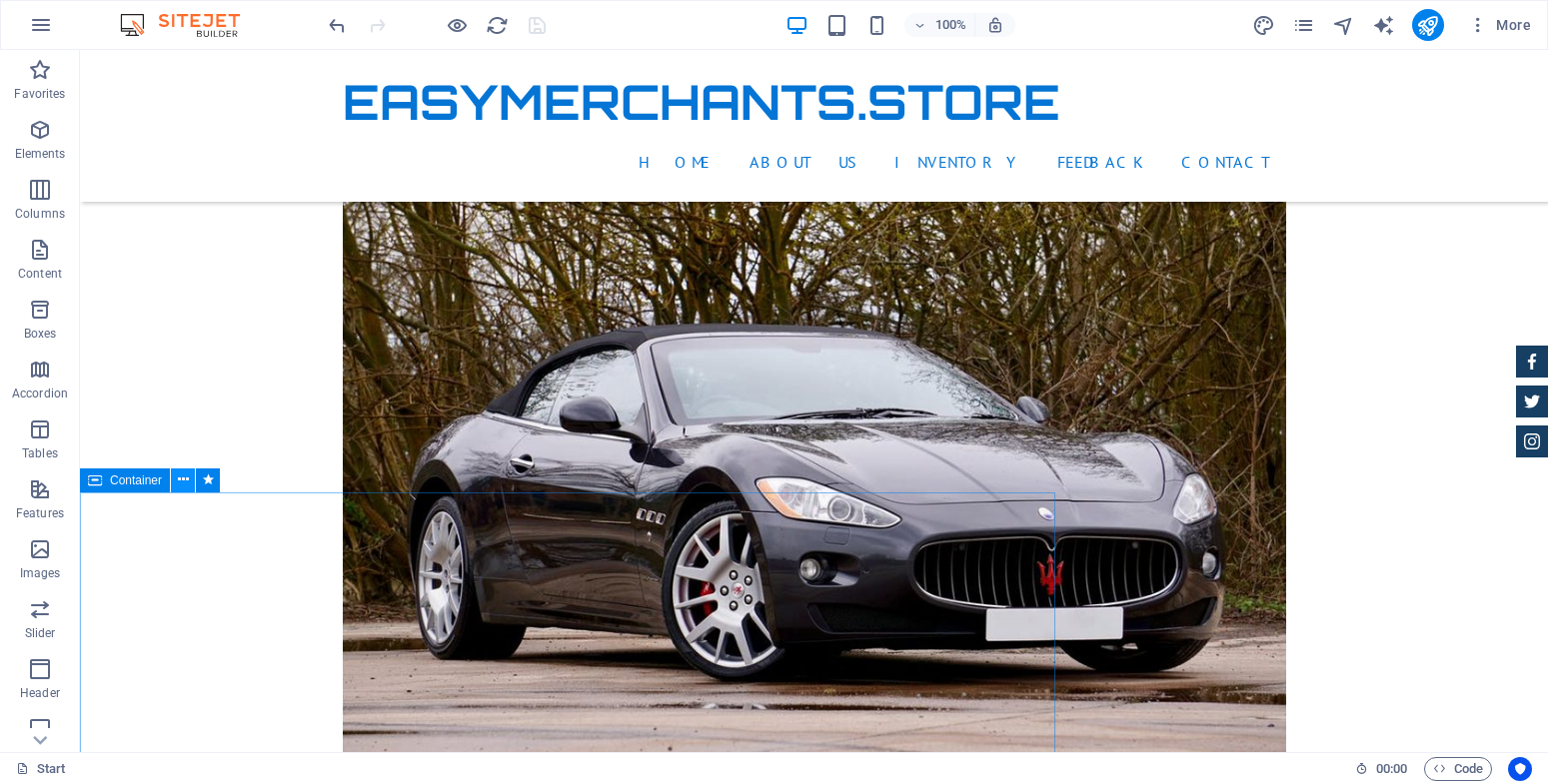 click at bounding box center [183, 479] 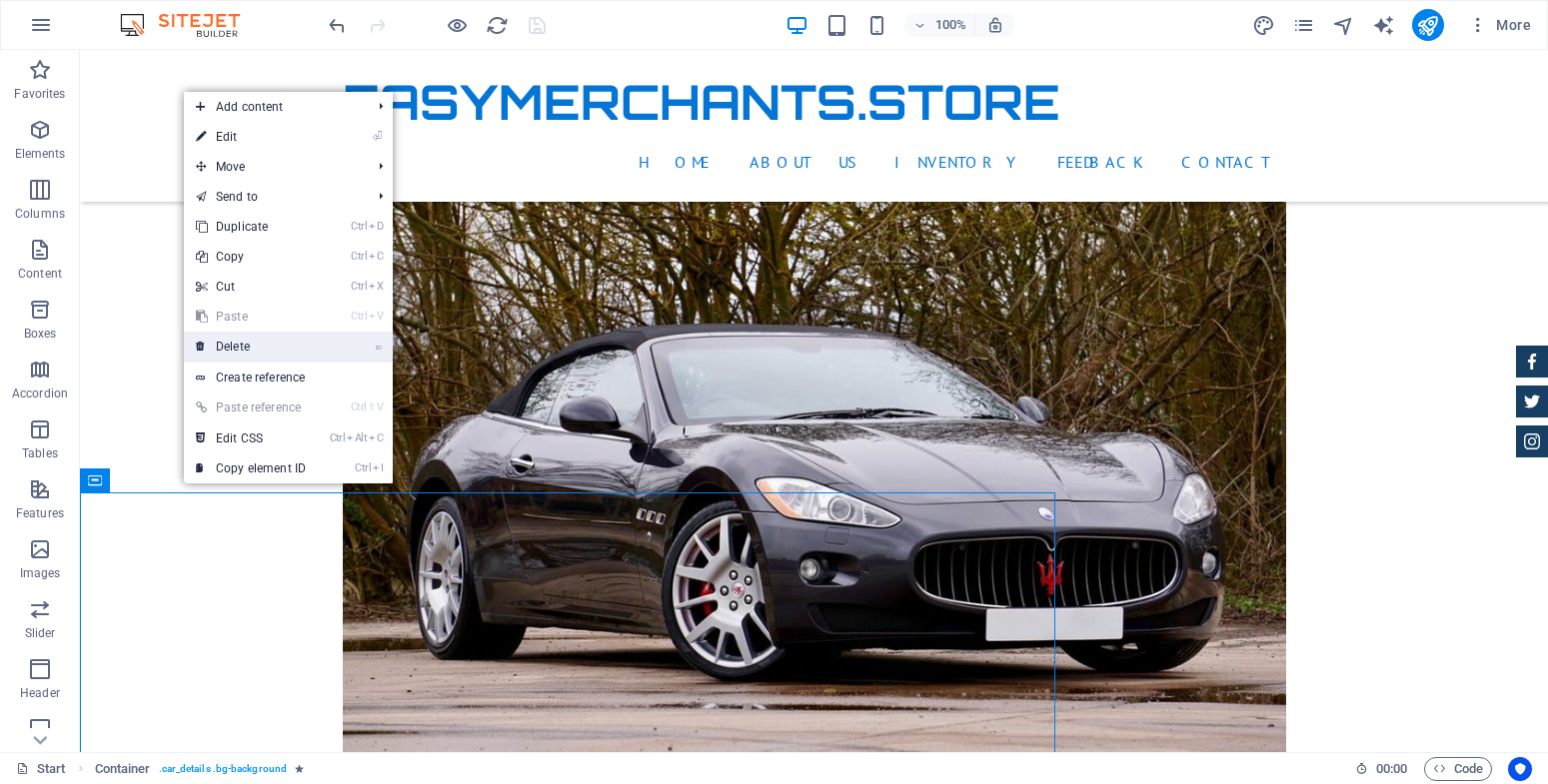 click on "⌦  Delete" at bounding box center (251, 347) 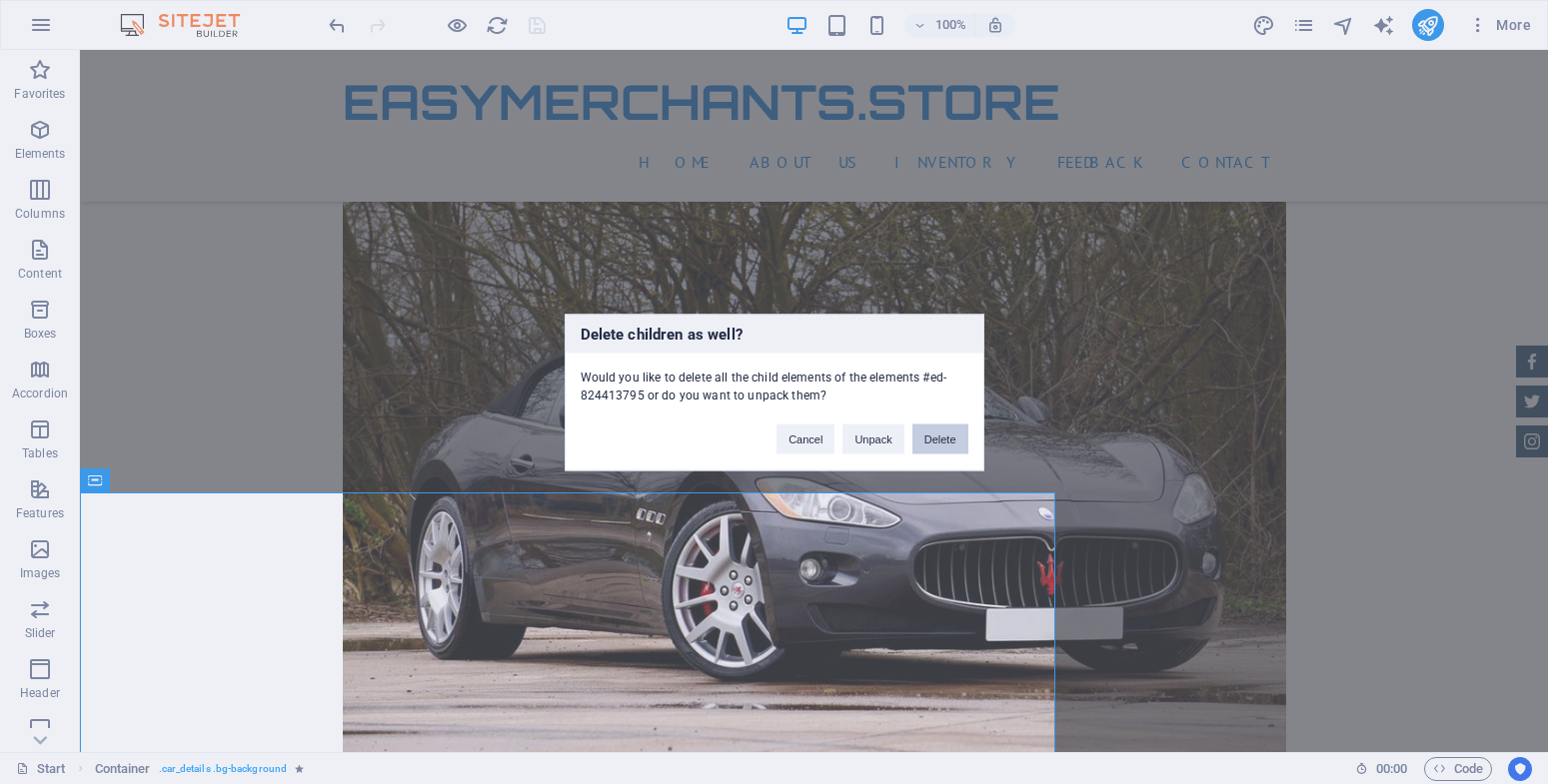 click on "Delete" at bounding box center [940, 438] 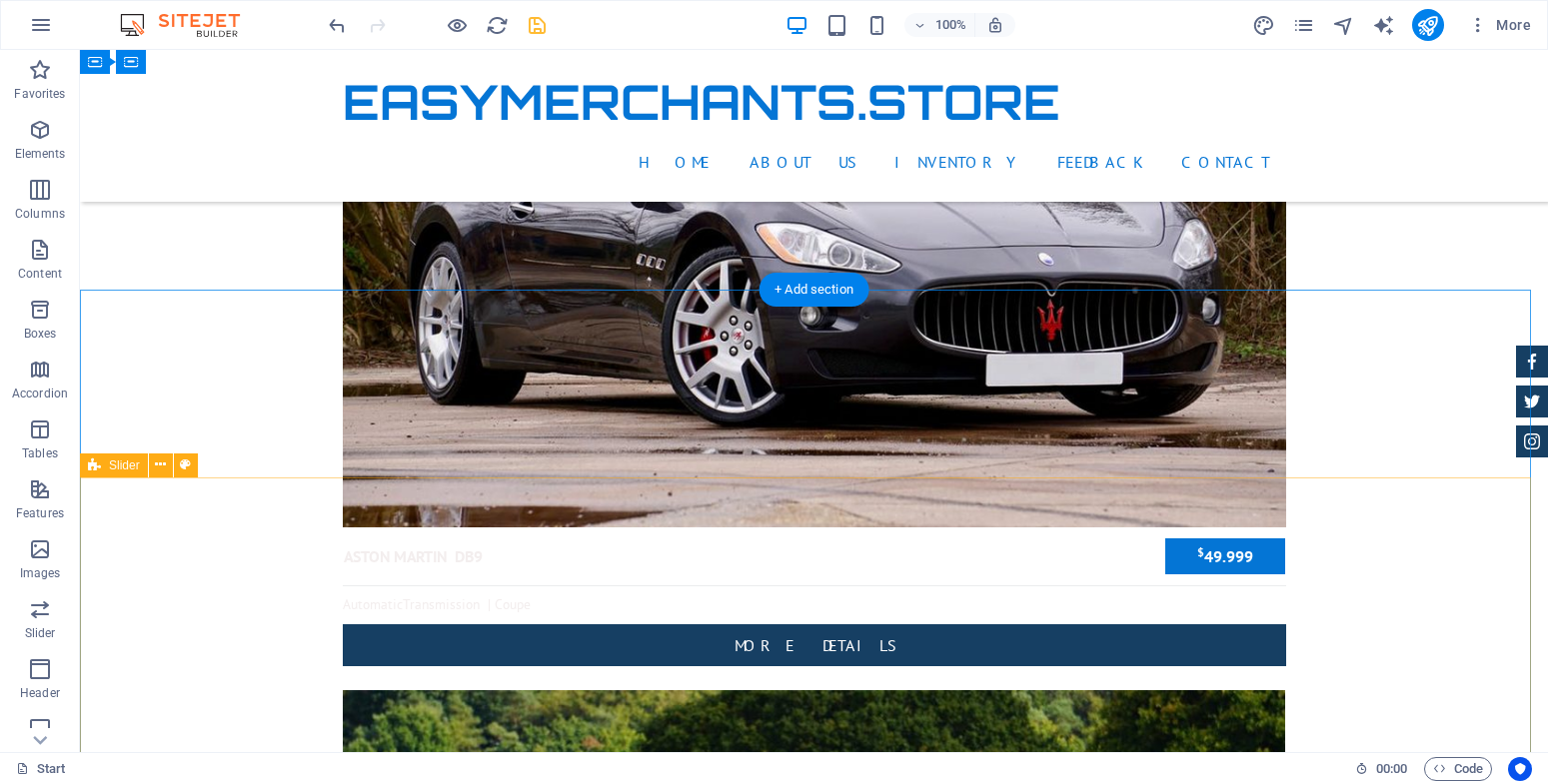 scroll, scrollTop: 4279, scrollLeft: 0, axis: vertical 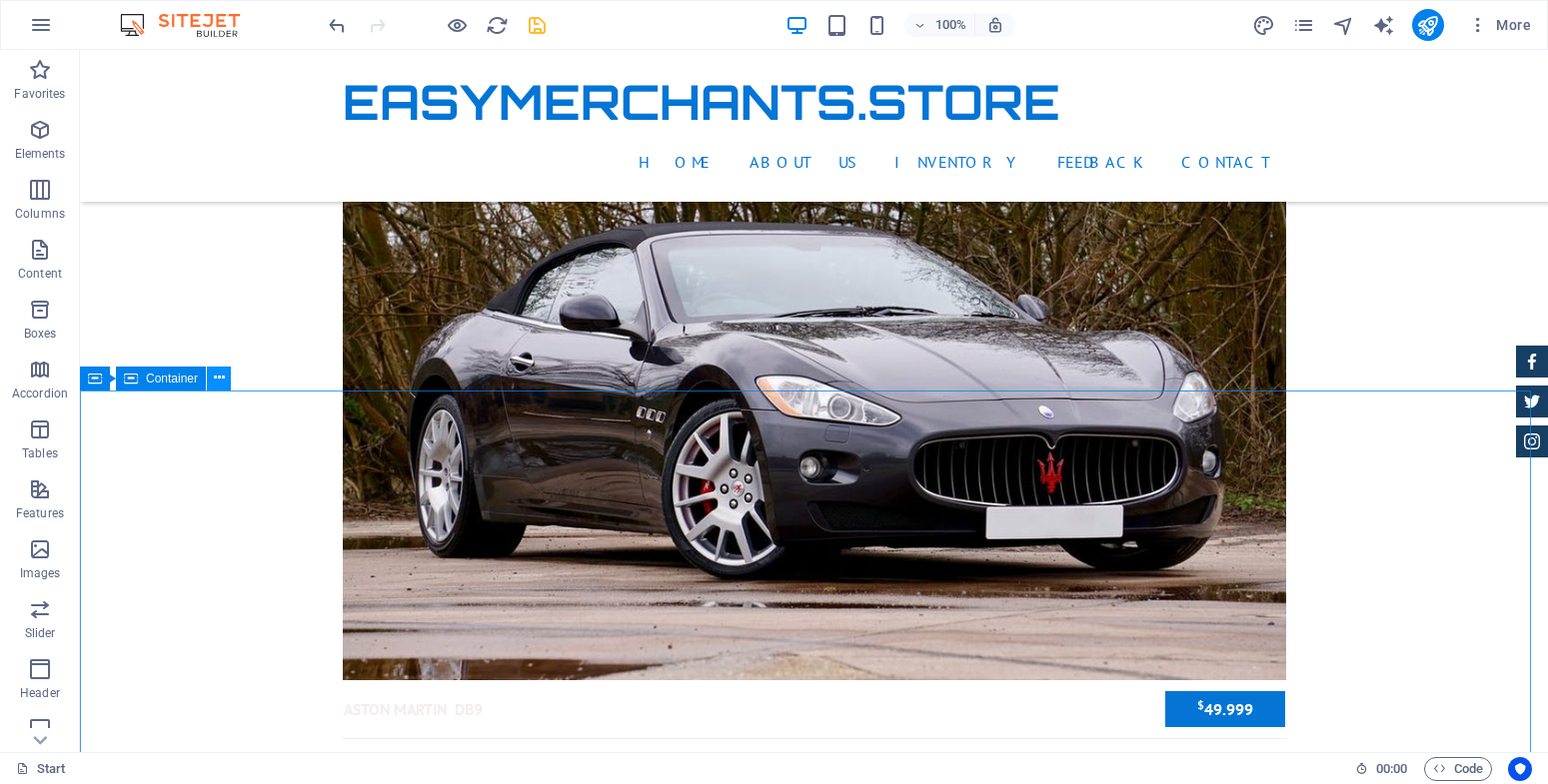 click at bounding box center [219, 378] 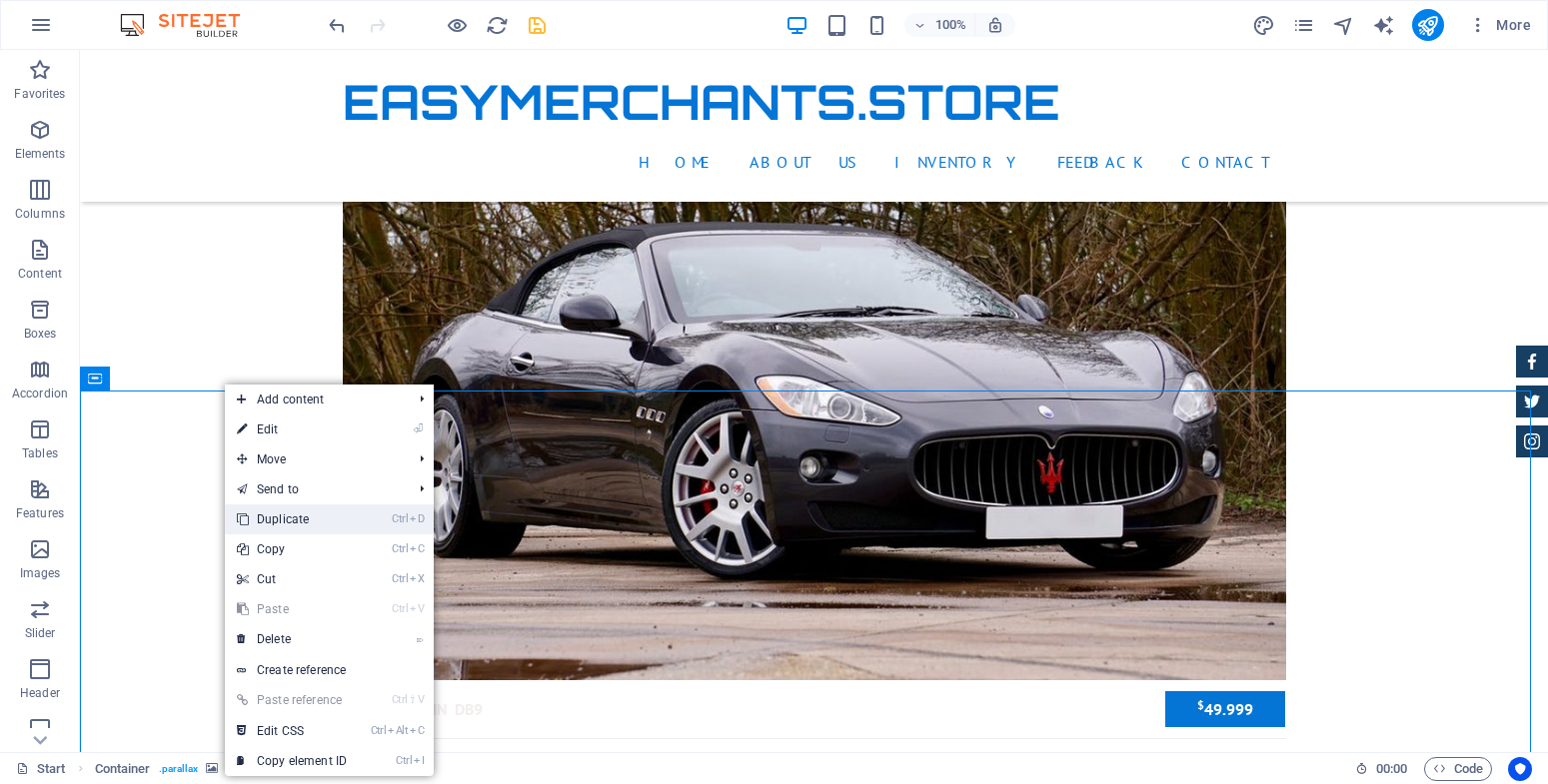 click on "Ctrl D  Duplicate" at bounding box center (292, 519) 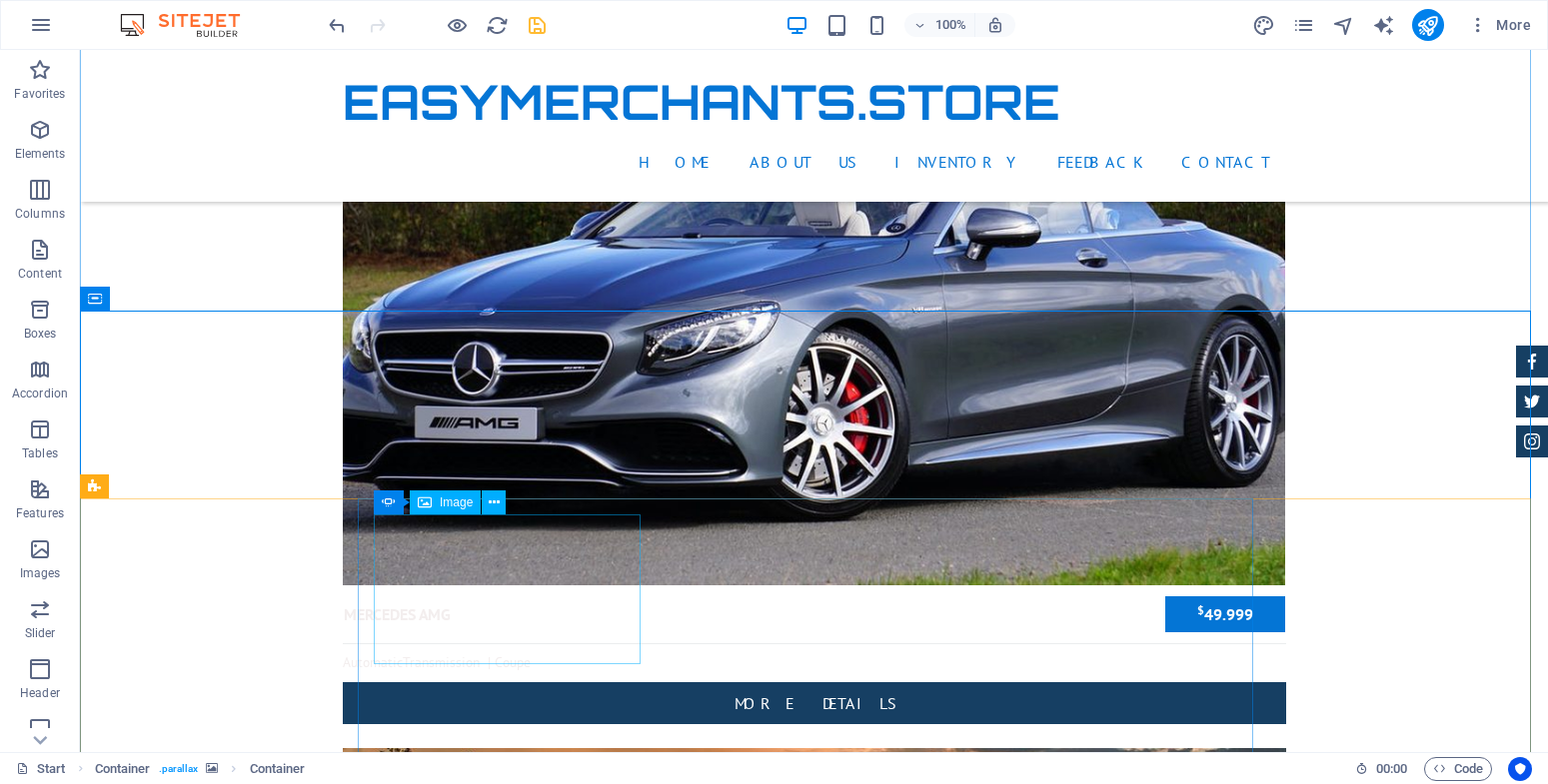 scroll, scrollTop: 4918, scrollLeft: 0, axis: vertical 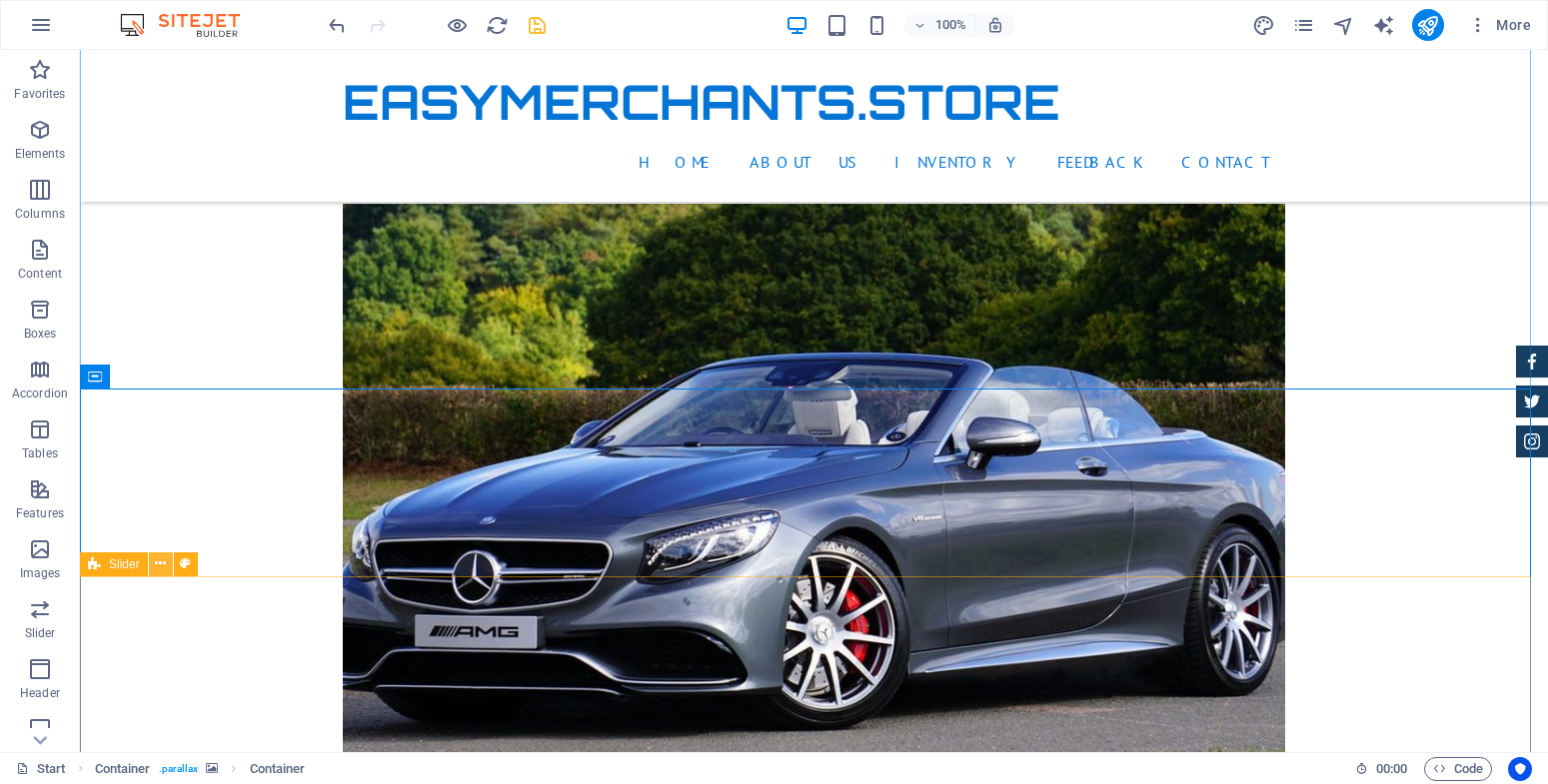 click at bounding box center (160, 563) 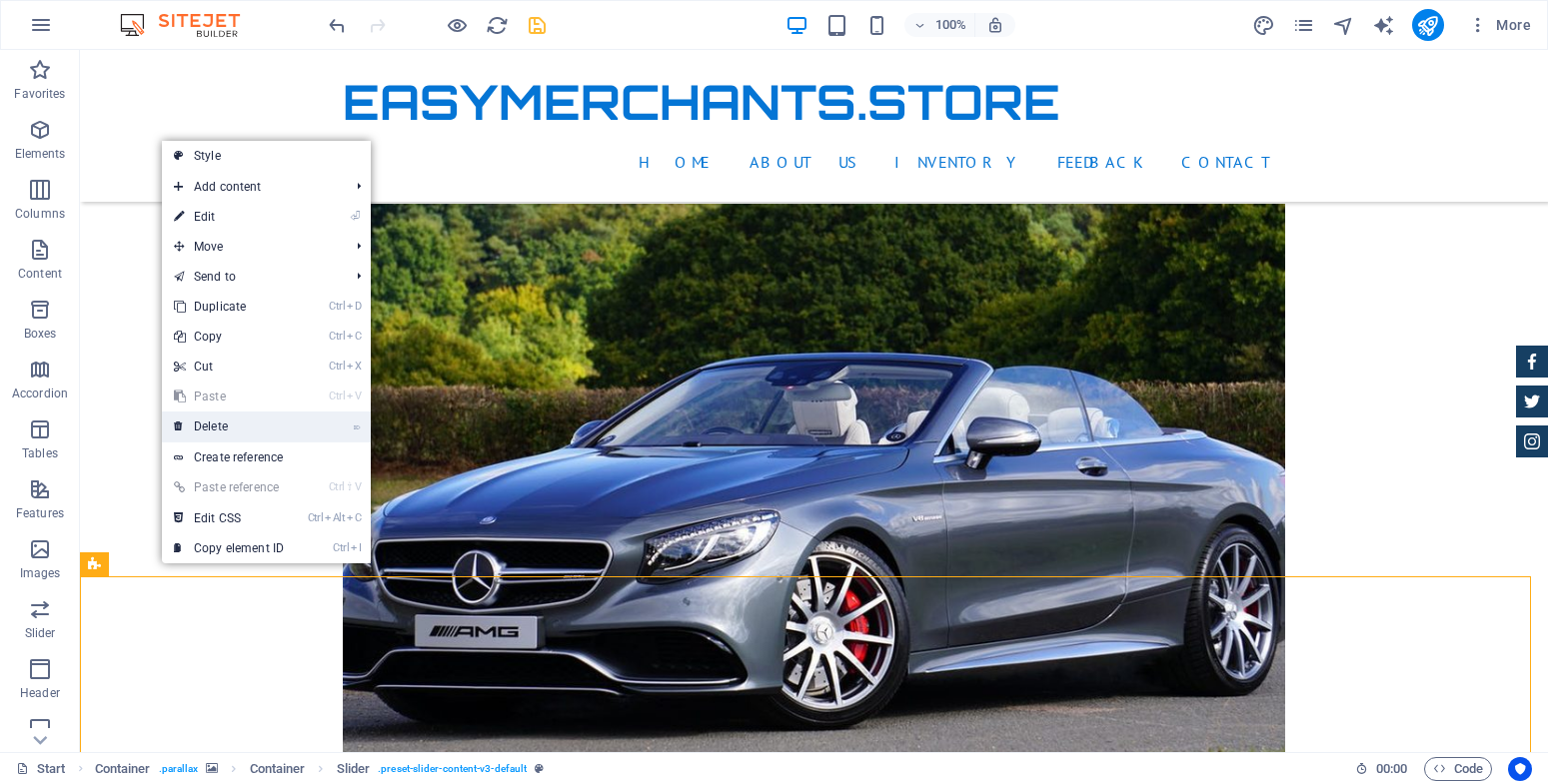 click on "⌦  Delete" at bounding box center (229, 426) 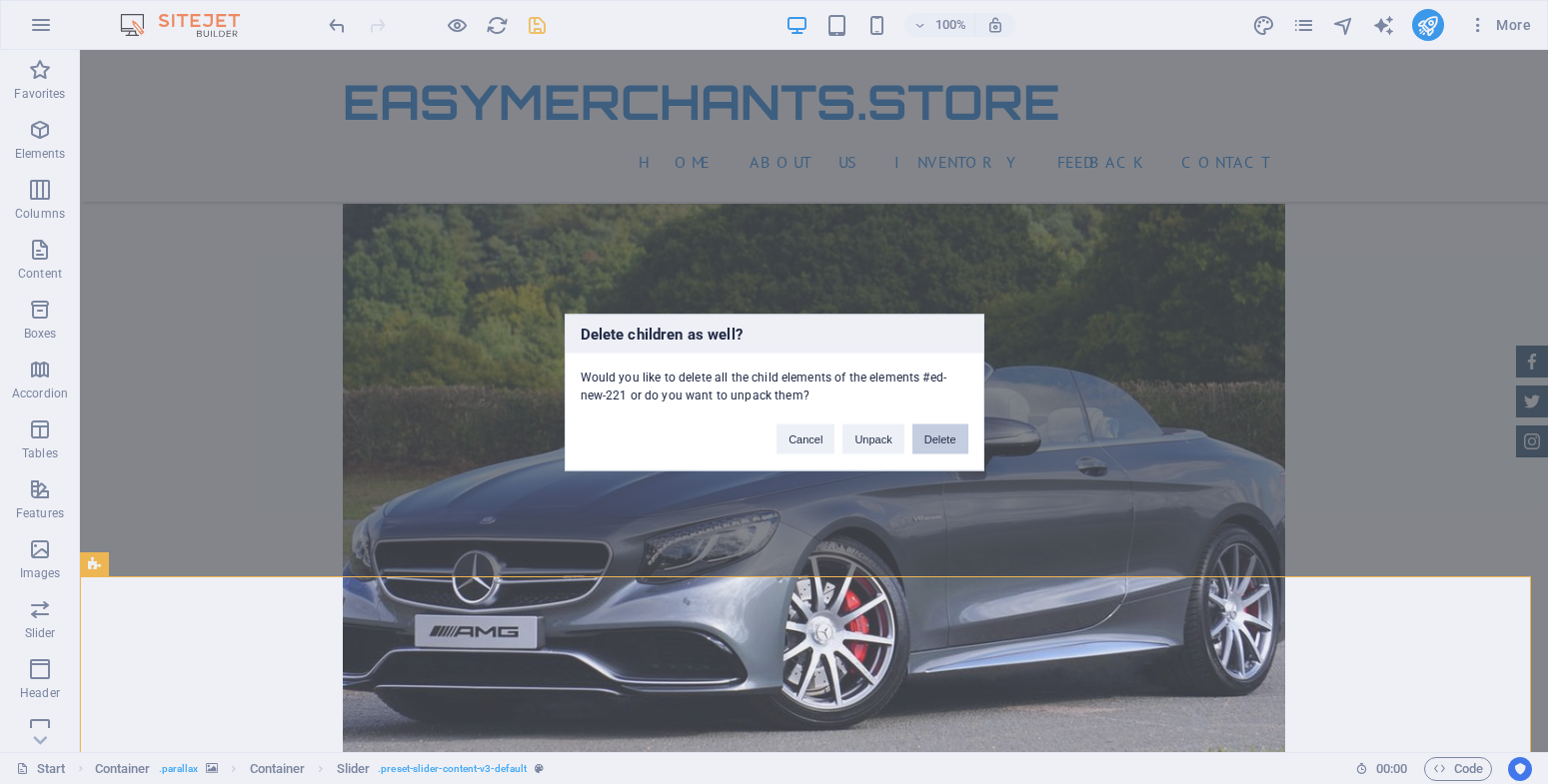 click on "Delete" at bounding box center [940, 438] 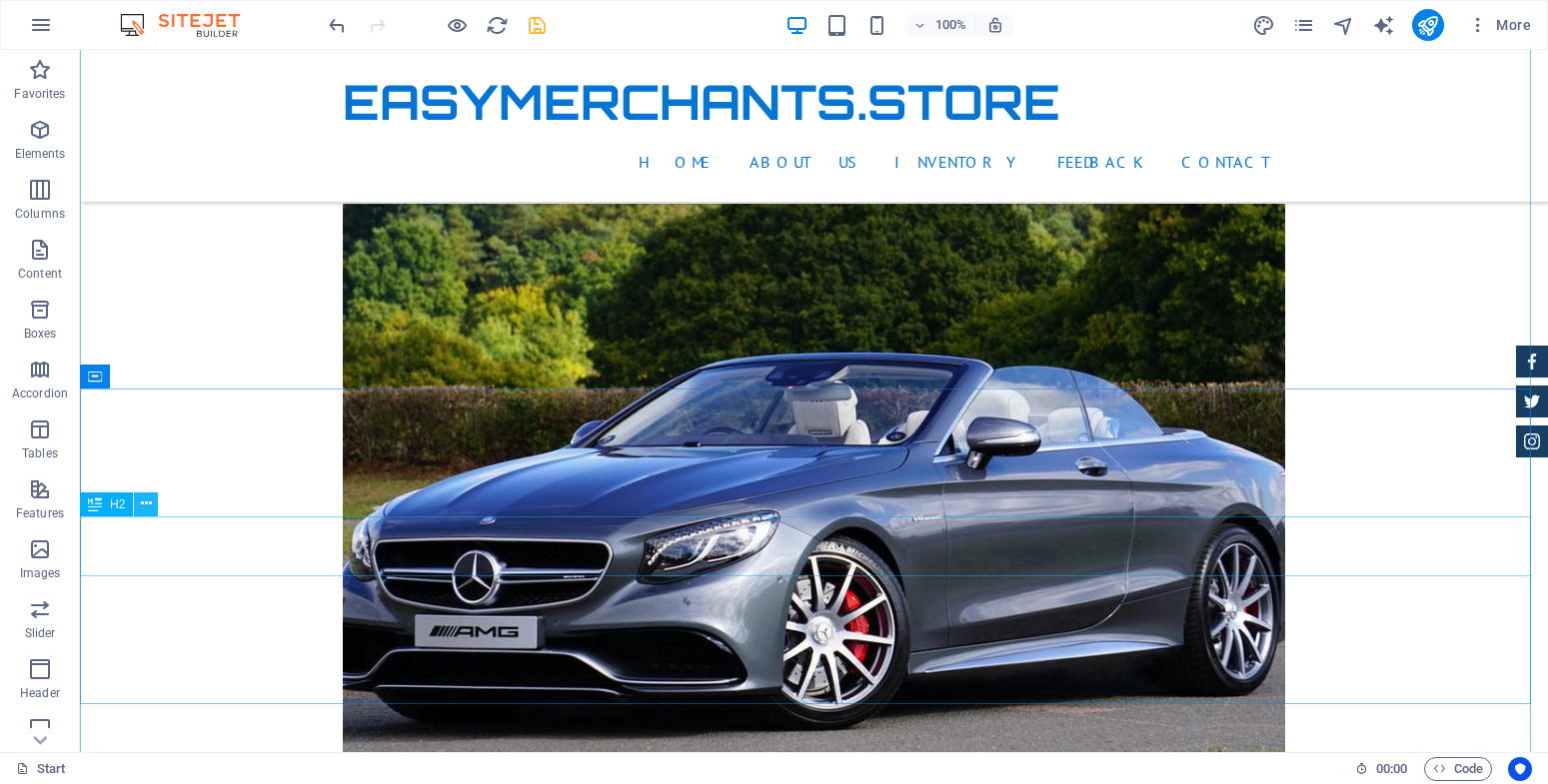 click at bounding box center [146, 503] 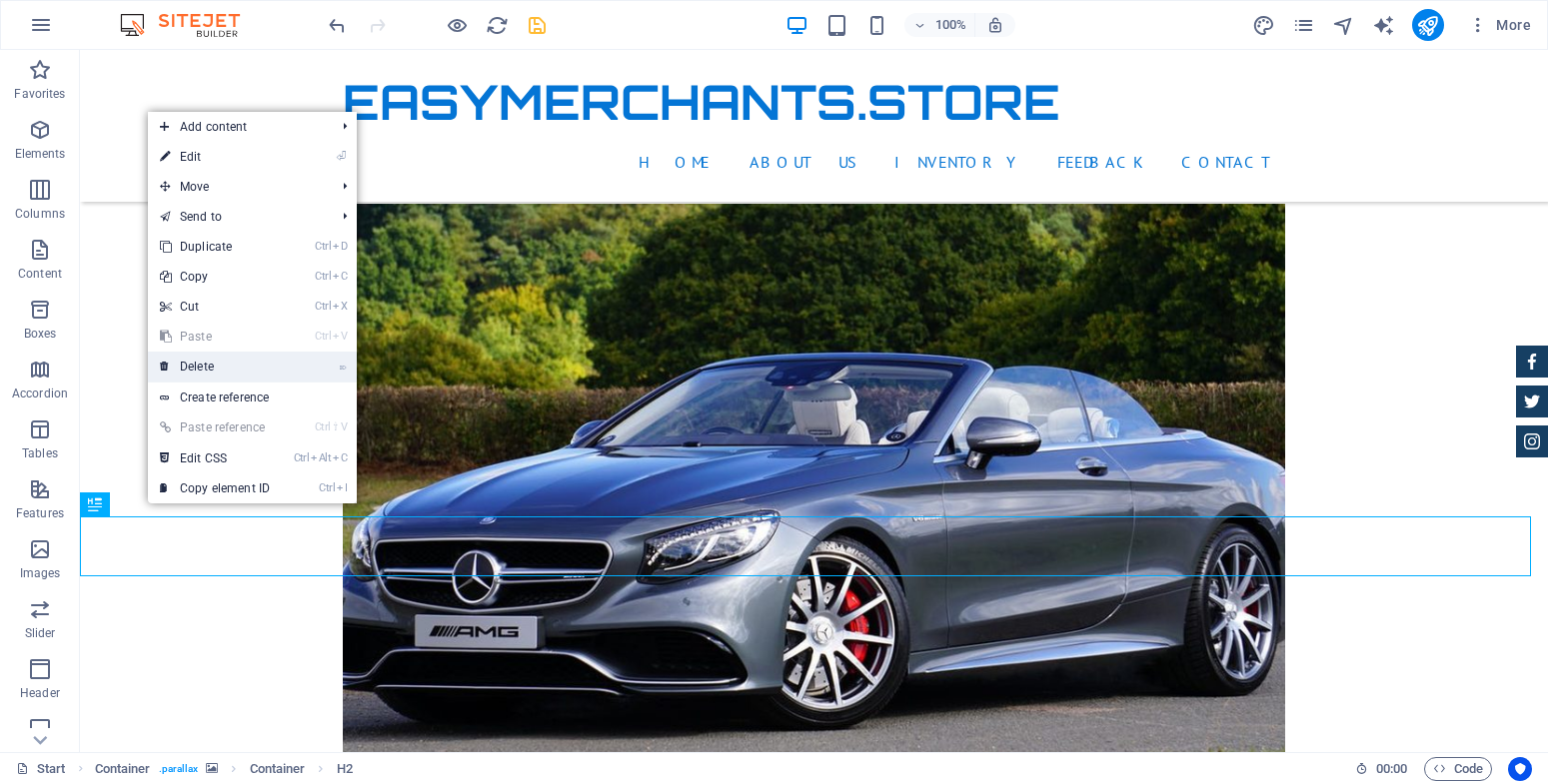 click on "⌦  Delete" at bounding box center (215, 367) 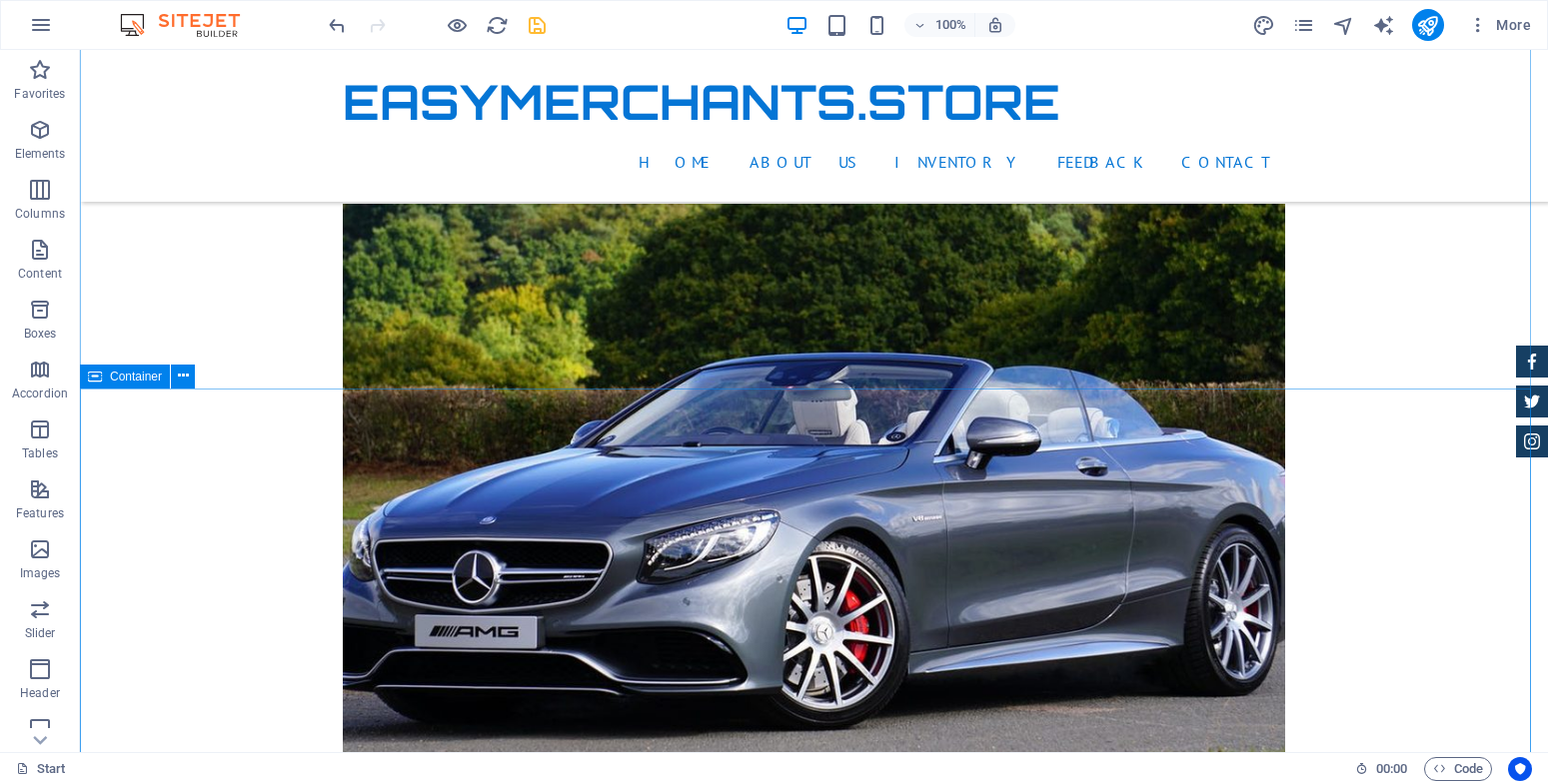 click on "Drop content here or  Add elements  Paste clipboard" at bounding box center (813, 18102) 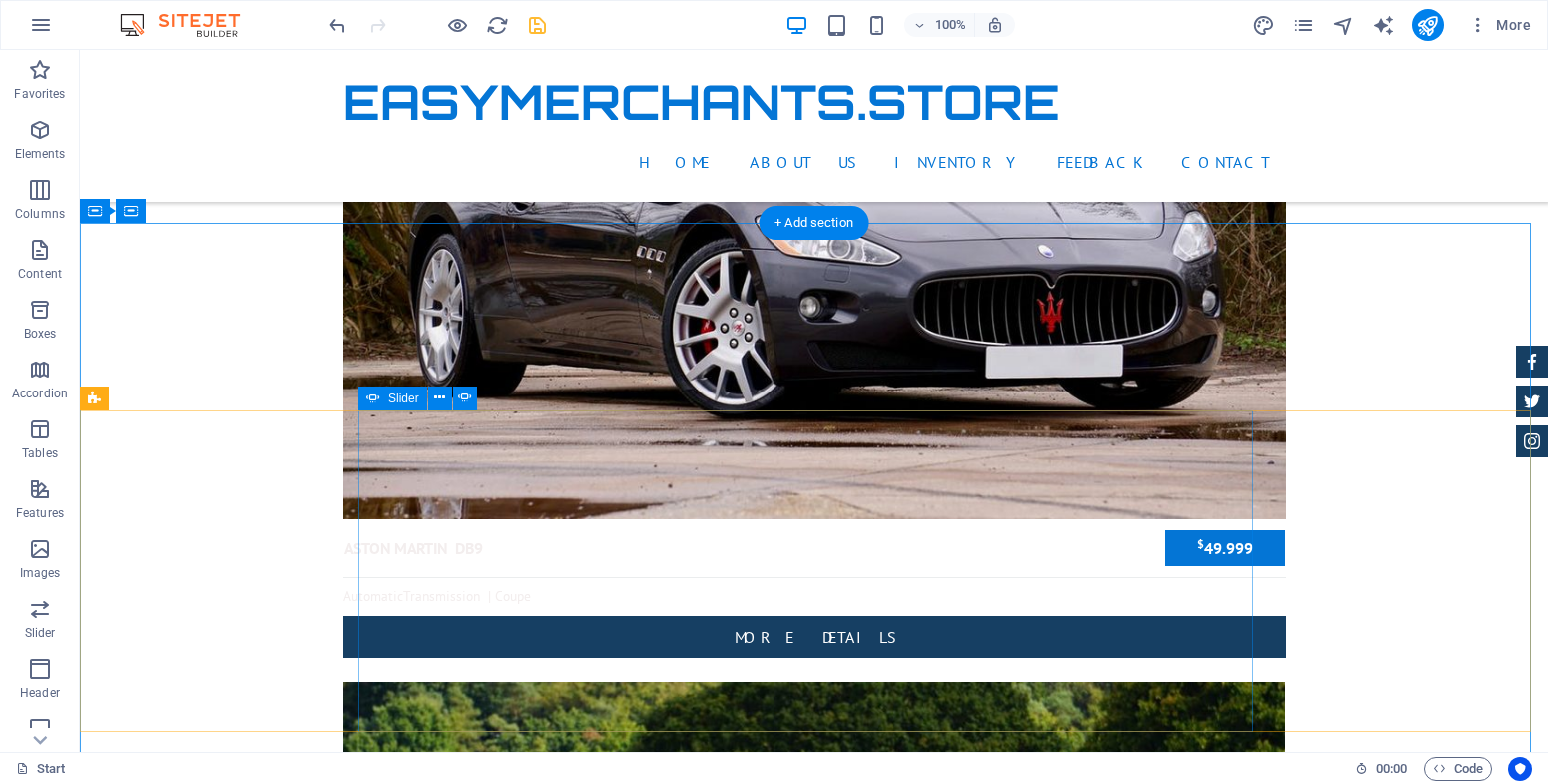 scroll, scrollTop: 4446, scrollLeft: 0, axis: vertical 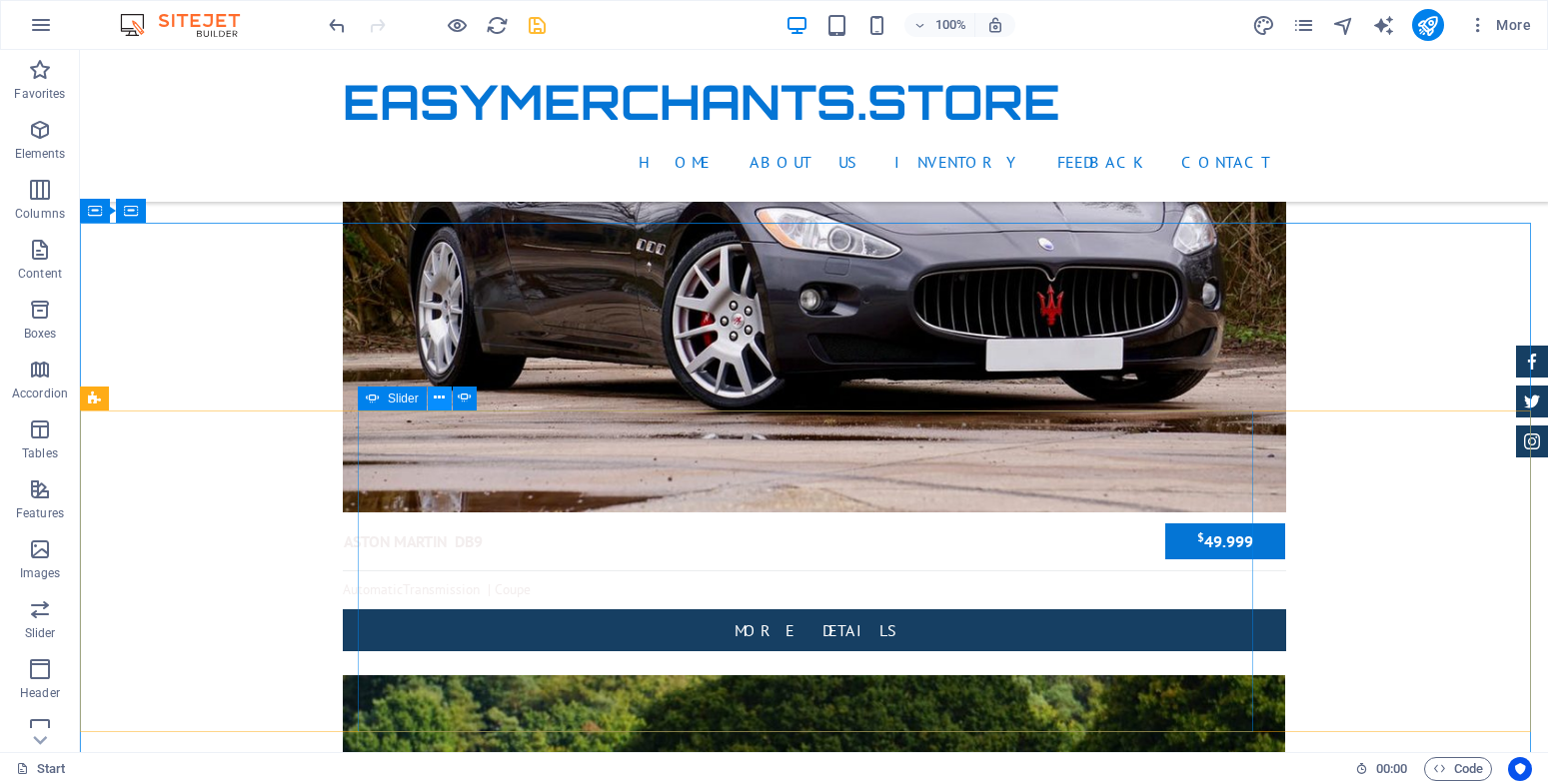 click at bounding box center (439, 397) 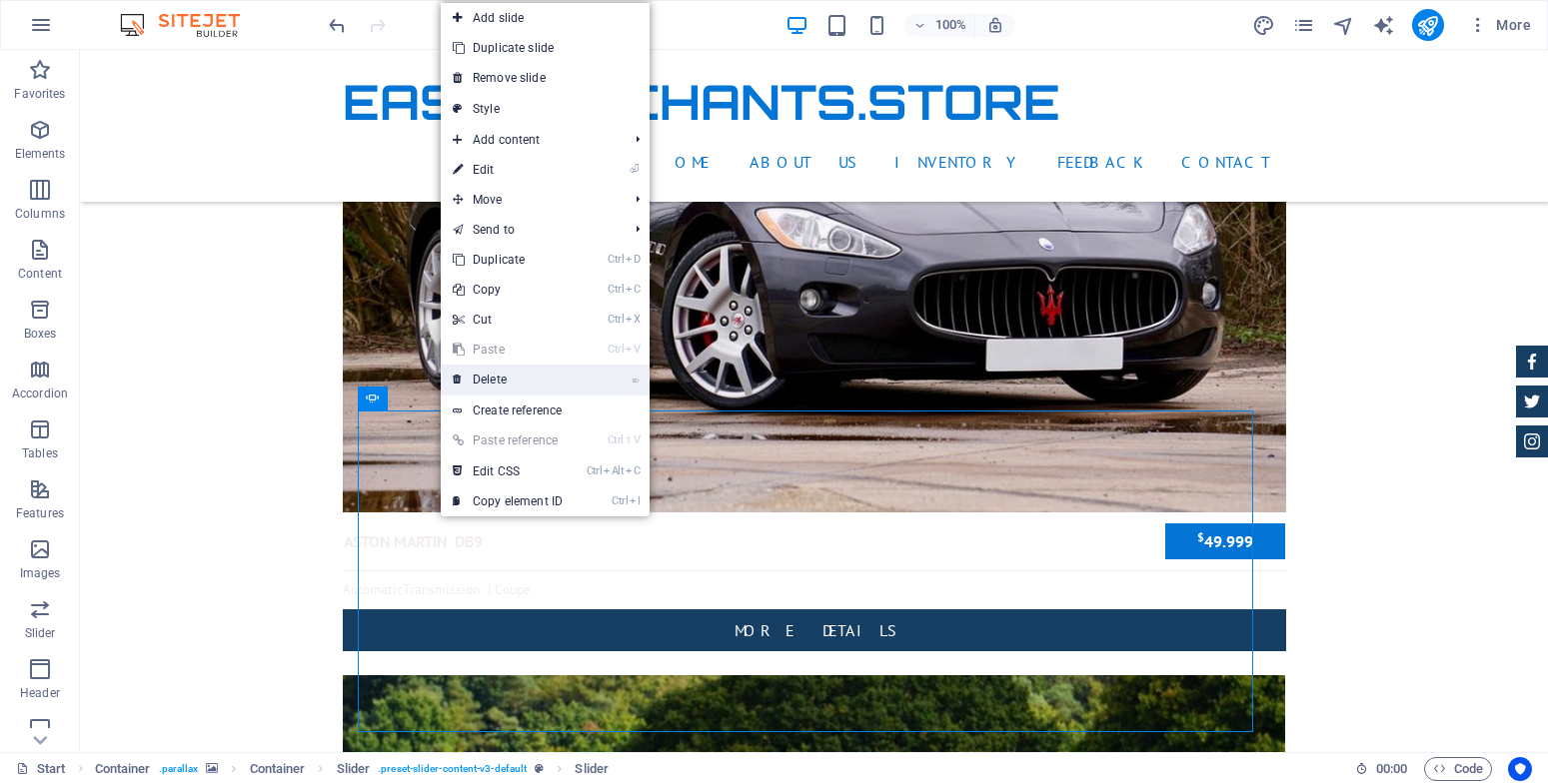click at bounding box center [458, 380] 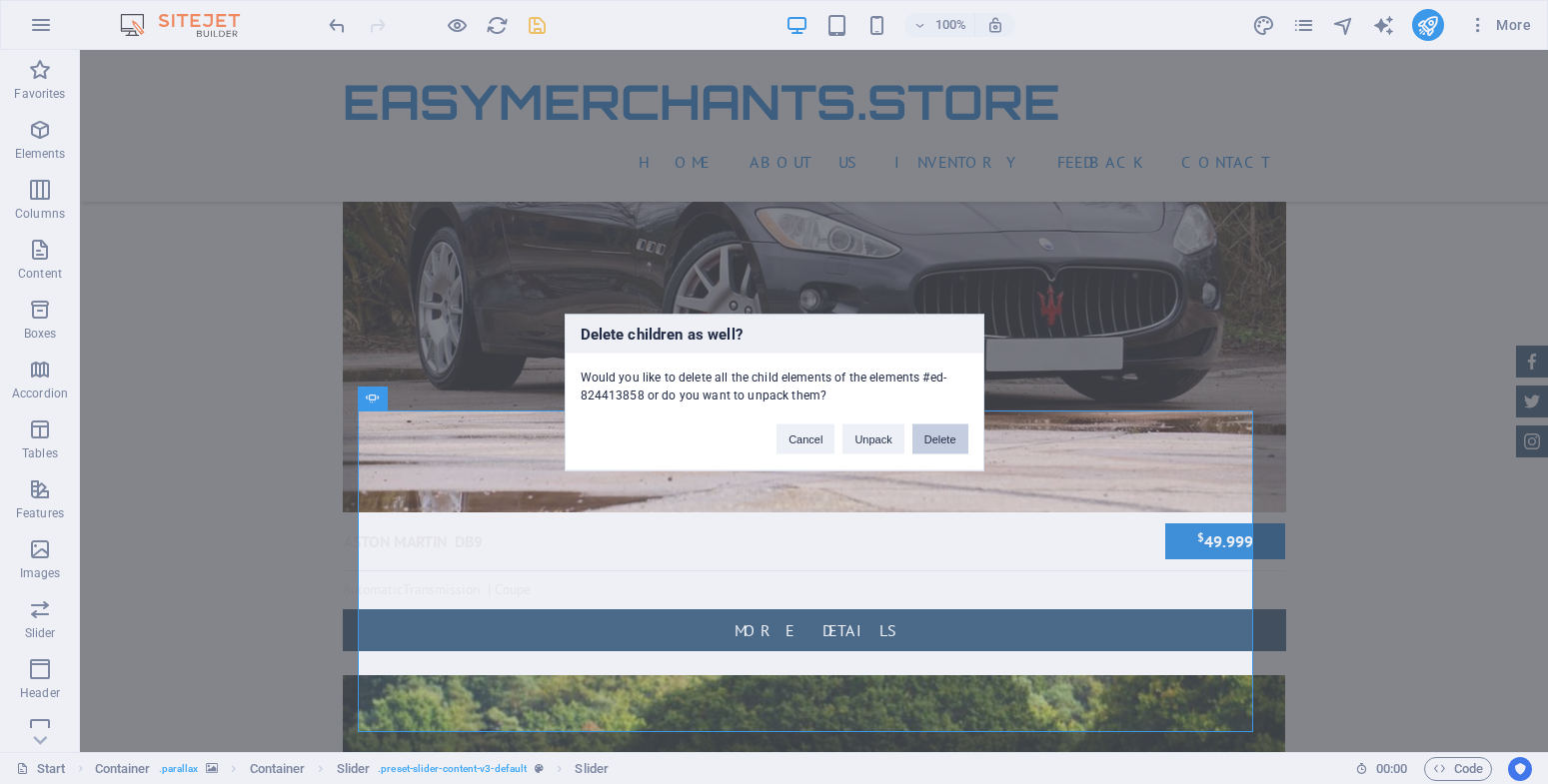 click on "Delete" at bounding box center [940, 438] 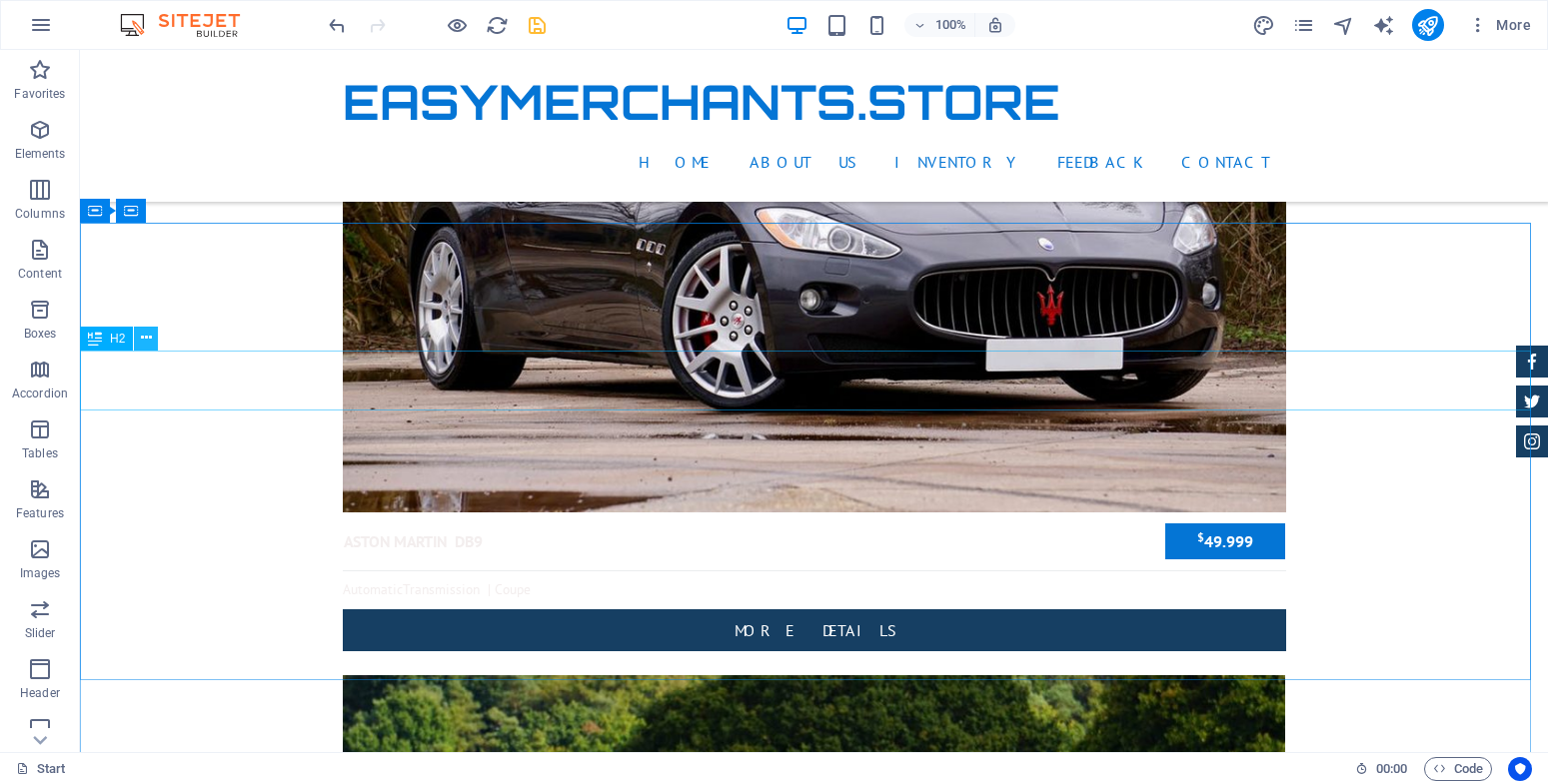 click at bounding box center (146, 338) 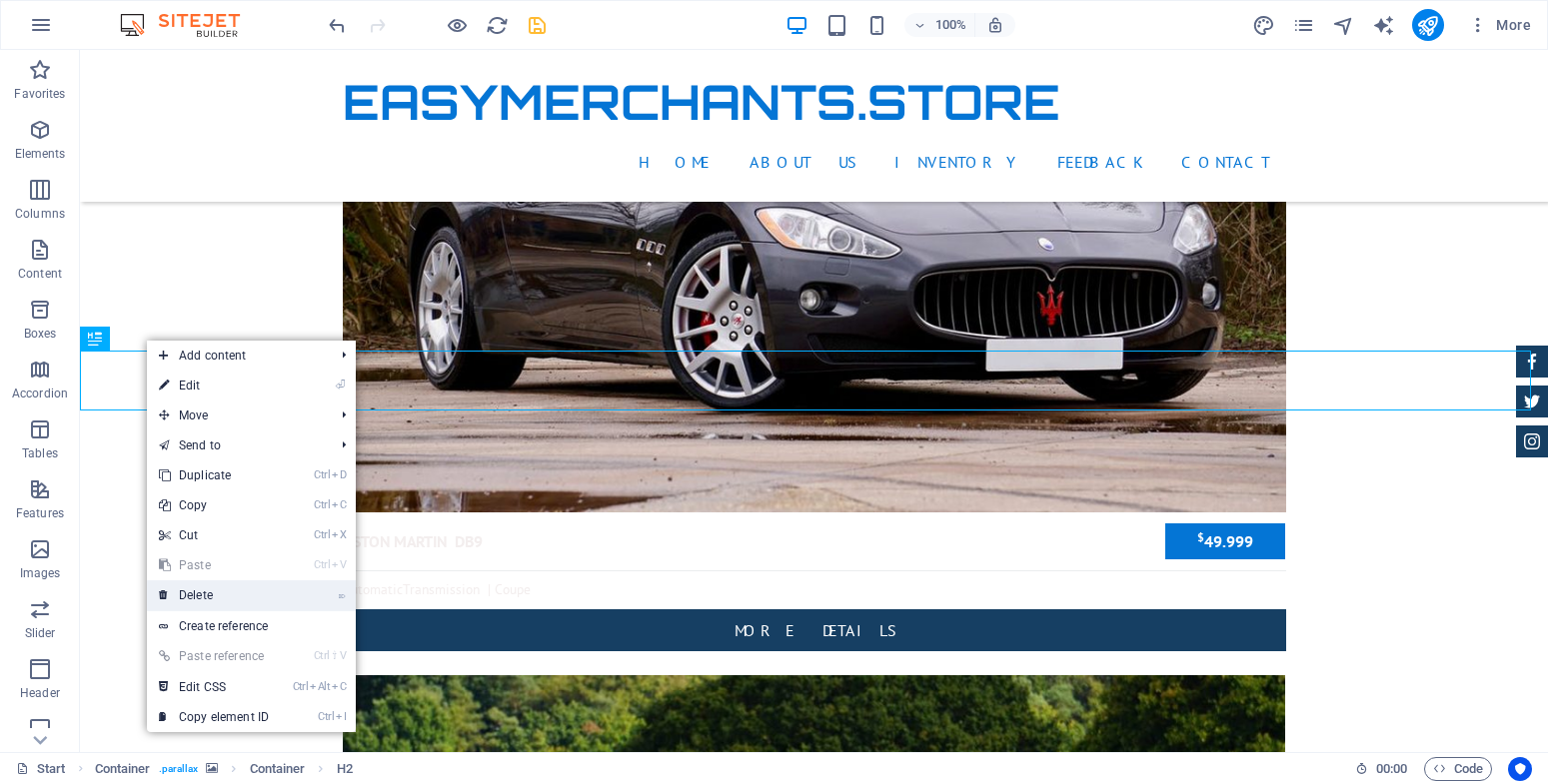 click on "⌦  Delete" at bounding box center [214, 595] 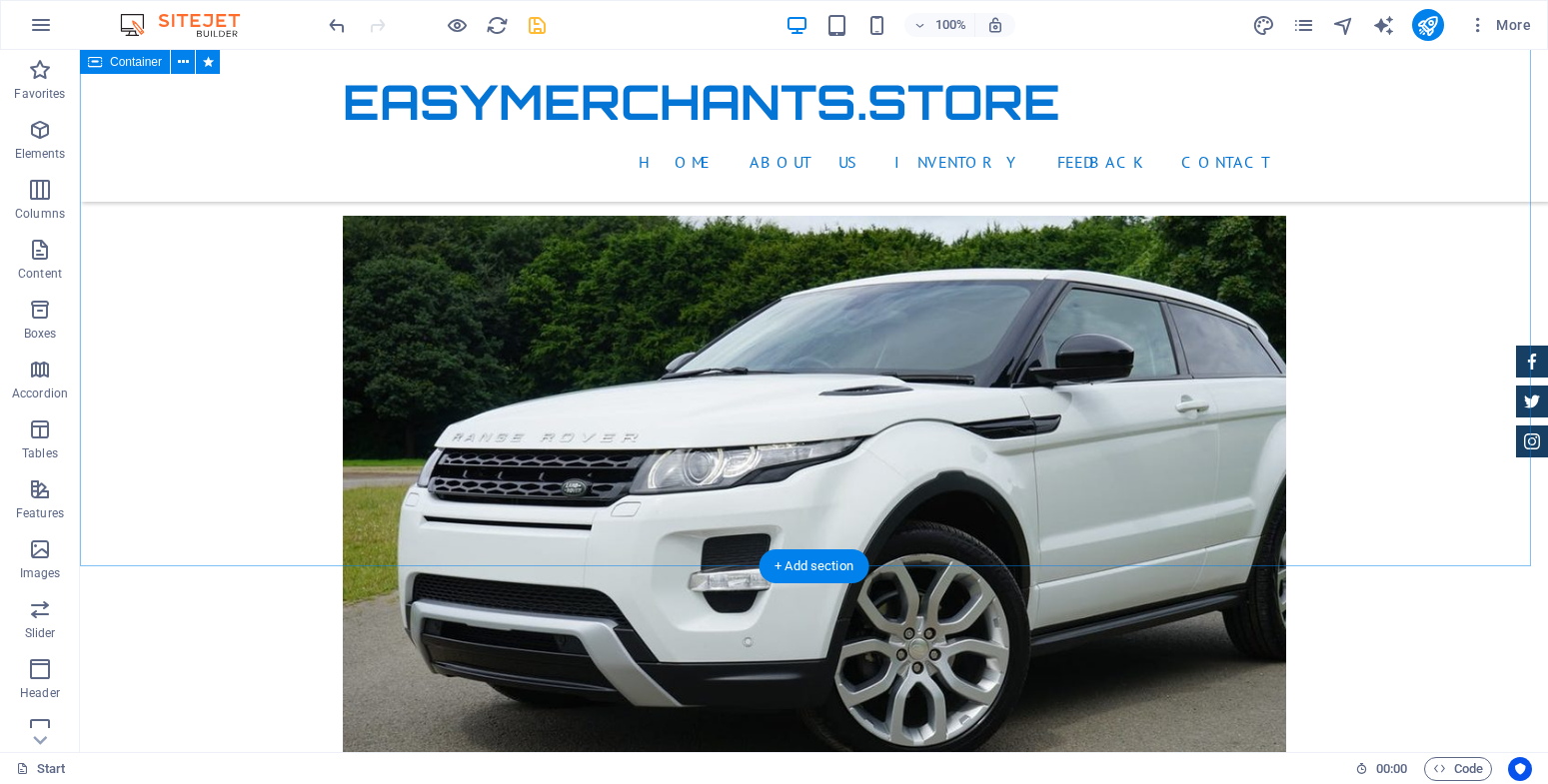 scroll, scrollTop: 3392, scrollLeft: 0, axis: vertical 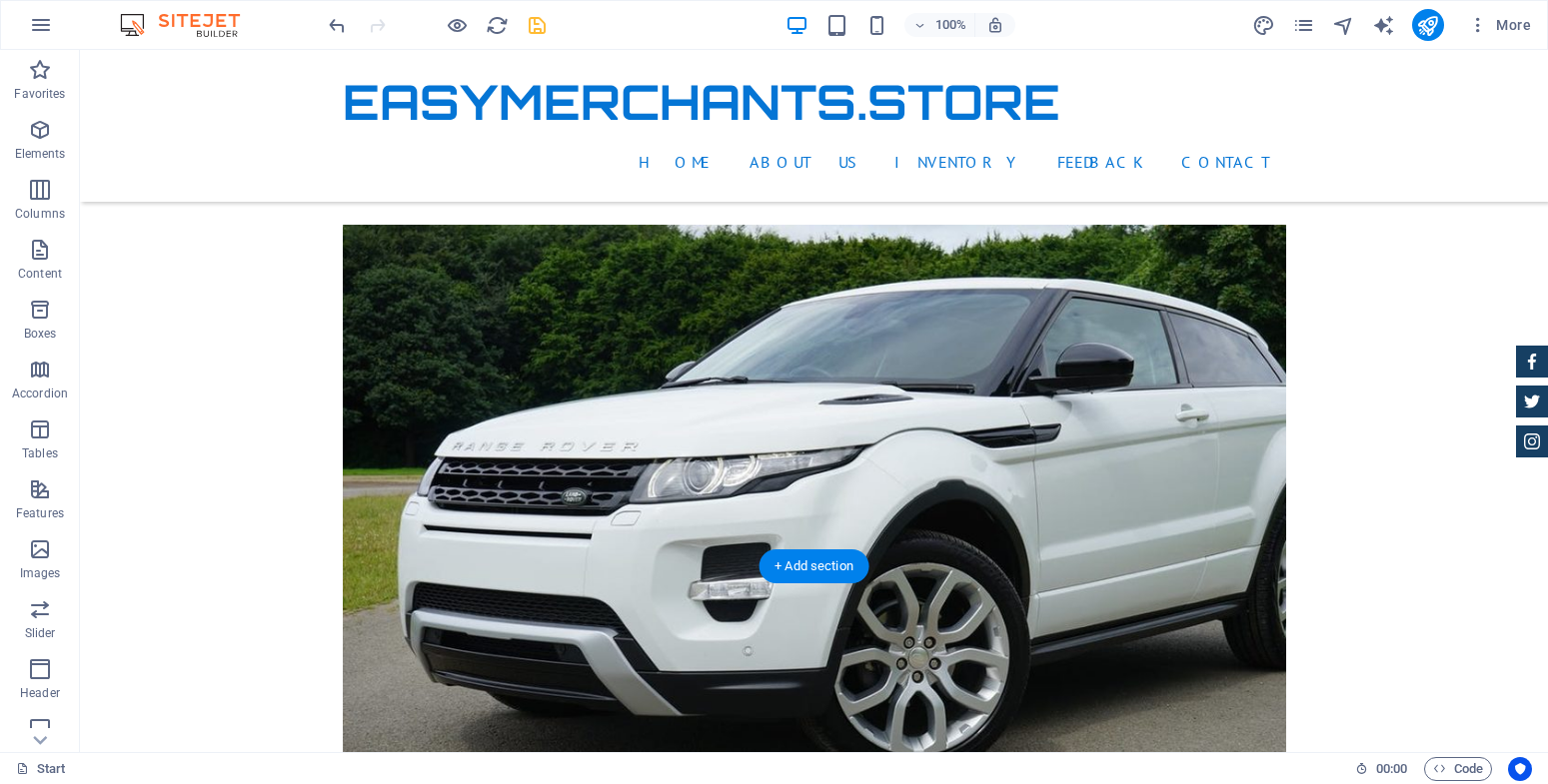 click at bounding box center [813, 13949] 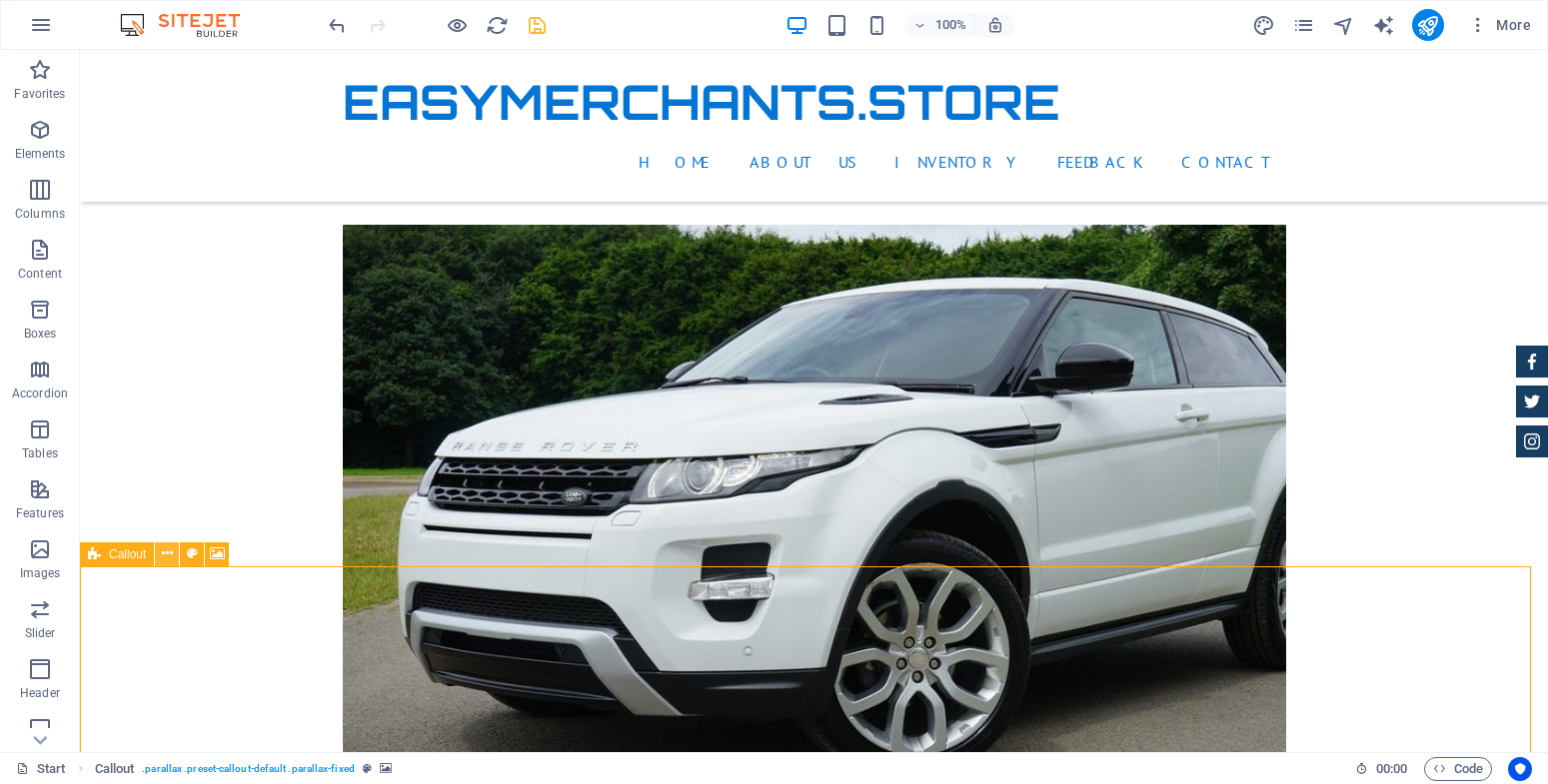 click at bounding box center [167, 553] 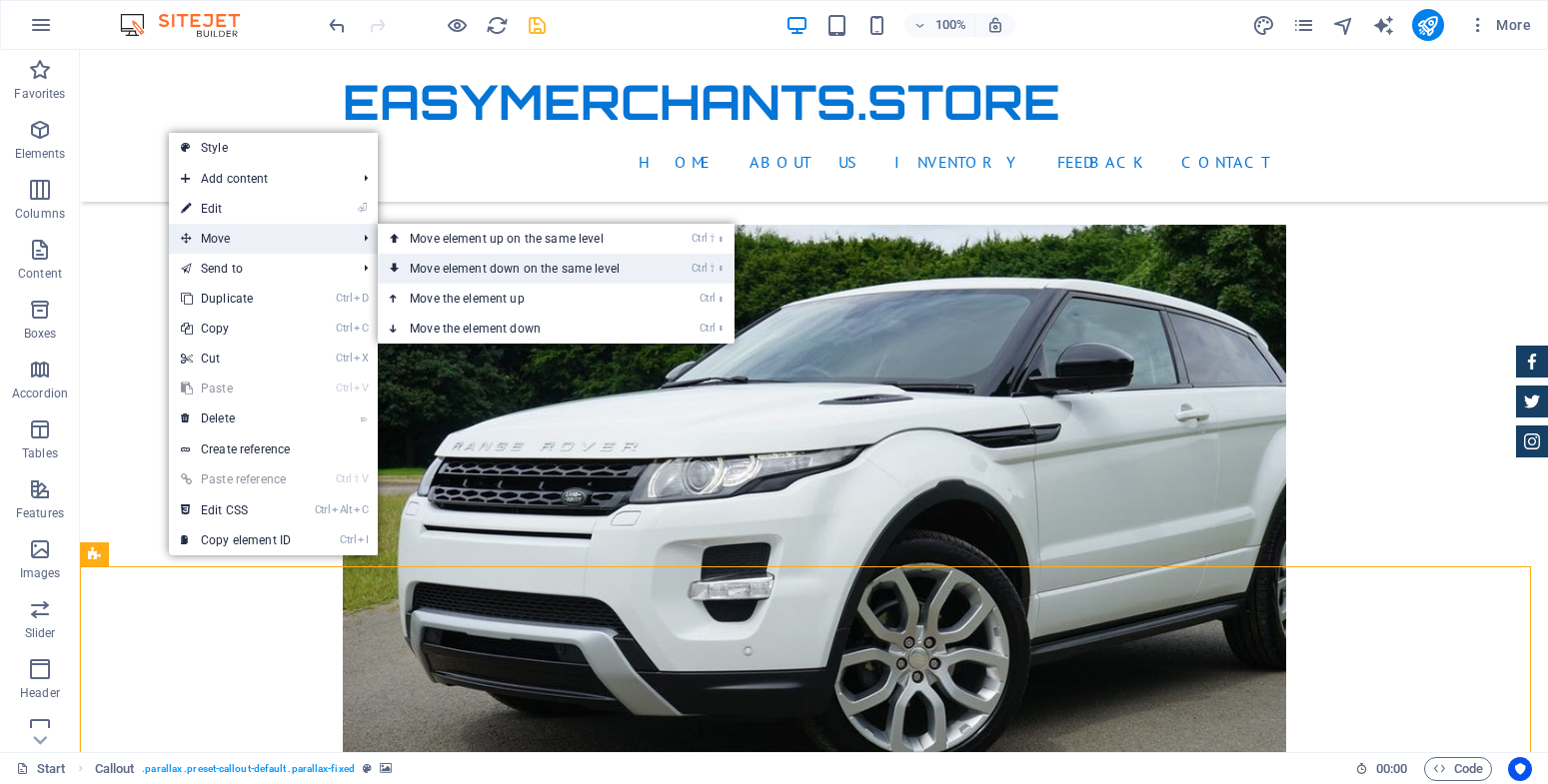 click on "Ctrl ⇧ ⬇  Move element down on the same level" at bounding box center (519, 269) 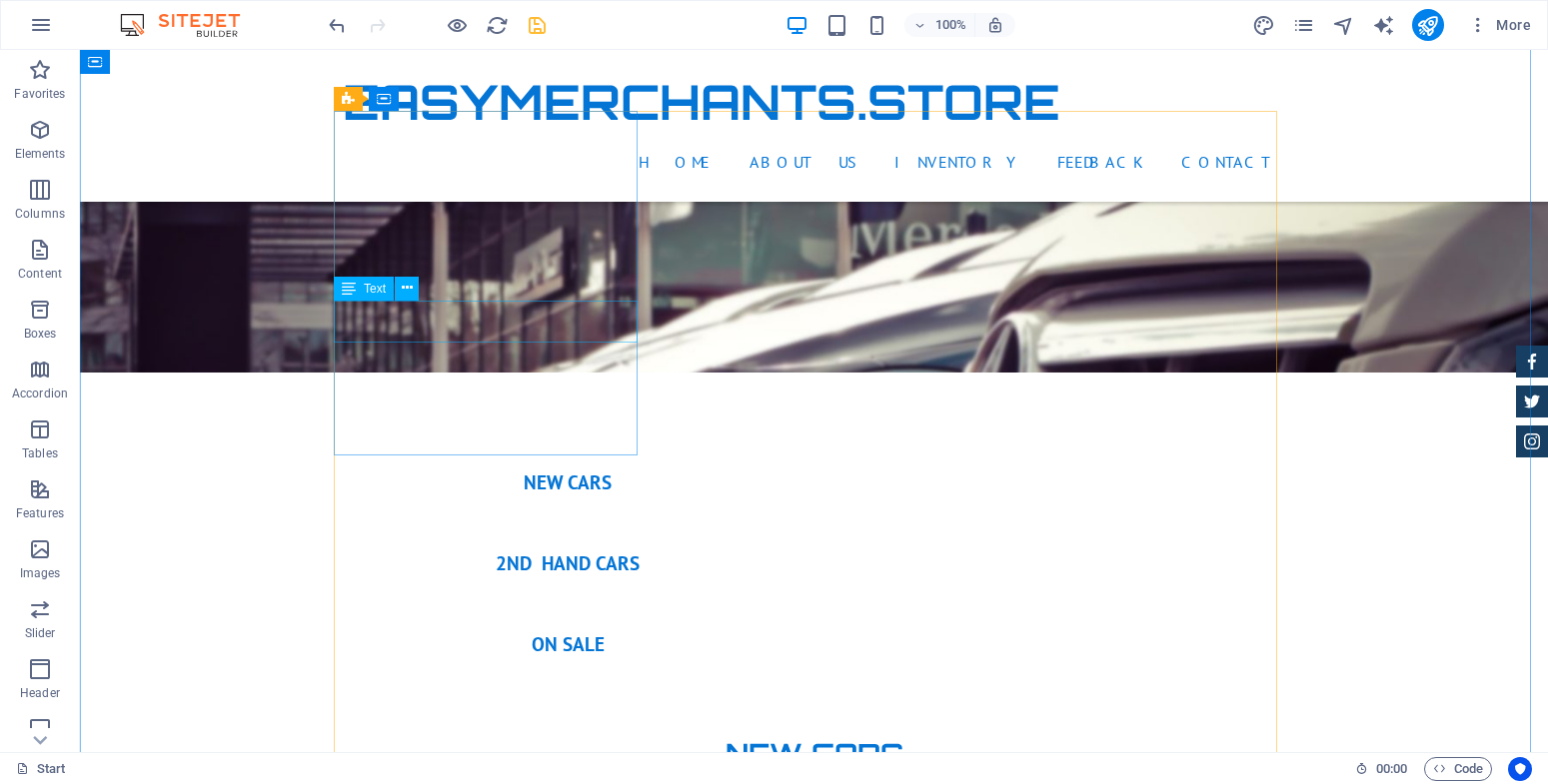 scroll, scrollTop: 2067, scrollLeft: 0, axis: vertical 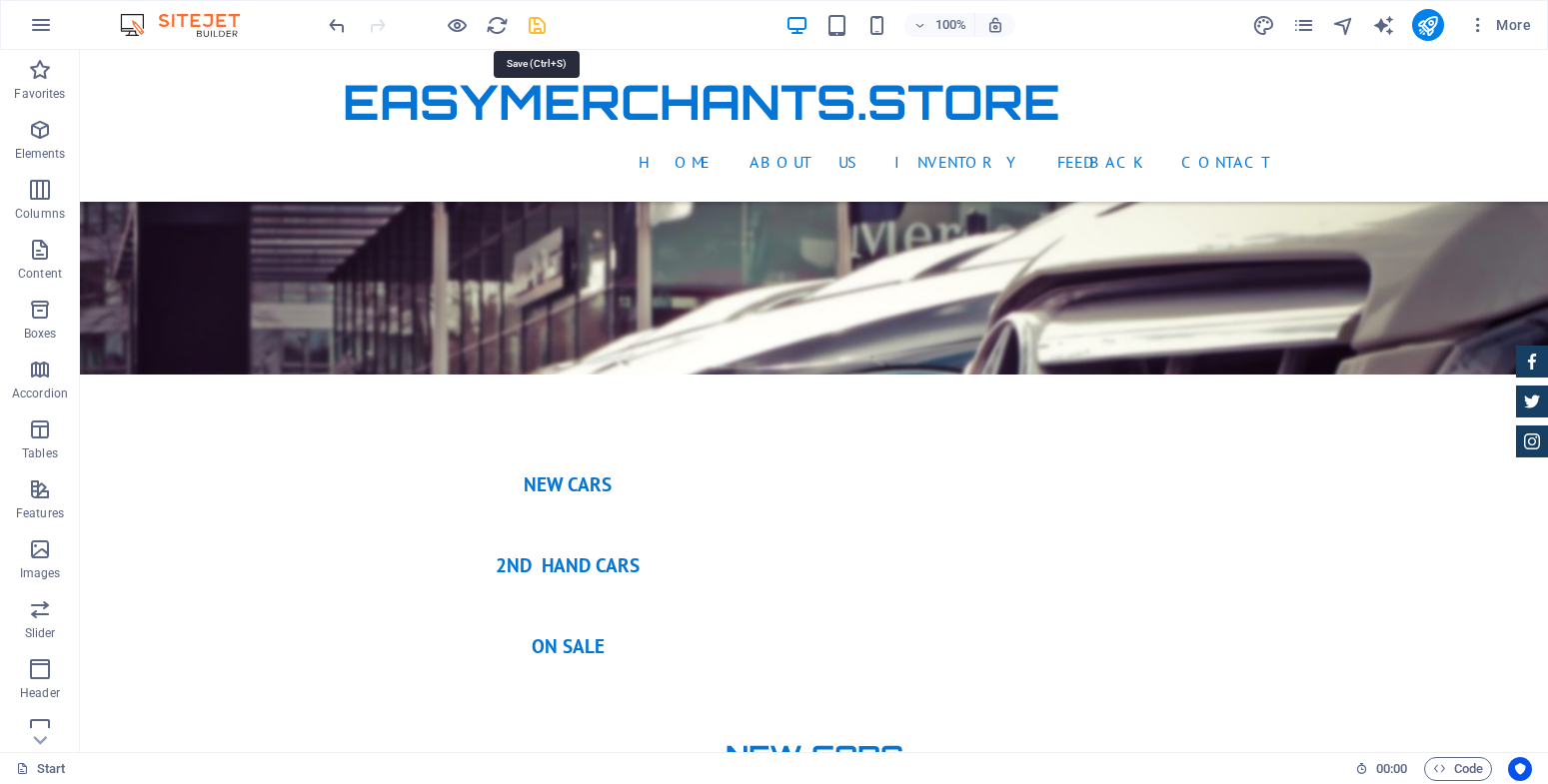 click at bounding box center (537, 25) 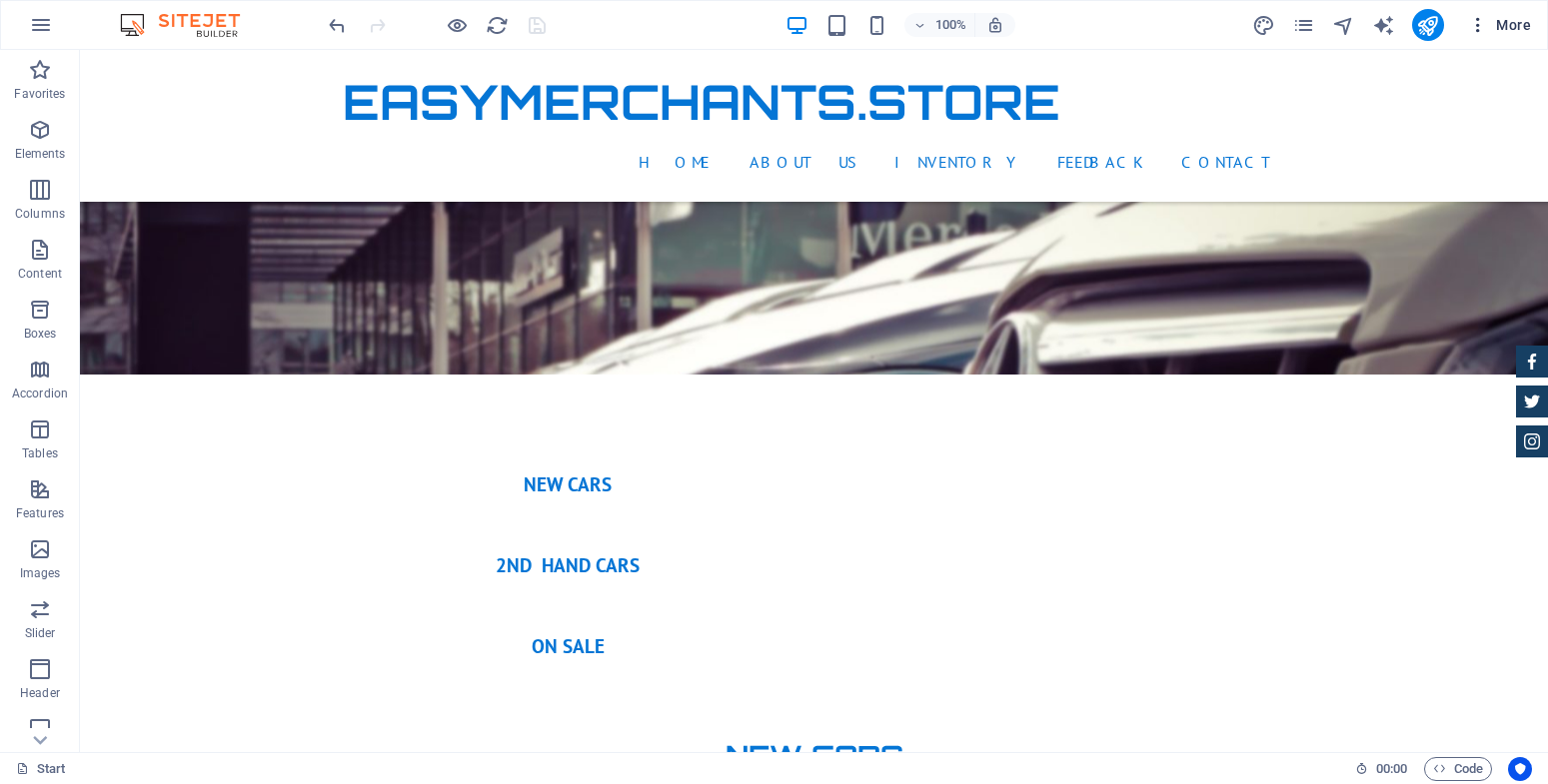 click at bounding box center [1478, 25] 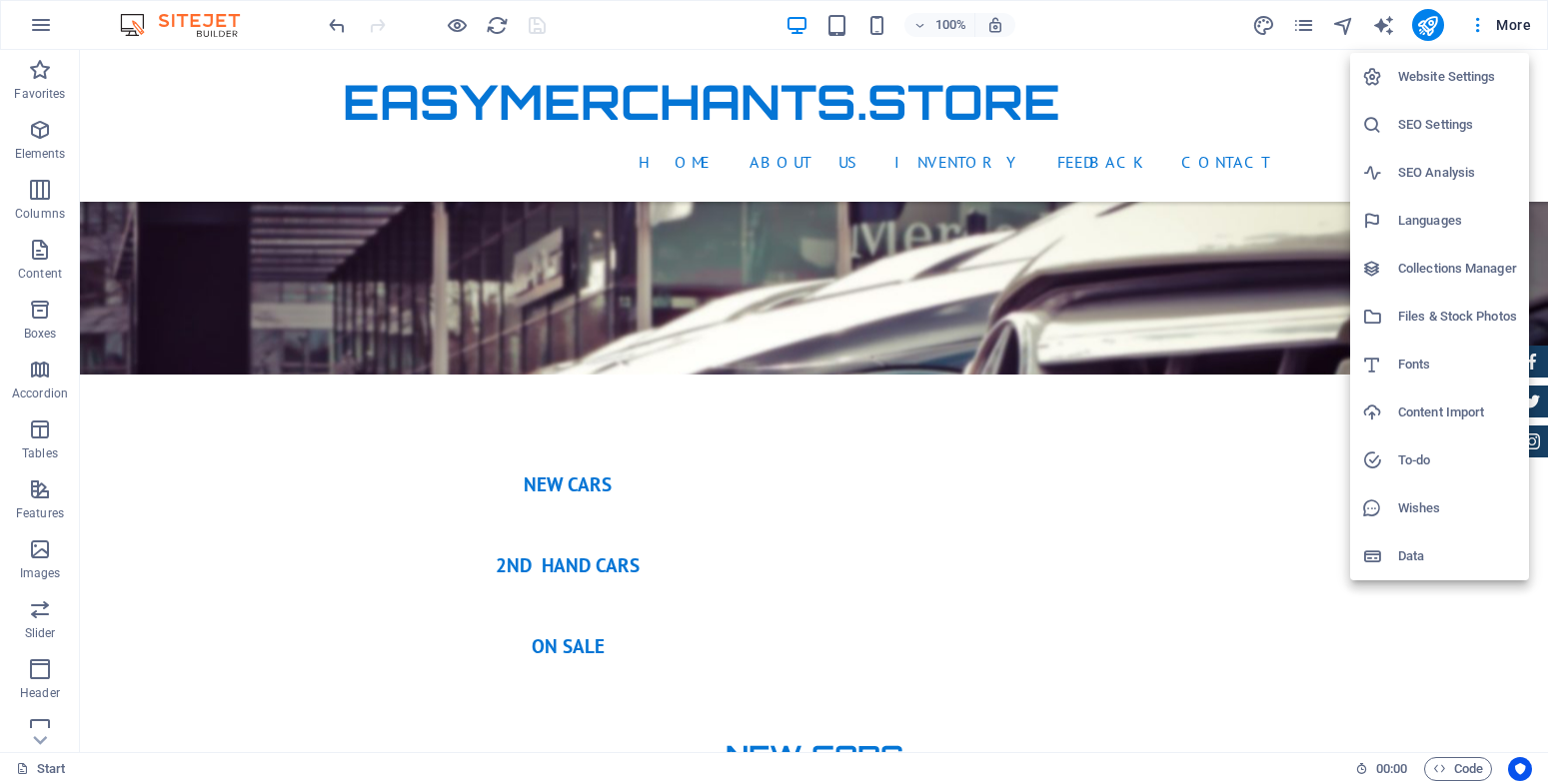click on "Website Settings" at bounding box center [1457, 77] 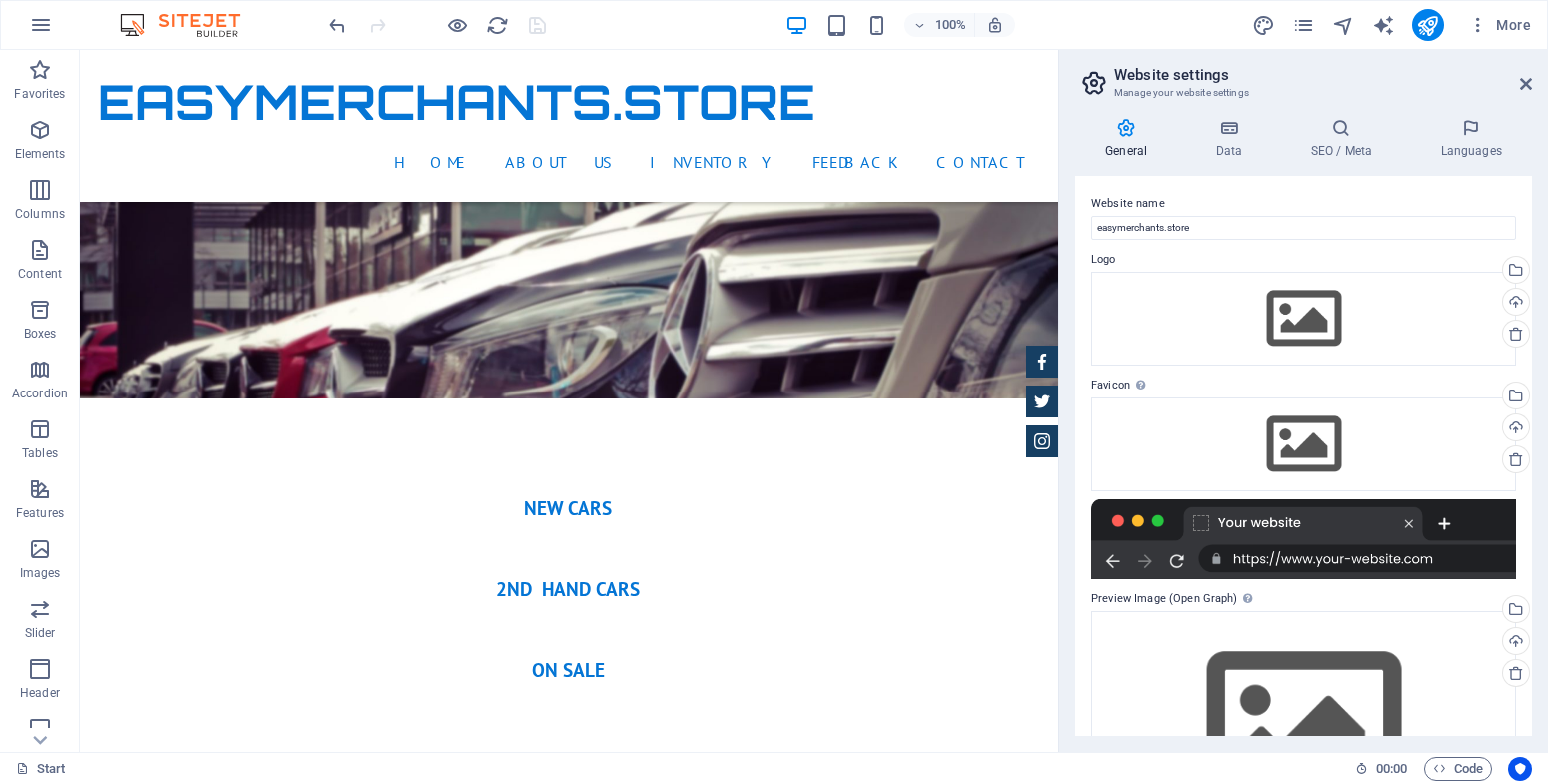 scroll, scrollTop: 2085, scrollLeft: 0, axis: vertical 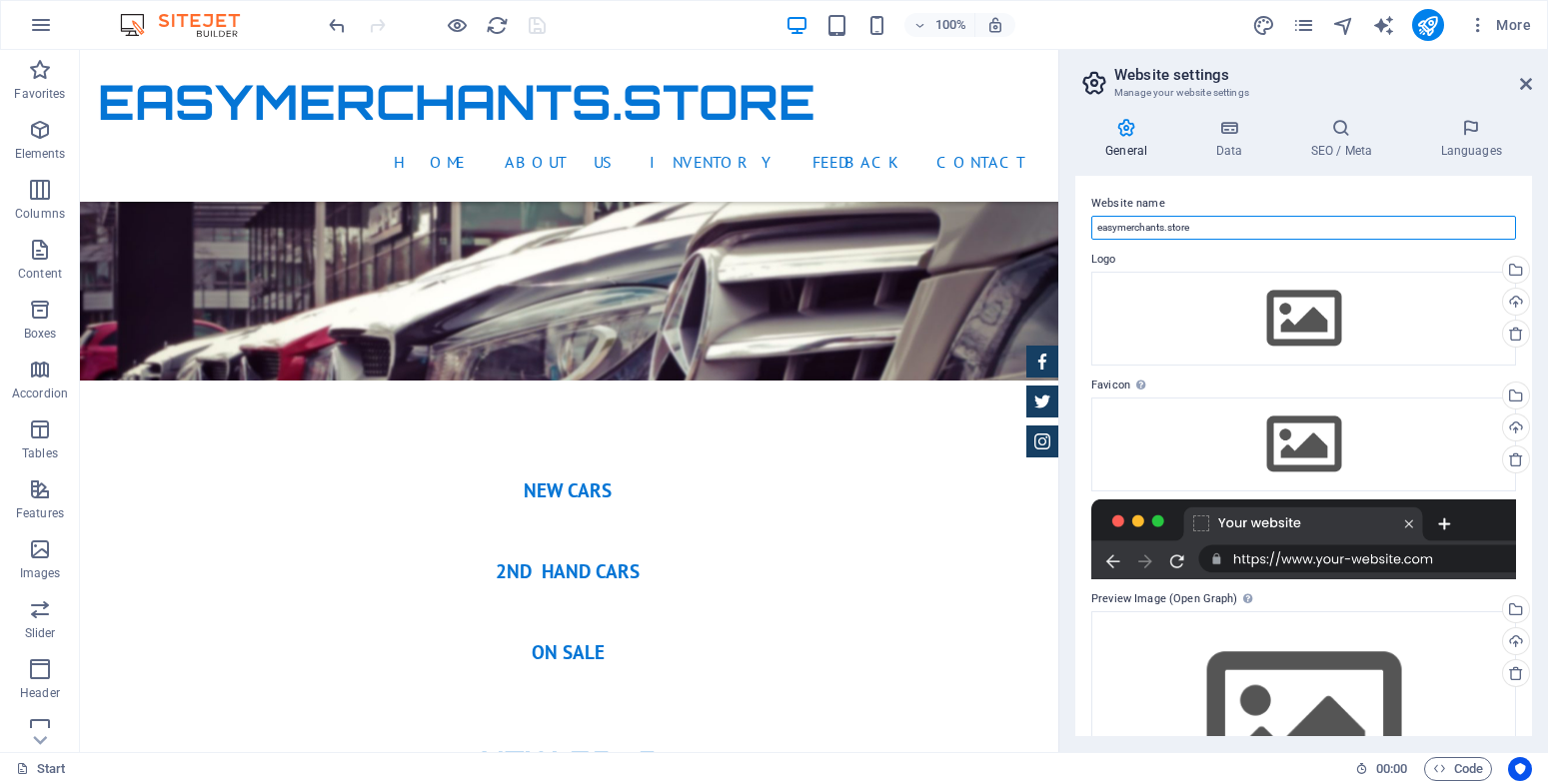 click on "easymerchants.store" at bounding box center [1303, 228] 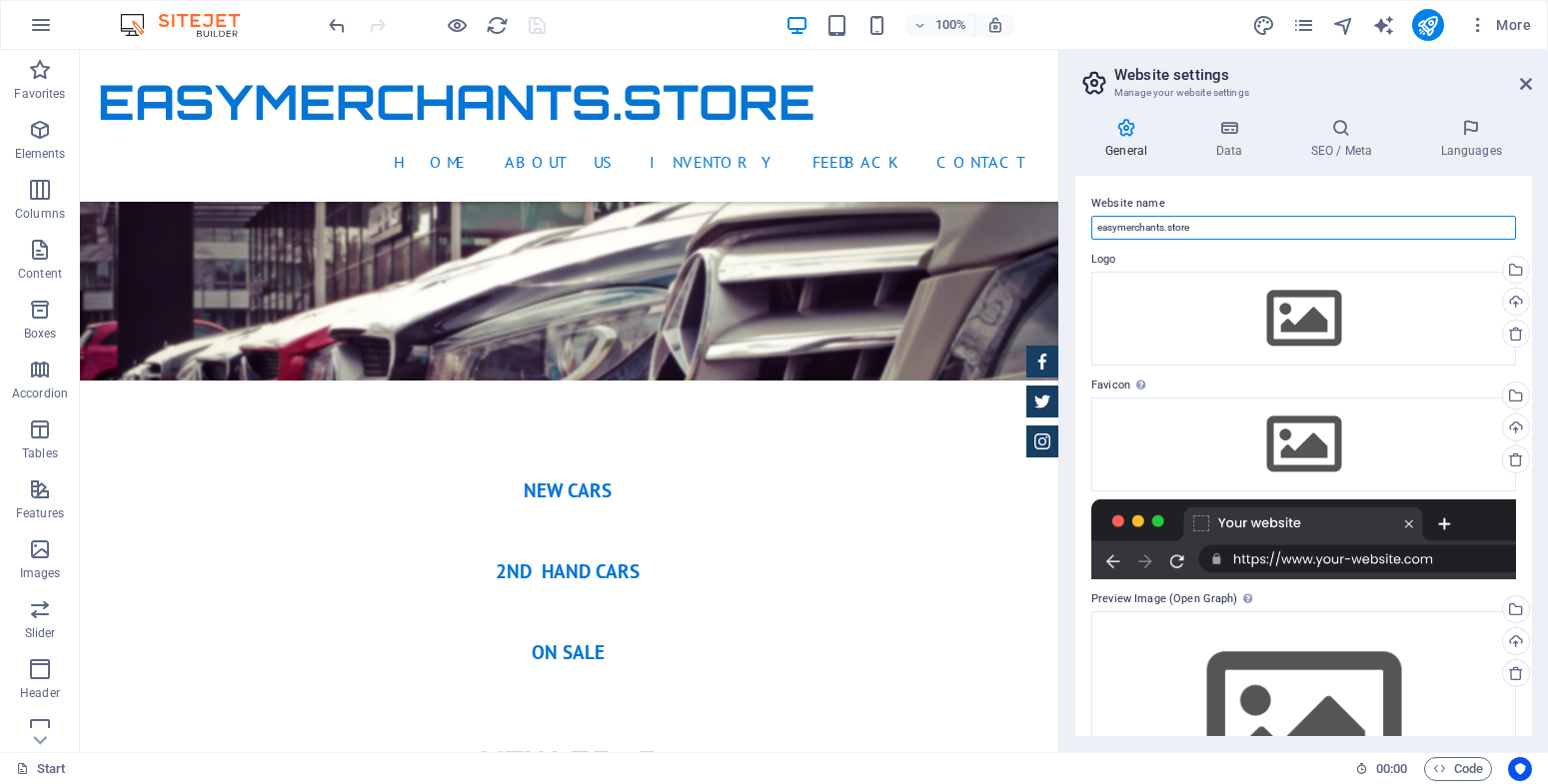 click on "easymerchants.store" at bounding box center (1303, 228) 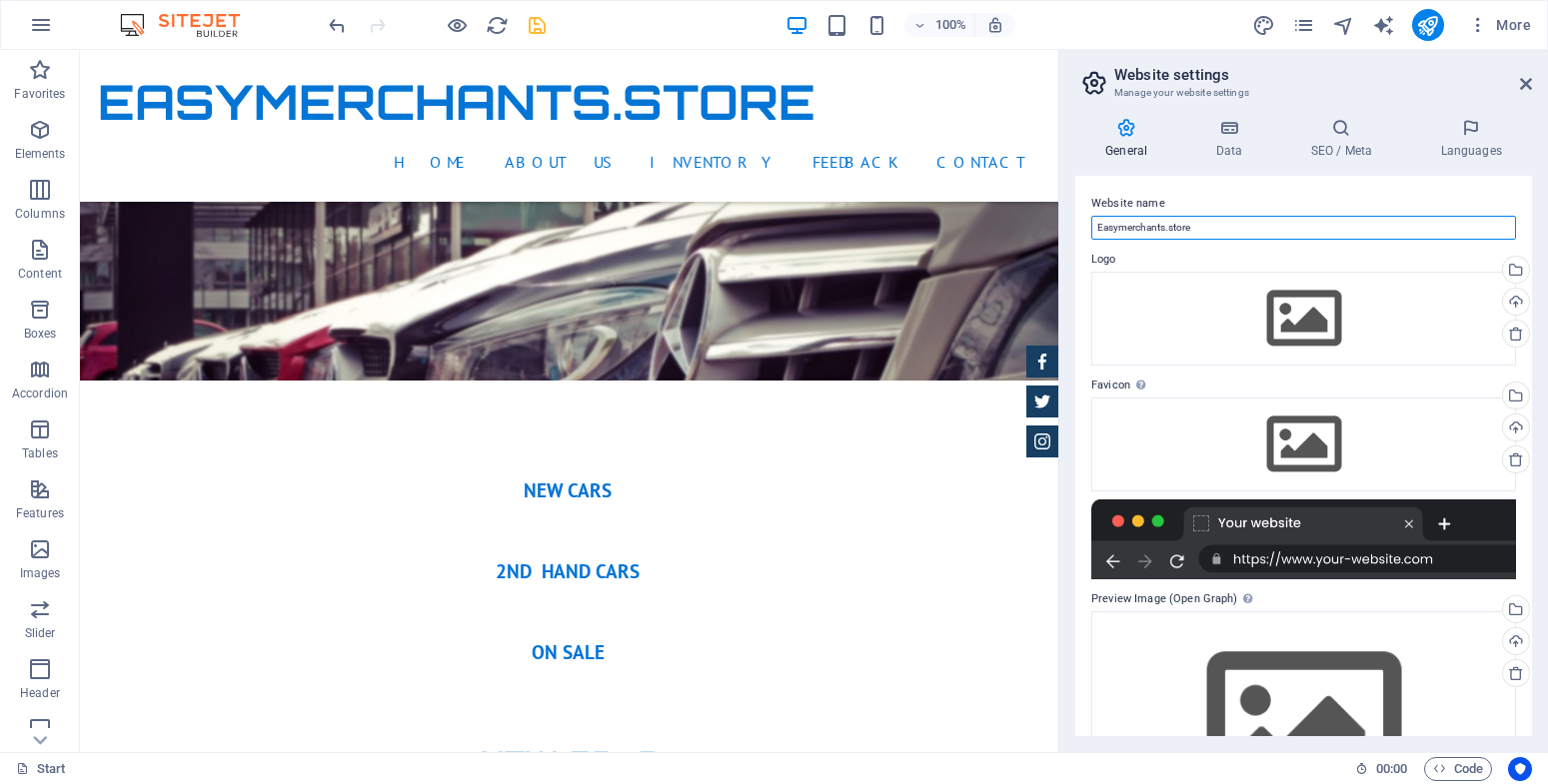 click on "Easymerchants.store" at bounding box center [1303, 228] 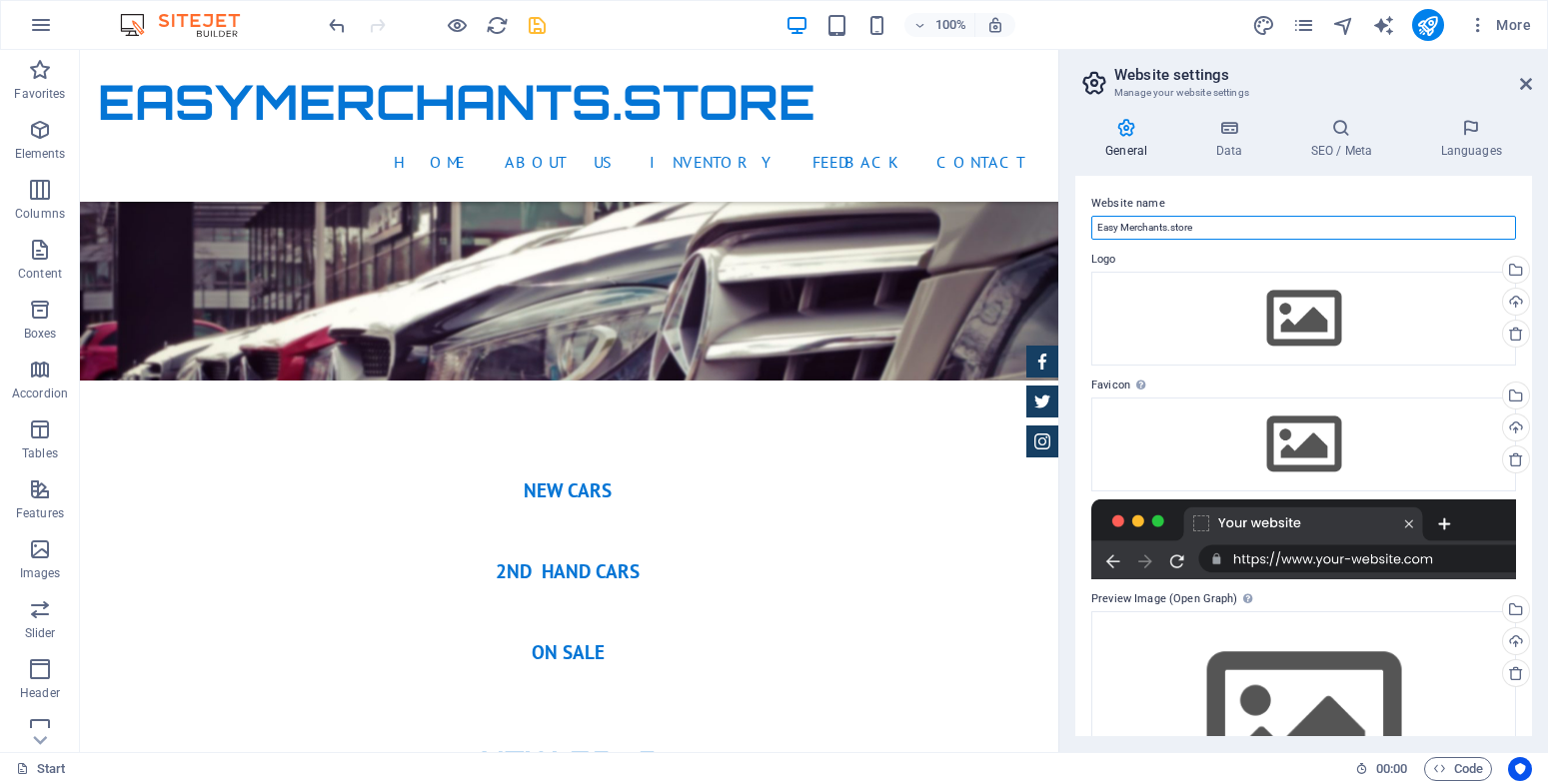 click on "Easy Merchants.store" at bounding box center [1303, 228] 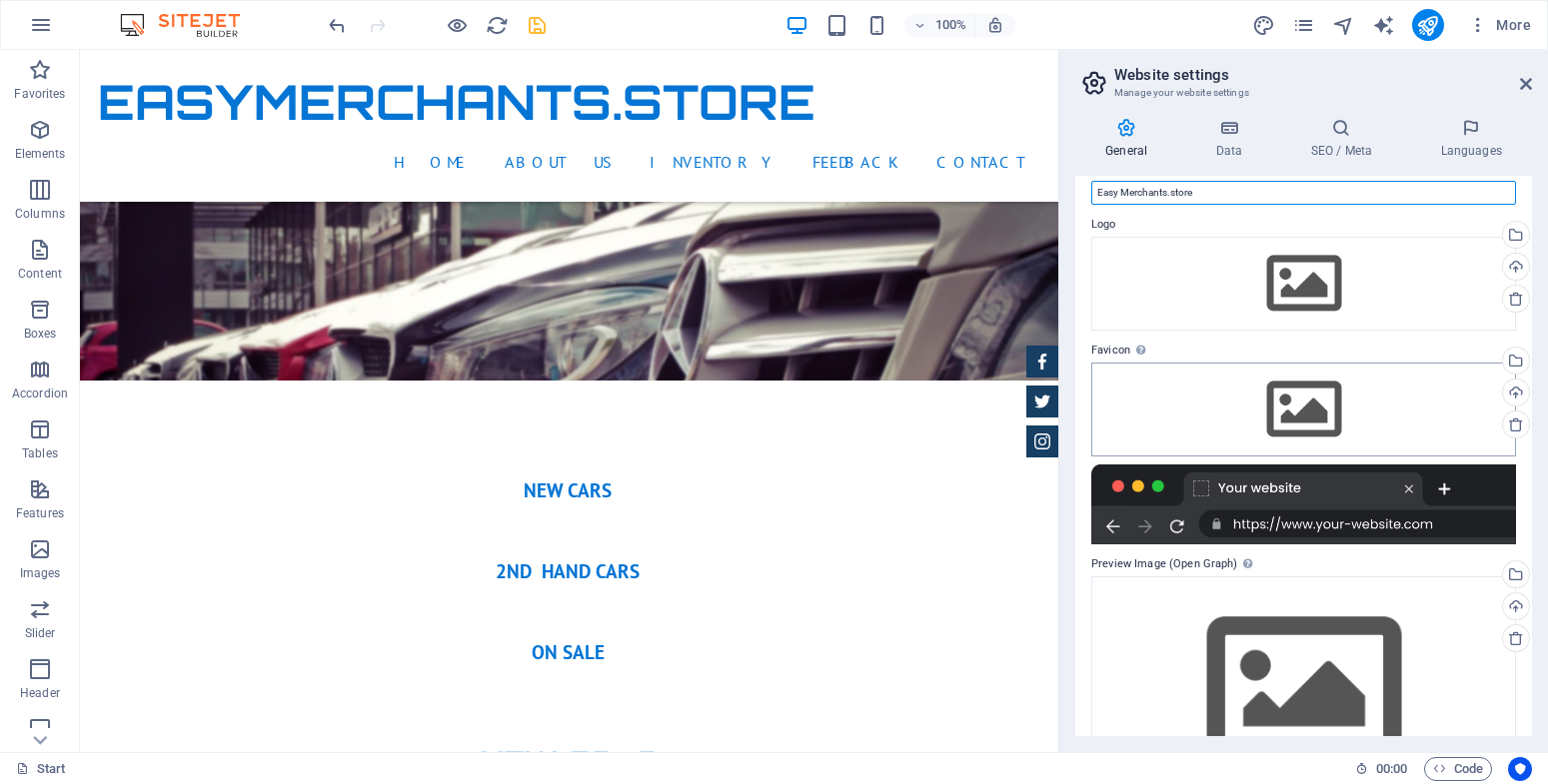 scroll, scrollTop: 0, scrollLeft: 0, axis: both 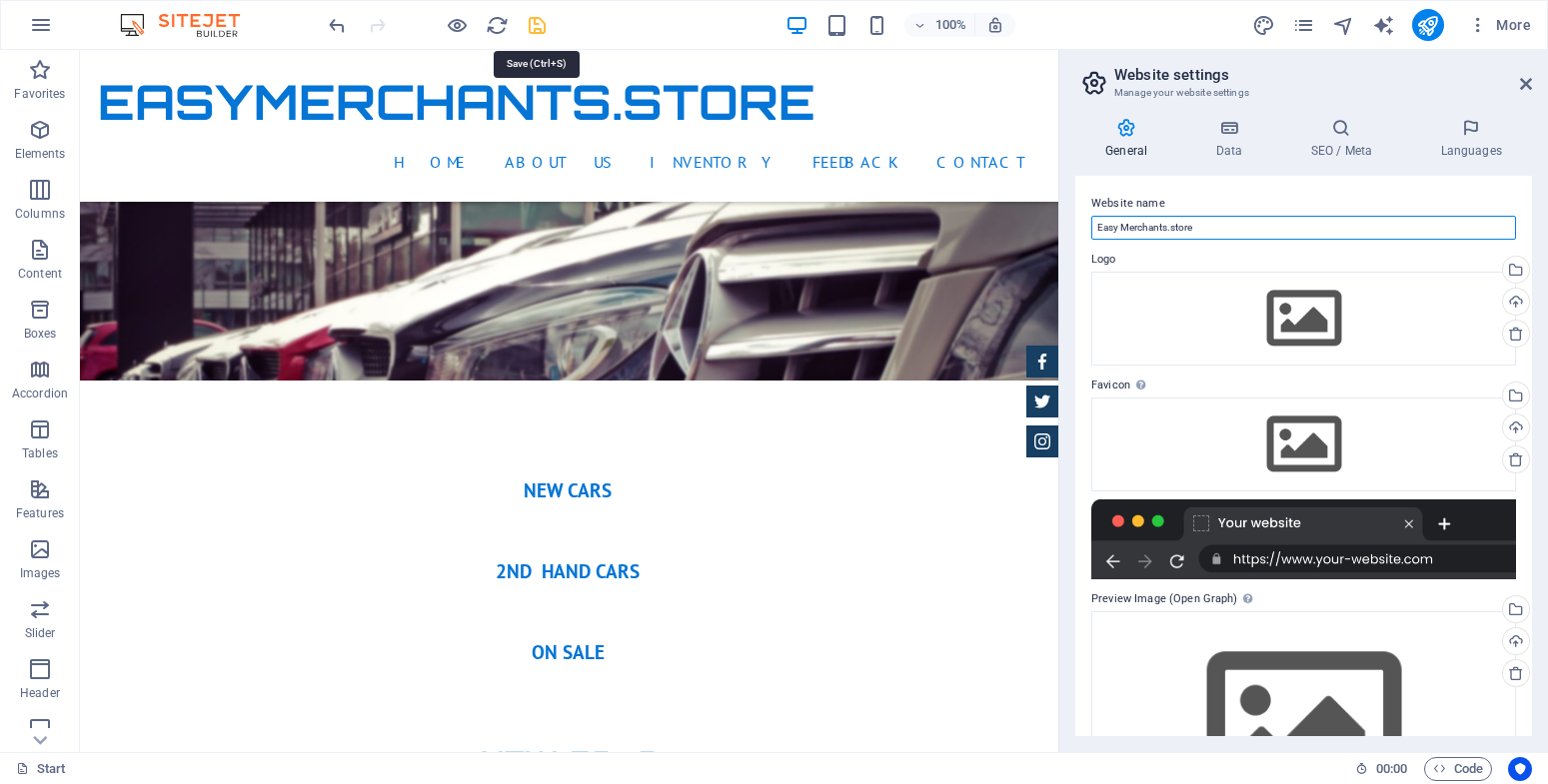 type on "Easy Merchants.store" 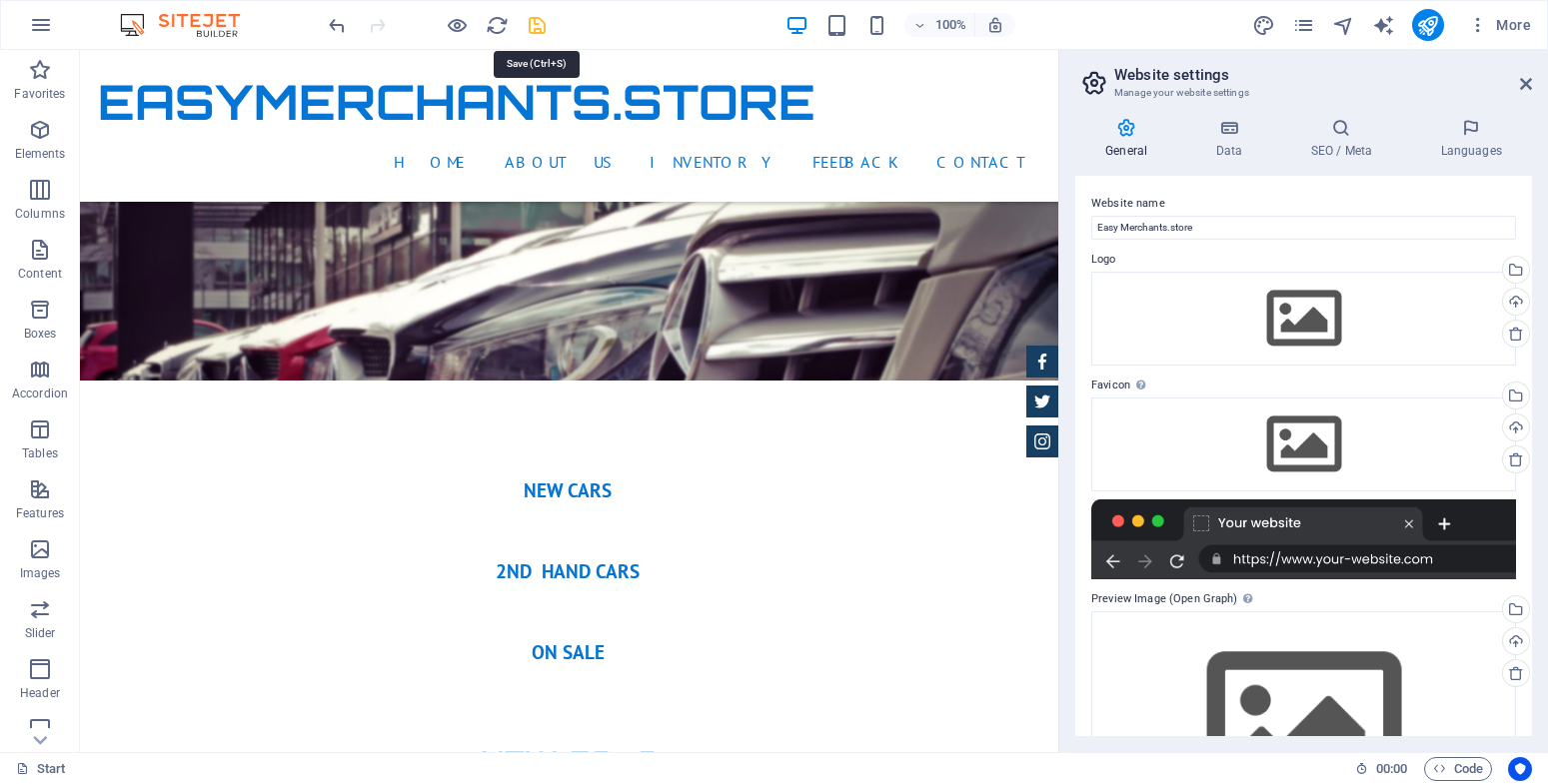 click at bounding box center [537, 25] 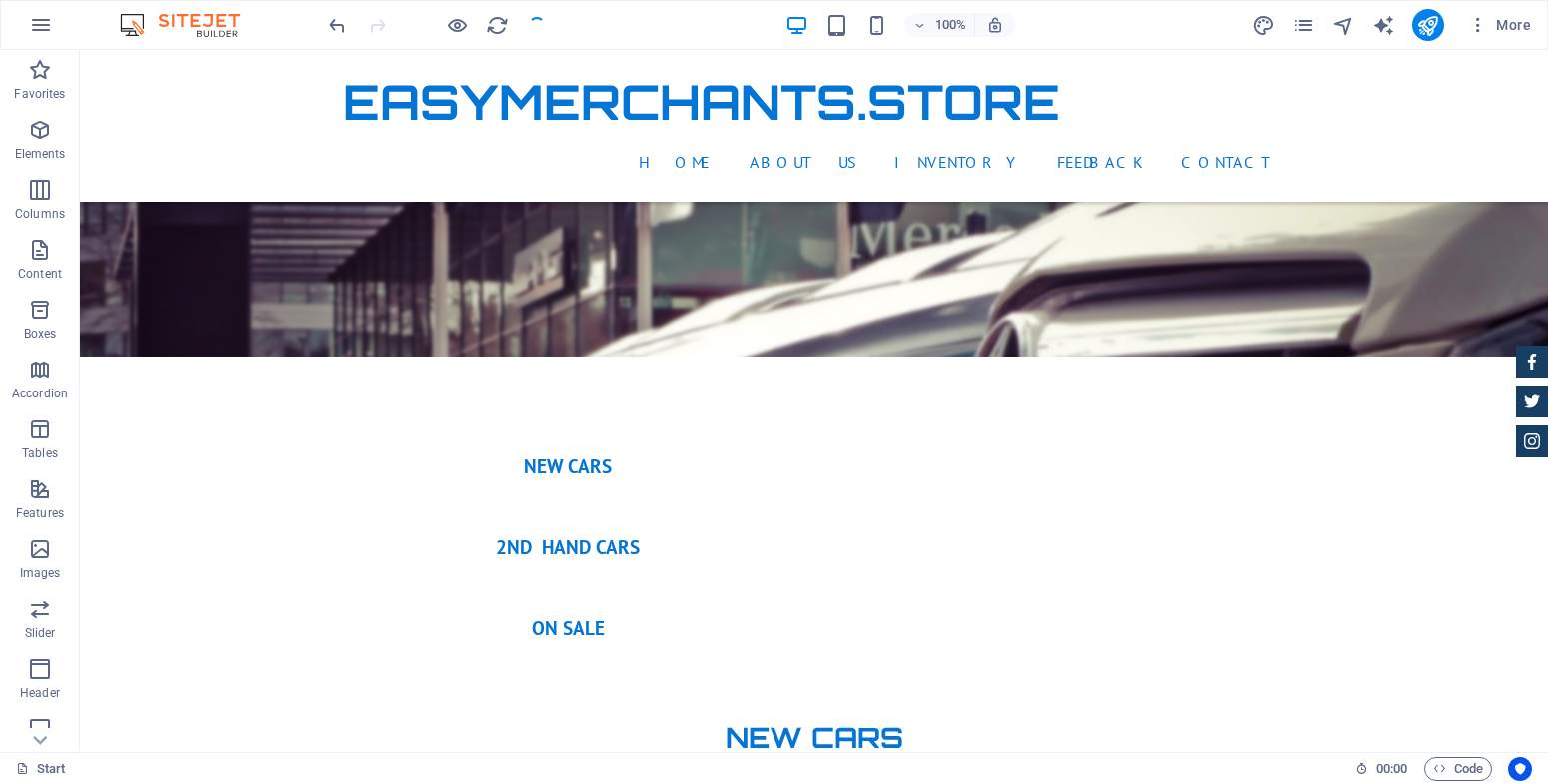 scroll, scrollTop: 2067, scrollLeft: 0, axis: vertical 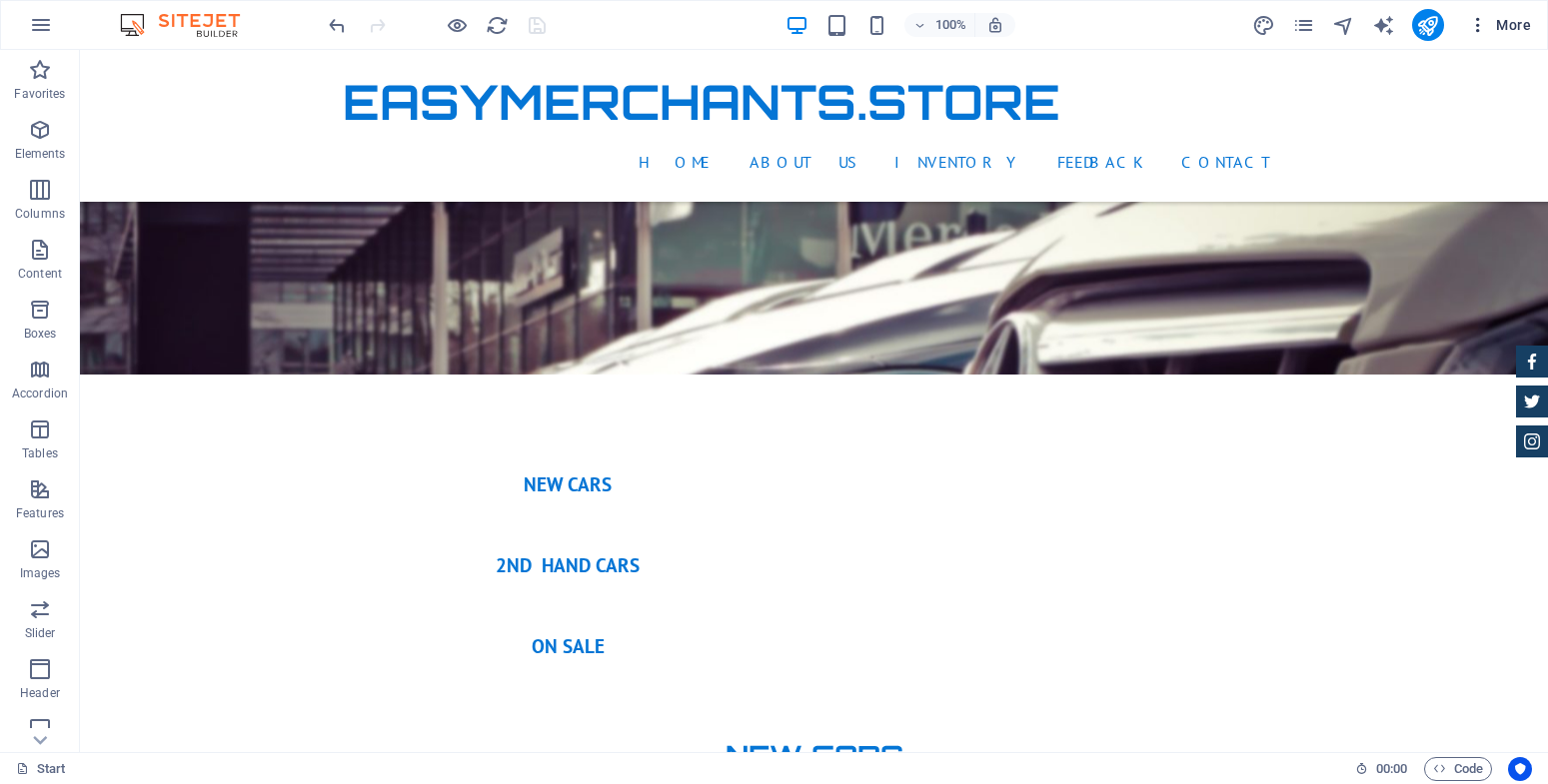 click at bounding box center [1478, 25] 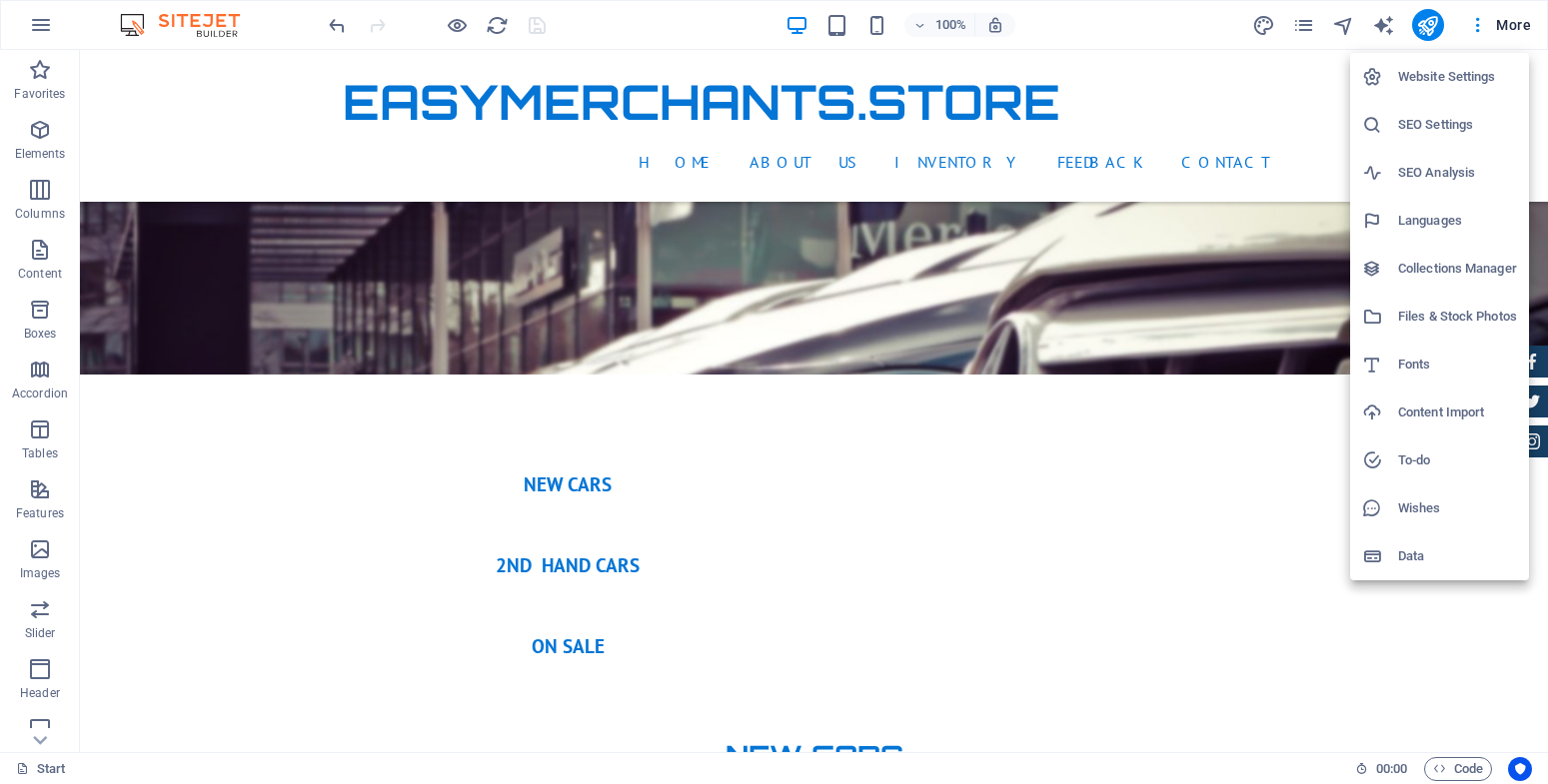 click on "Website Settings" at bounding box center (1457, 77) 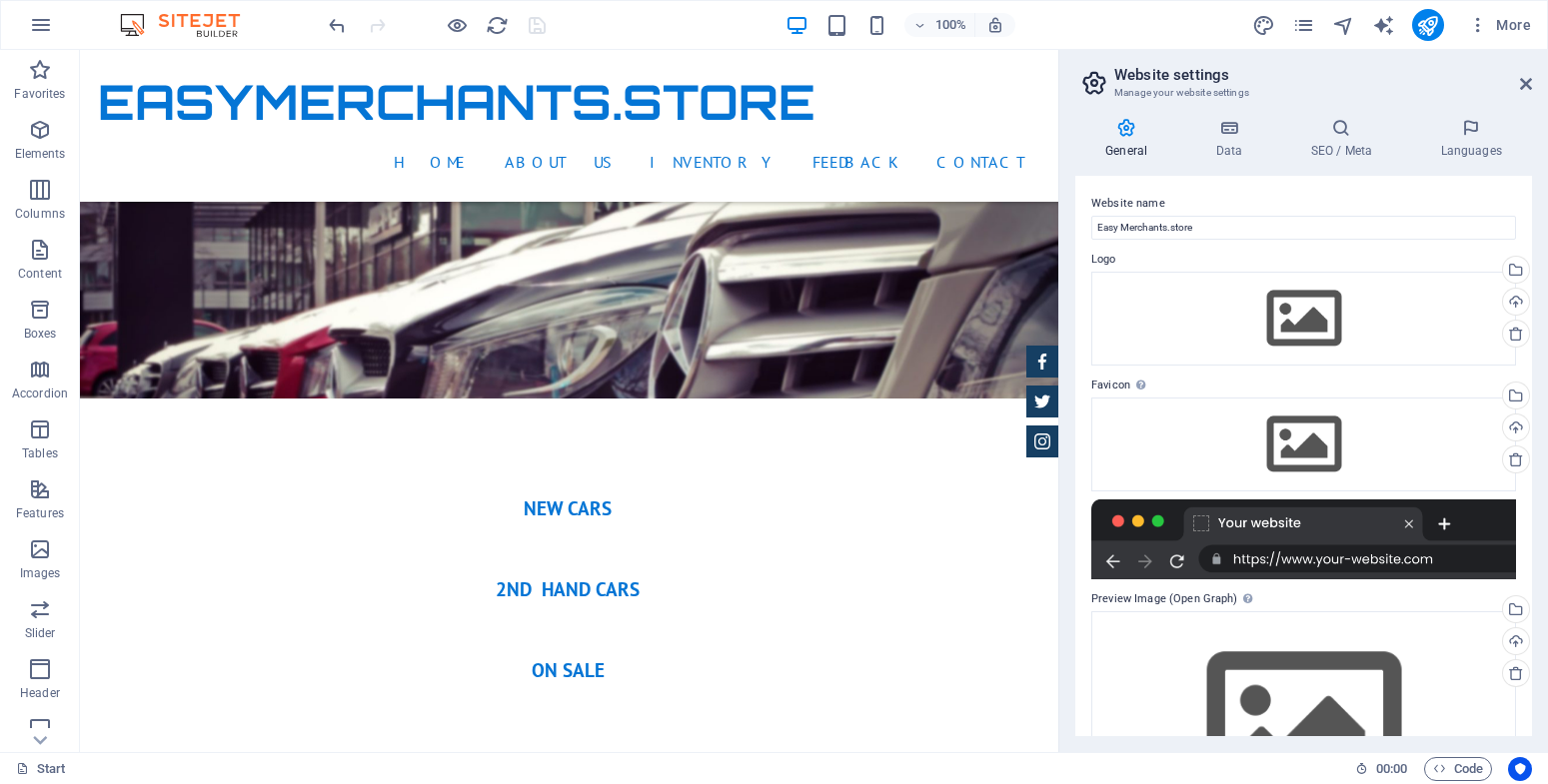 scroll, scrollTop: 2085, scrollLeft: 0, axis: vertical 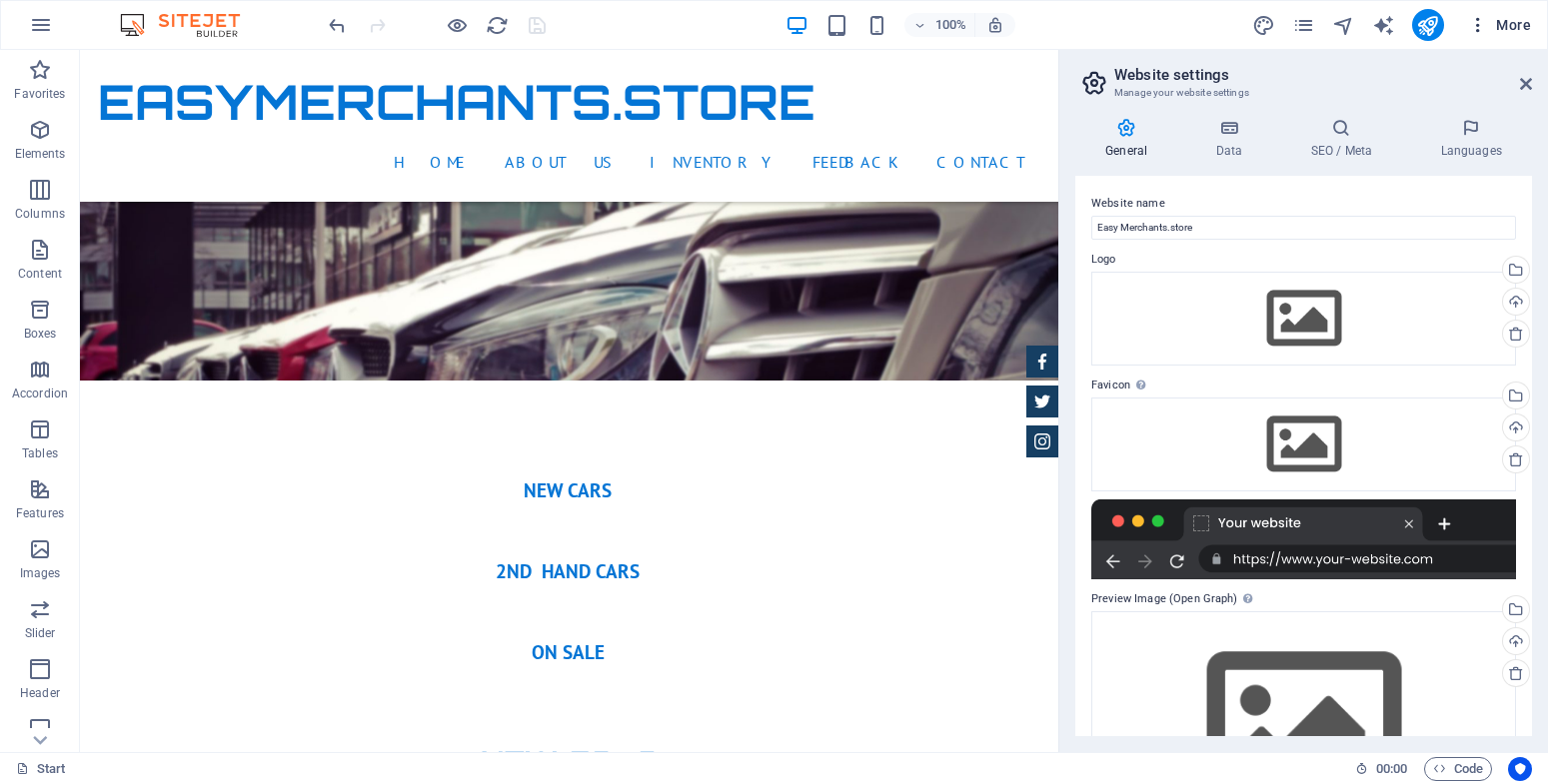 click on "More" at bounding box center (1499, 25) 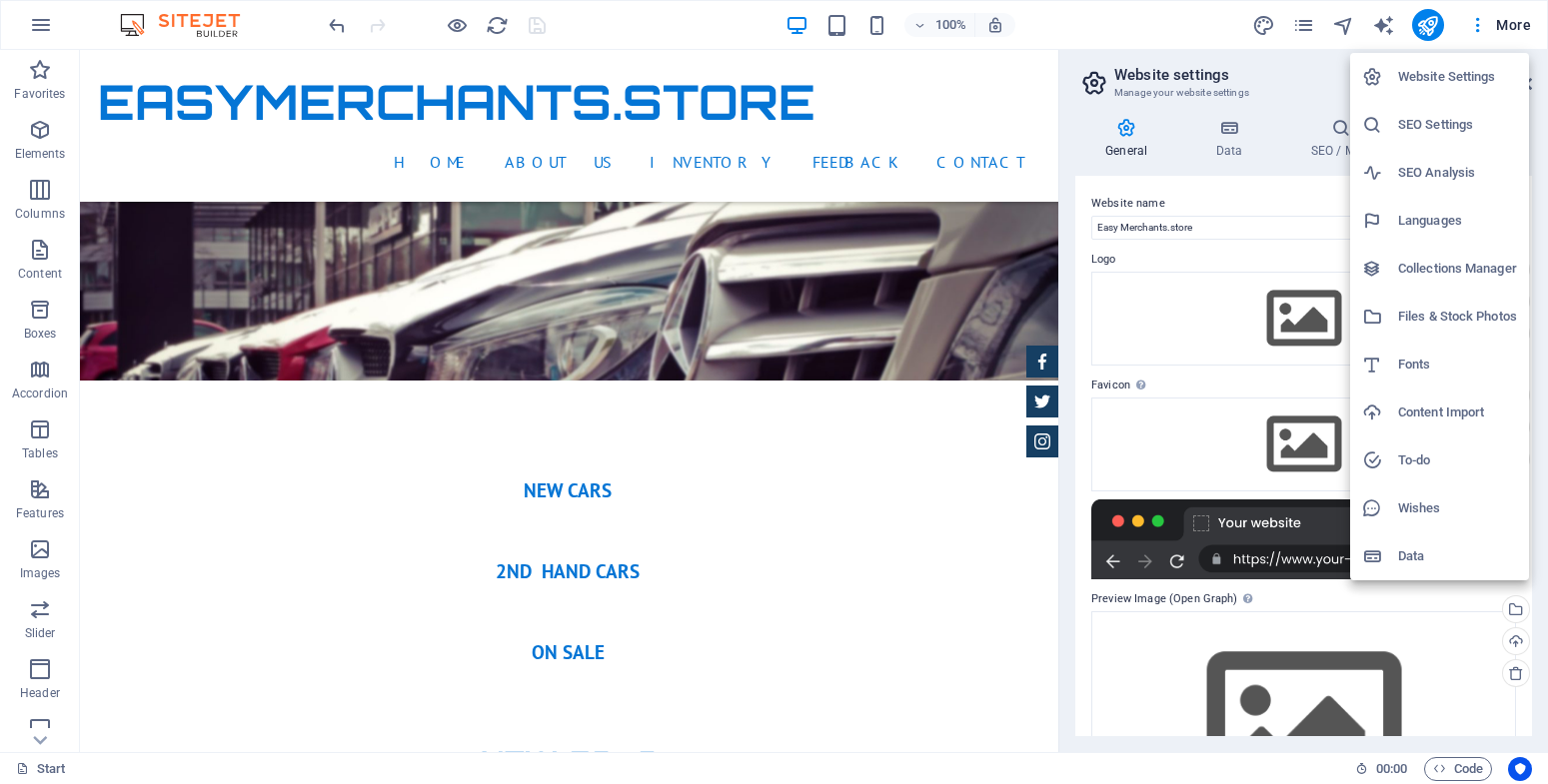 click at bounding box center [774, 392] 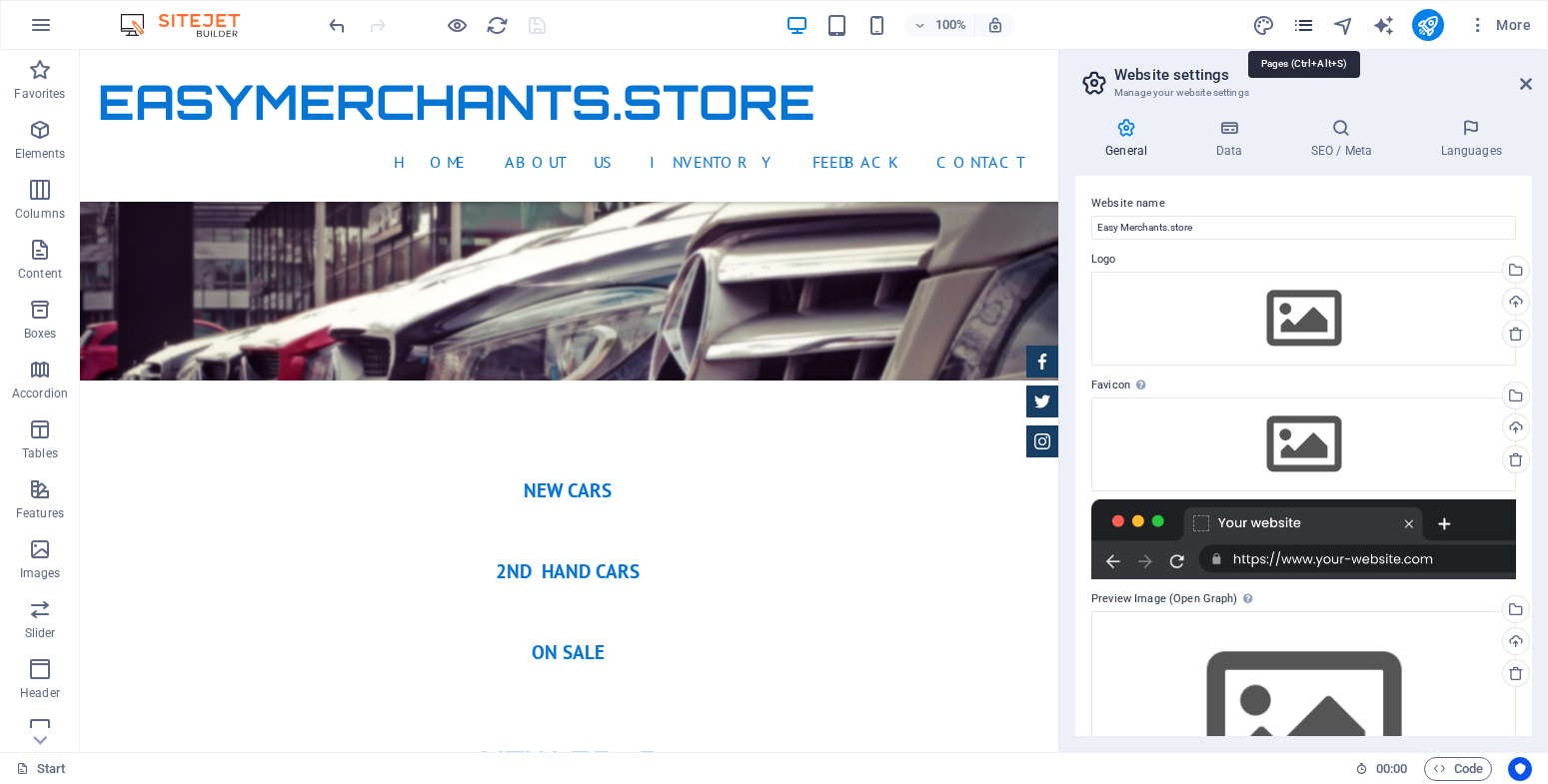 click at bounding box center (1303, 25) 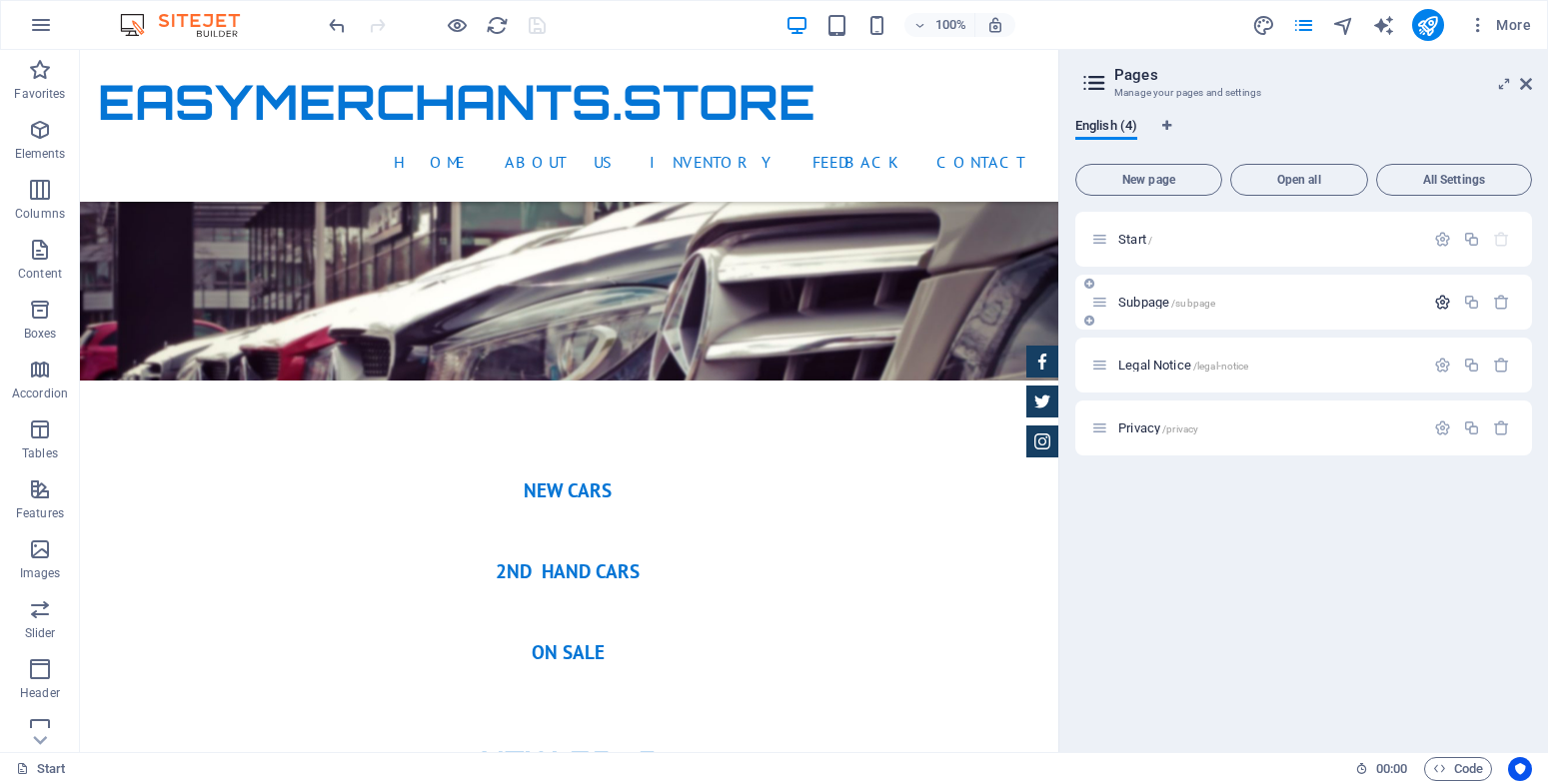 click at bounding box center (1442, 302) 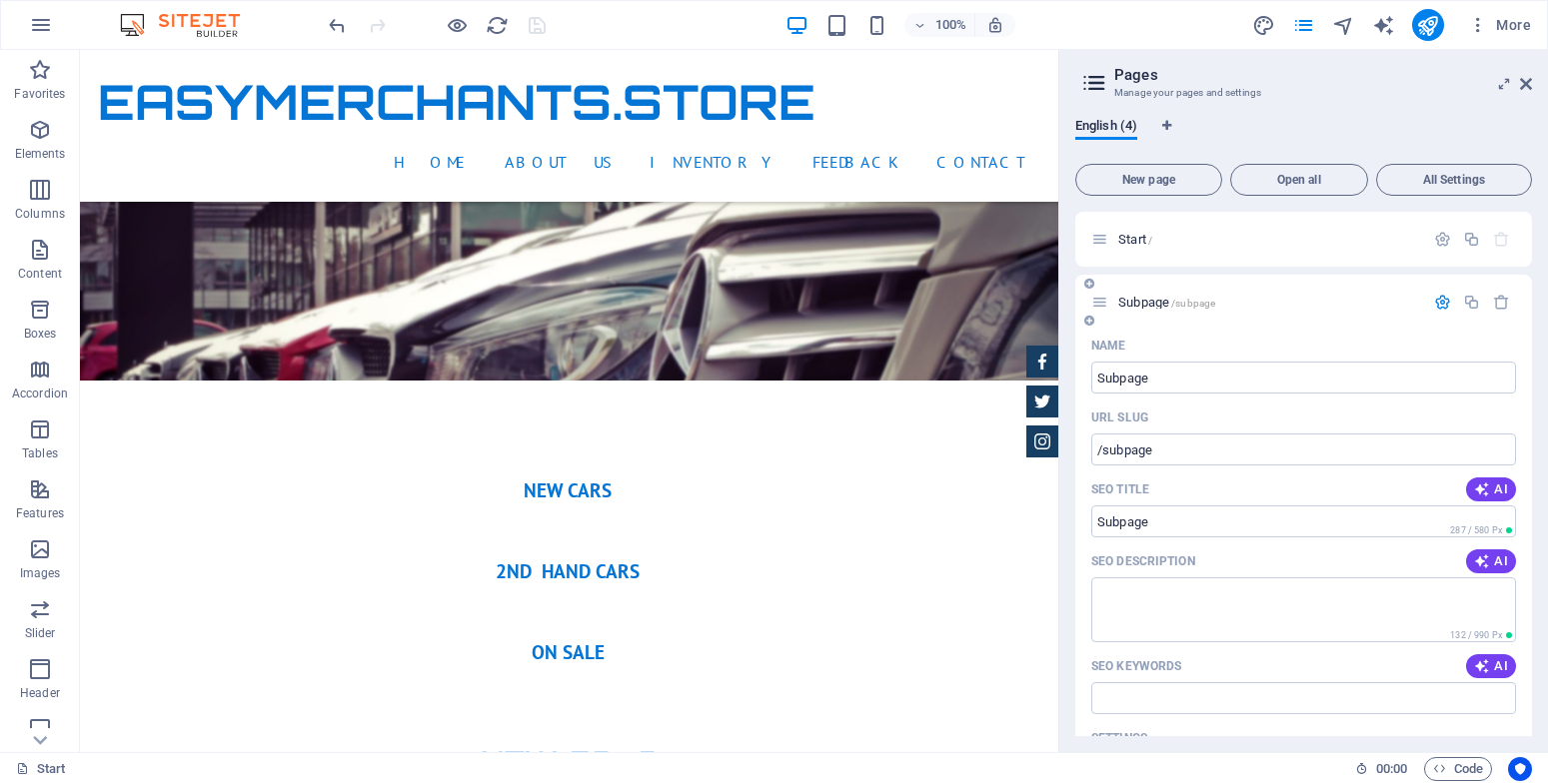 click at bounding box center (1442, 302) 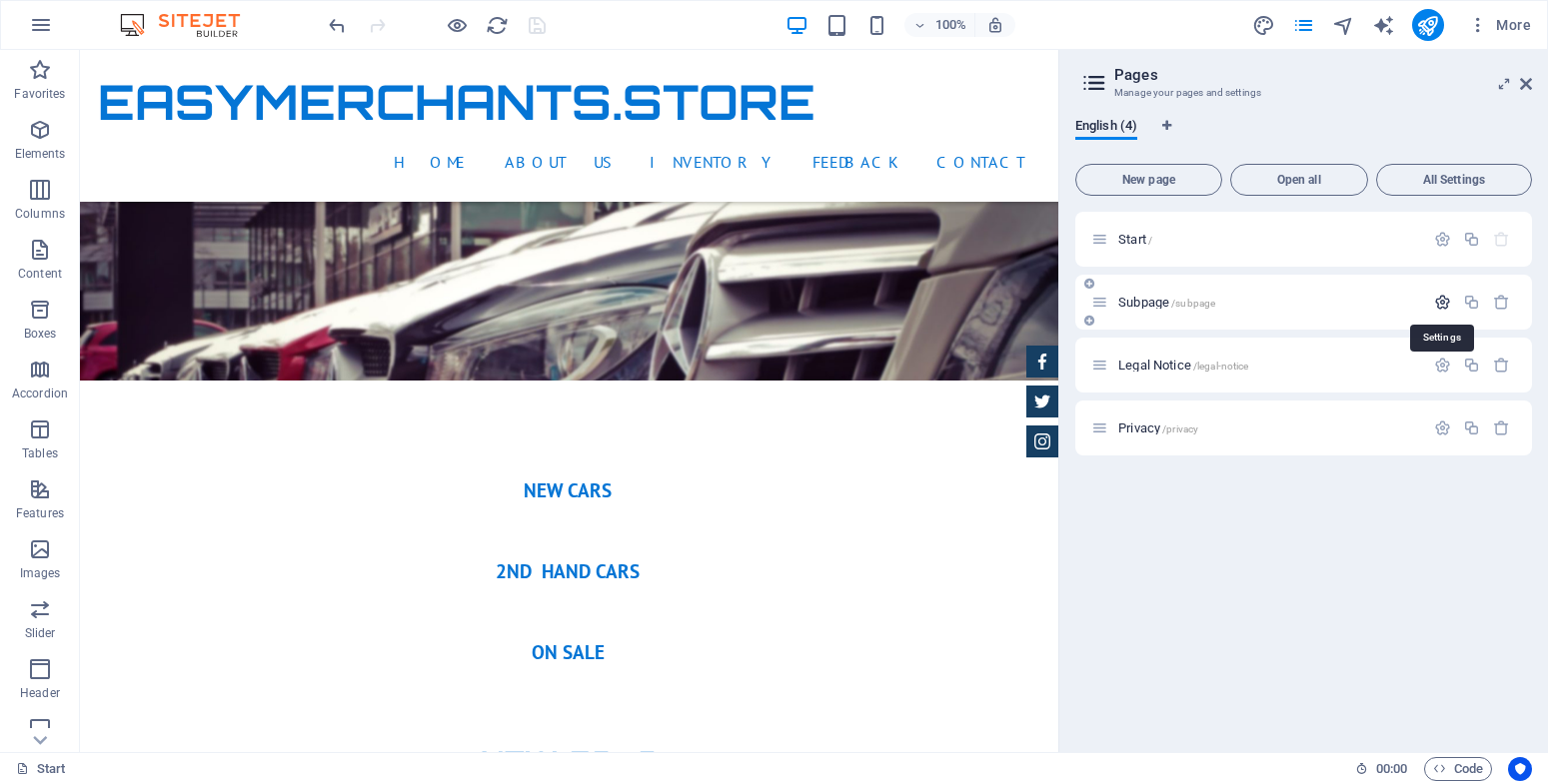 click at bounding box center [1442, 302] 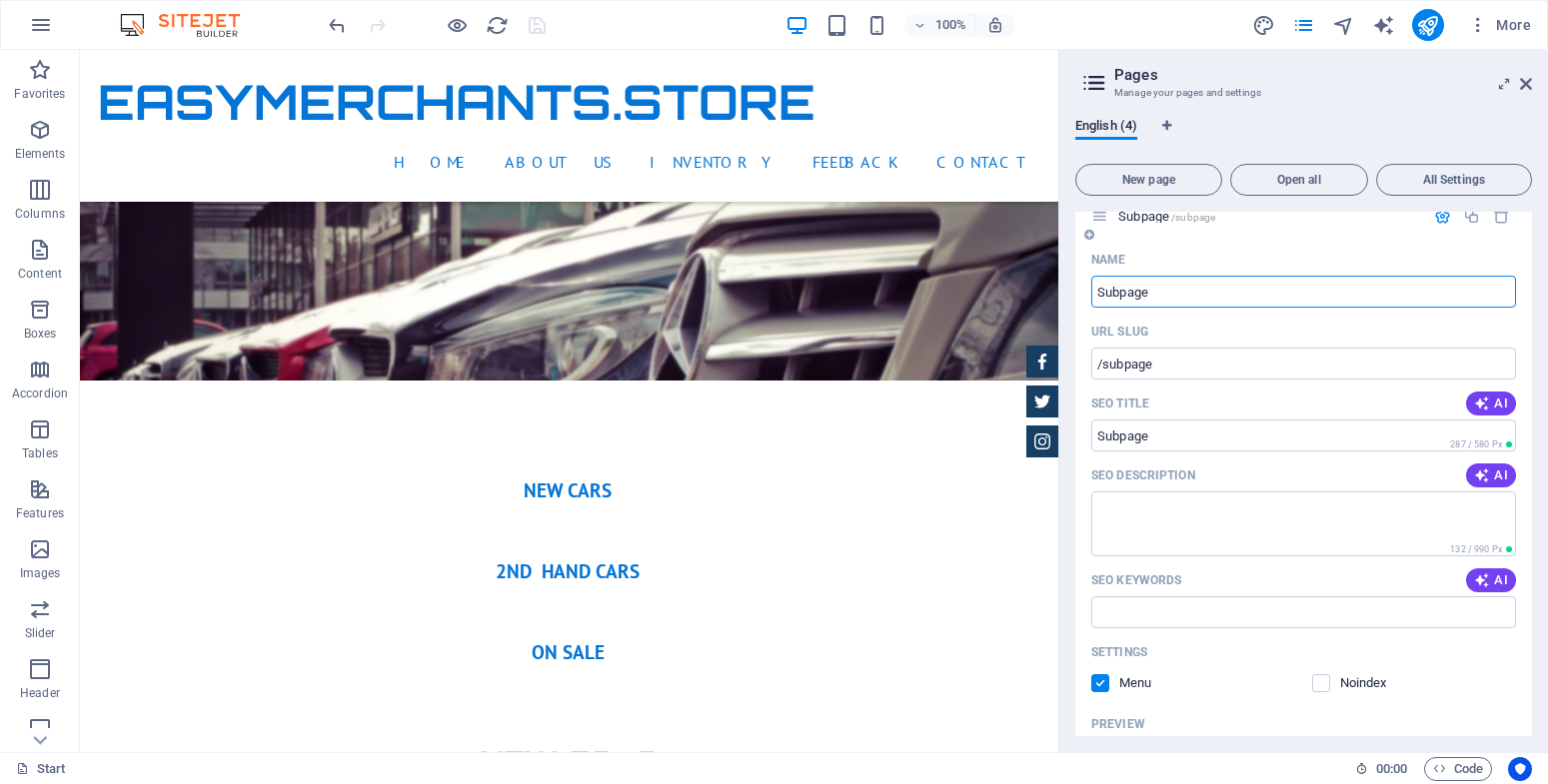 scroll, scrollTop: 0, scrollLeft: 0, axis: both 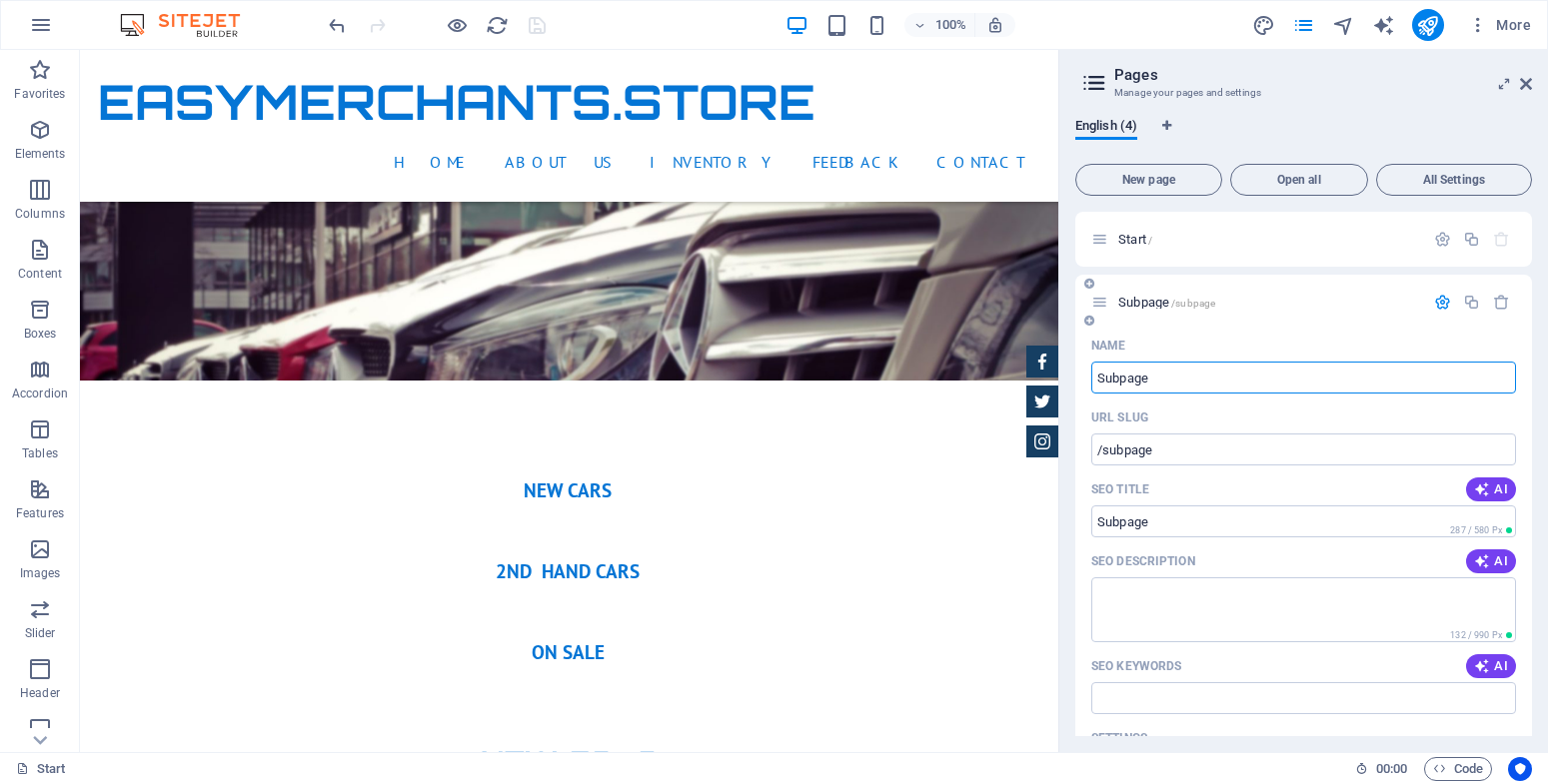 drag, startPoint x: 1182, startPoint y: 378, endPoint x: 1078, endPoint y: 377, distance: 104.00481 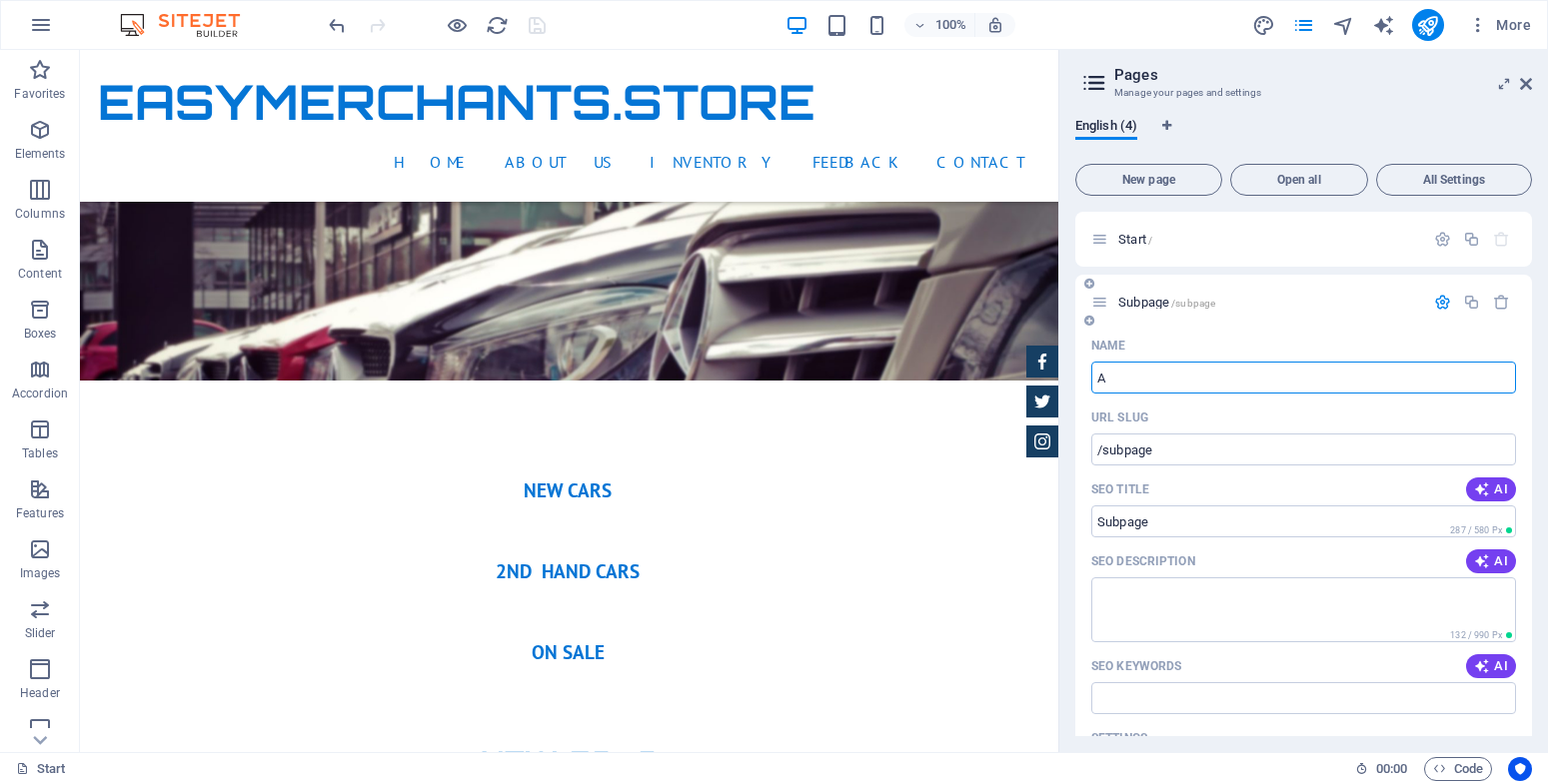type on "A" 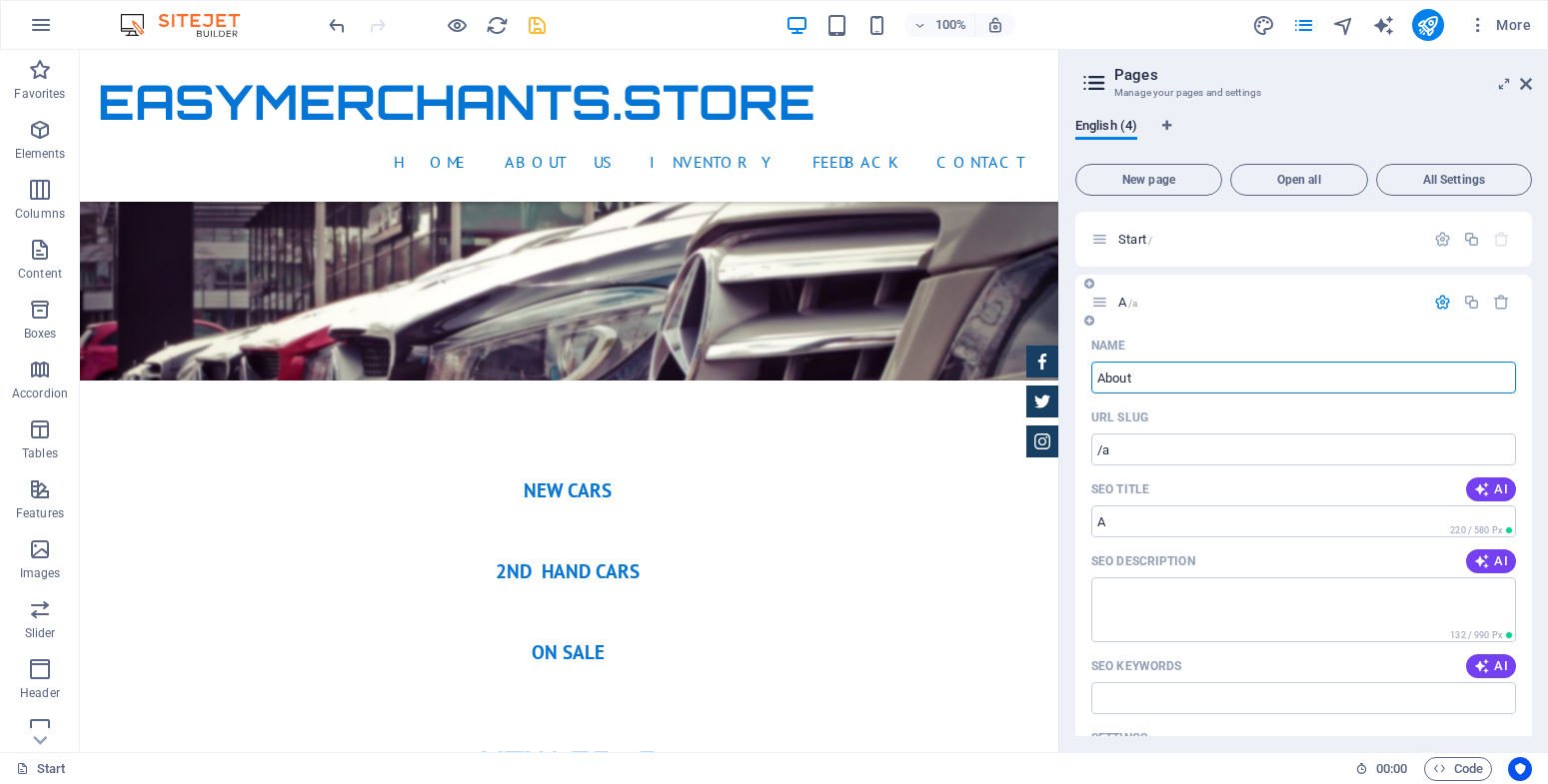 type on "About" 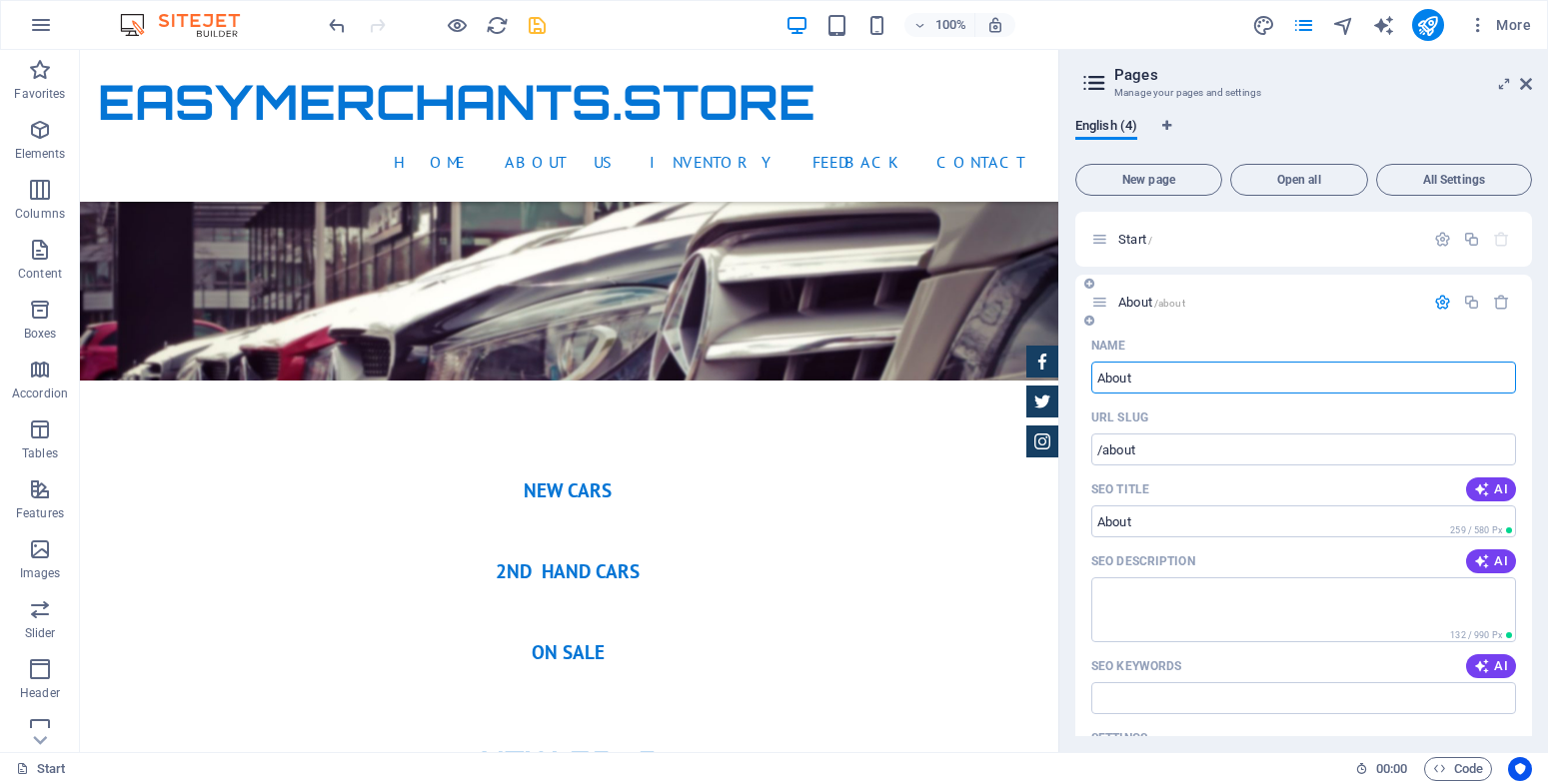 type on "About U" 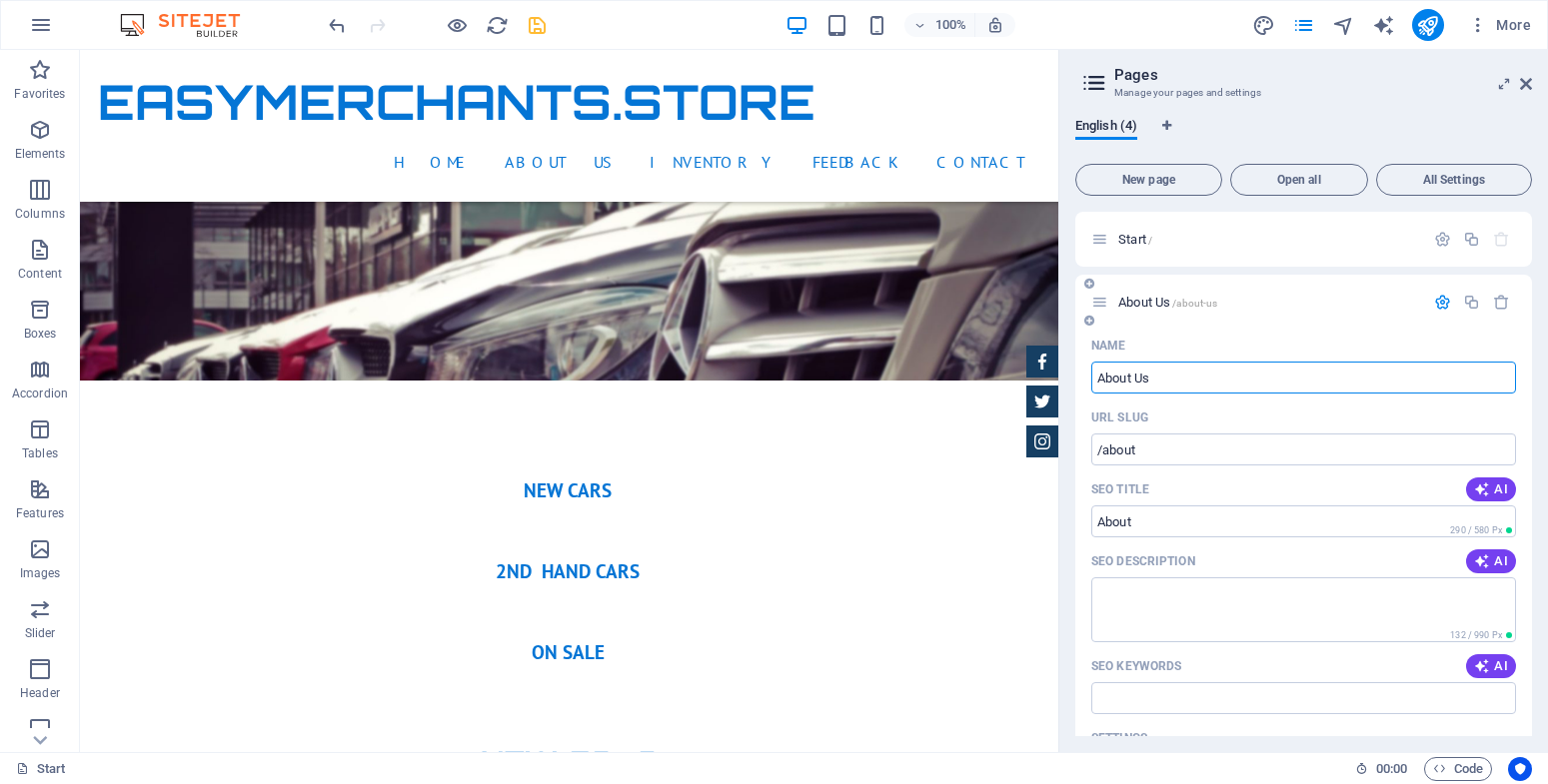 type on "About Us" 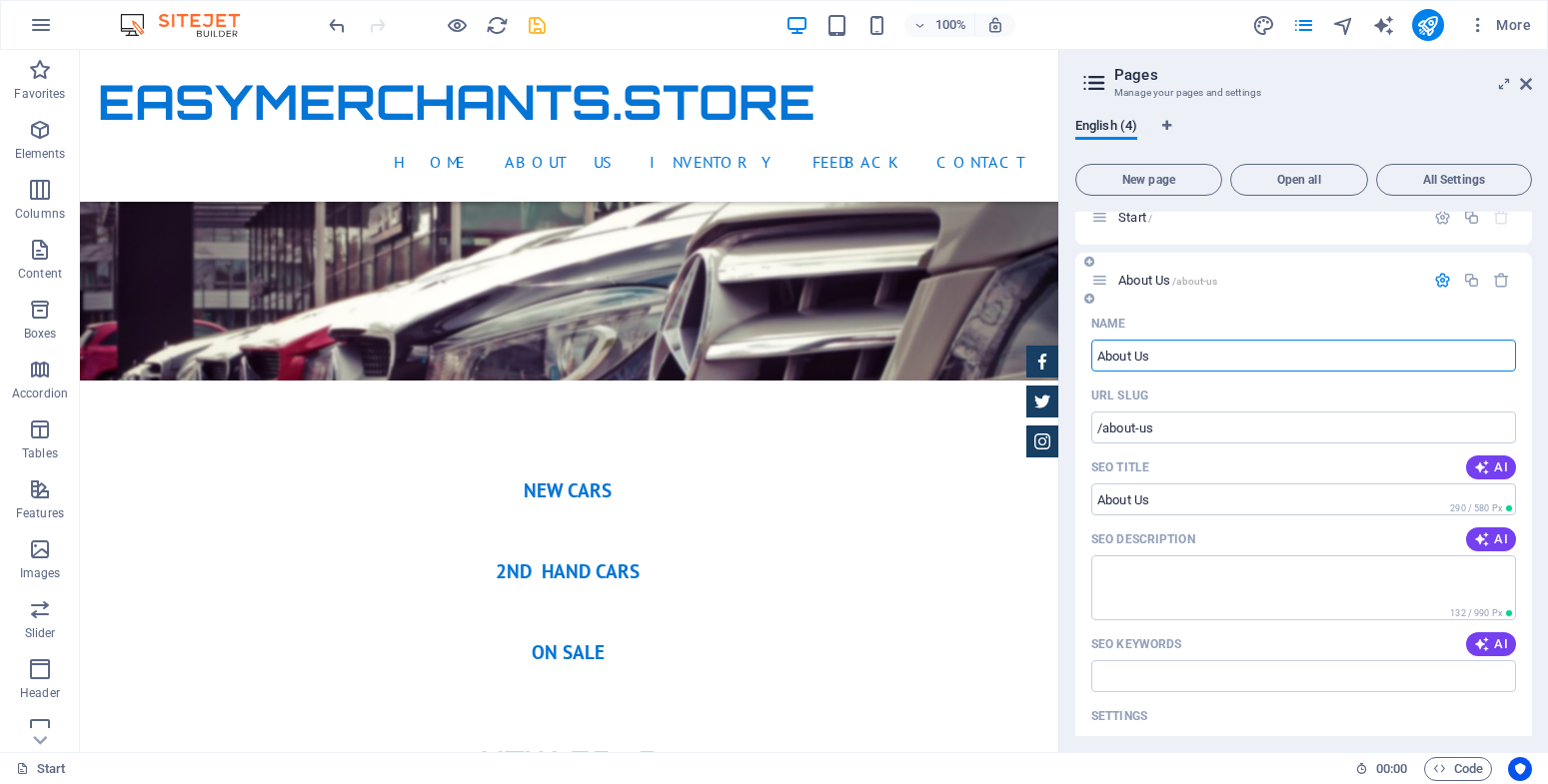 scroll, scrollTop: 0, scrollLeft: 0, axis: both 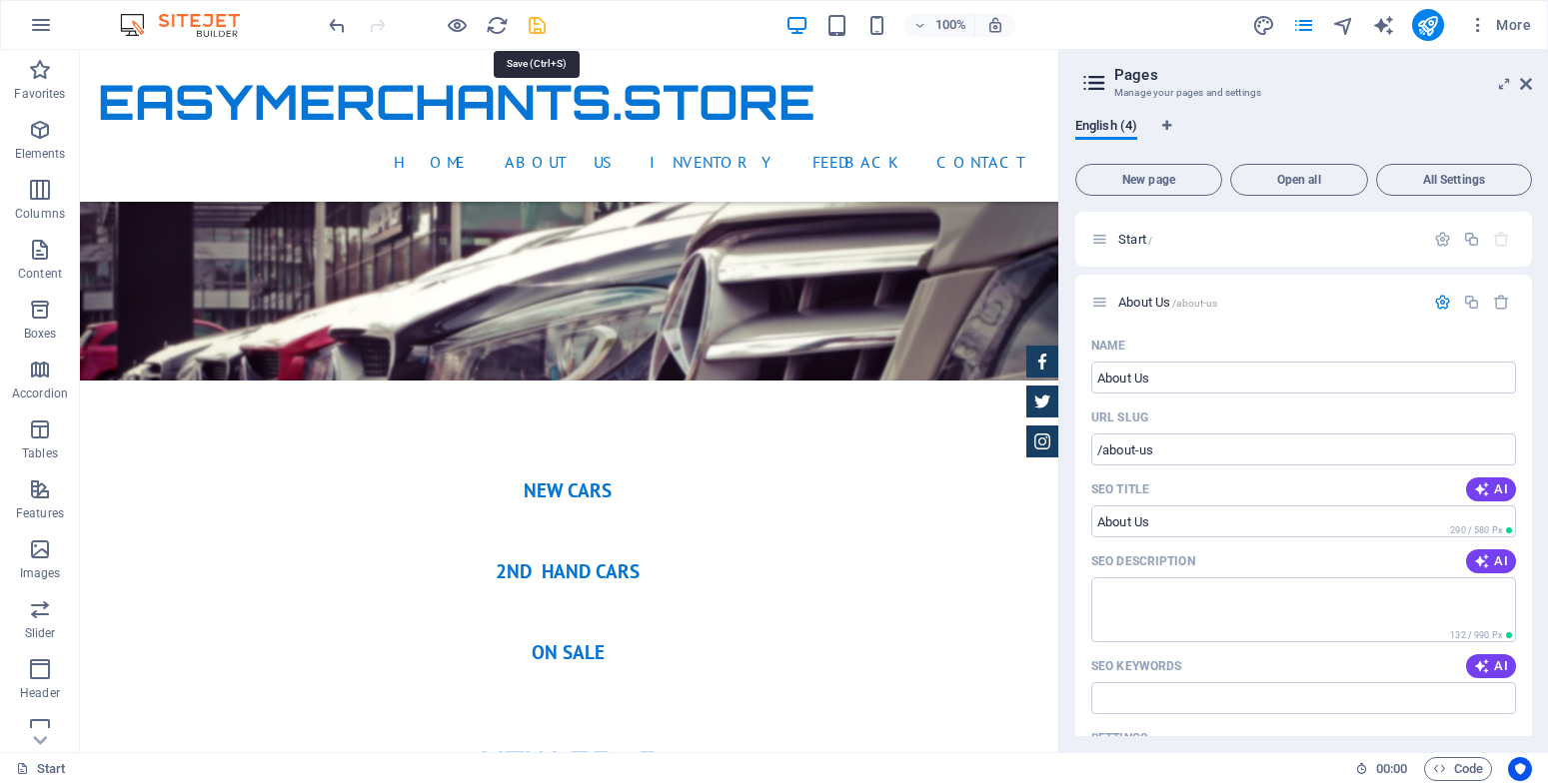 click at bounding box center [537, 25] 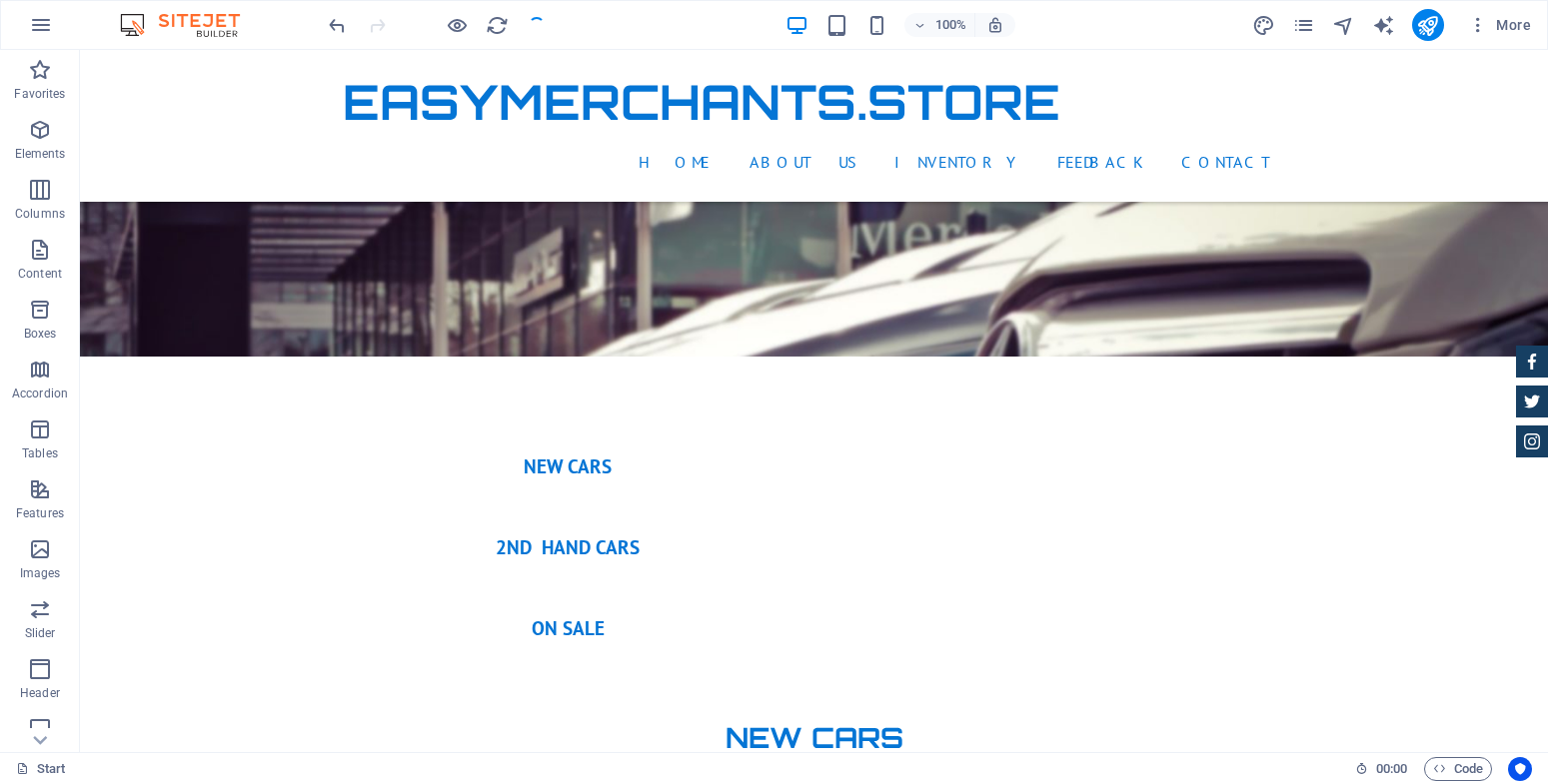 scroll, scrollTop: 2067, scrollLeft: 0, axis: vertical 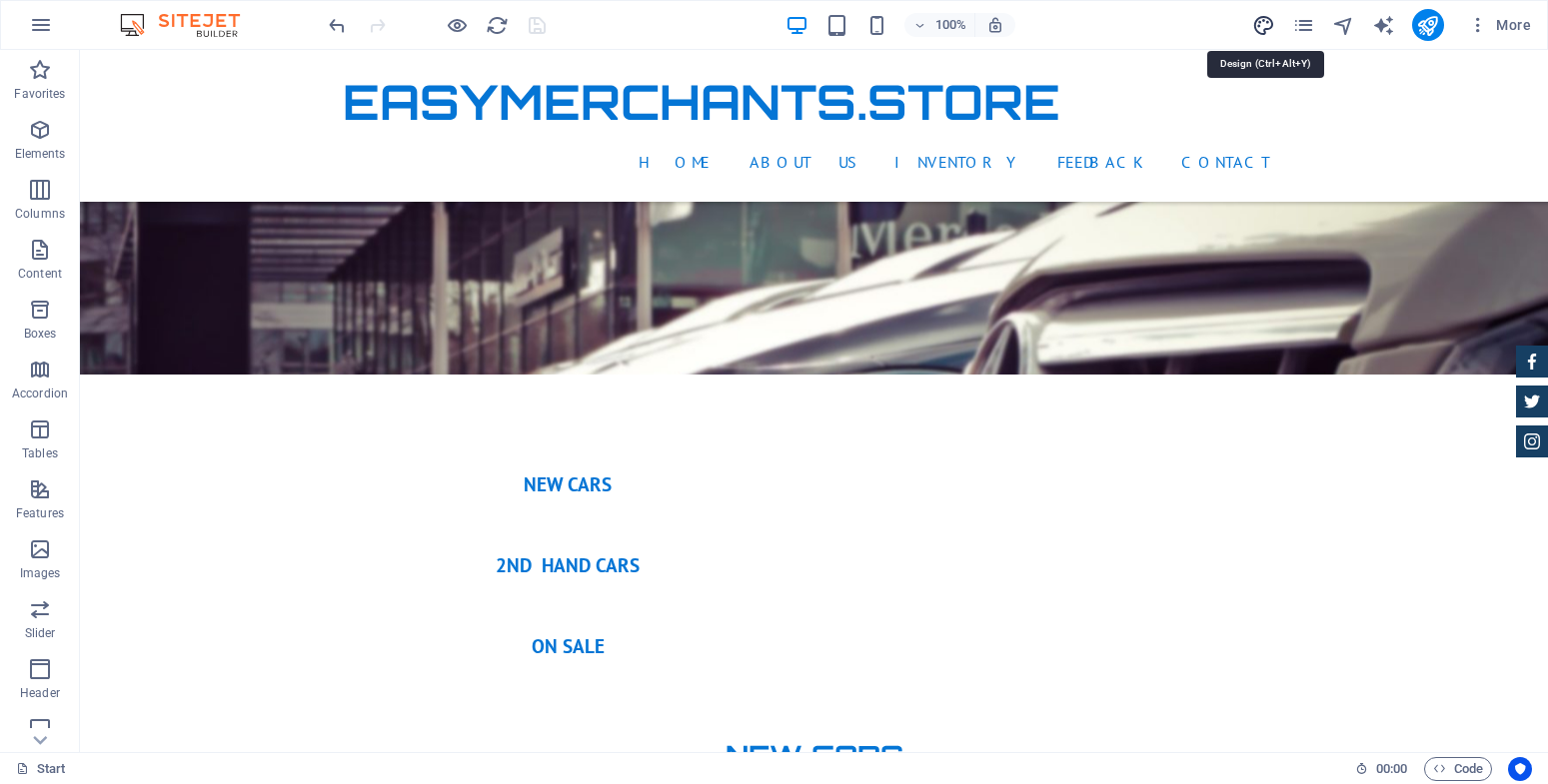 click at bounding box center [1263, 25] 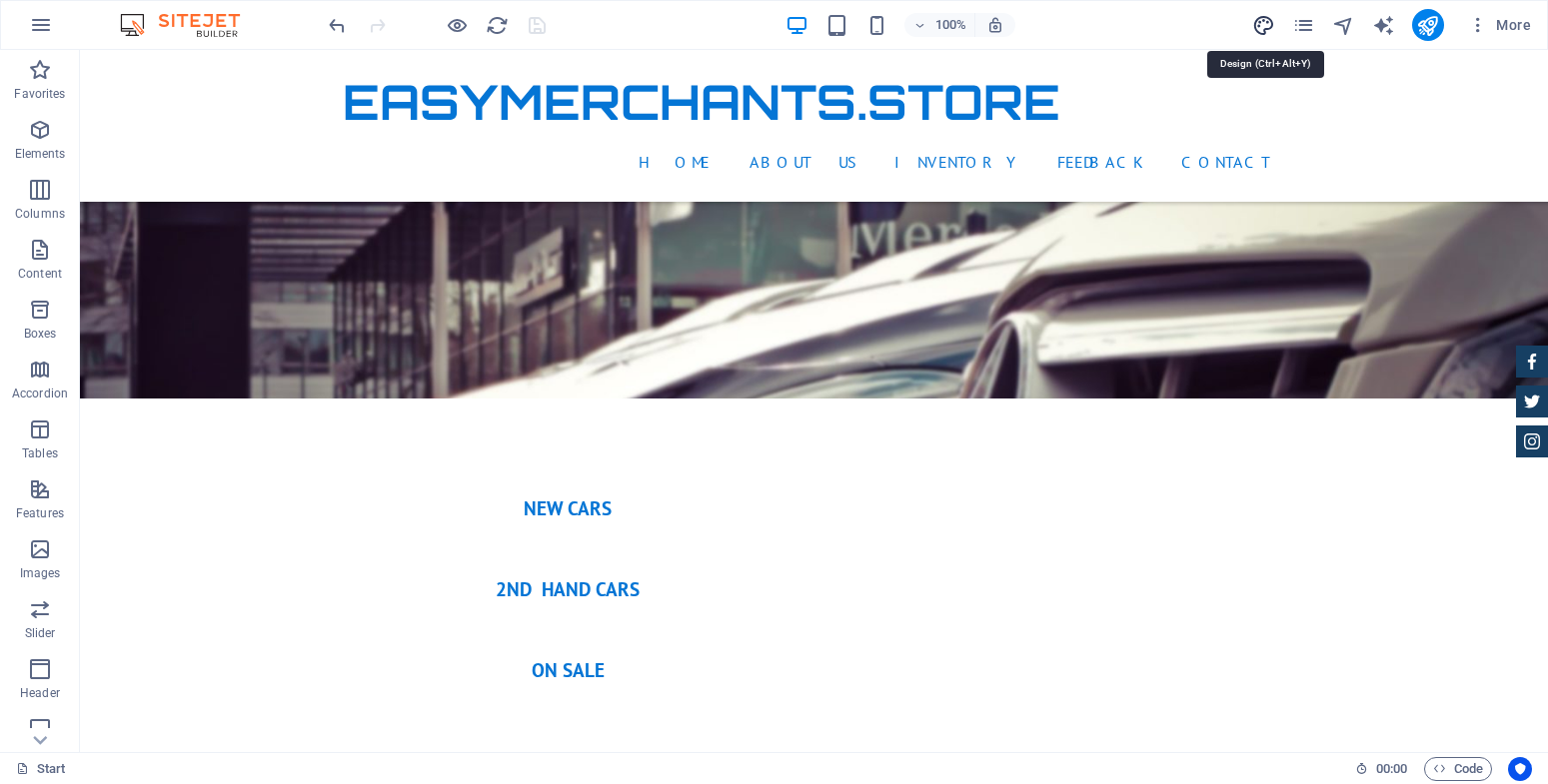 select on "px" 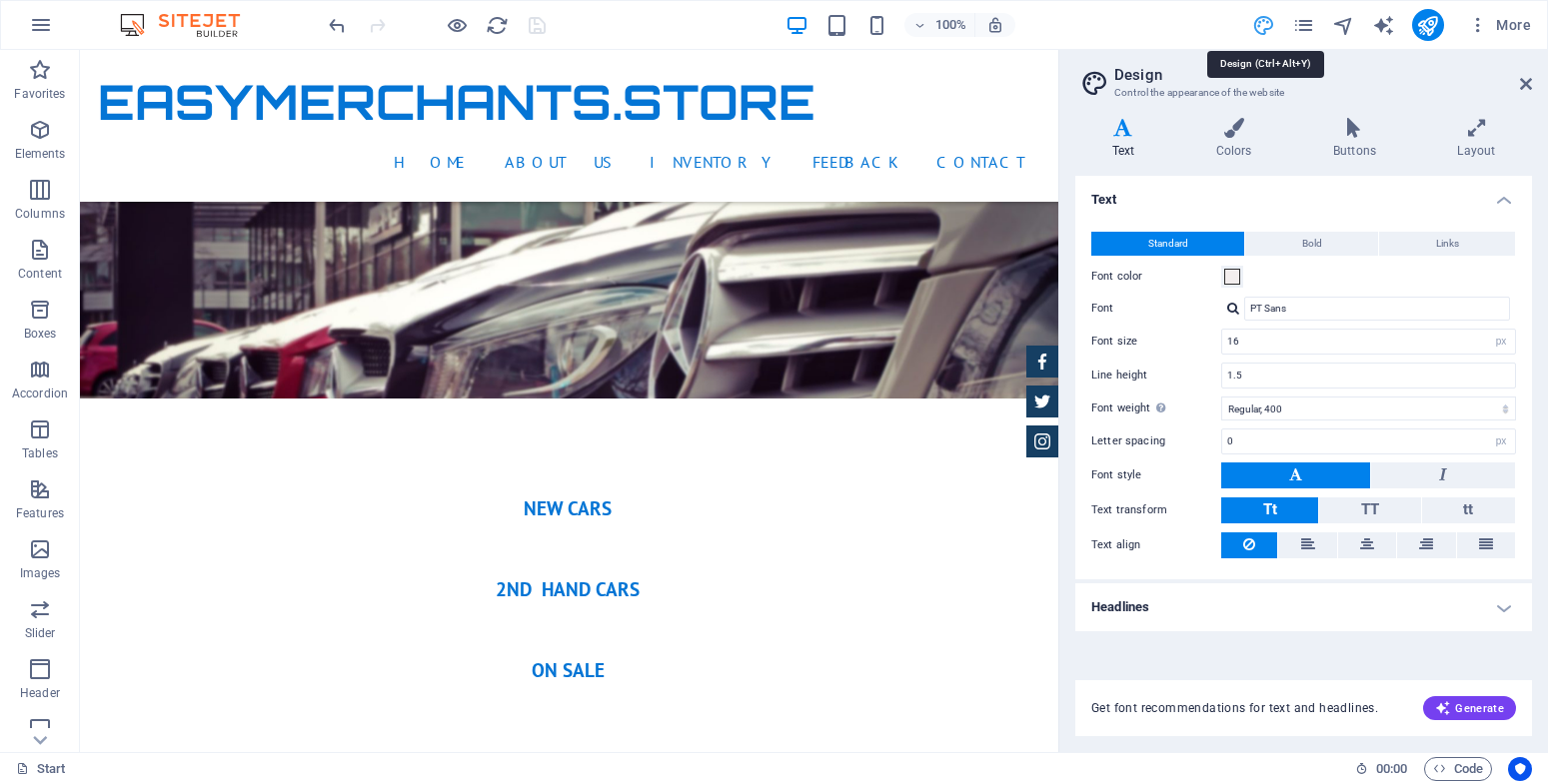 scroll, scrollTop: 2085, scrollLeft: 0, axis: vertical 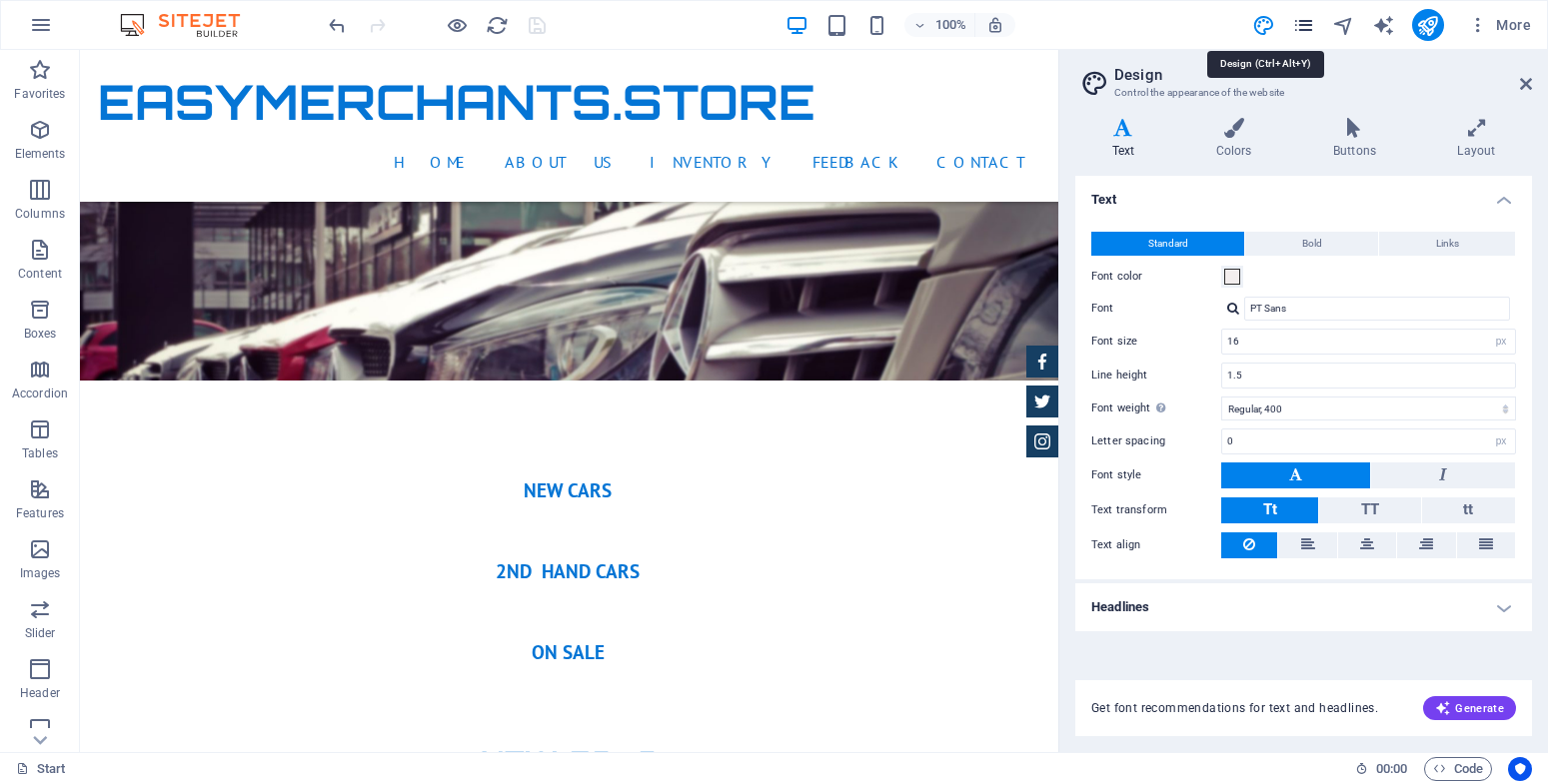 click at bounding box center [1303, 25] 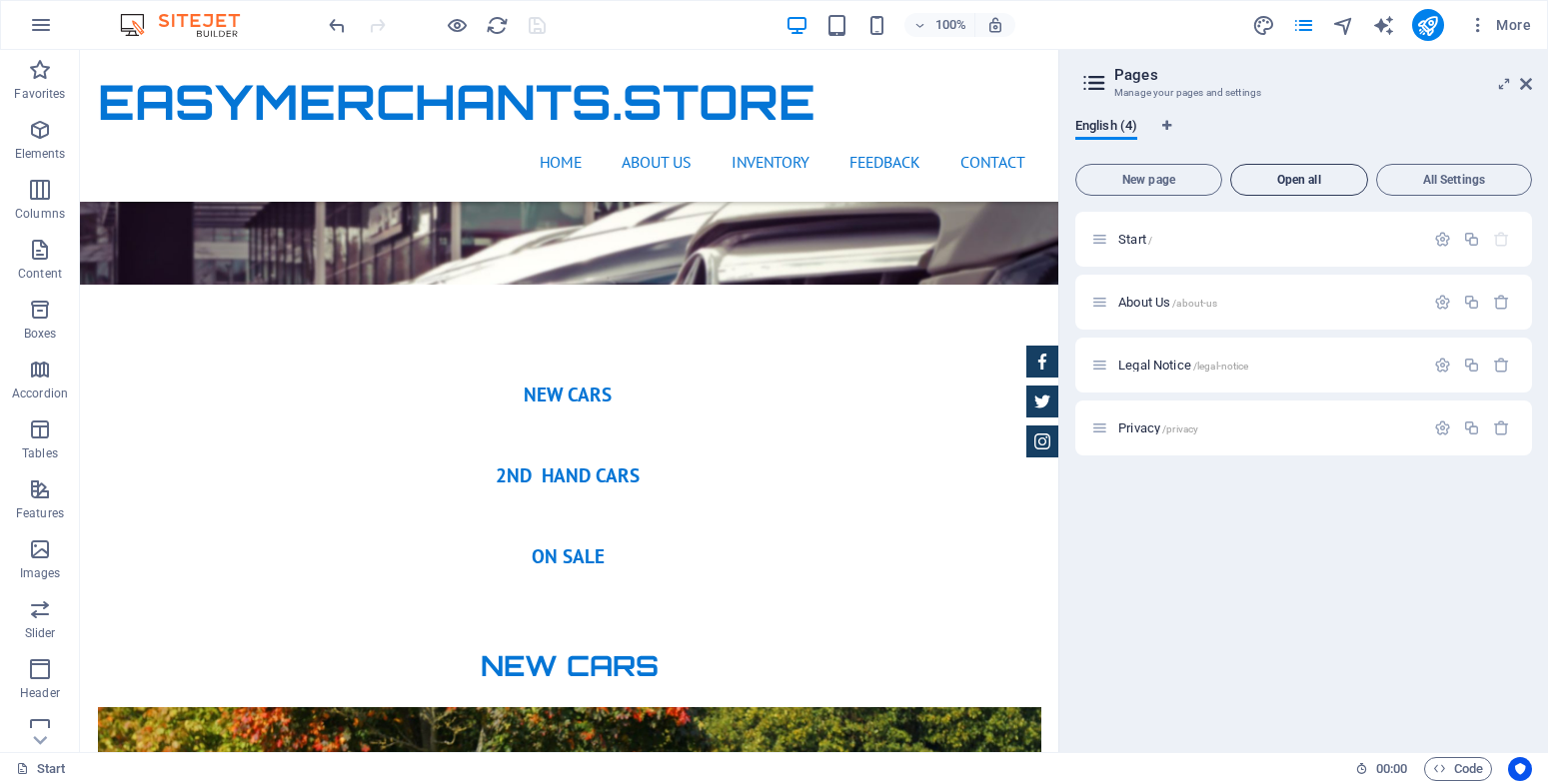 click on "Open all" at bounding box center (1299, 180) 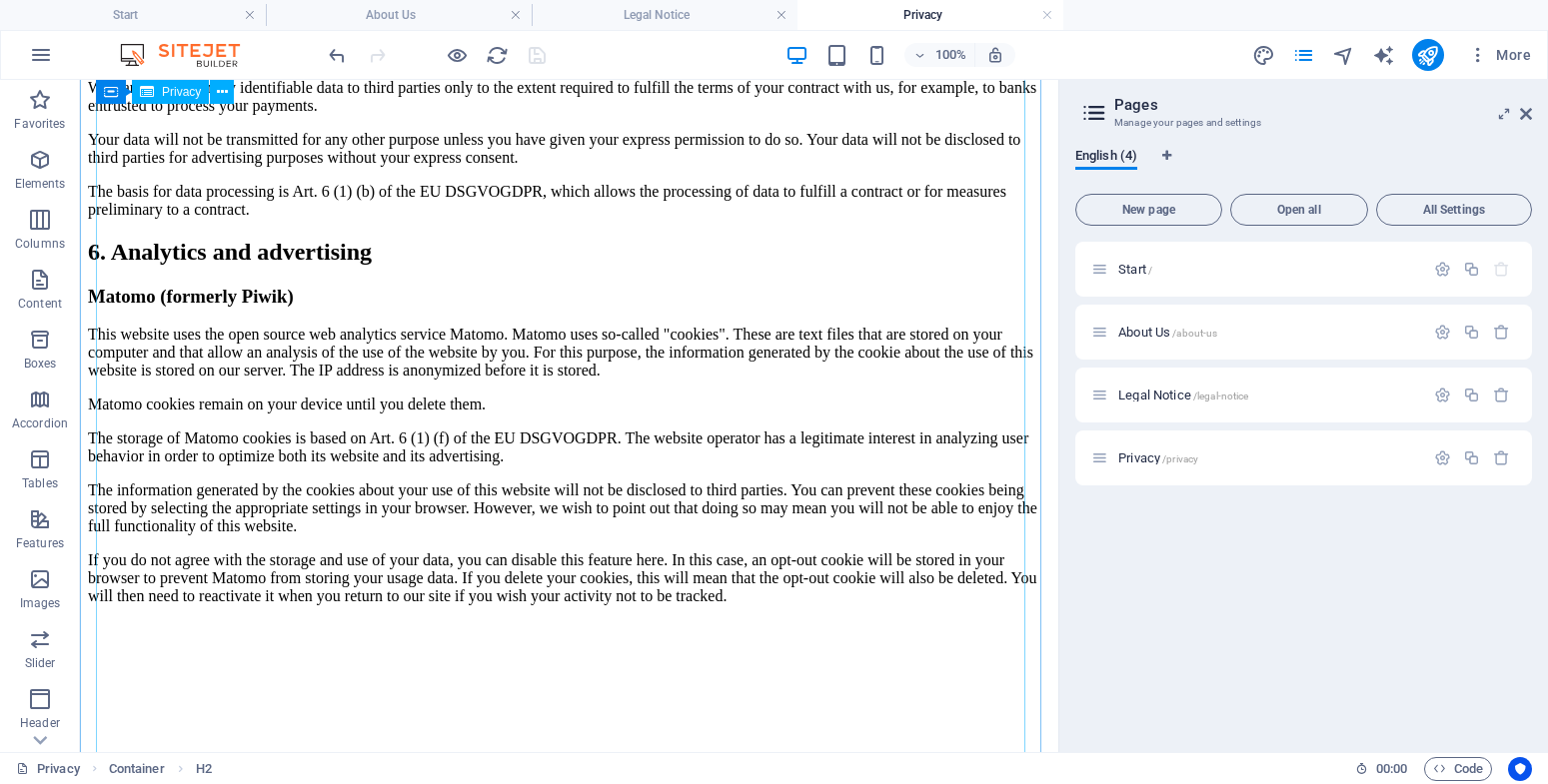 scroll, scrollTop: 2750, scrollLeft: 0, axis: vertical 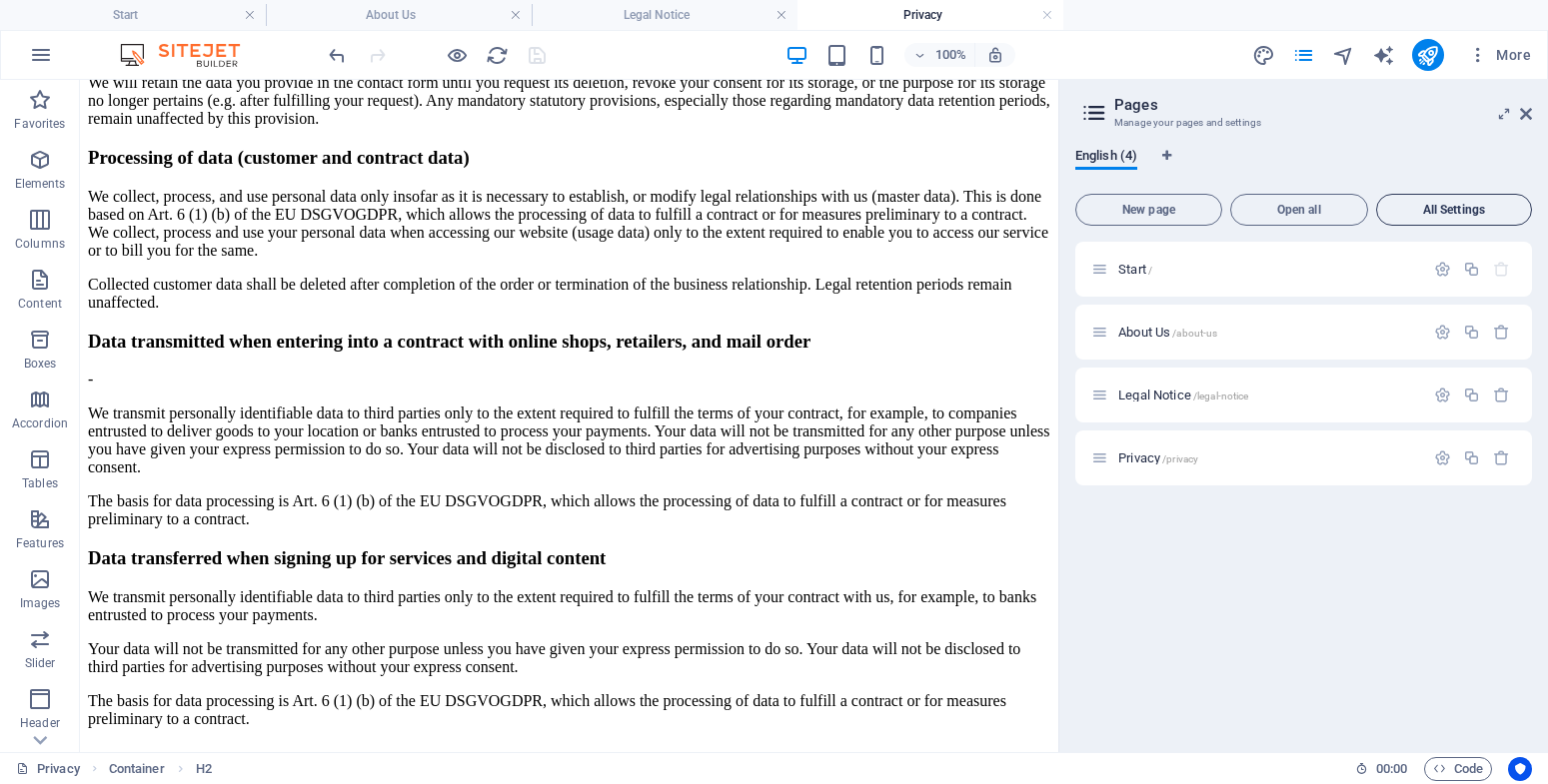click on "All Settings" at bounding box center [1454, 210] 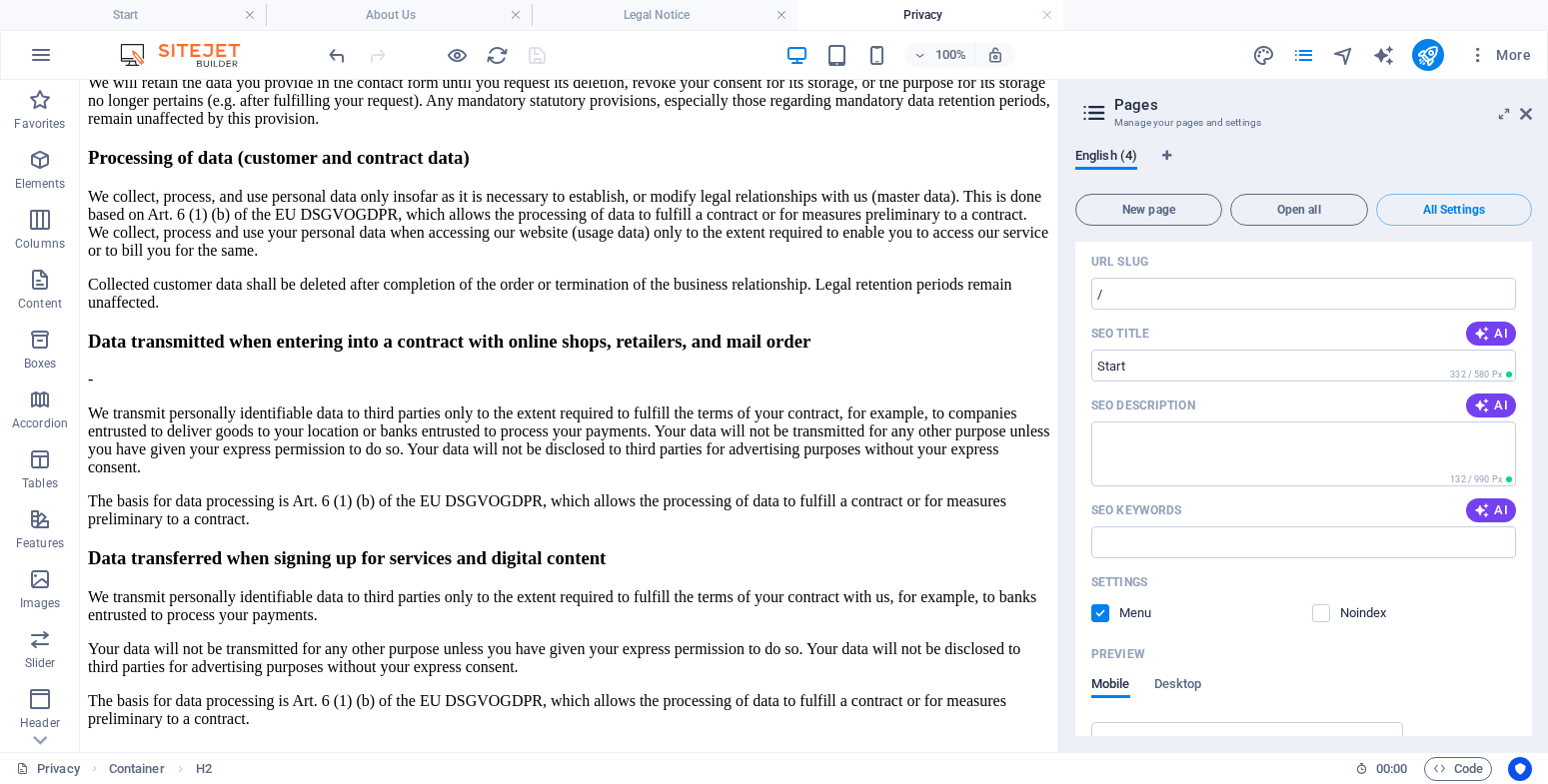 scroll, scrollTop: 0, scrollLeft: 0, axis: both 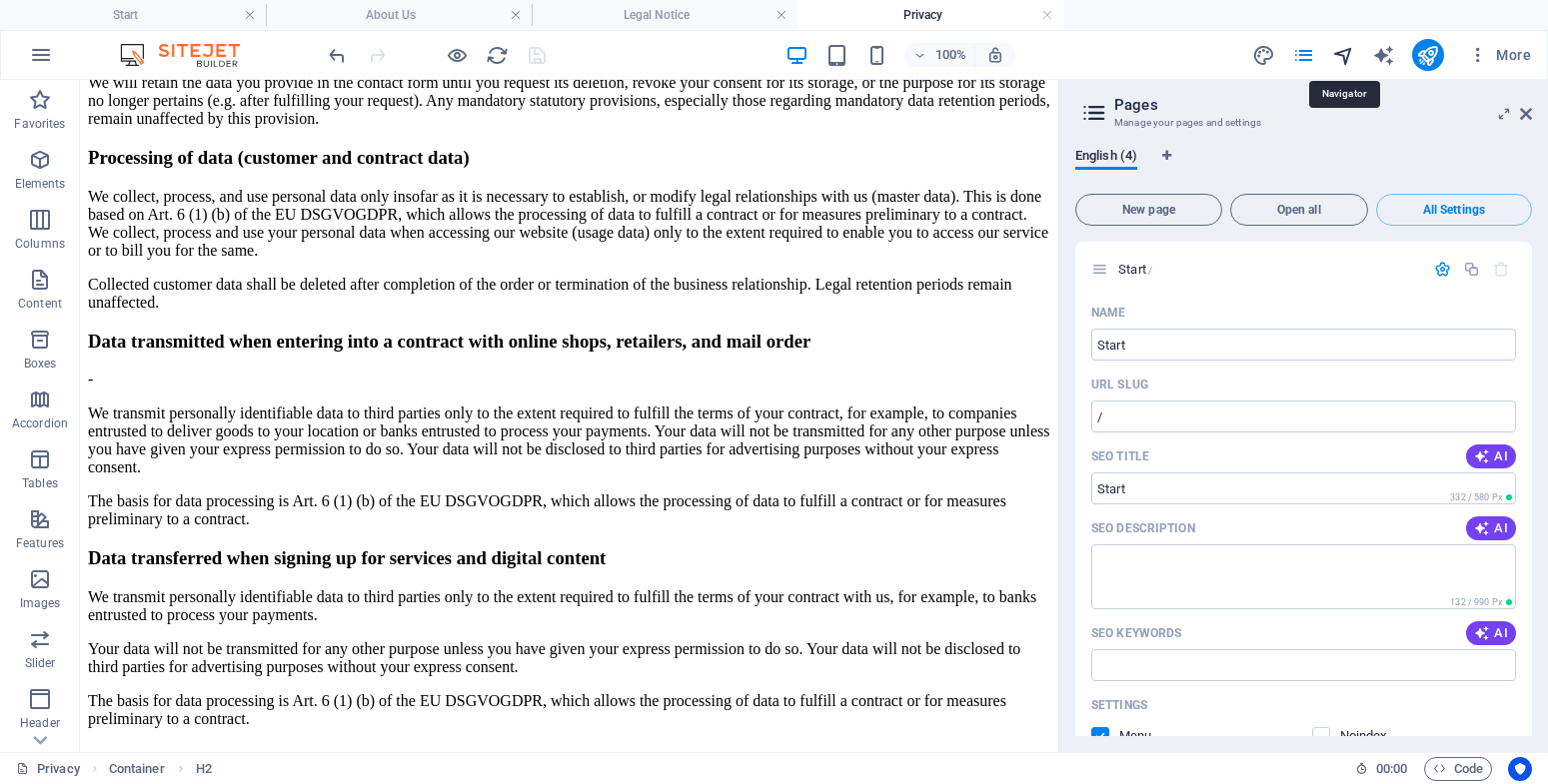 click at bounding box center [1343, 55] 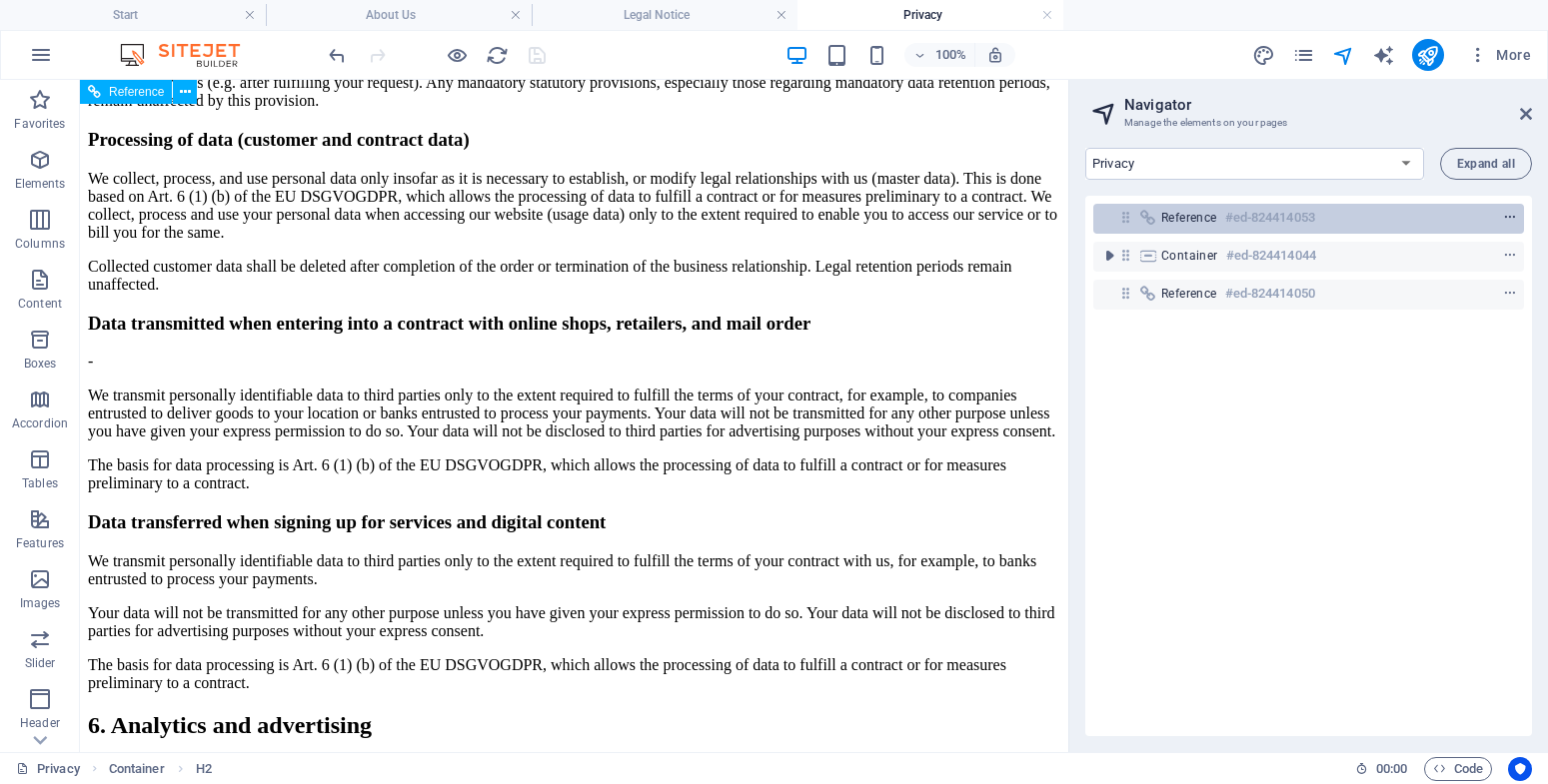 click at bounding box center [1510, 218] 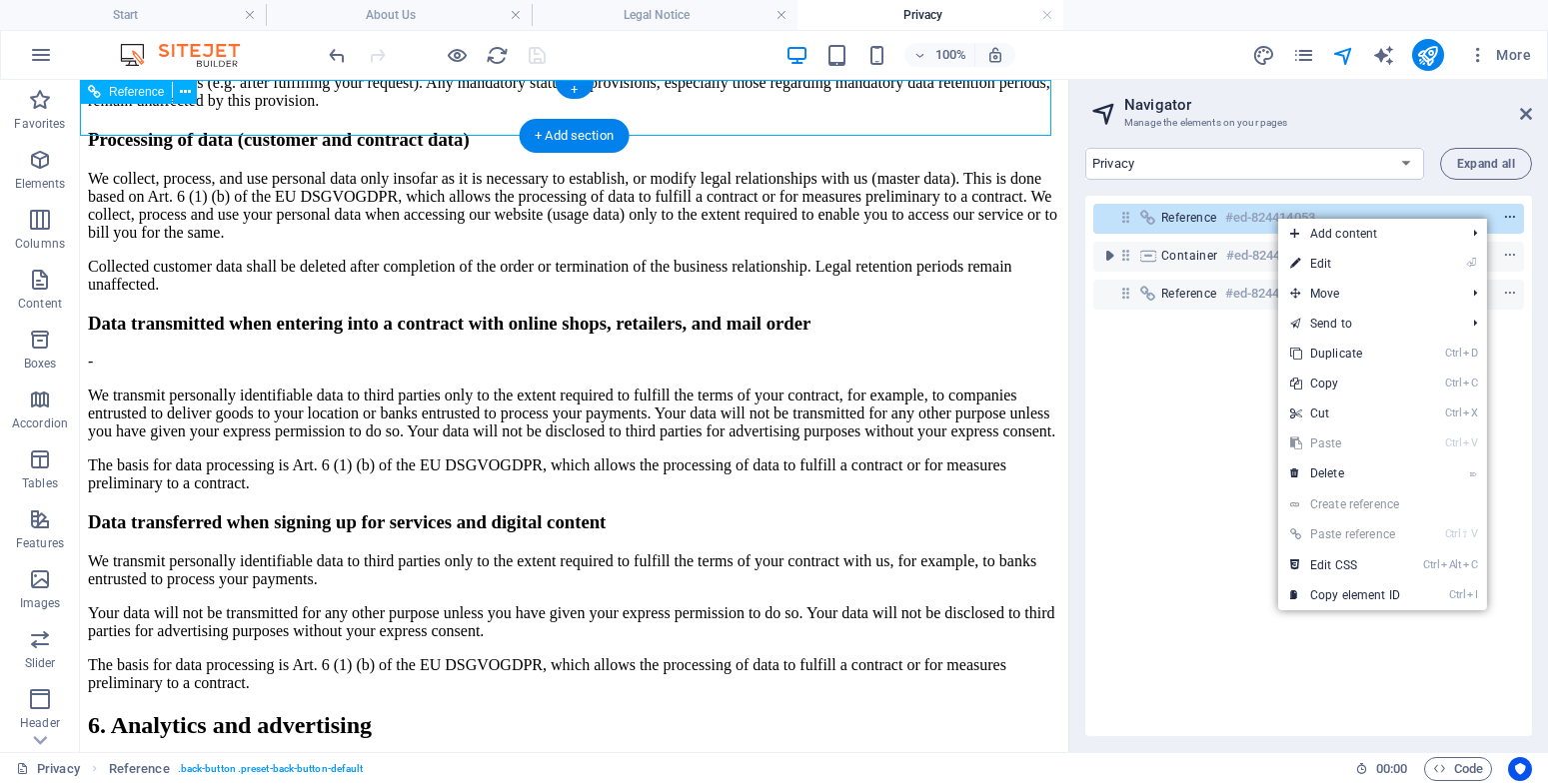 scroll, scrollTop: 0, scrollLeft: 0, axis: both 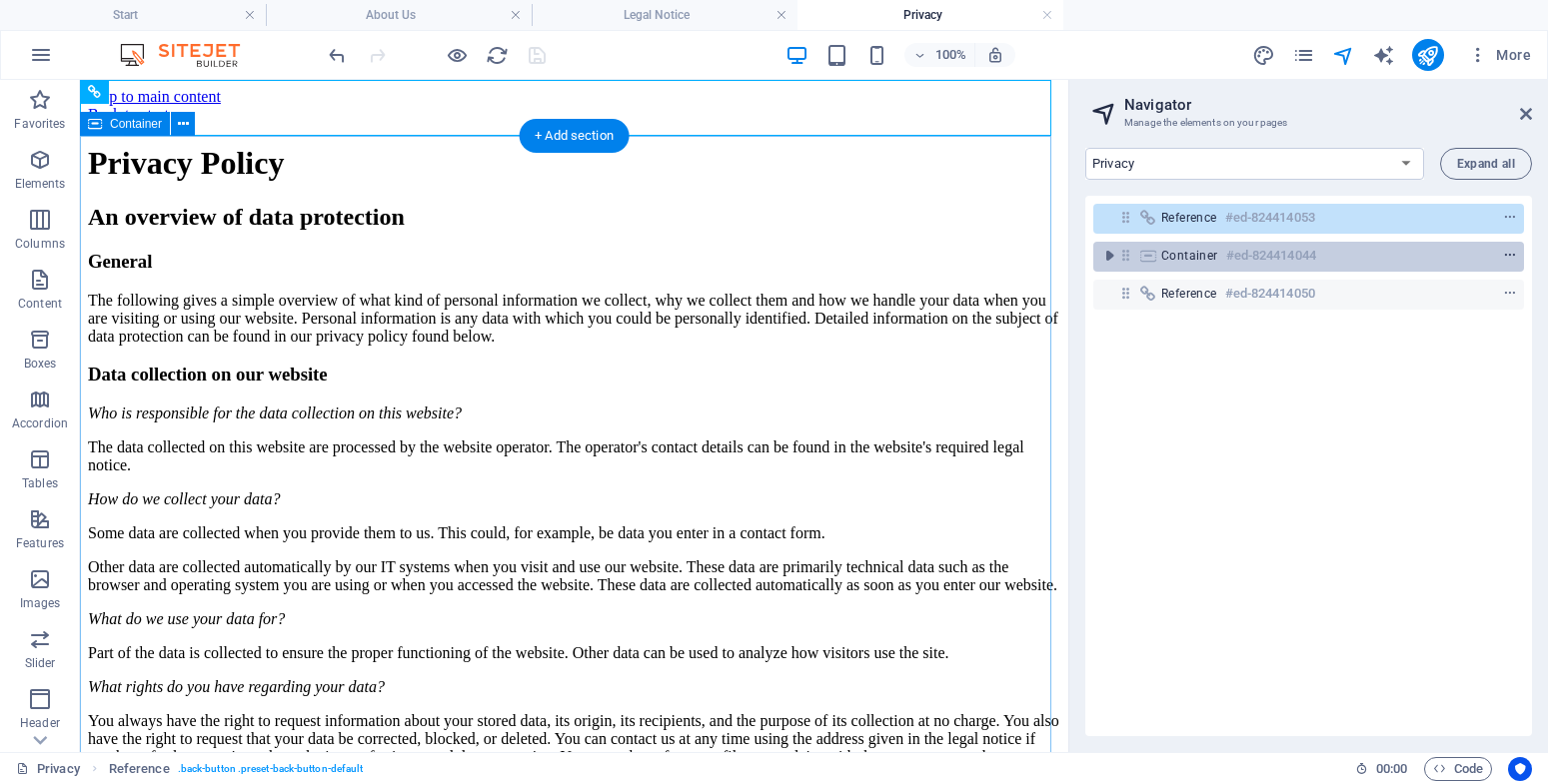 click at bounding box center (1510, 256) 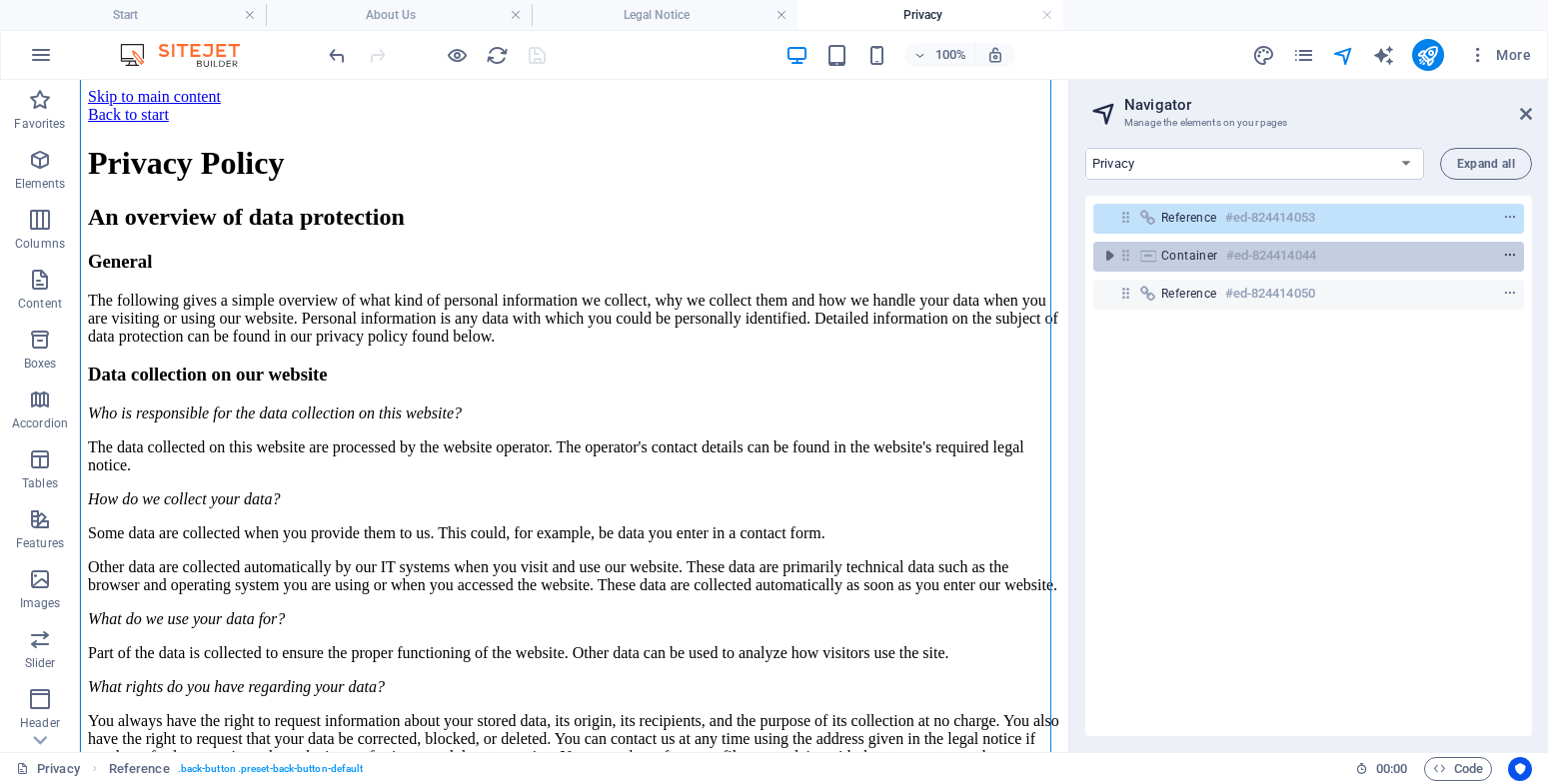 scroll, scrollTop: 2805, scrollLeft: 0, axis: vertical 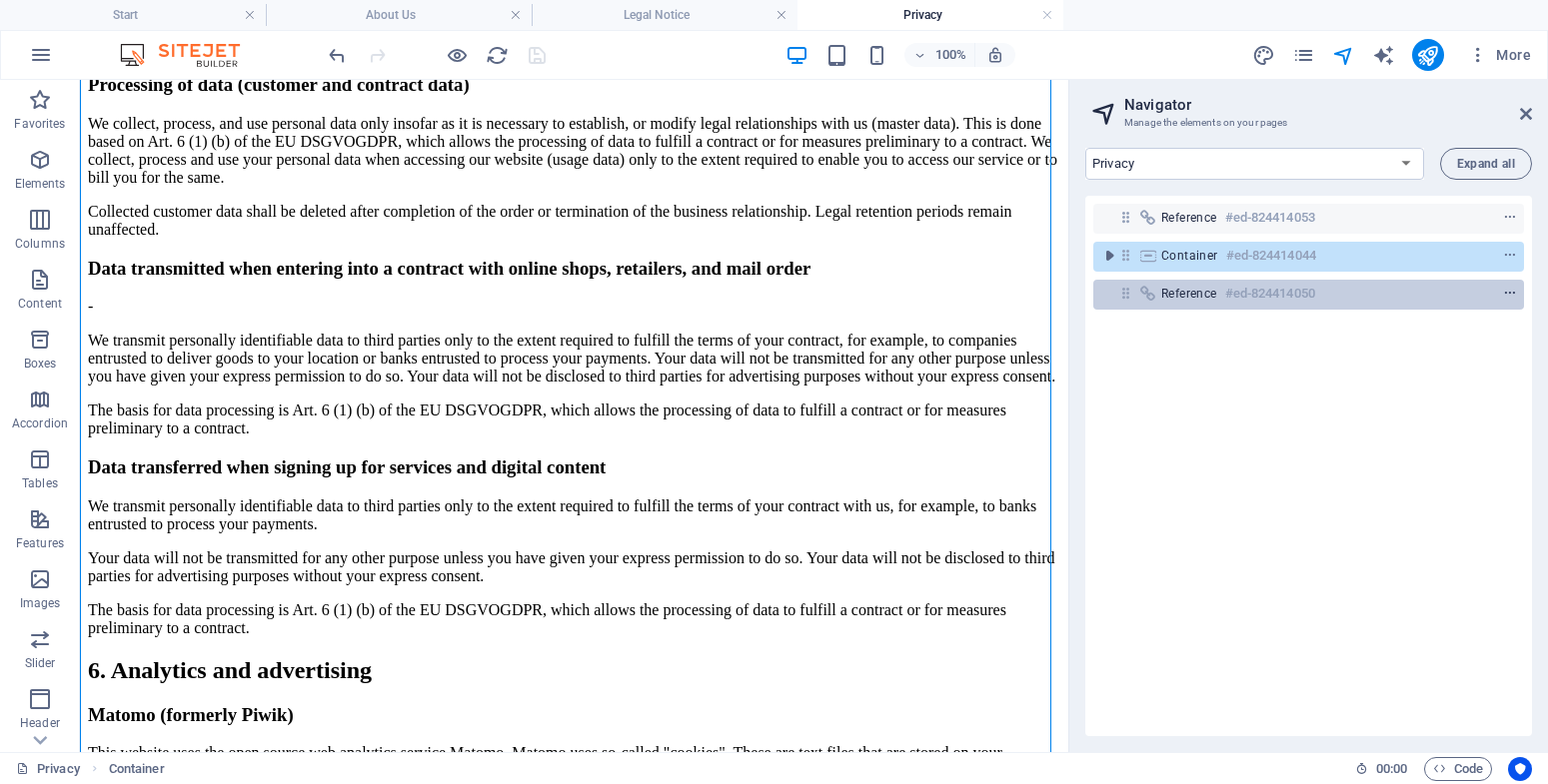 click at bounding box center [1510, 294] 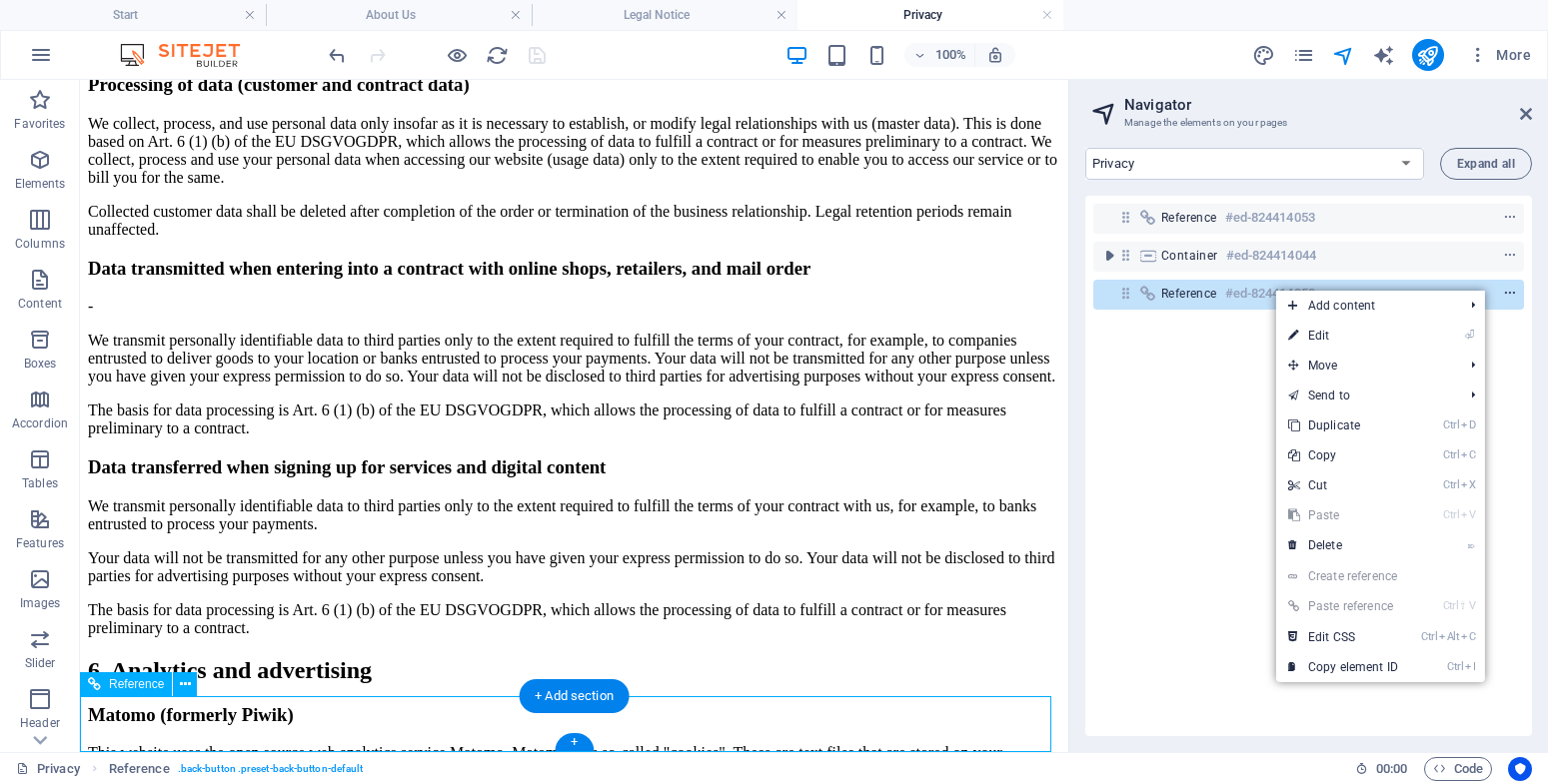 scroll, scrollTop: 5612, scrollLeft: 0, axis: vertical 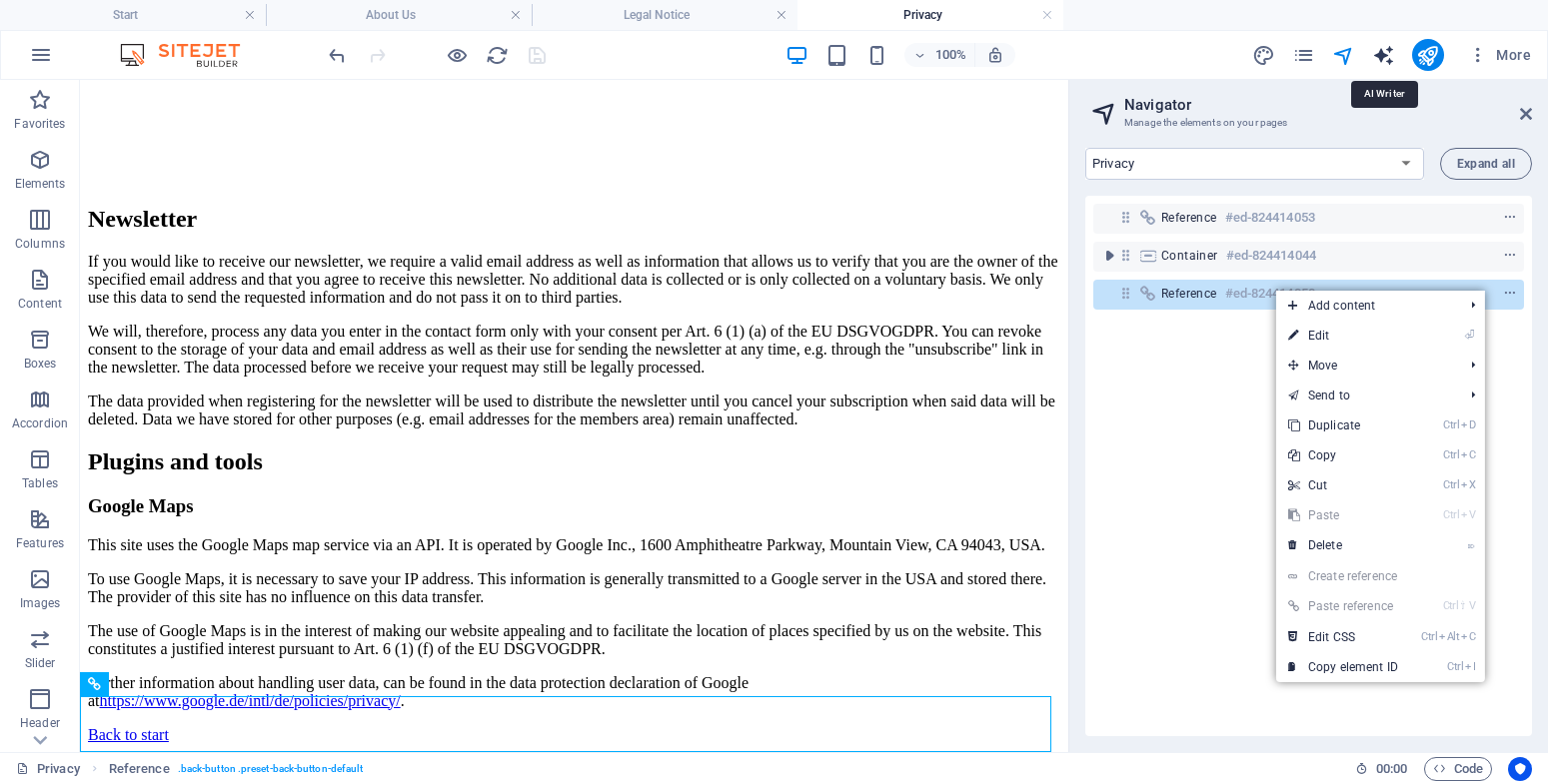 click at bounding box center [1383, 55] 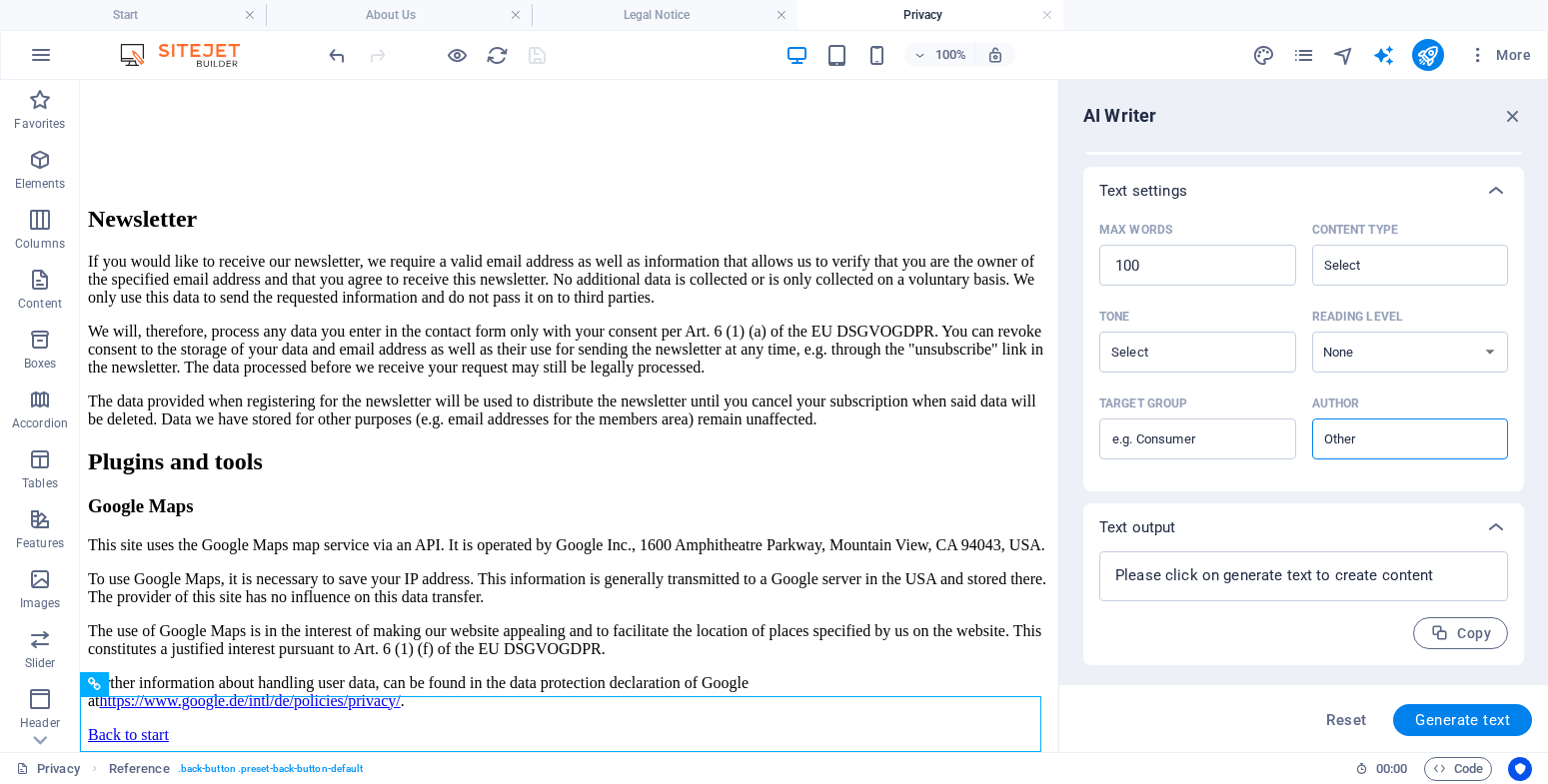 scroll, scrollTop: 41, scrollLeft: 0, axis: vertical 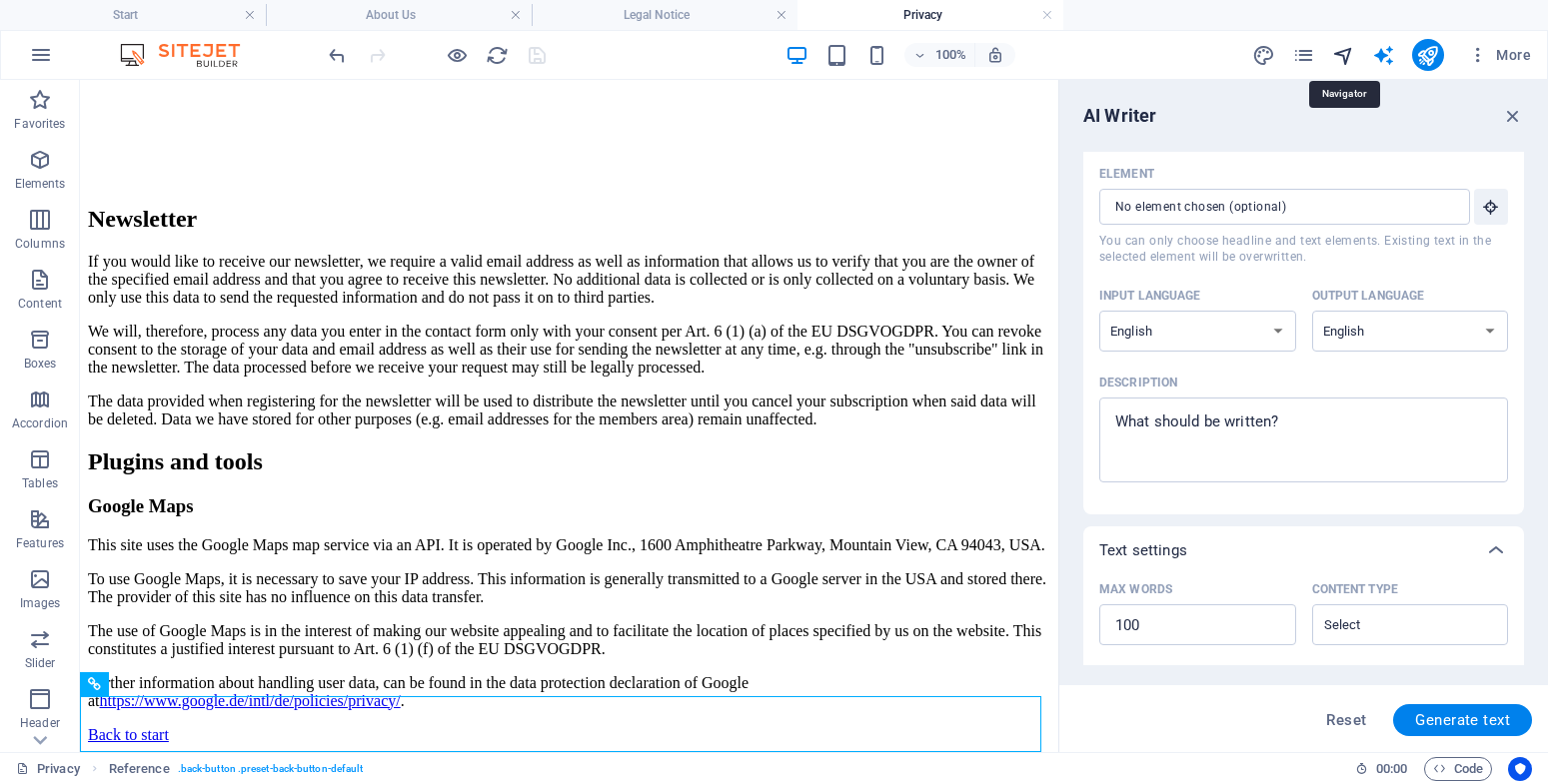 click at bounding box center [1343, 55] 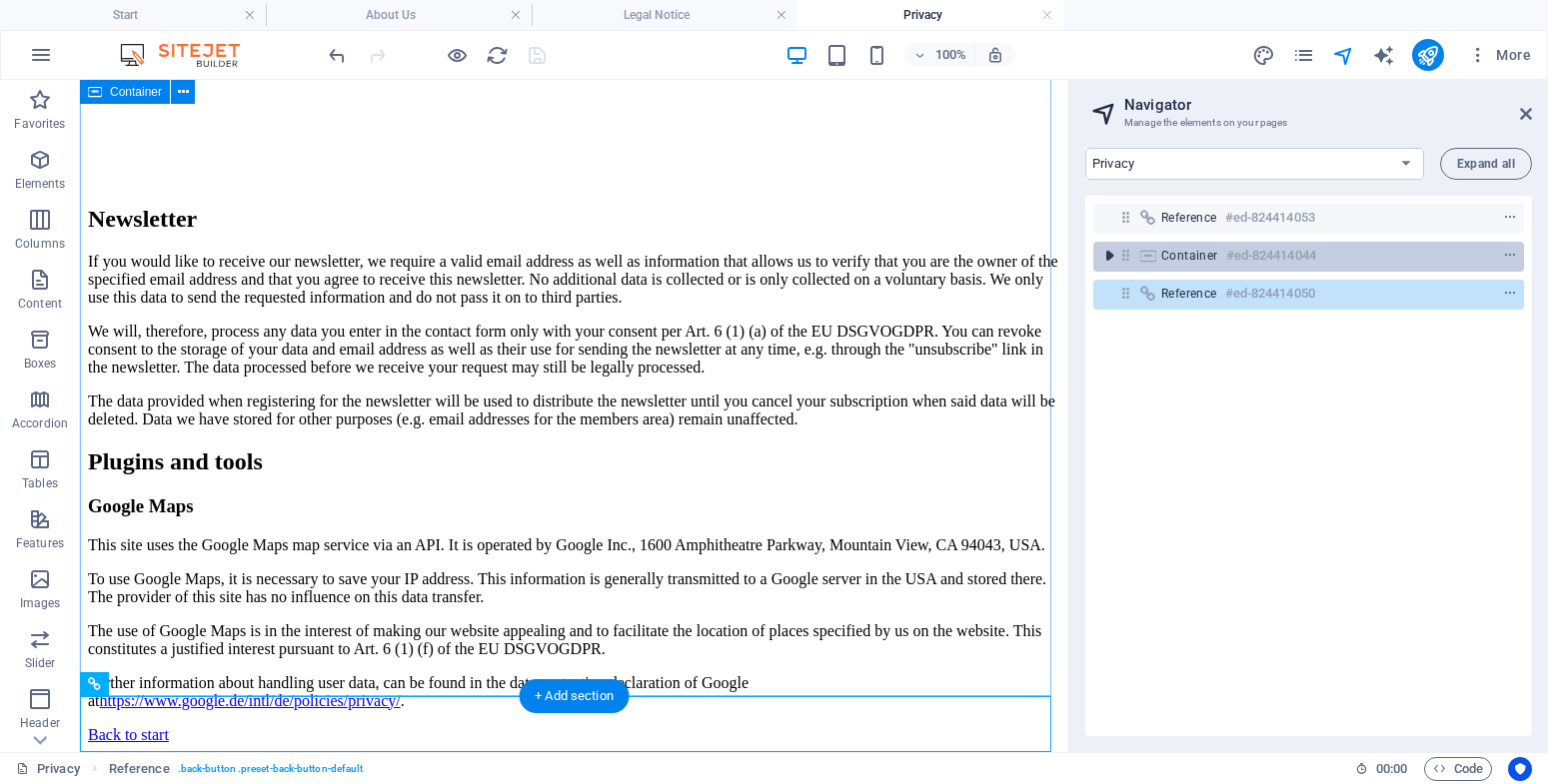 click at bounding box center [1109, 256] 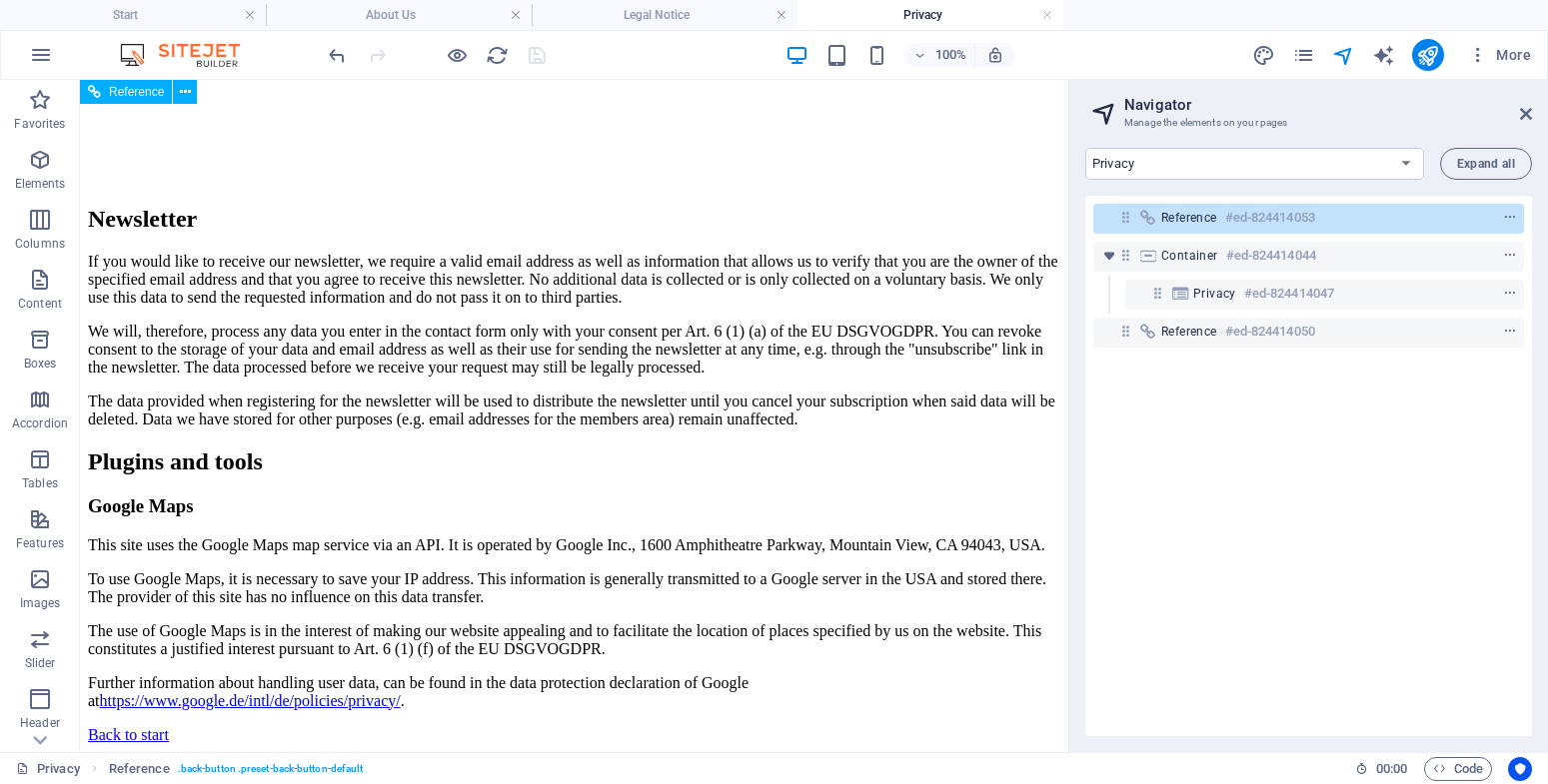click at bounding box center (1125, 217) 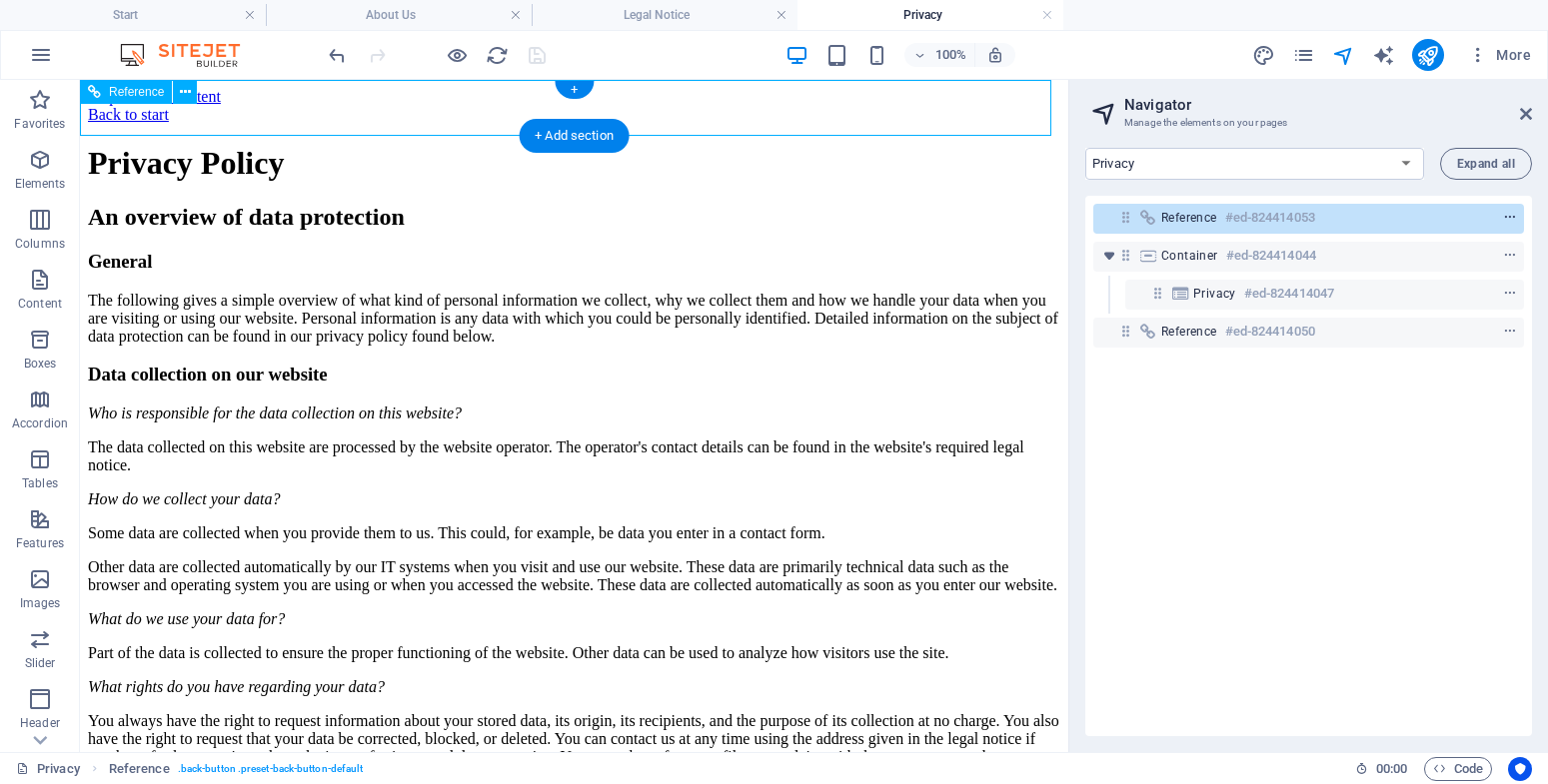 click at bounding box center [1510, 218] 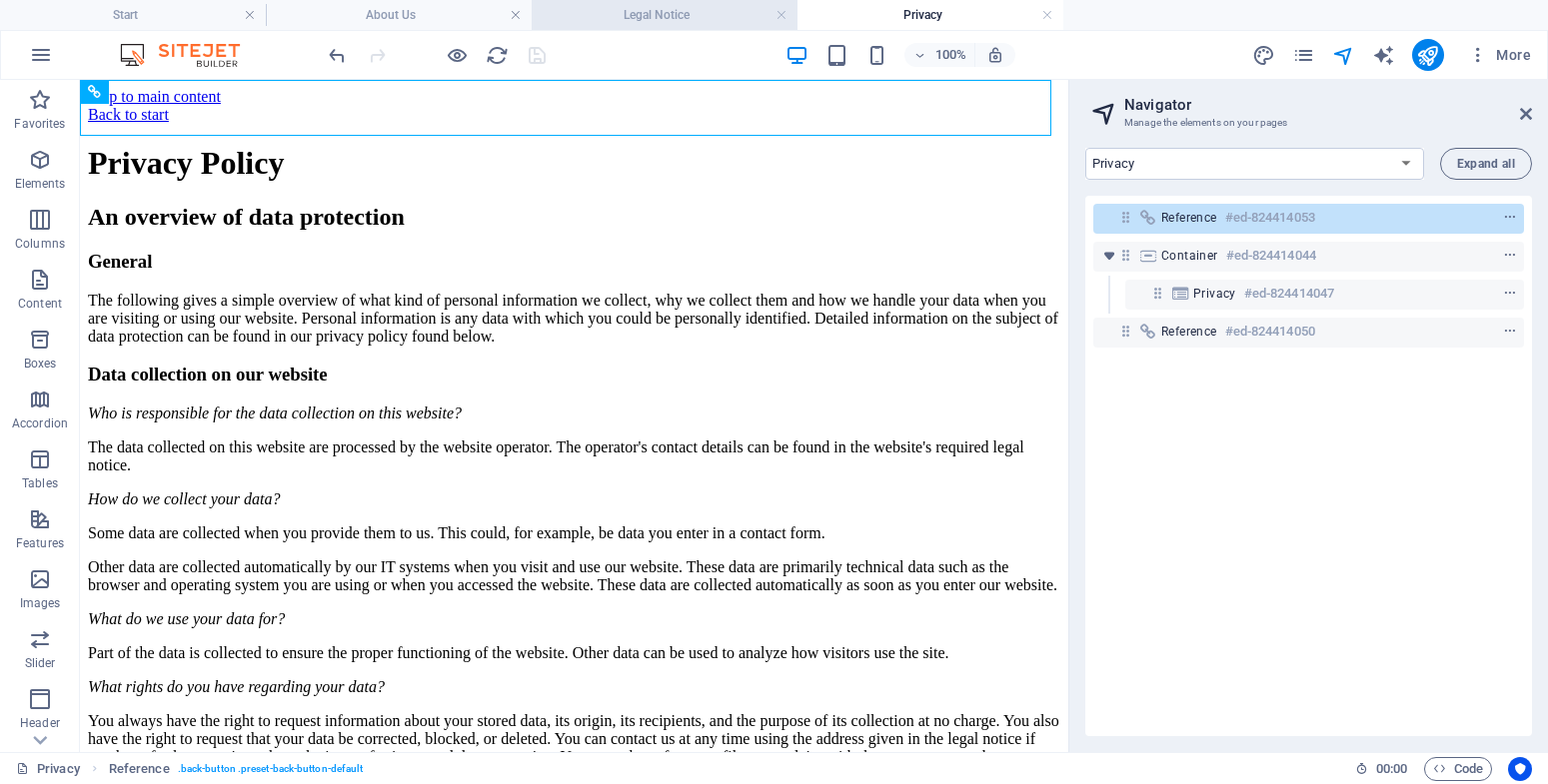 click on "Legal Notice" at bounding box center (665, 15) 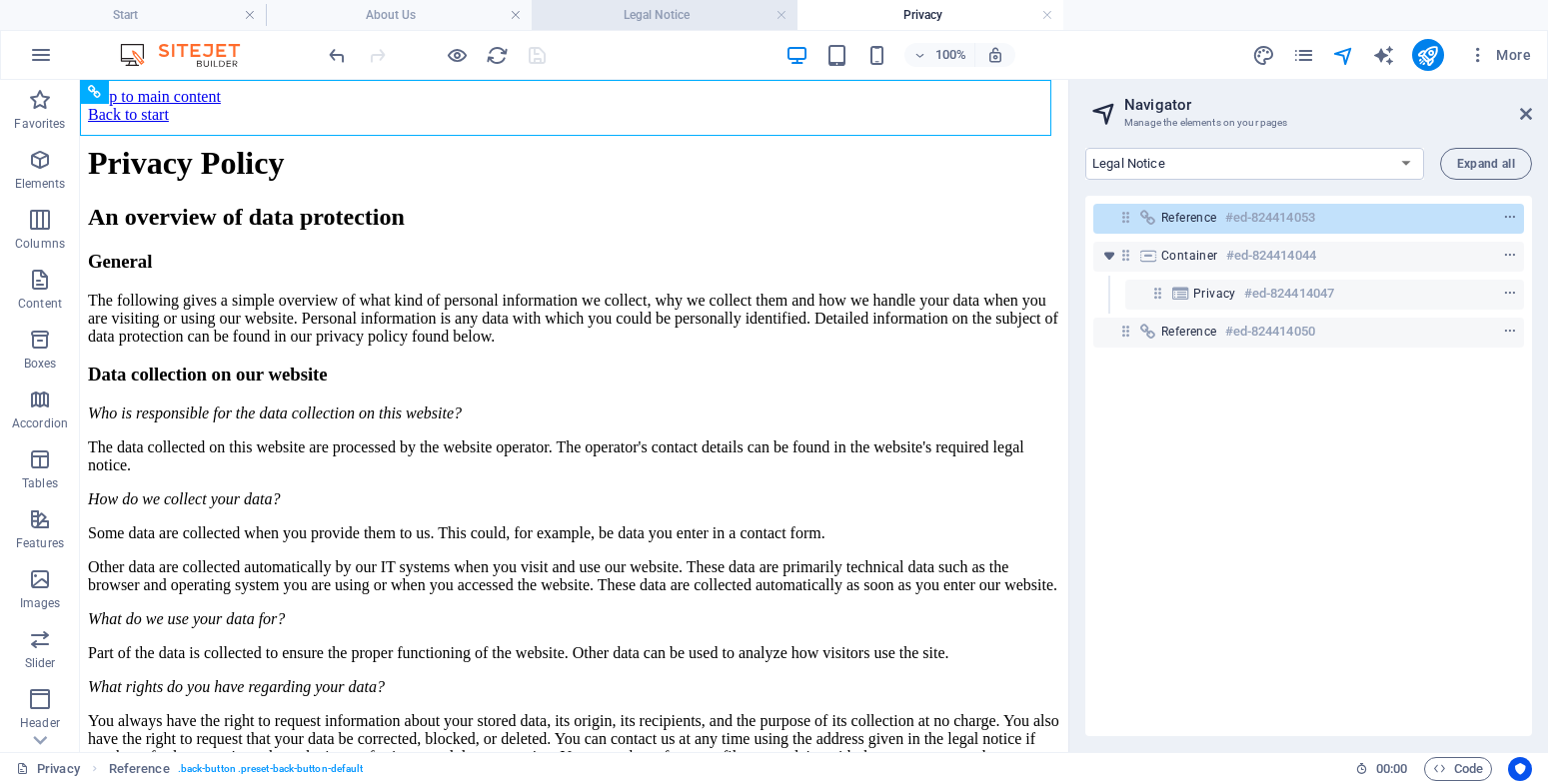 scroll, scrollTop: 0, scrollLeft: 0, axis: both 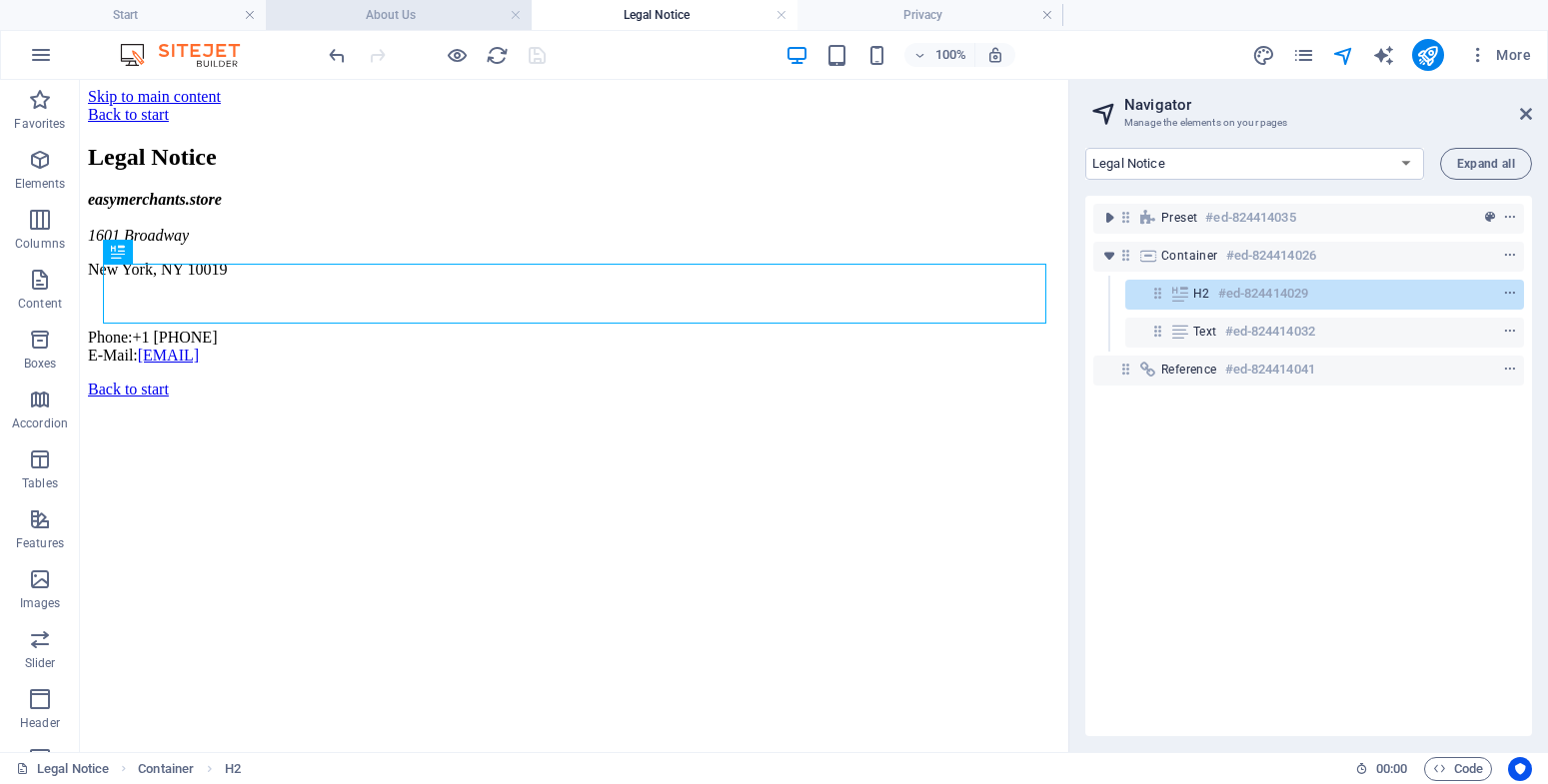 click on "About Us" at bounding box center [399, 15] 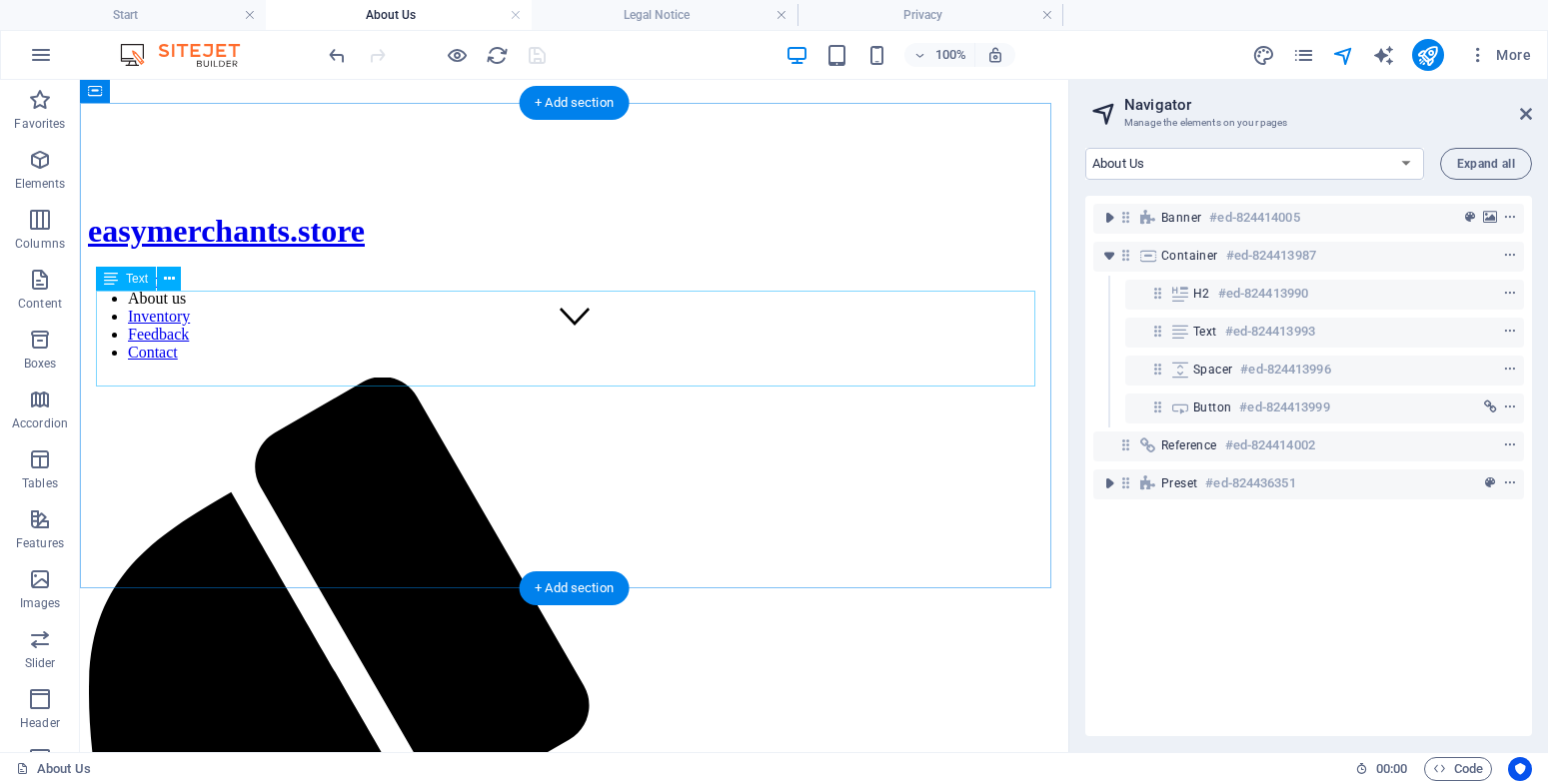 scroll, scrollTop: 509, scrollLeft: 0, axis: vertical 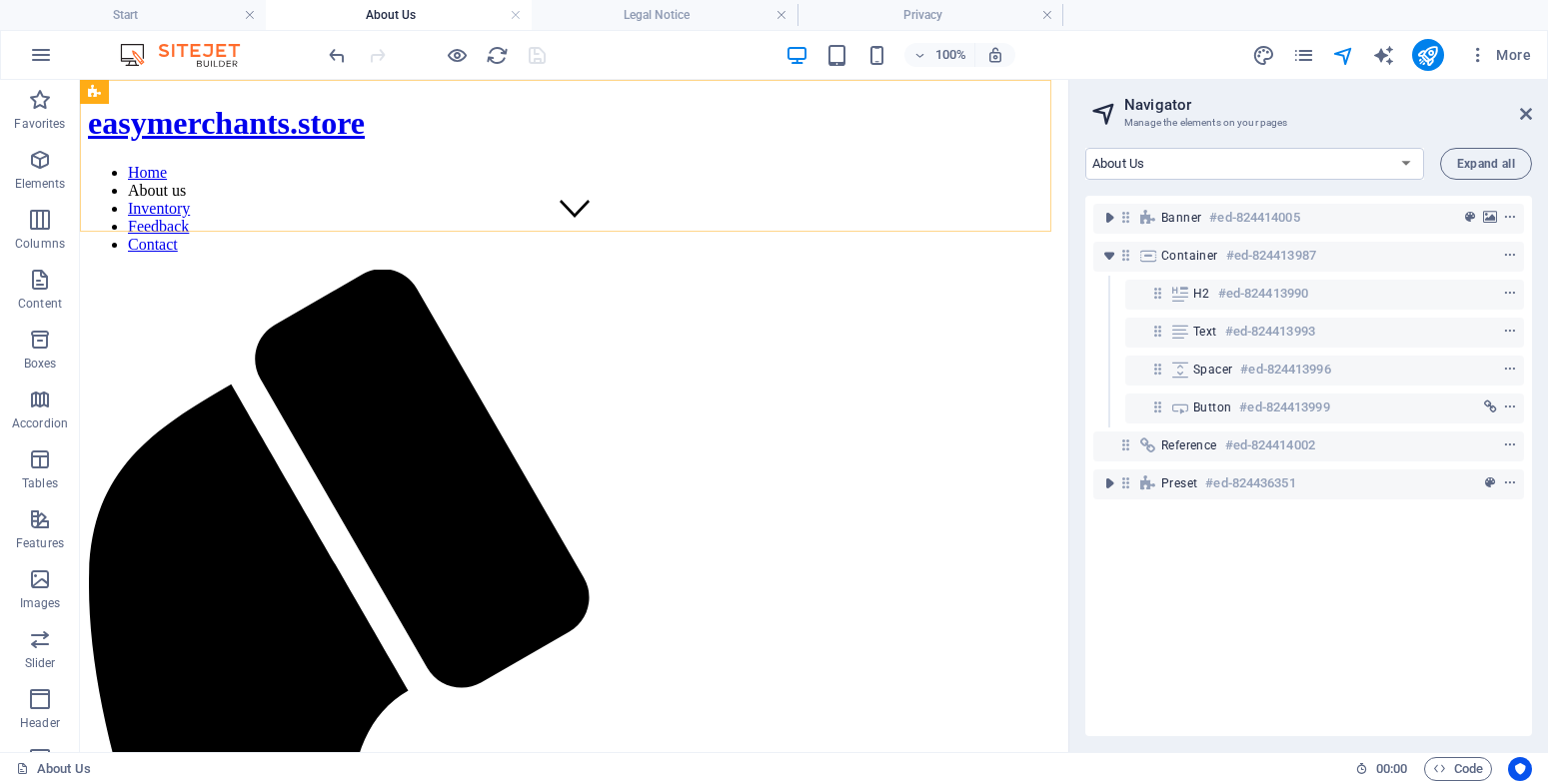 click on "Home About us Inventory Feedback Contact" at bounding box center [574, 209] 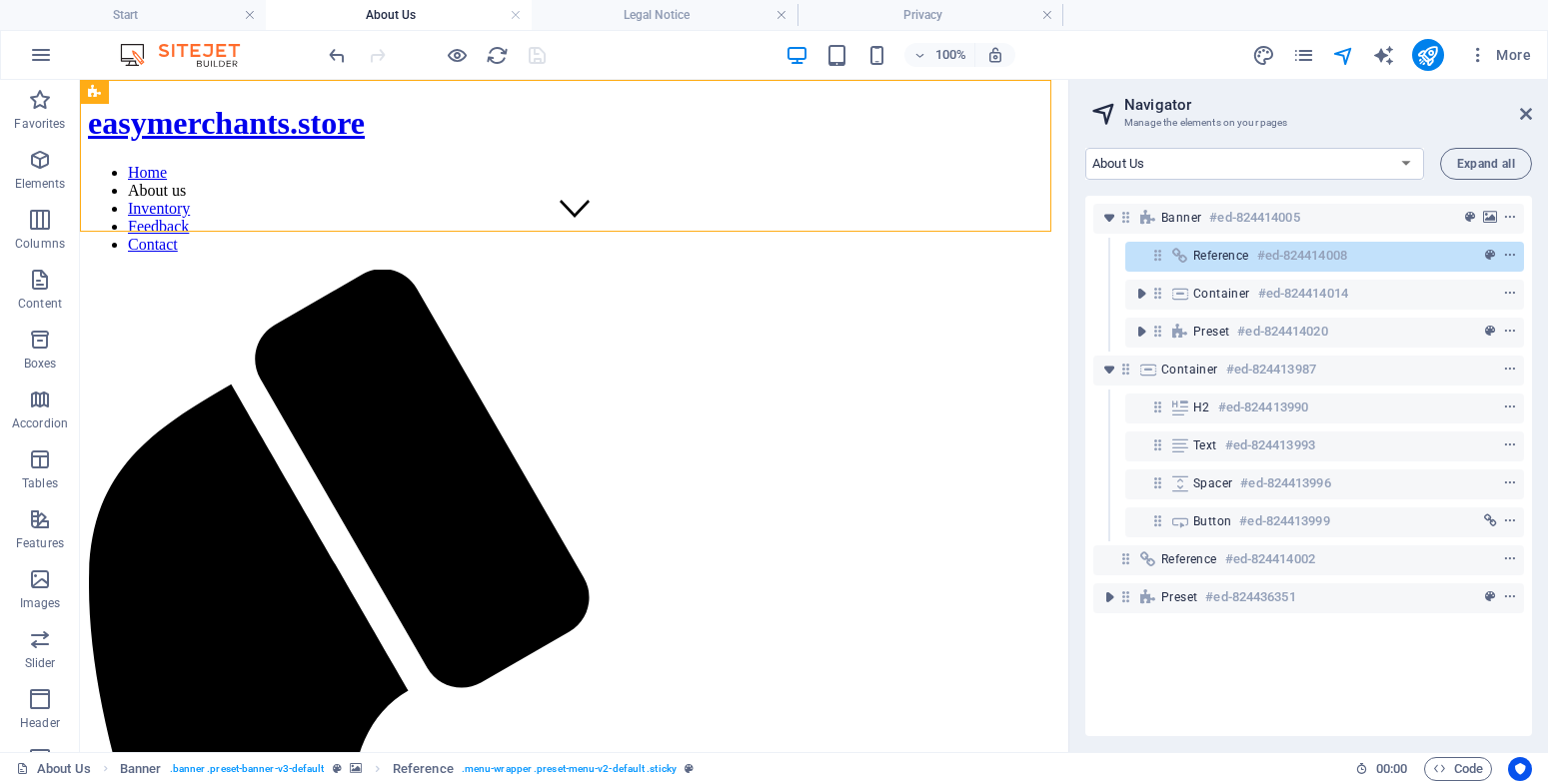 click on "Home About us Inventory Feedback Contact" at bounding box center (574, 209) 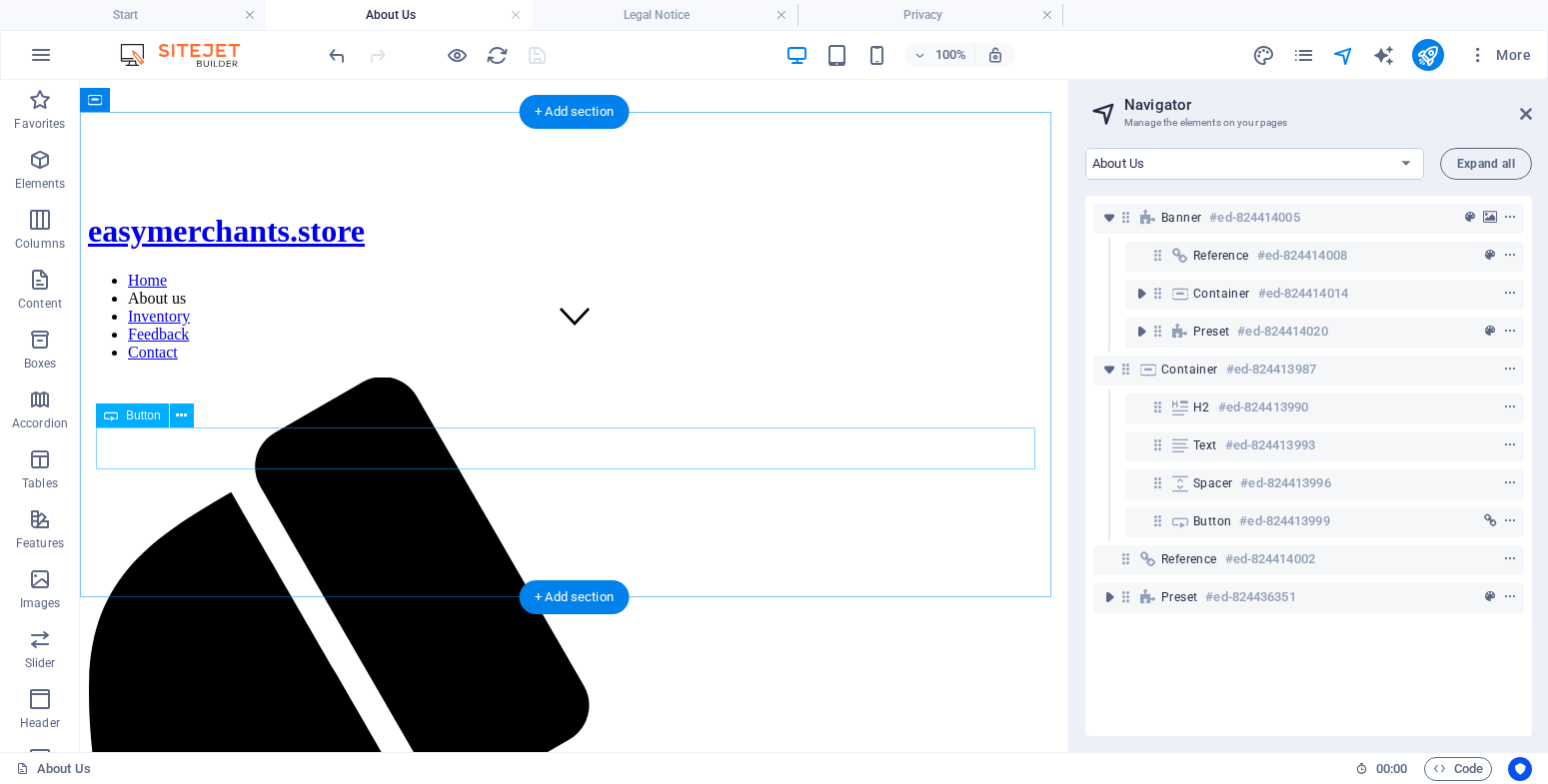 scroll, scrollTop: 306, scrollLeft: 0, axis: vertical 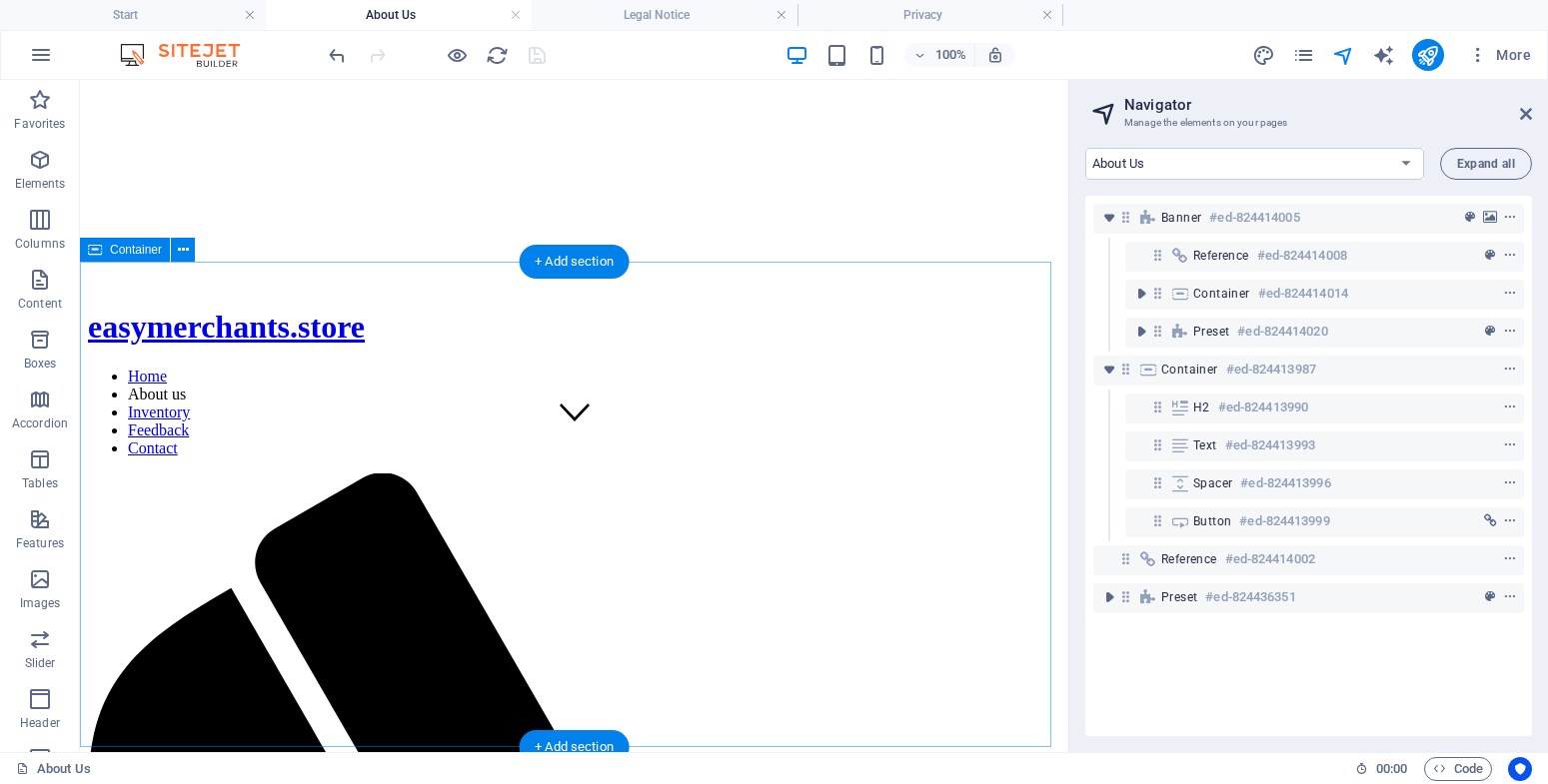 click on "THIS IS A SUBPAGE This subpage can be used as a base for adding more pages. You can duplicate this page in your page manager to maintain this basic structure of  header-reference ,  footer-reference  and this editable  section . Referenced elements are copies of their original element and cannot be edited. But they change according to their original element, so you only have to make changes once and they apply to all related references. Learn more about references" at bounding box center (574, 2185) 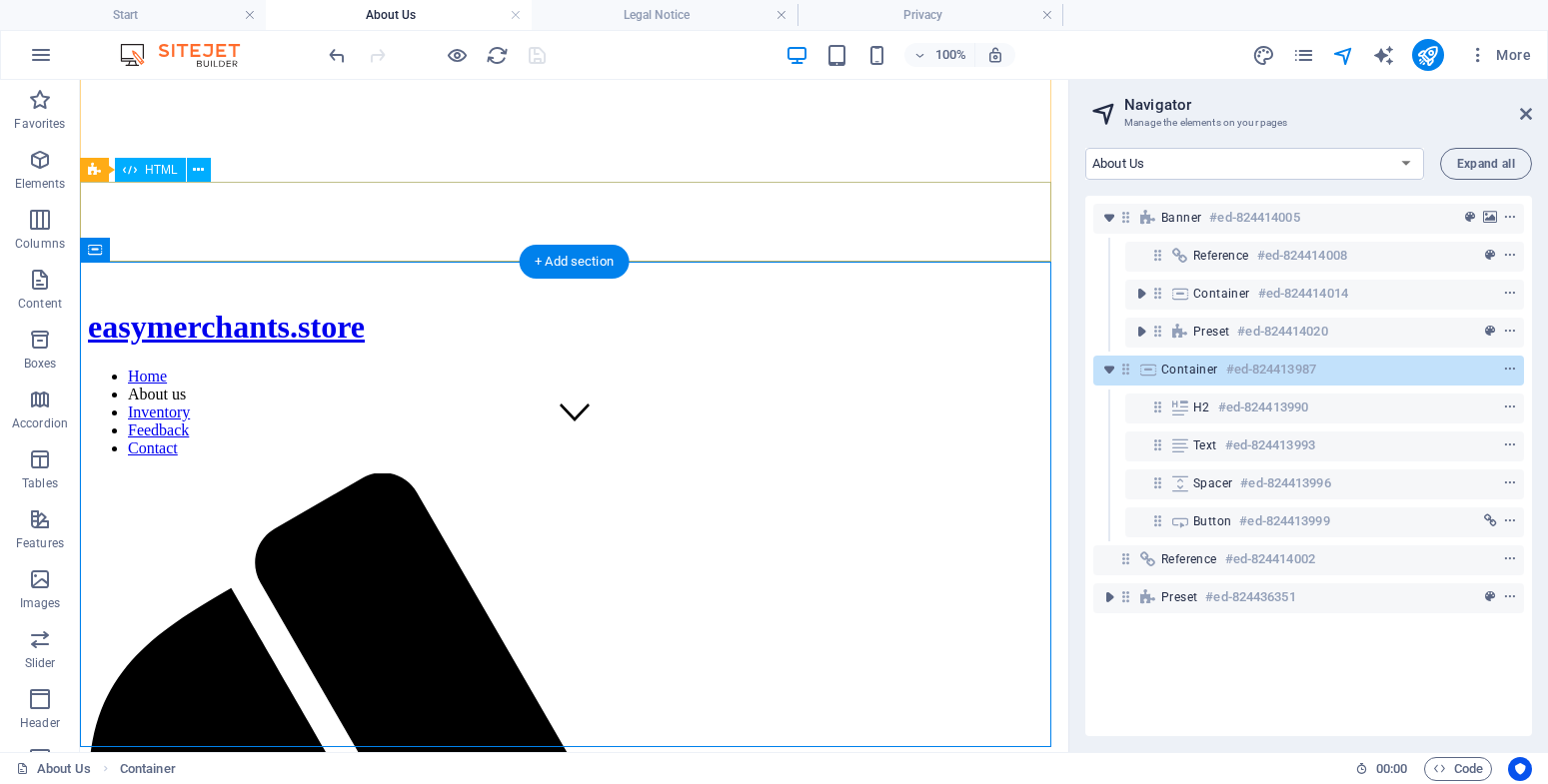 click at bounding box center (574, 1924) 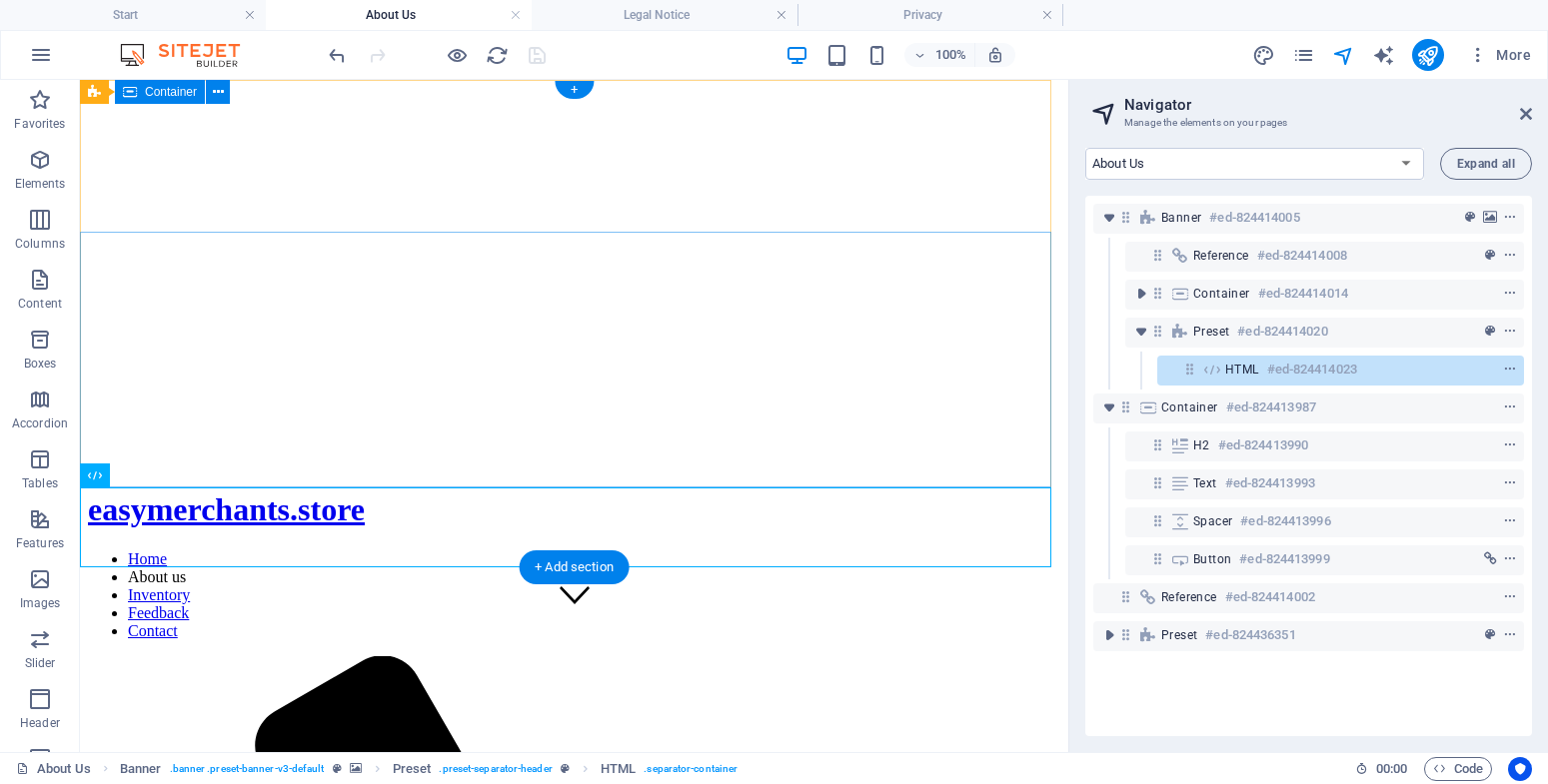 scroll, scrollTop: 0, scrollLeft: 0, axis: both 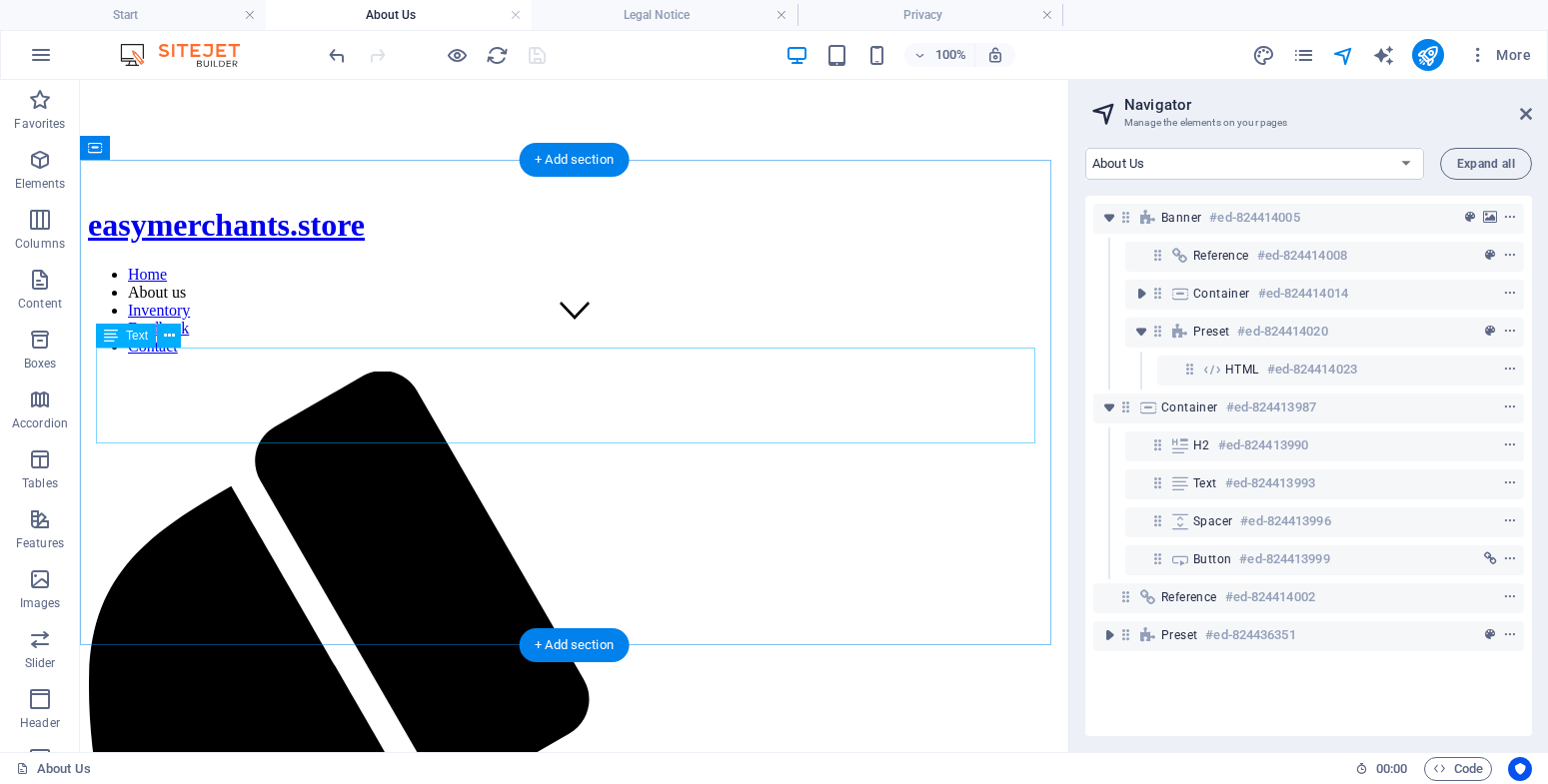 click on "This subpage can be used as a base for adding more pages. You can duplicate this page in your page manager to maintain this basic structure of  header-reference ,  footer-reference  and this editable  section . Referenced elements are copies of their original element and cannot be edited. But they change according to their original element, so you only have to make changes once and they apply to all related references." at bounding box center [574, 2074] 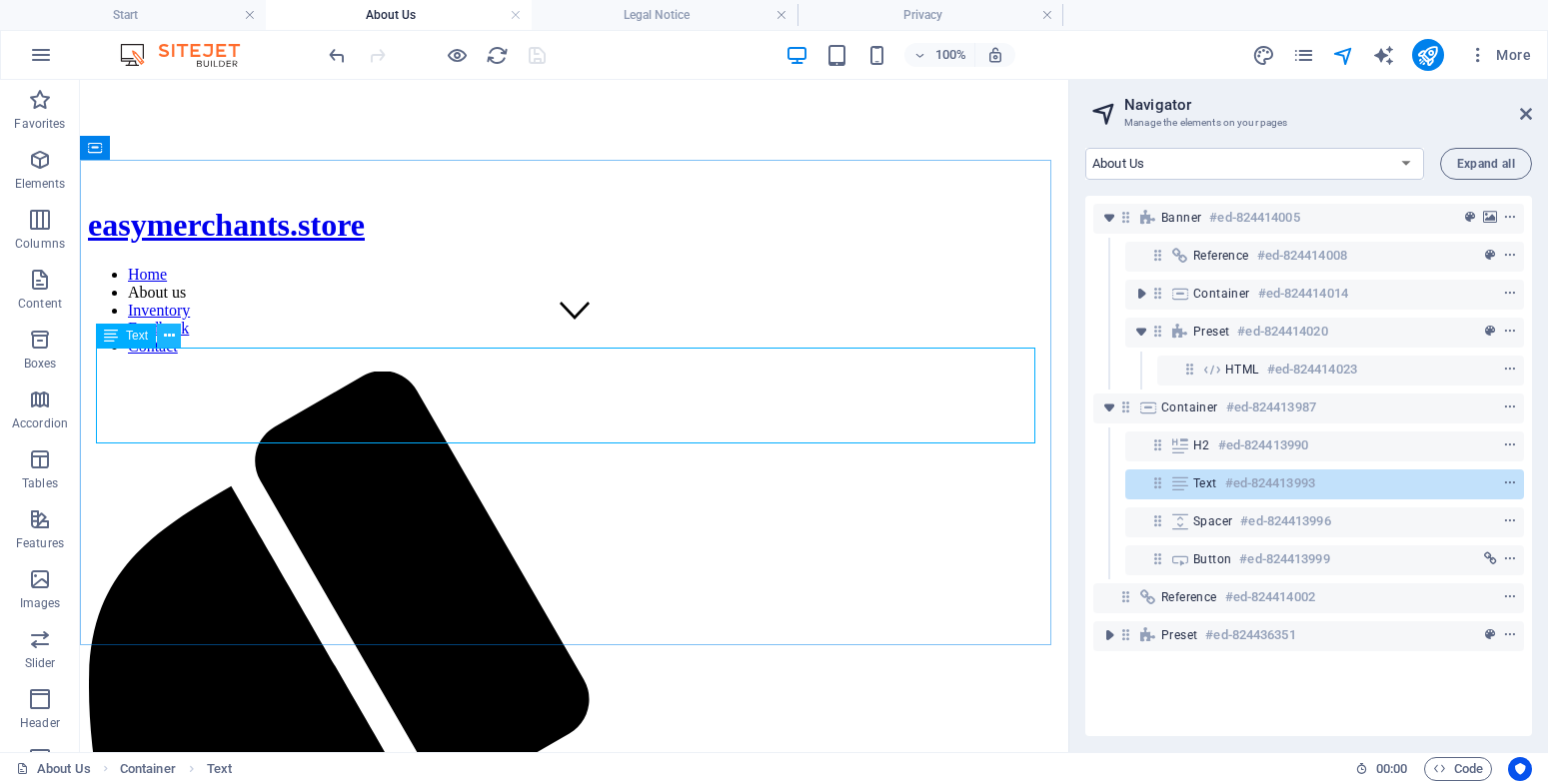 click at bounding box center [169, 336] 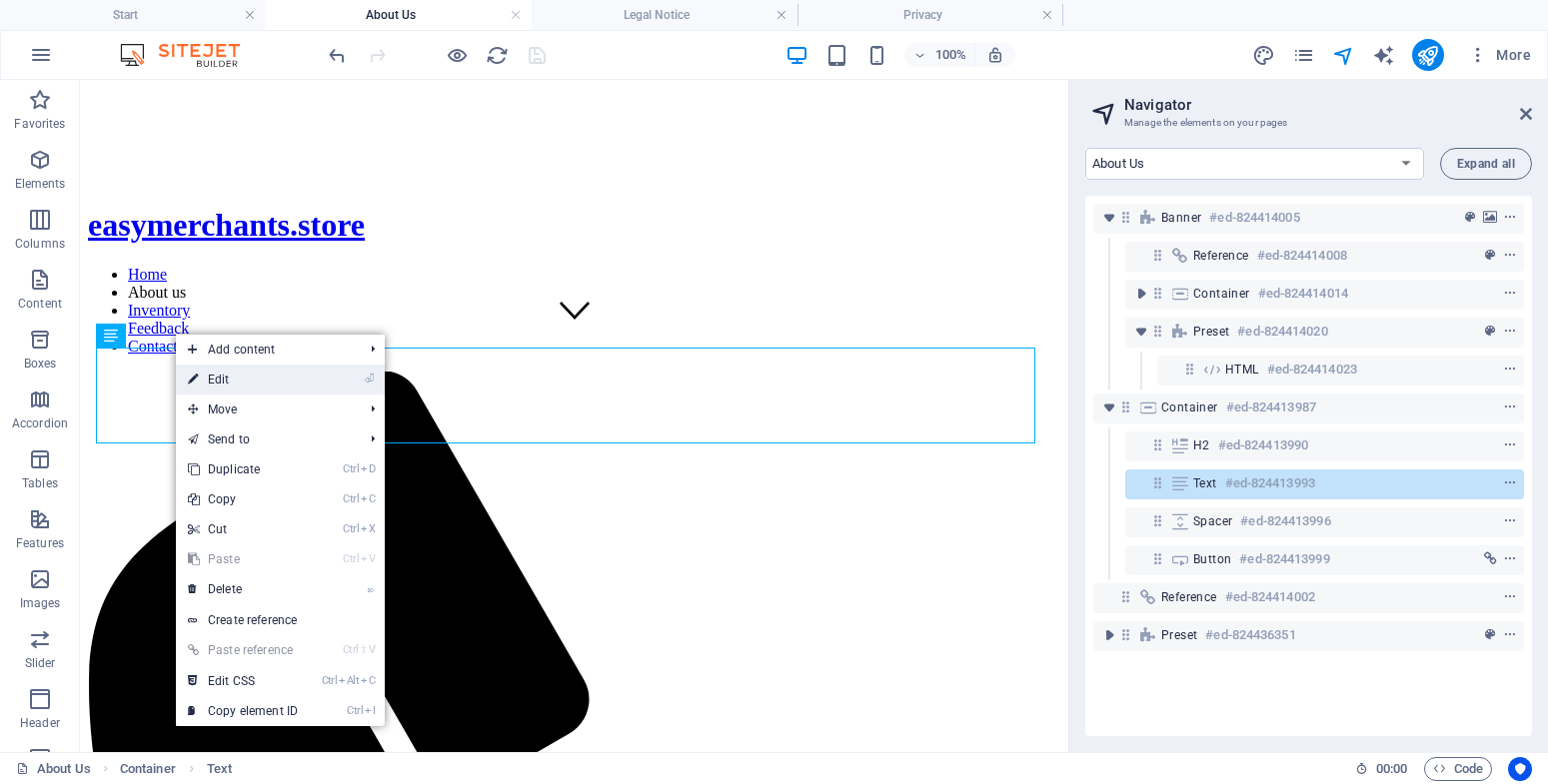 click on "⏎  Edit" at bounding box center [243, 380] 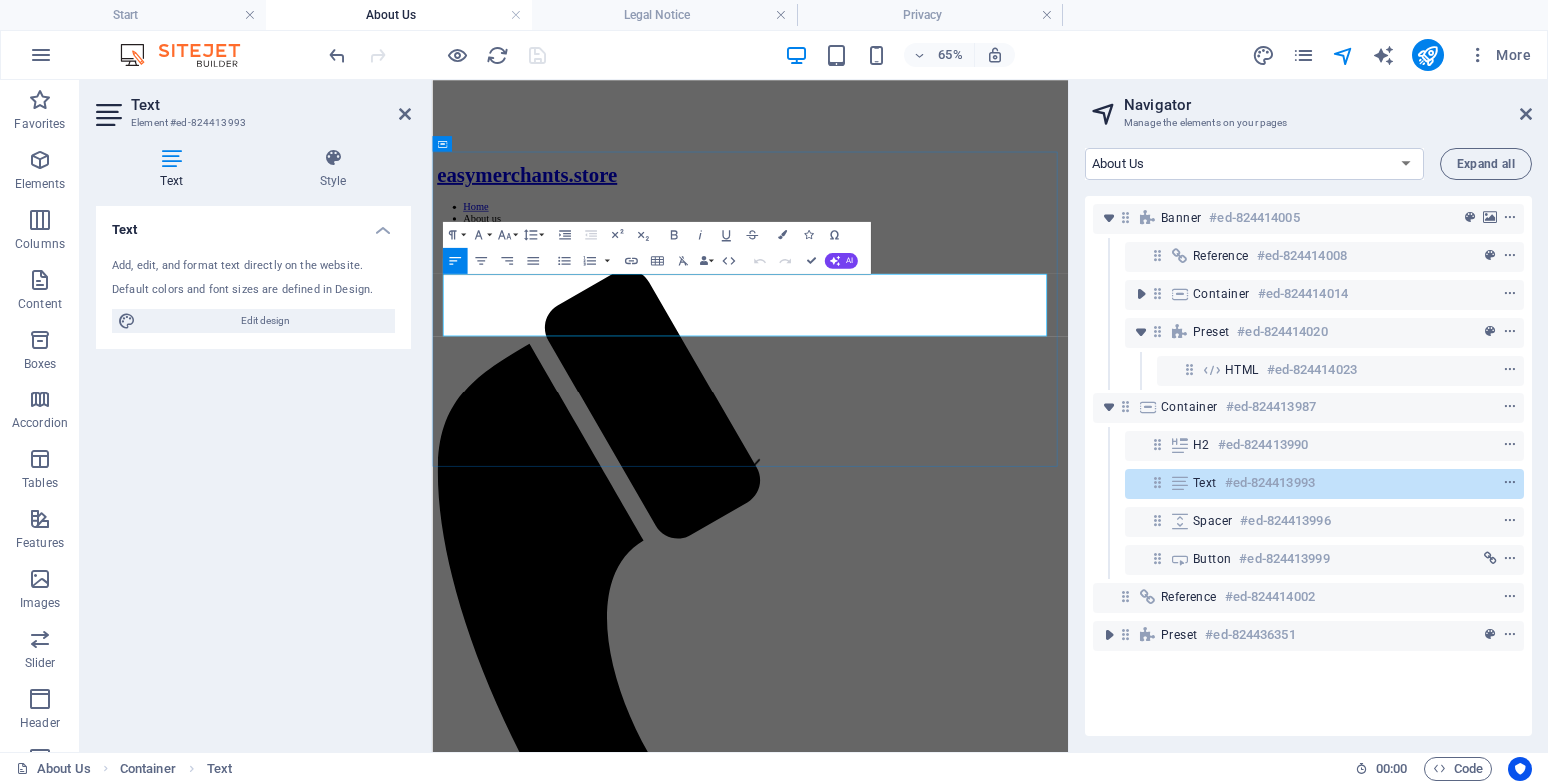 click on "header-reference" 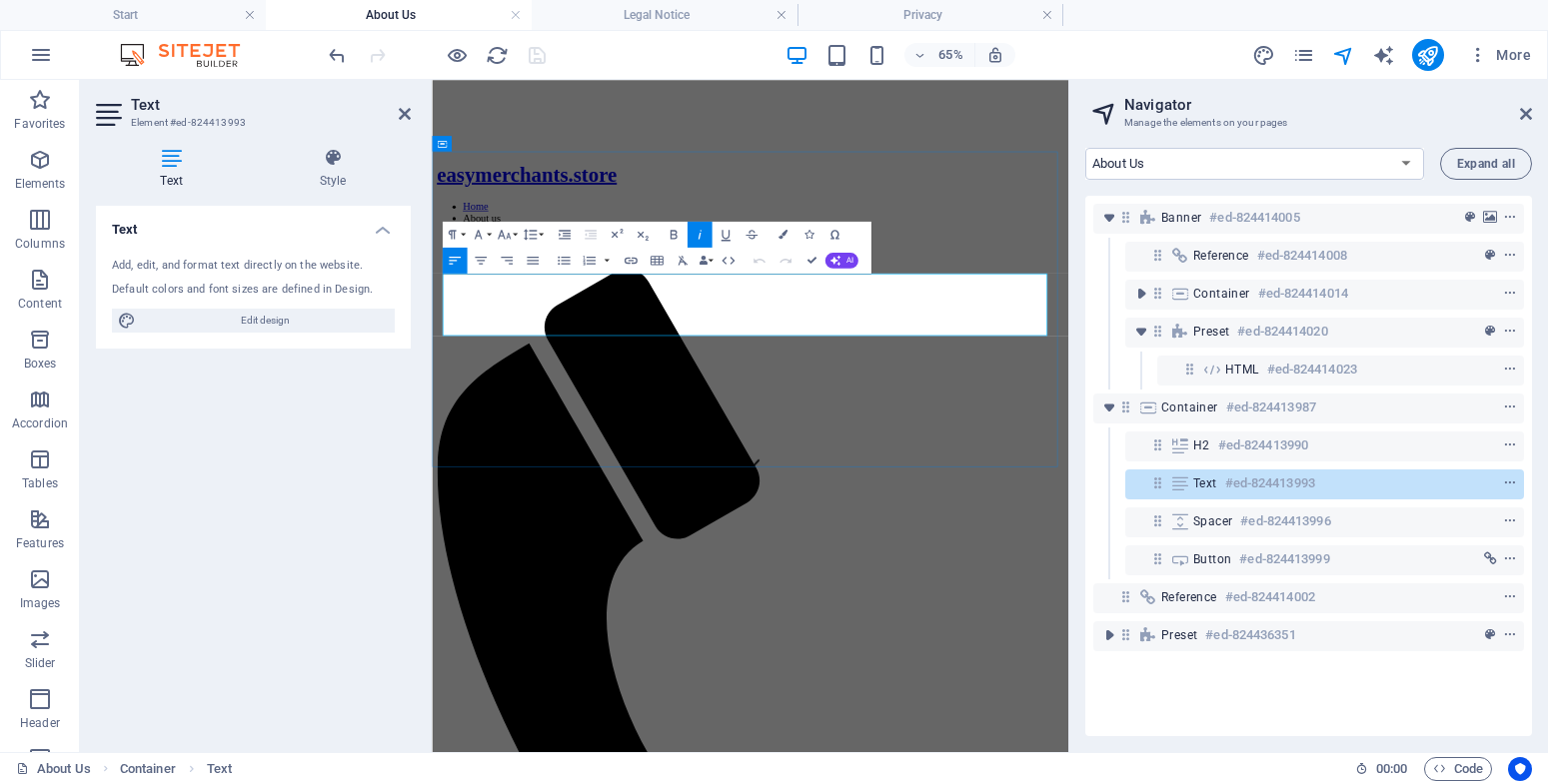 click on "header-reference" 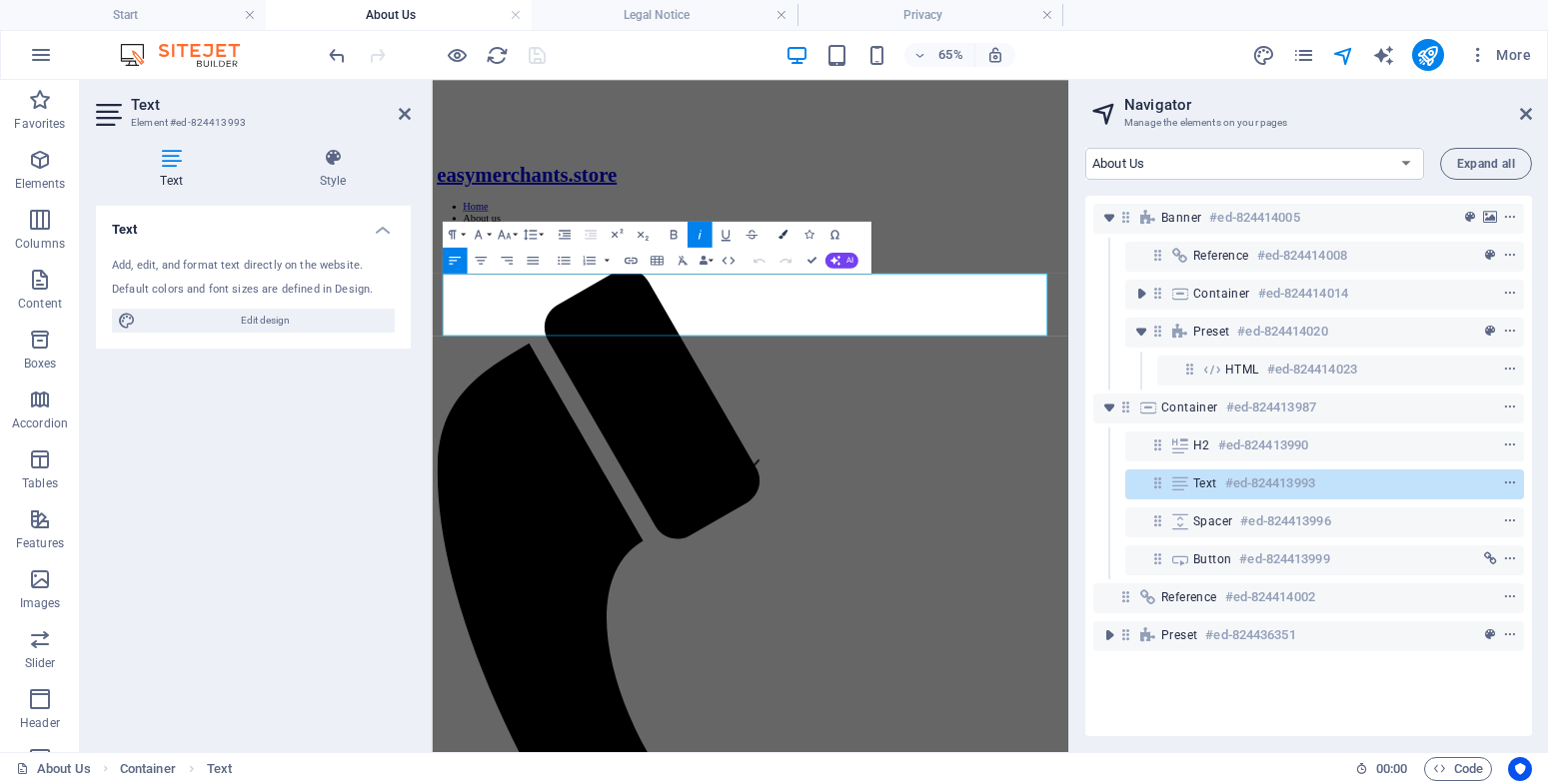 click at bounding box center [781, 234] 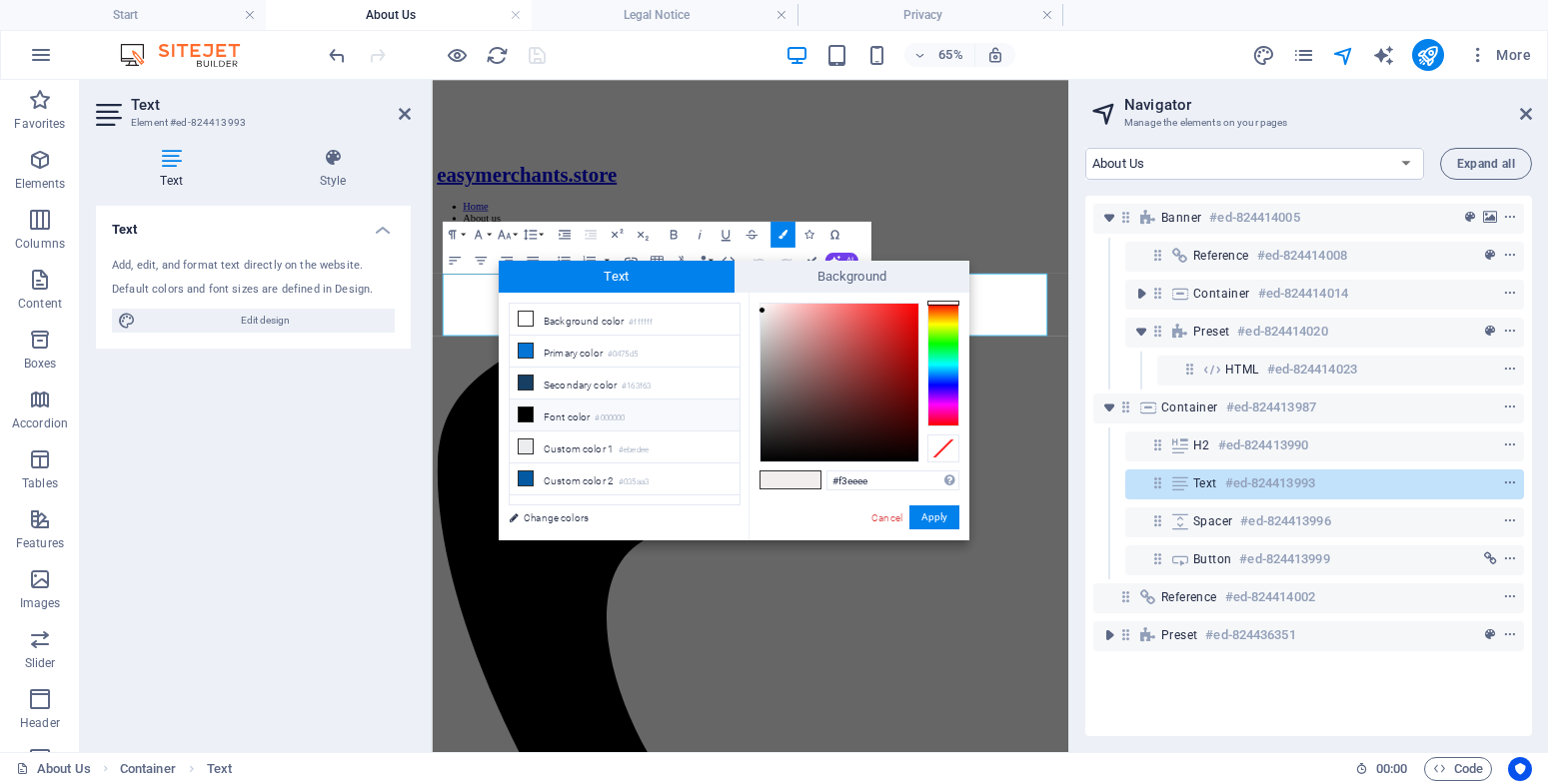 click at bounding box center (526, 414) 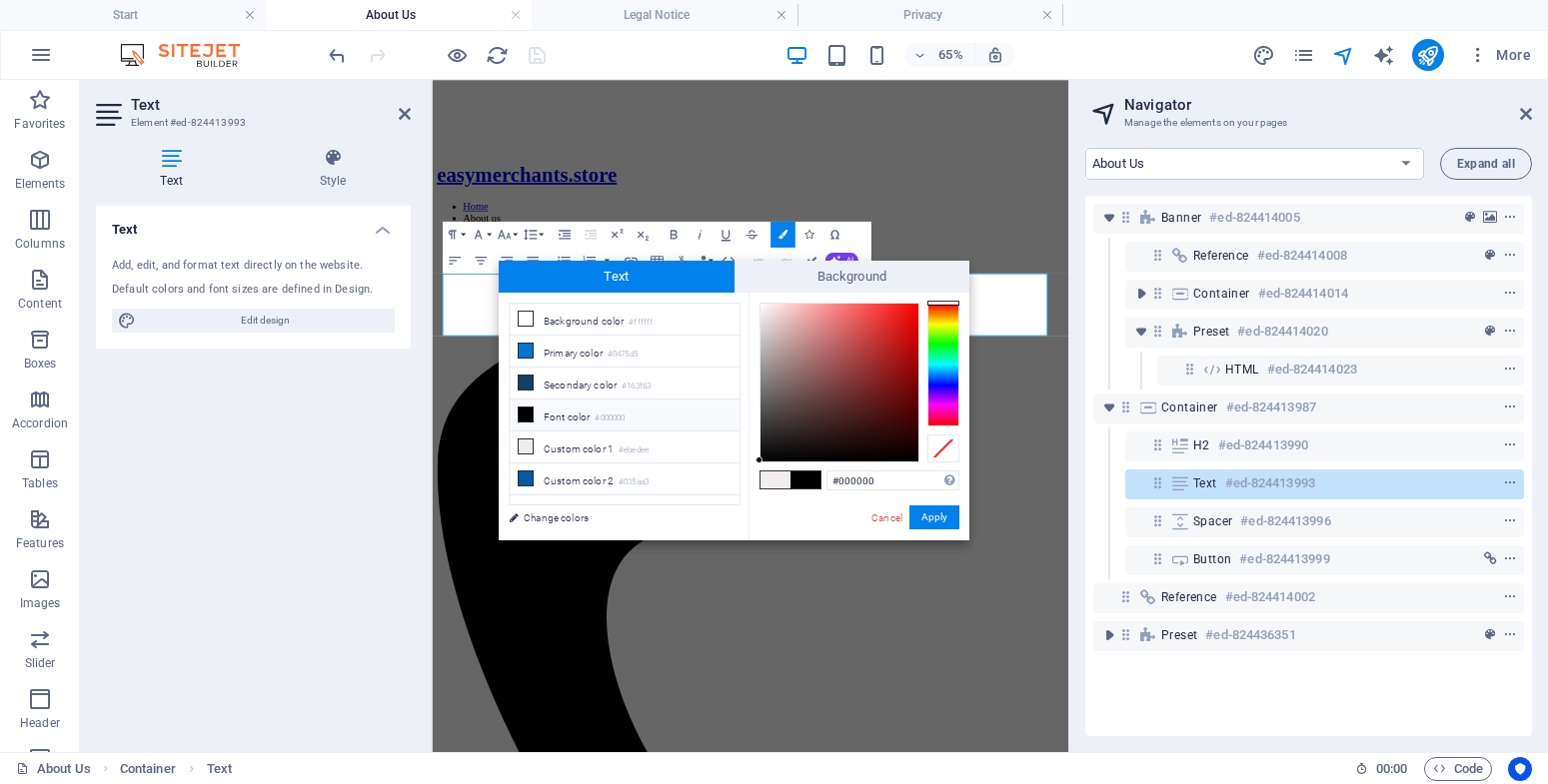 click at bounding box center [526, 414] 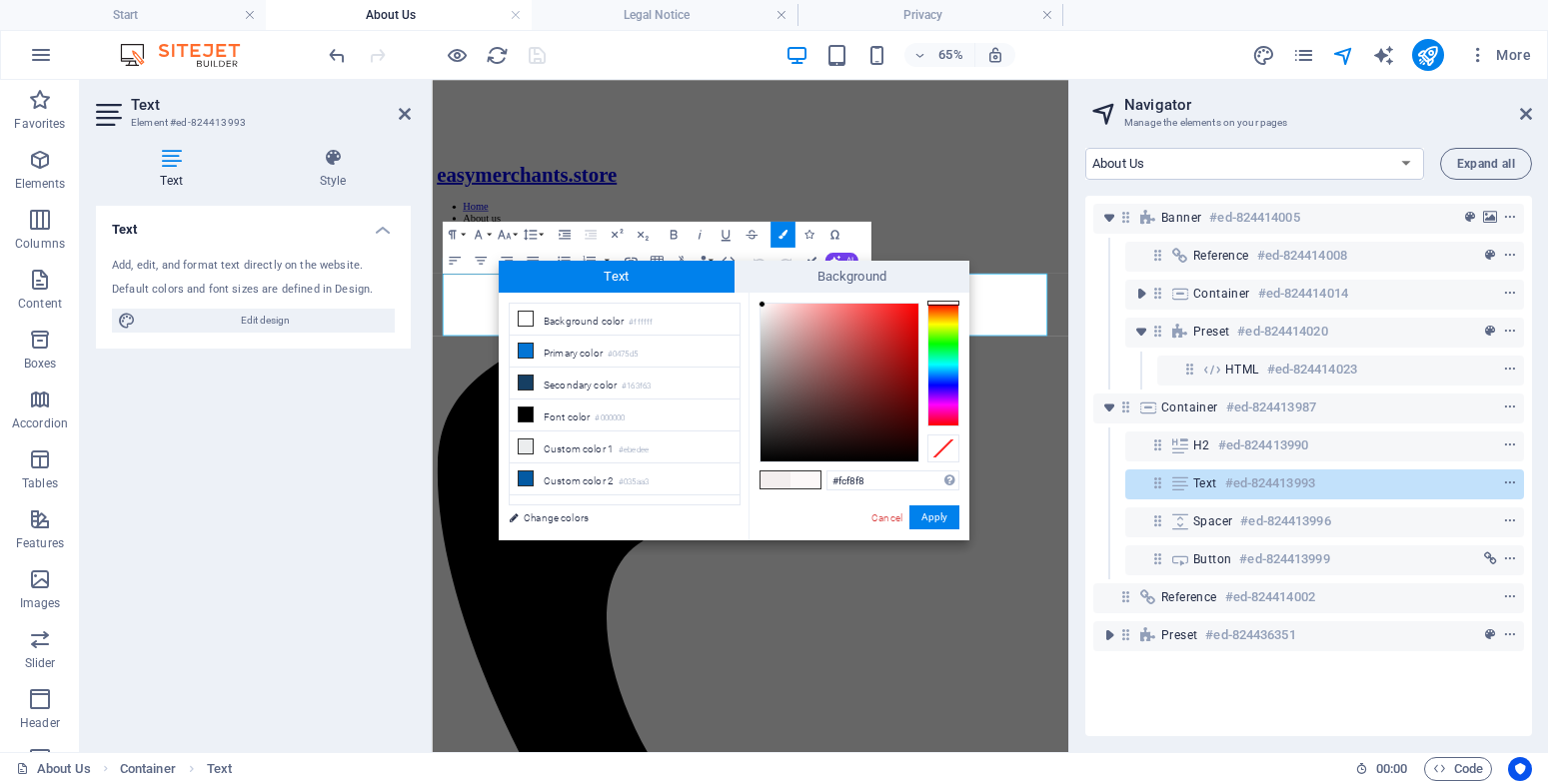 click at bounding box center [839, 383] 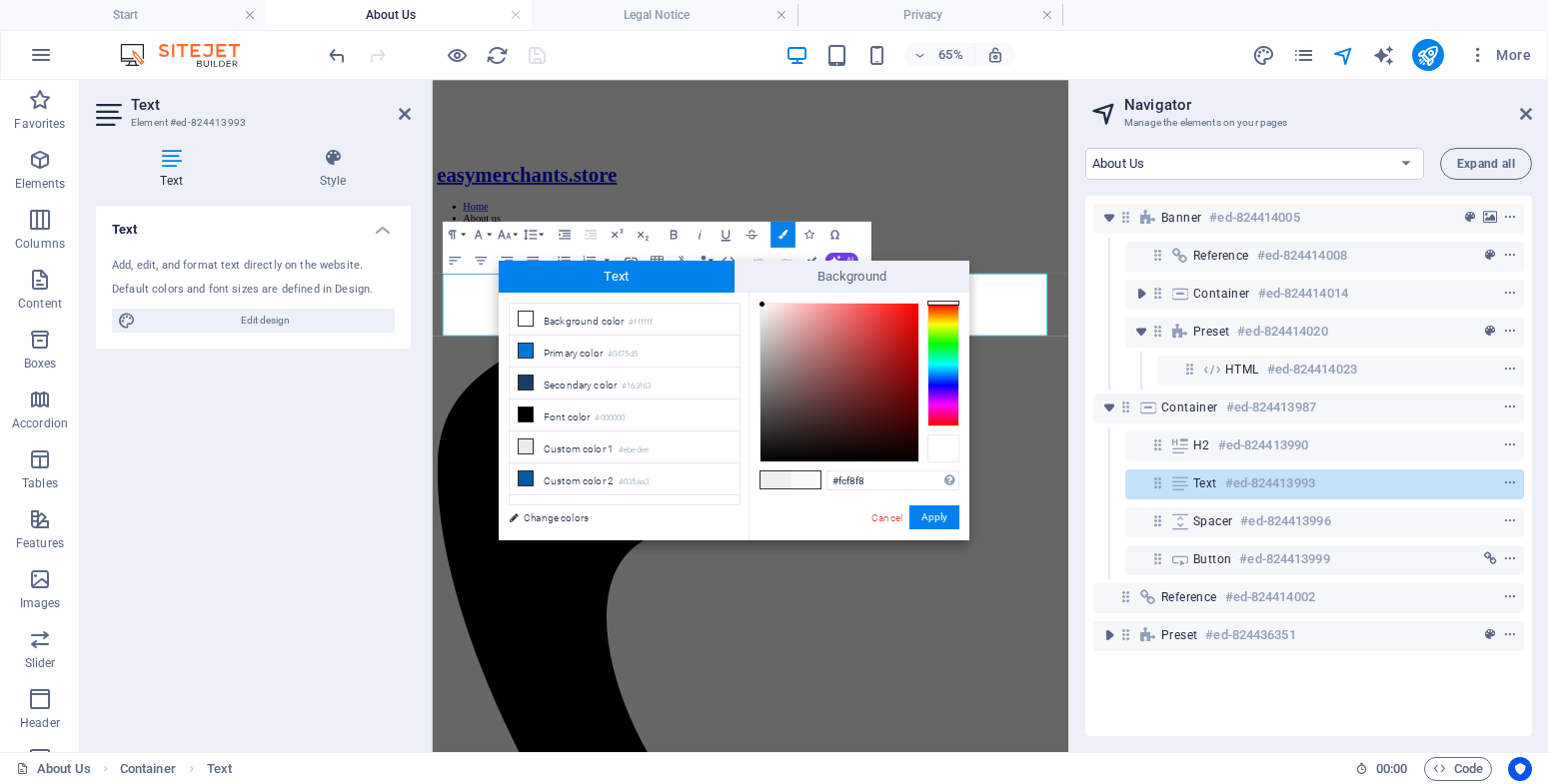 click at bounding box center (943, 448) 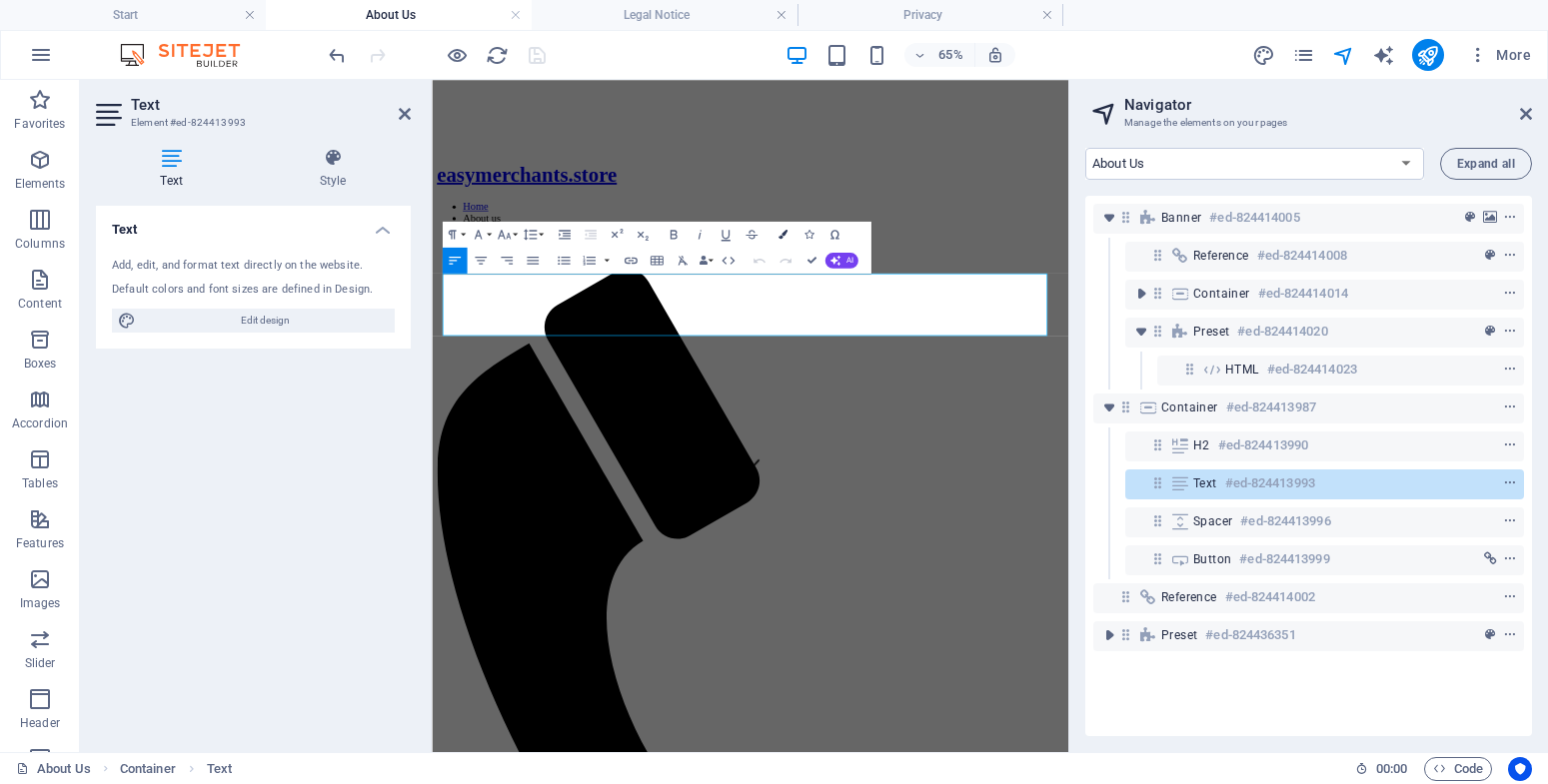 click on "Colors" at bounding box center (782, 234) 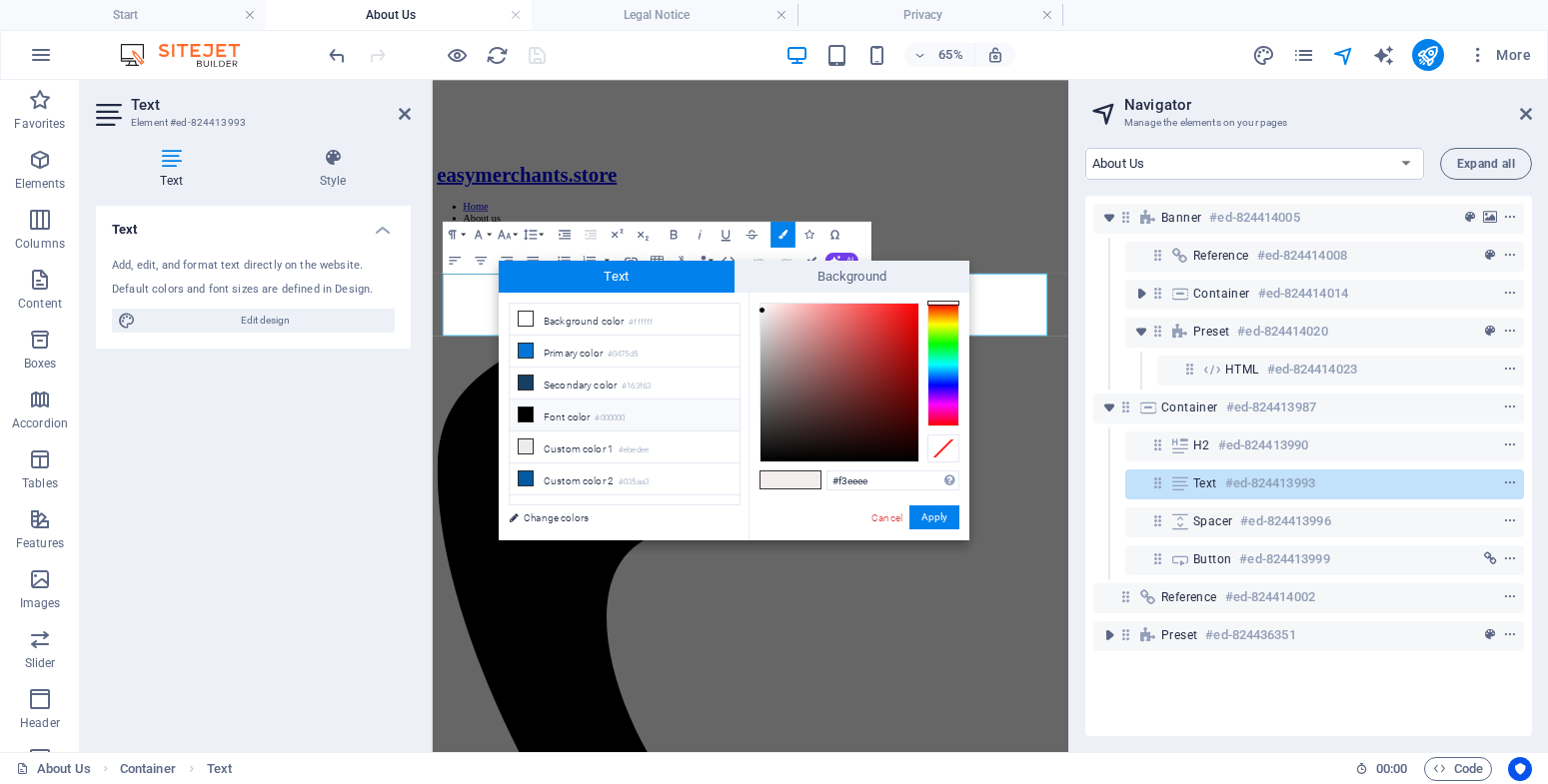 click at bounding box center [526, 414] 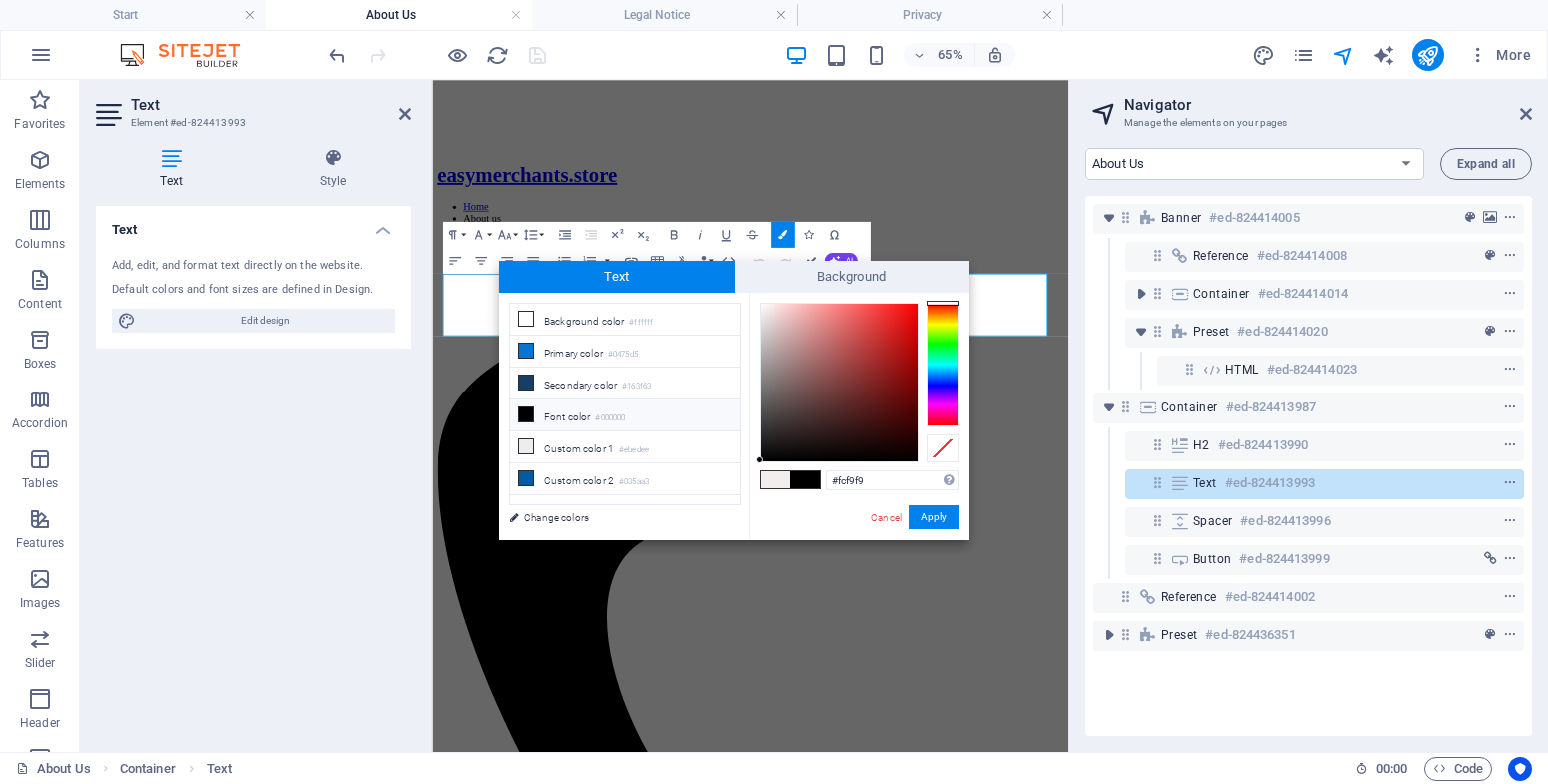 click at bounding box center [839, 383] 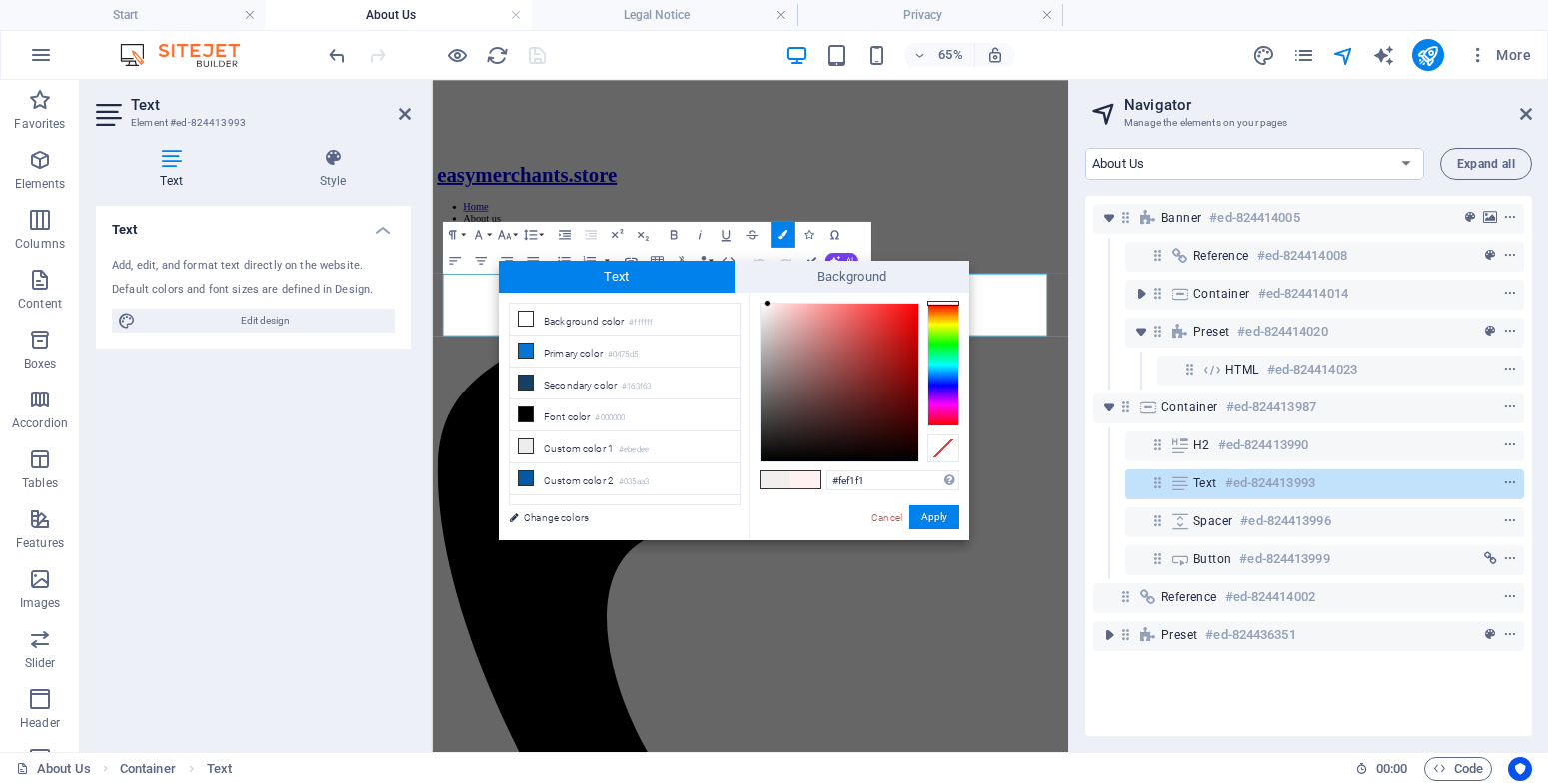 click at bounding box center (839, 383) 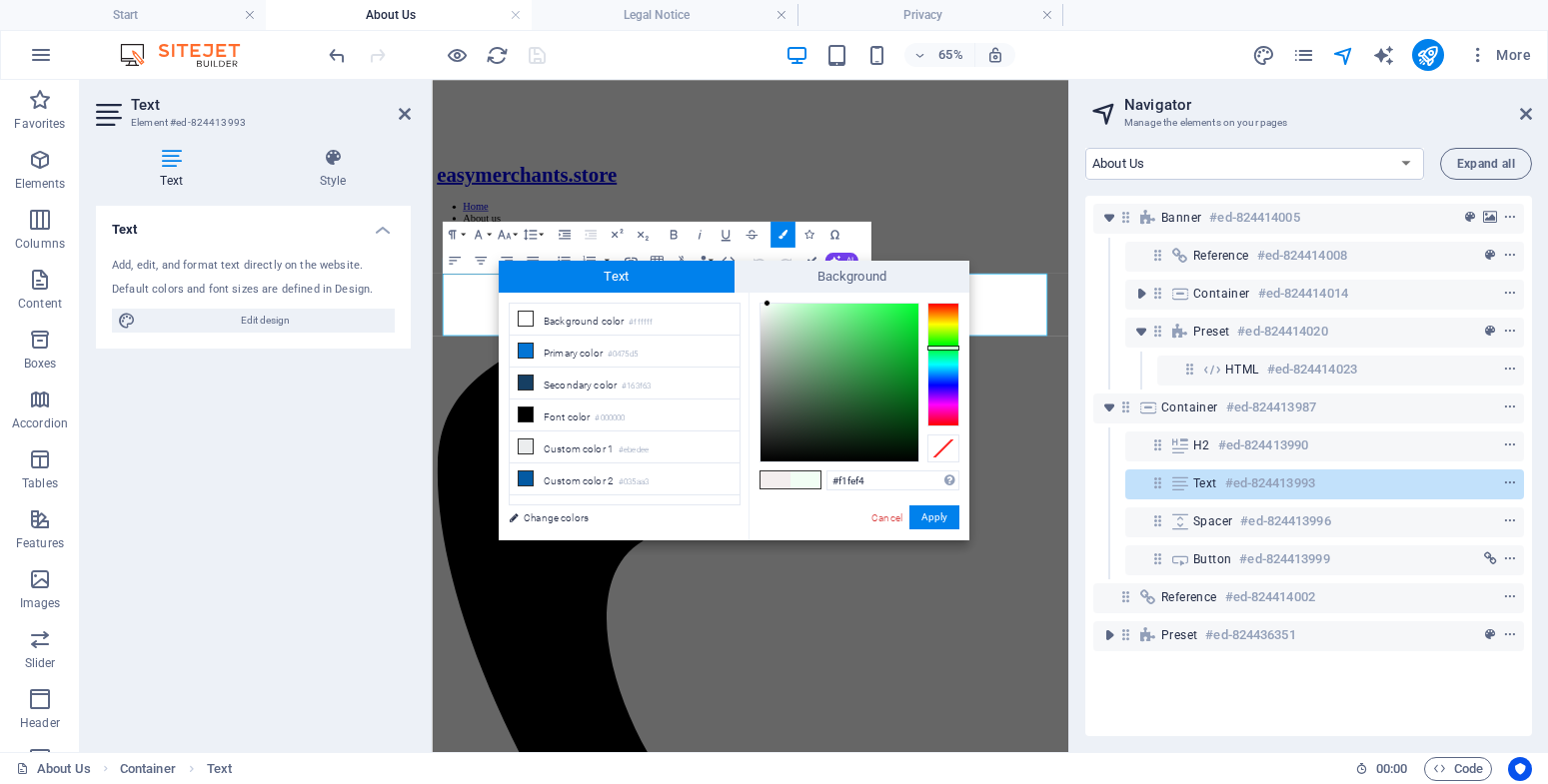 drag, startPoint x: 943, startPoint y: 322, endPoint x: 945, endPoint y: 348, distance: 26.07681 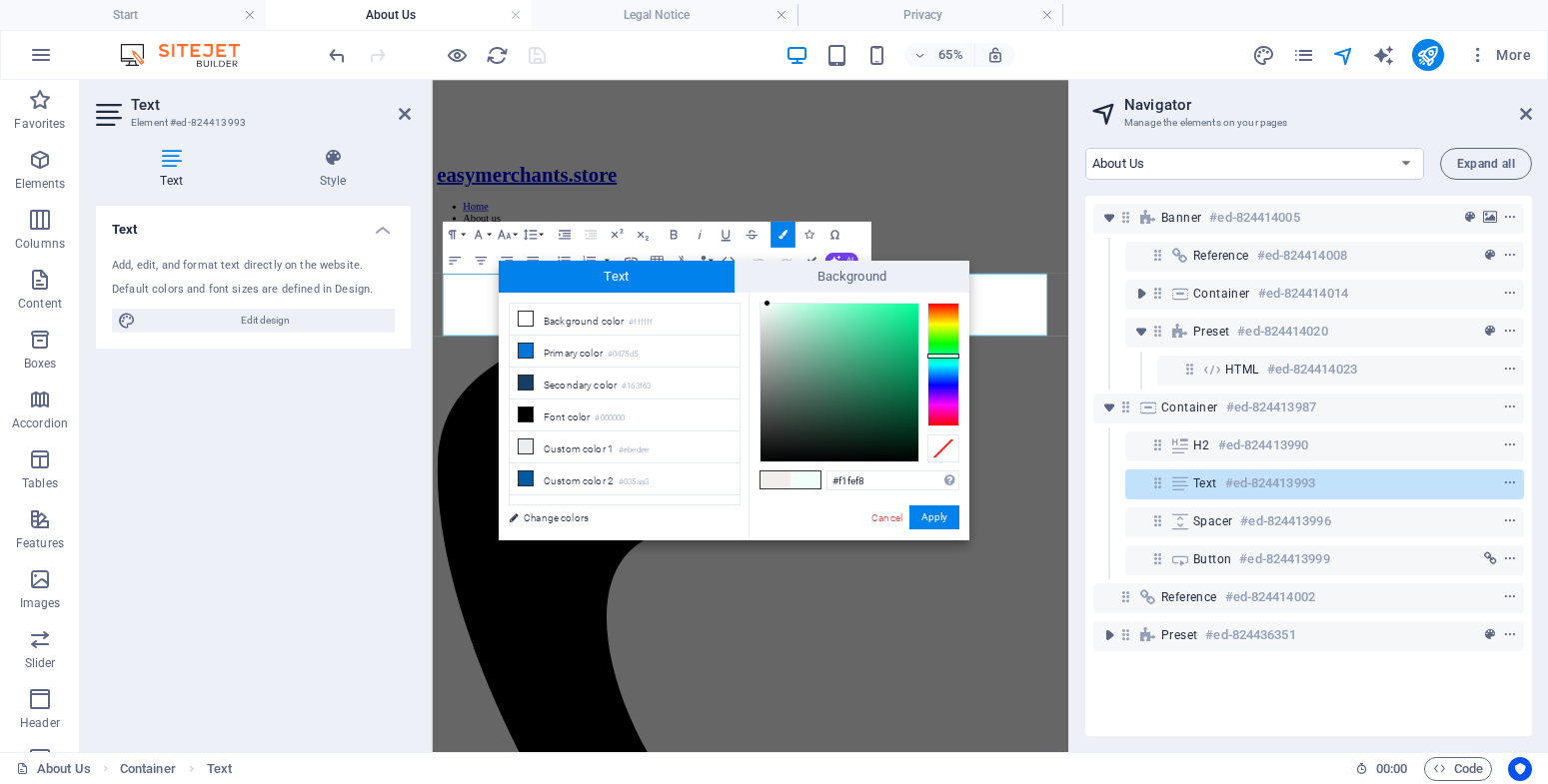 drag, startPoint x: 945, startPoint y: 392, endPoint x: 946, endPoint y: 355, distance: 37.01351 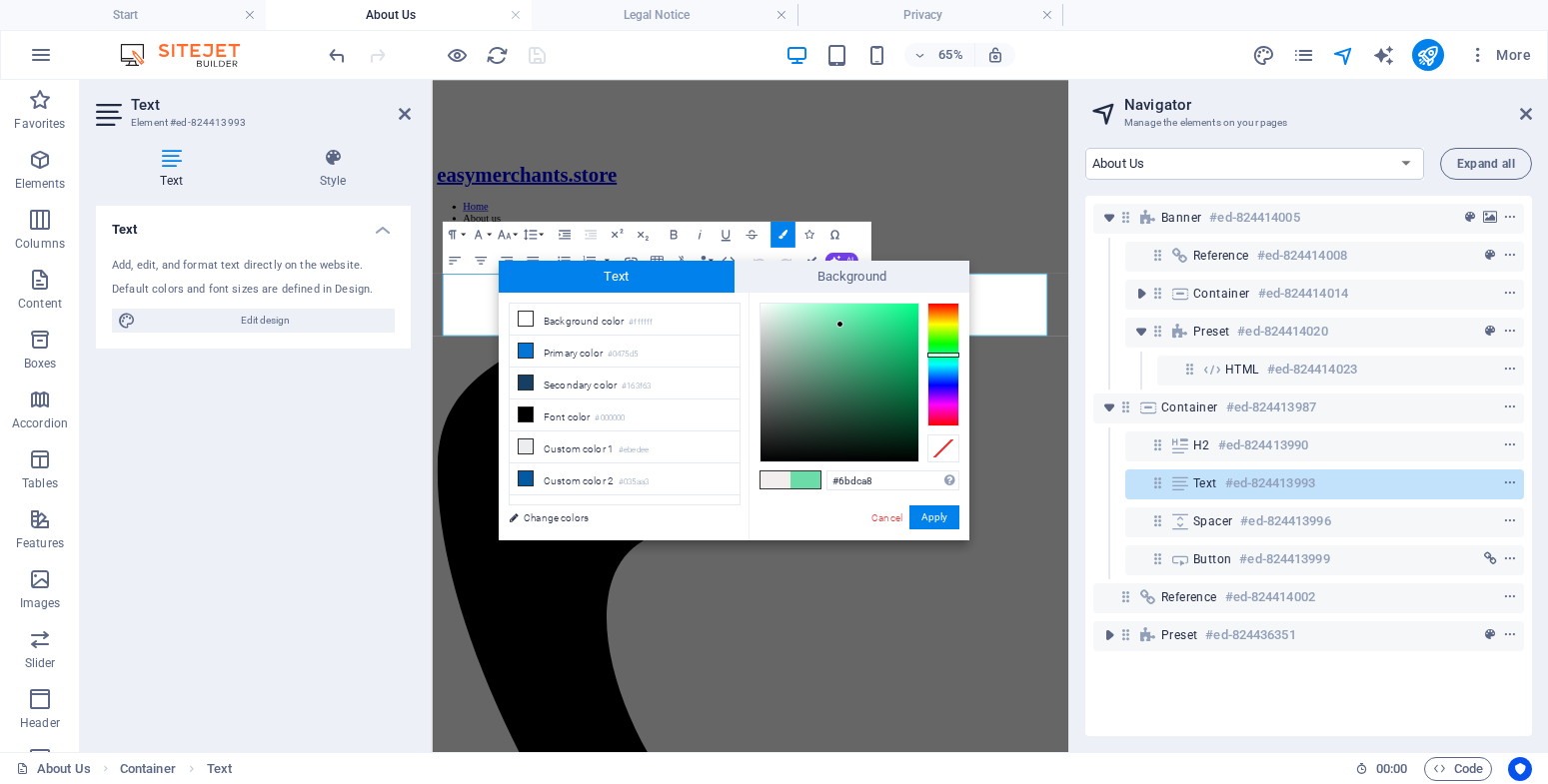 drag, startPoint x: 796, startPoint y: 325, endPoint x: 840, endPoint y: 325, distance: 44 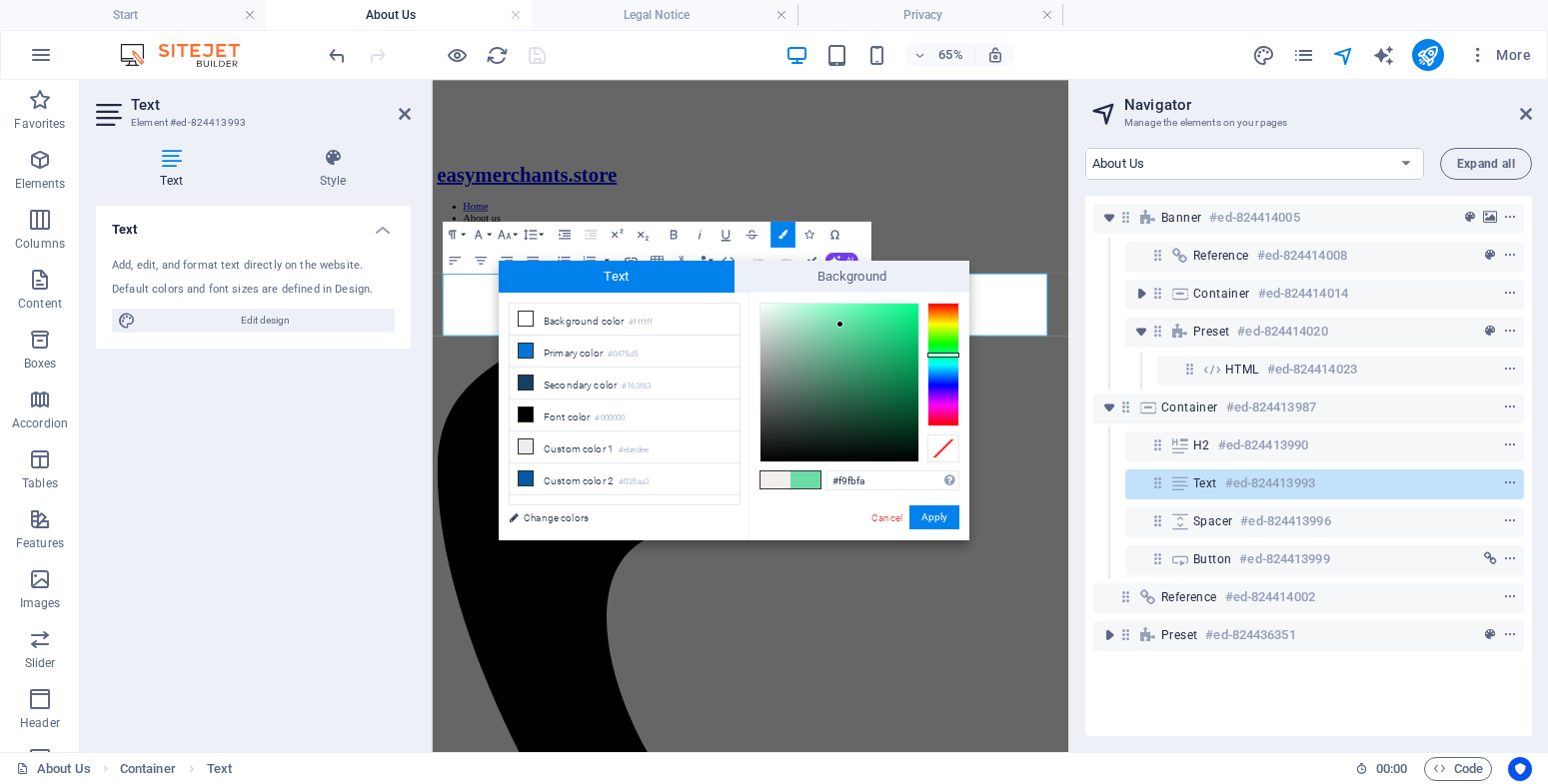 click at bounding box center [839, 383] 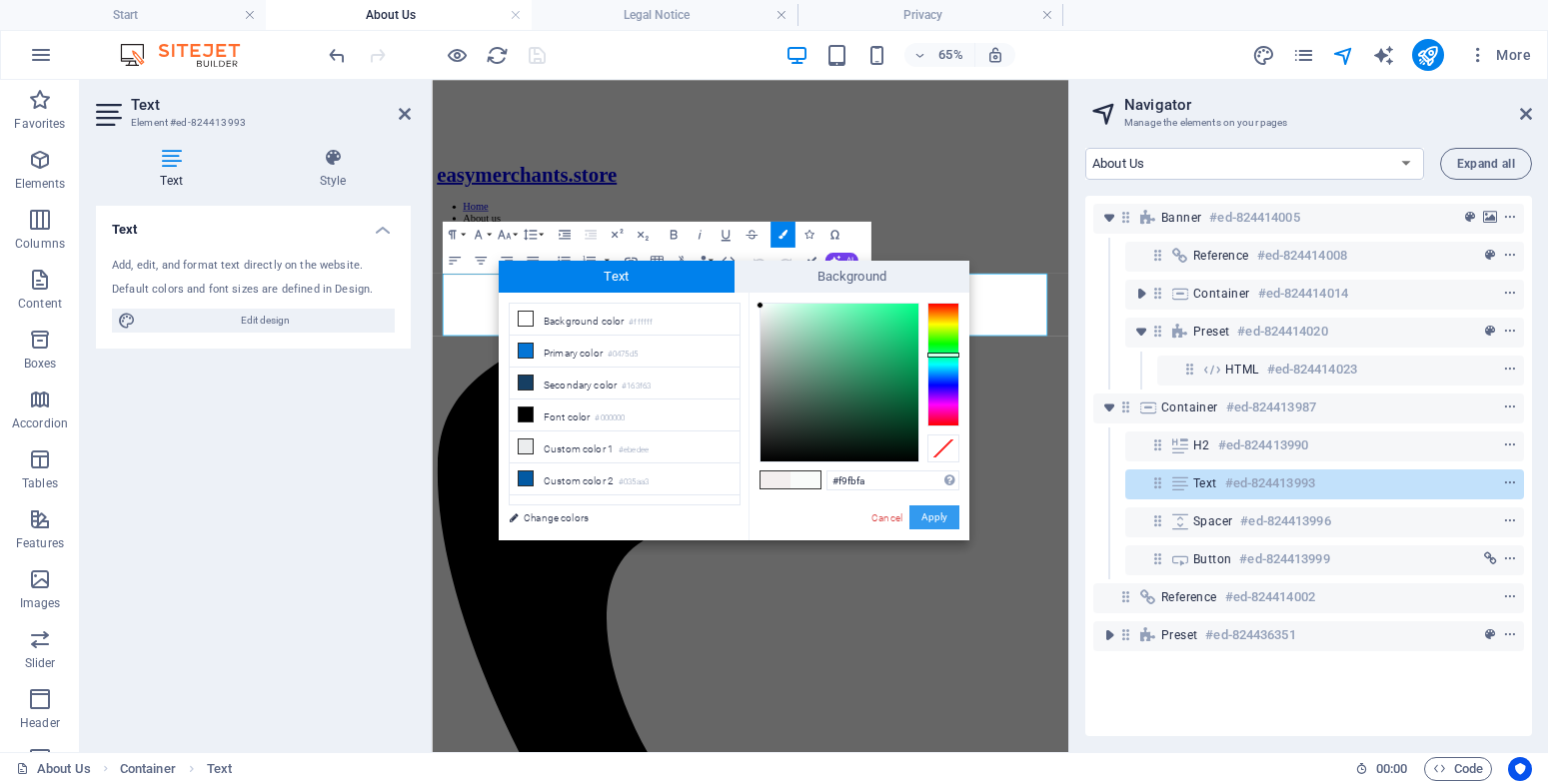 click on "Apply" at bounding box center (934, 517) 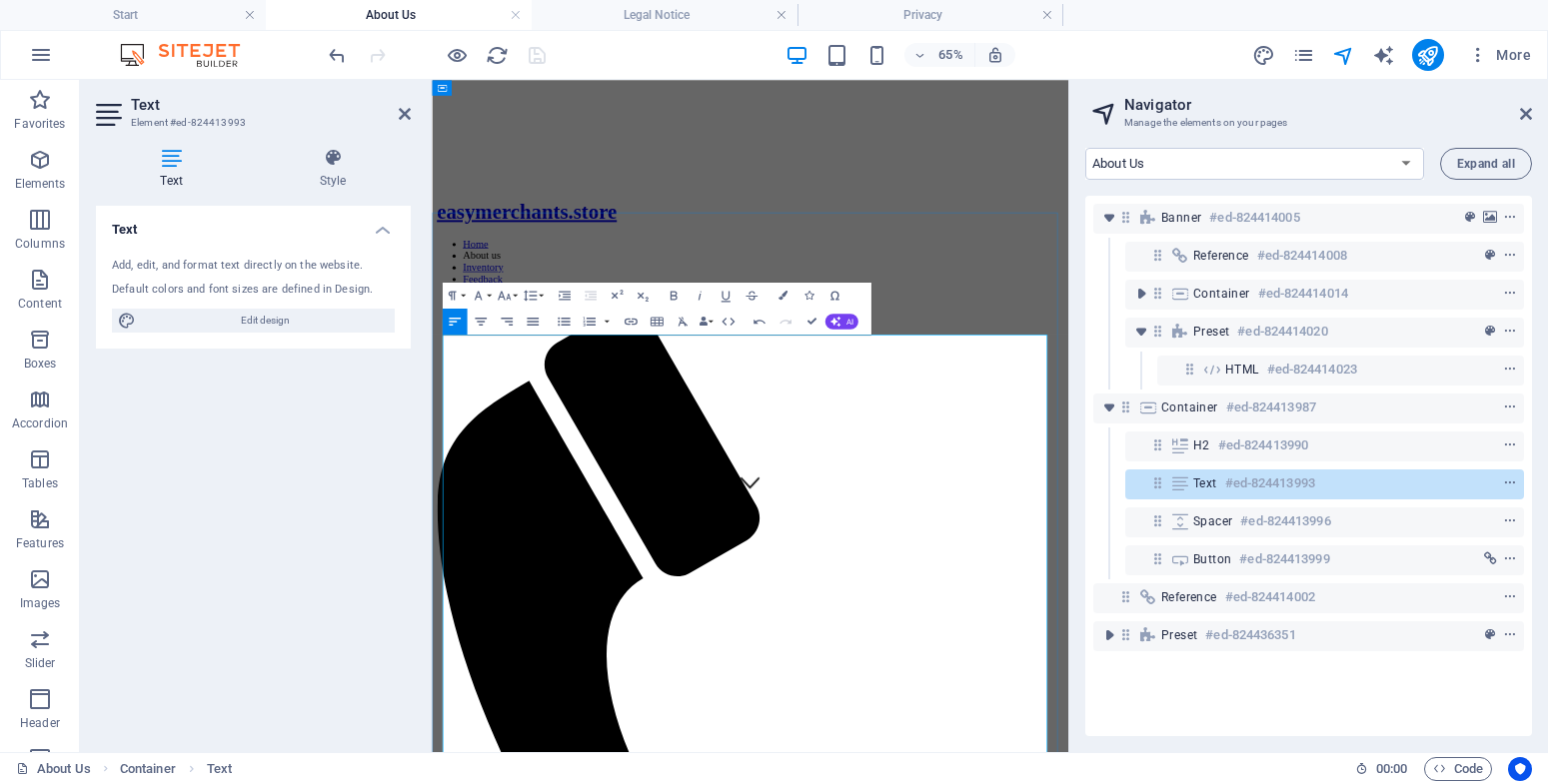 scroll, scrollTop: 306, scrollLeft: 0, axis: vertical 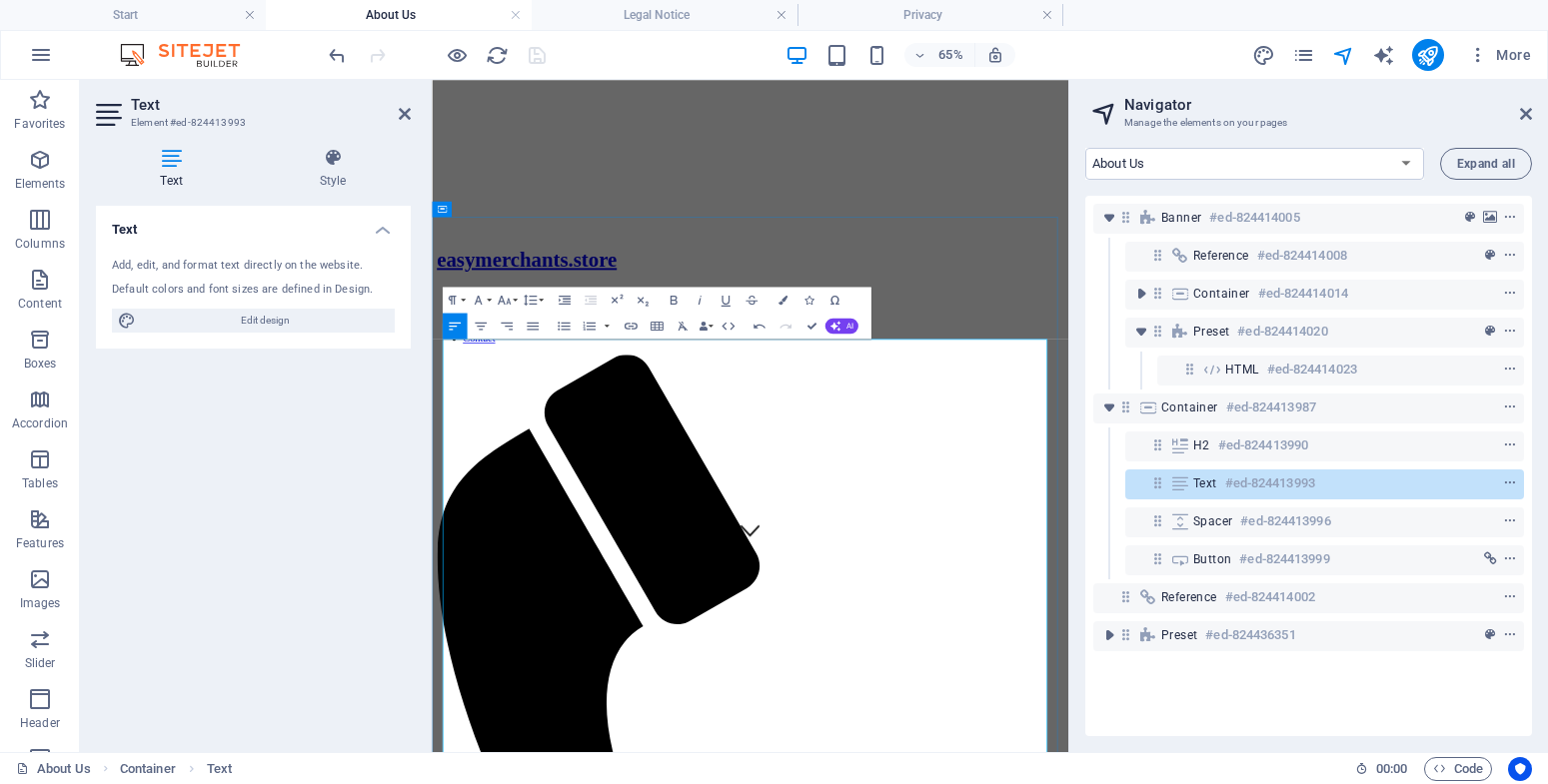 click on "Our Mission" at bounding box center [921, 2295] 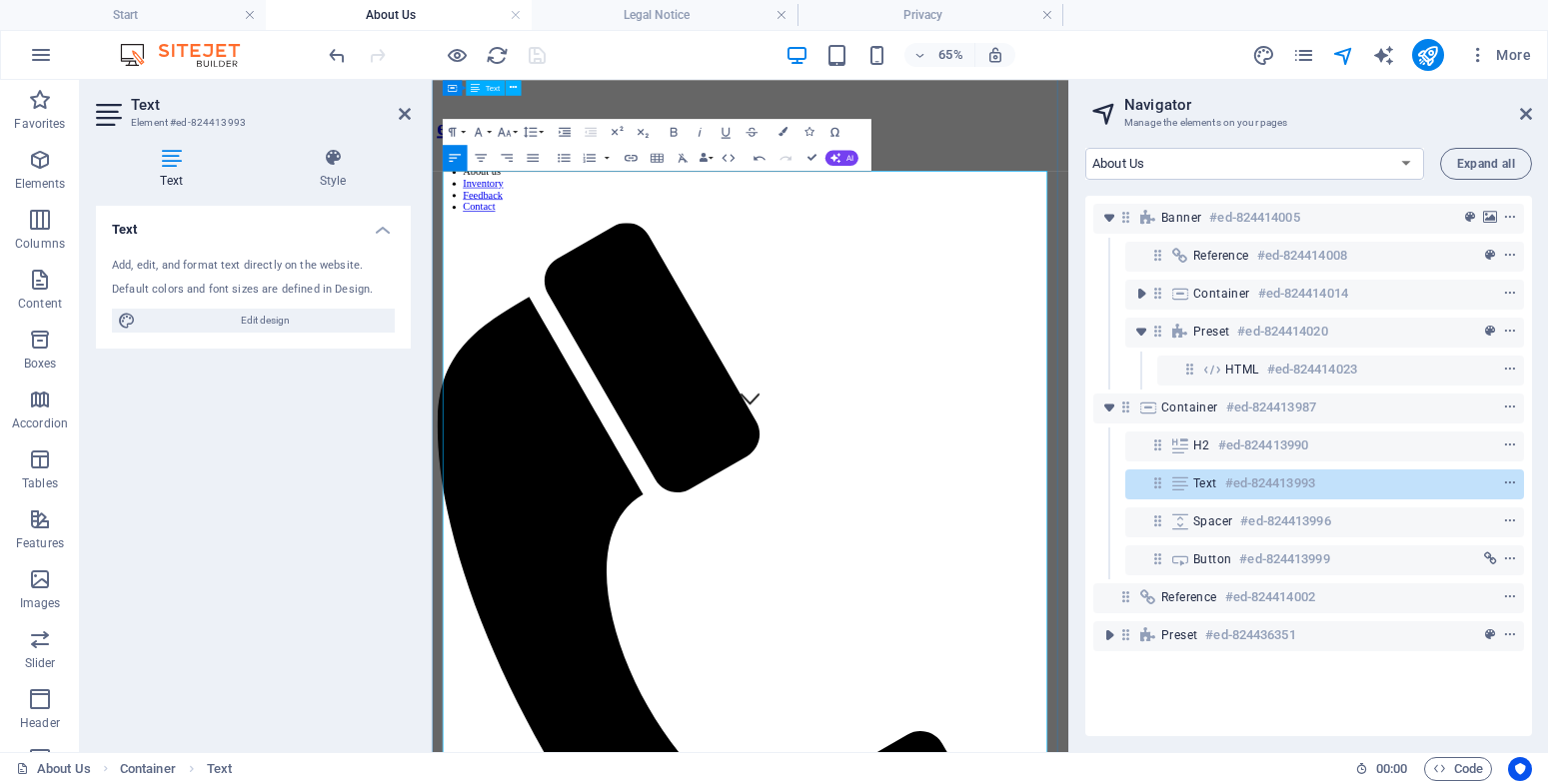 scroll, scrollTop: 407, scrollLeft: 0, axis: vertical 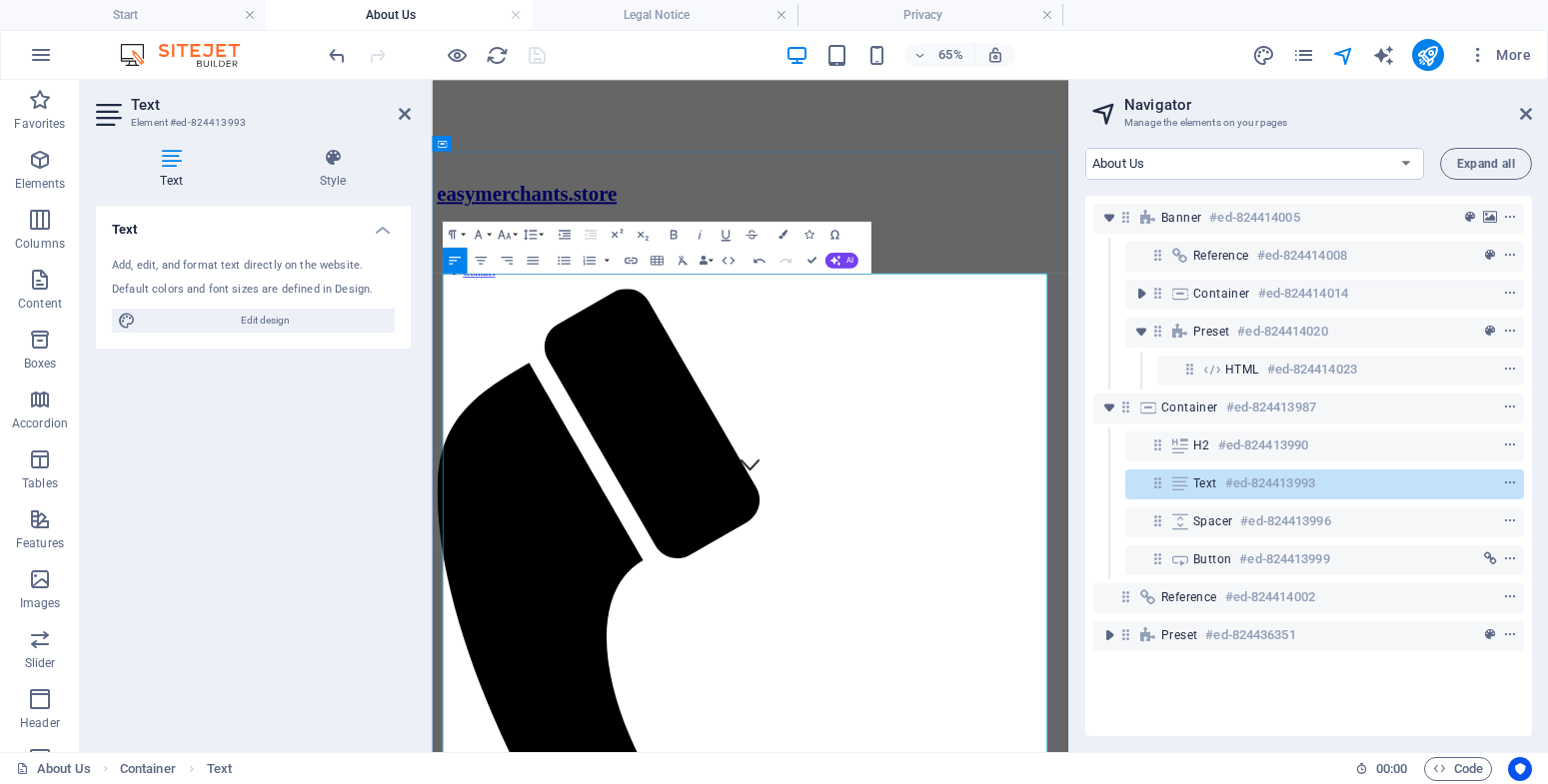 click on "Our Mission" at bounding box center [921, 2193] 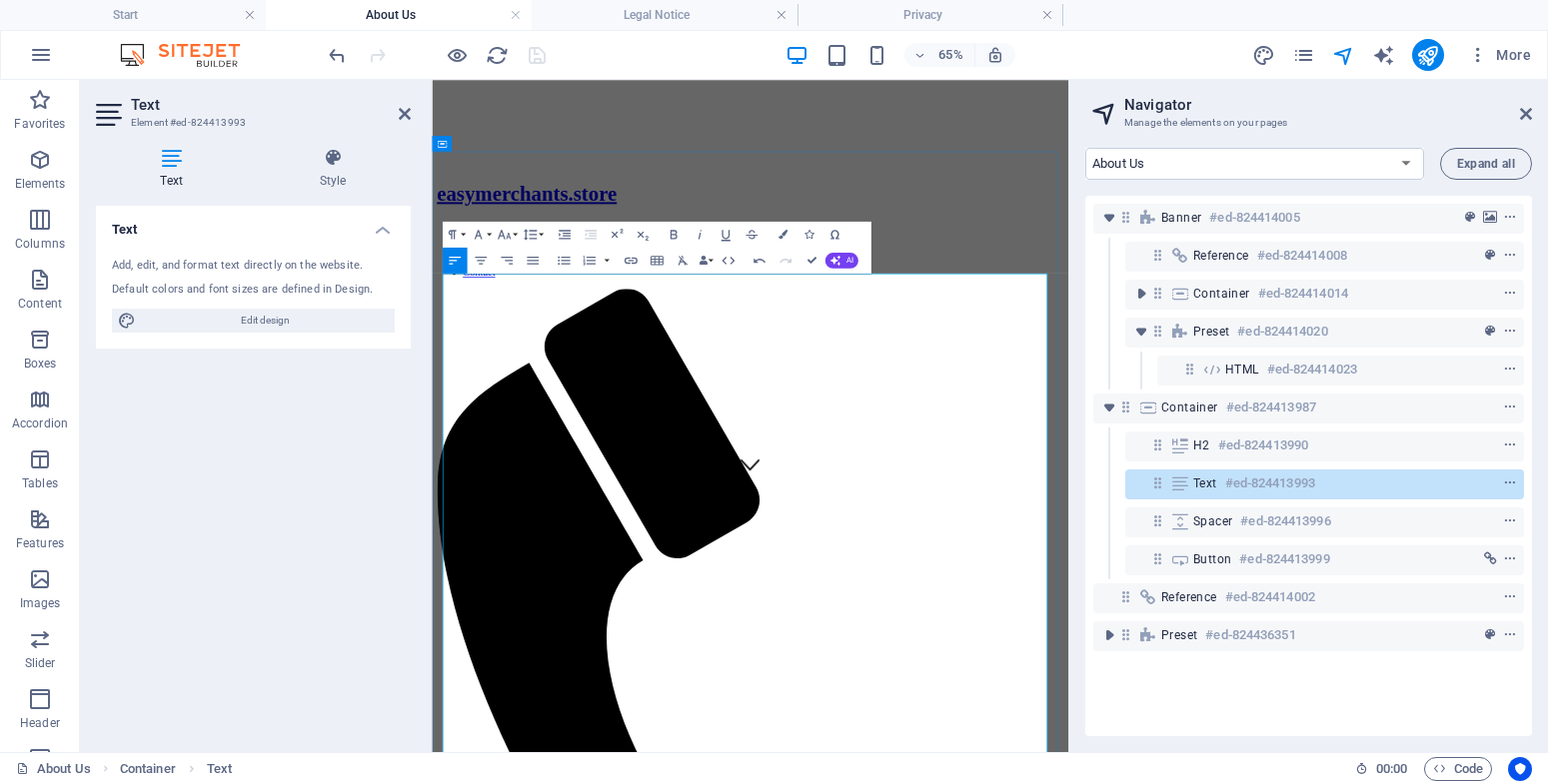 click on "Welcome to EasyMerchants.store, your trusted partner in discovering exceptional value in general merchandise. We are more than just a website; we are a community-driven platform dedicated to making quality products accessible to everyone, especially in challenging economic times." at bounding box center (921, 2142) 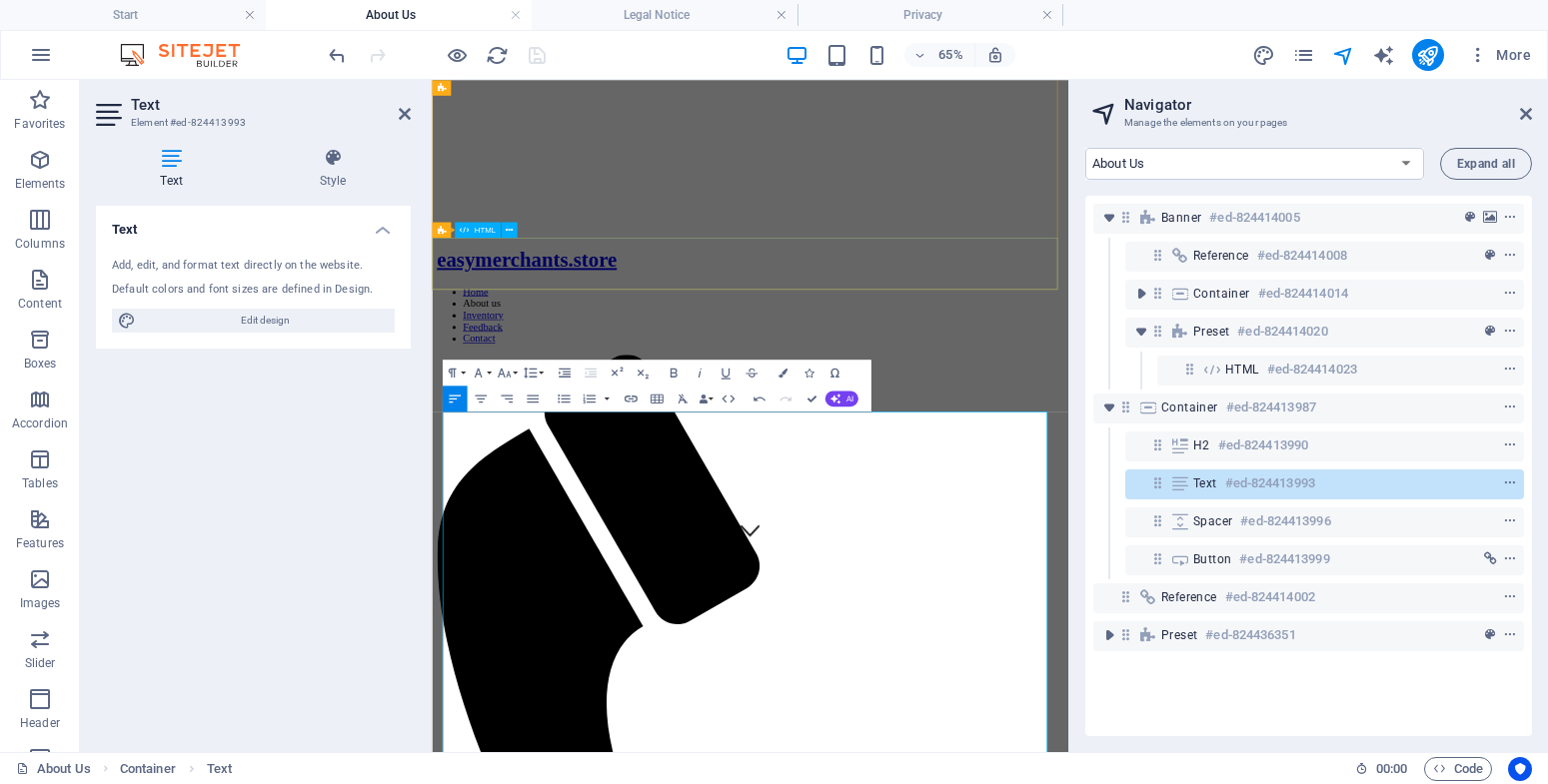 scroll, scrollTop: 0, scrollLeft: 0, axis: both 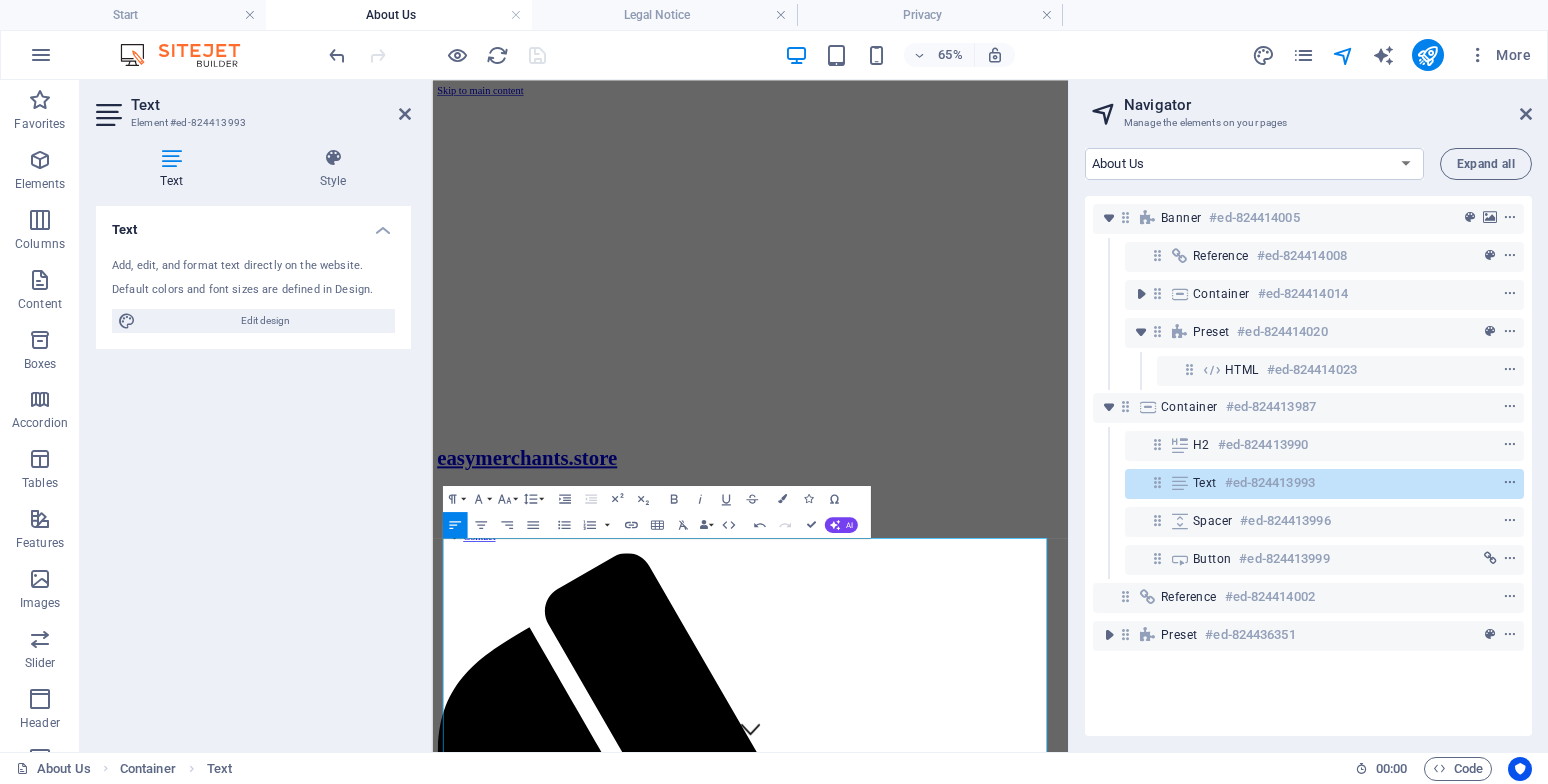 click at bounding box center (437, 55) 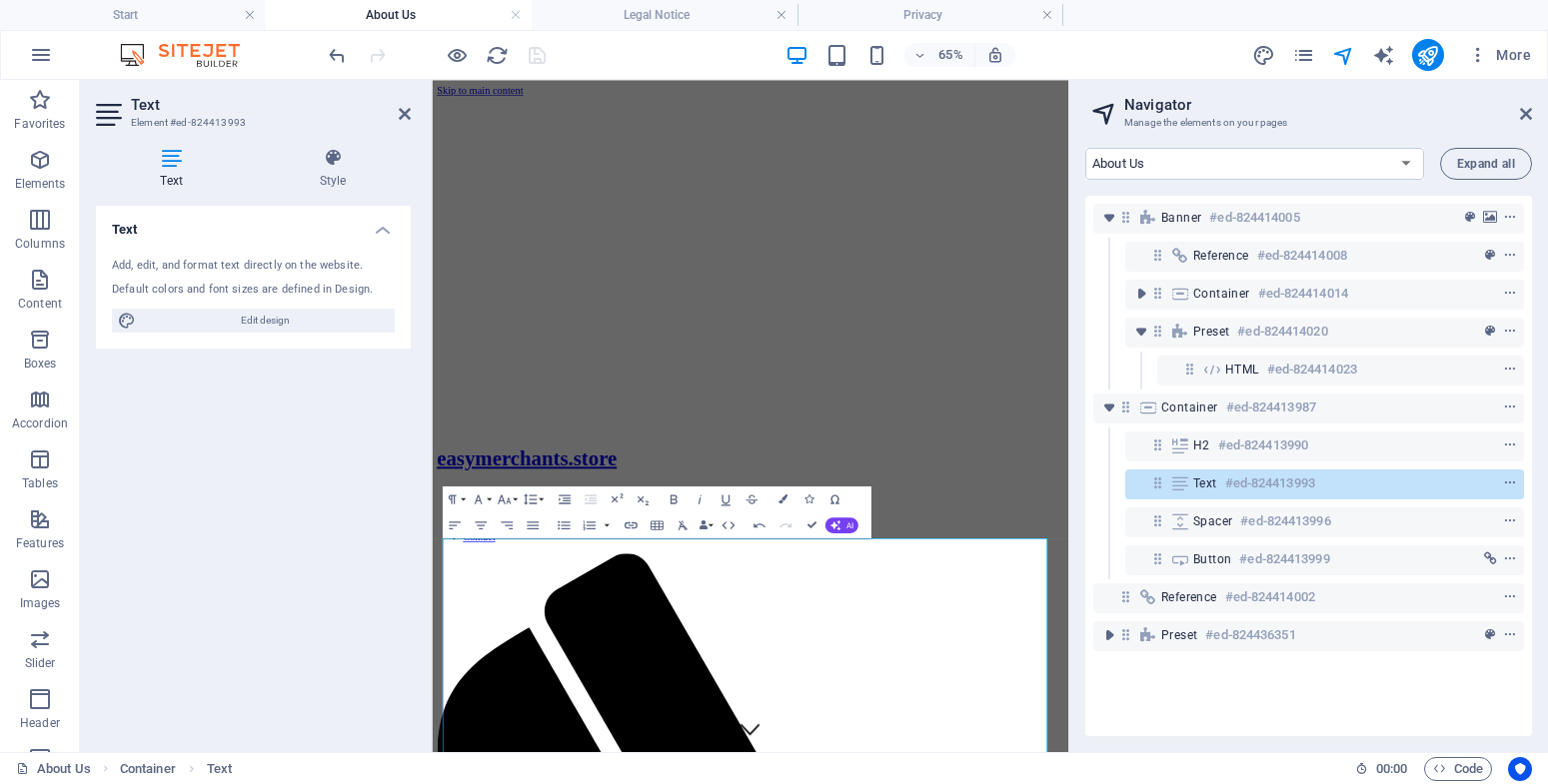 click at bounding box center [437, 55] 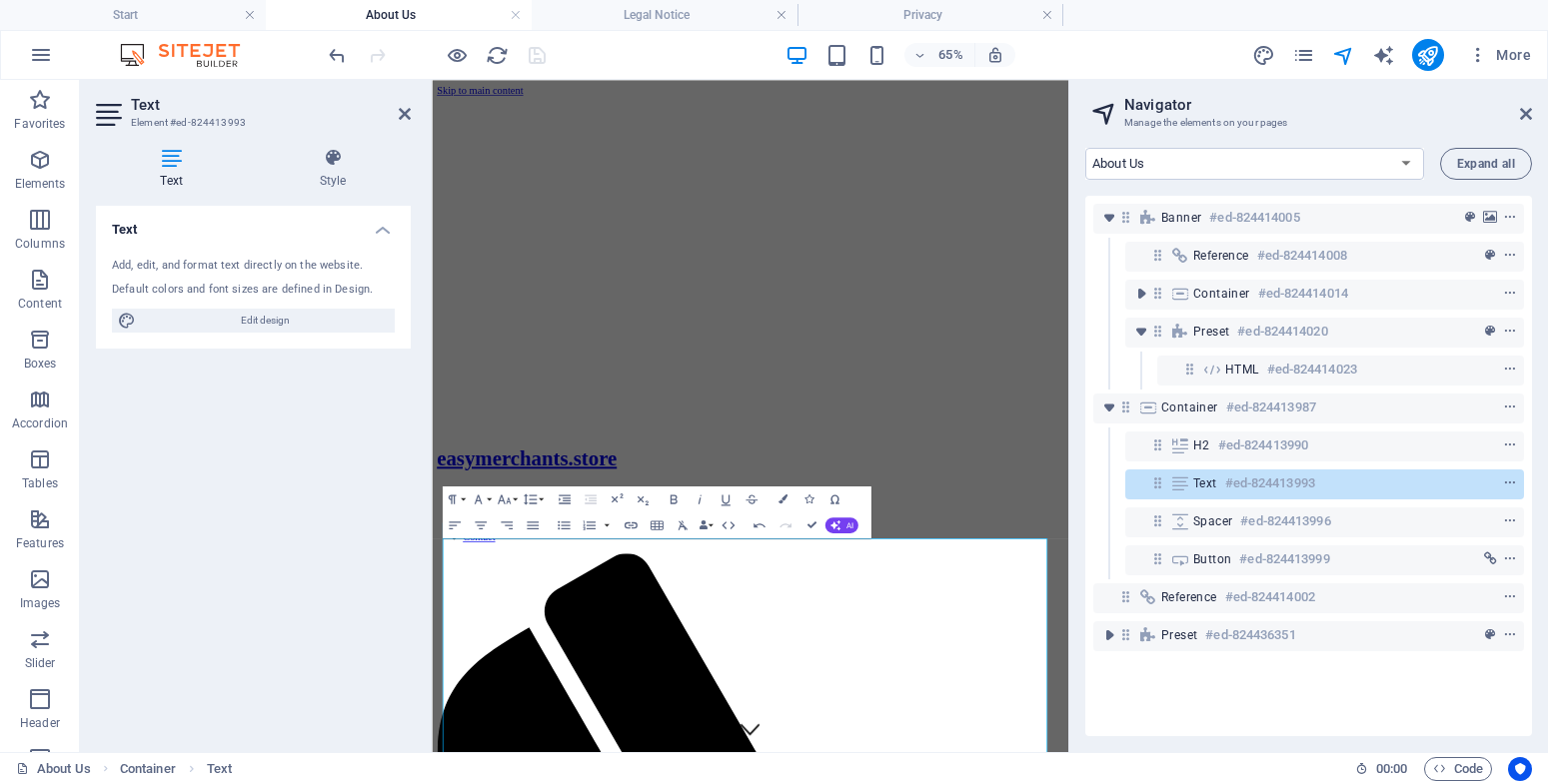 click on "About Us" at bounding box center [399, 15] 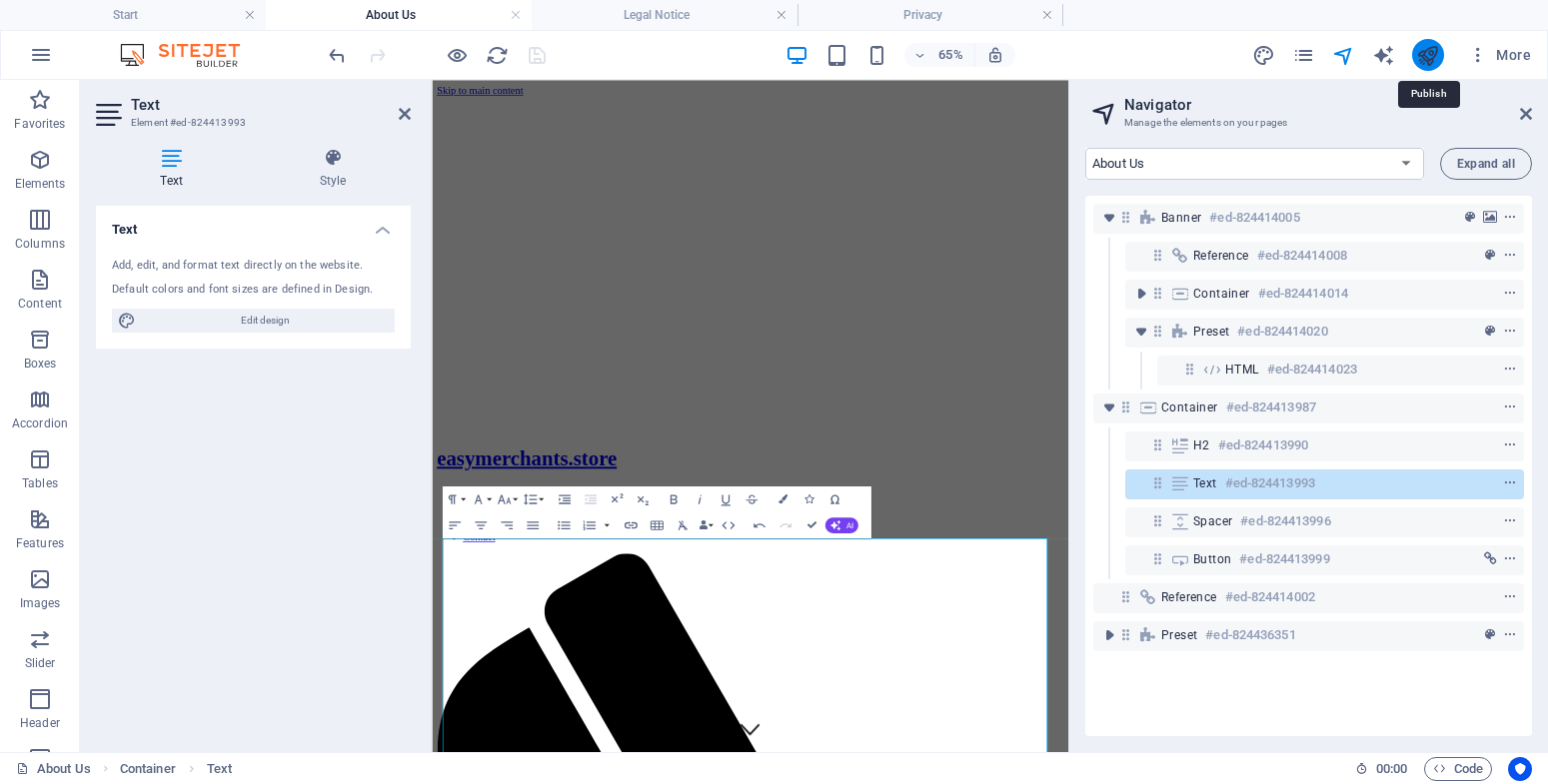 click at bounding box center [1427, 55] 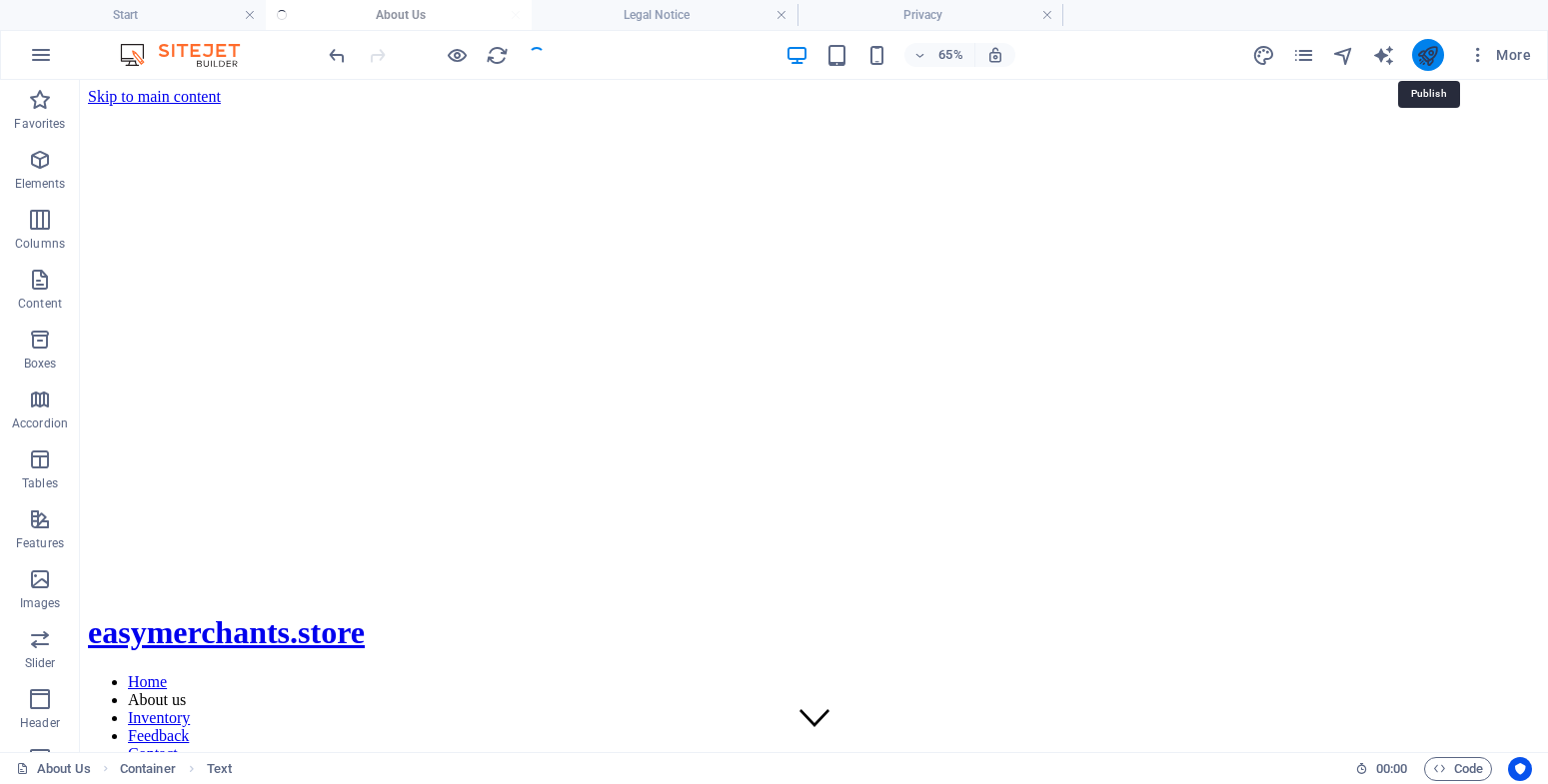 scroll, scrollTop: 950, scrollLeft: 0, axis: vertical 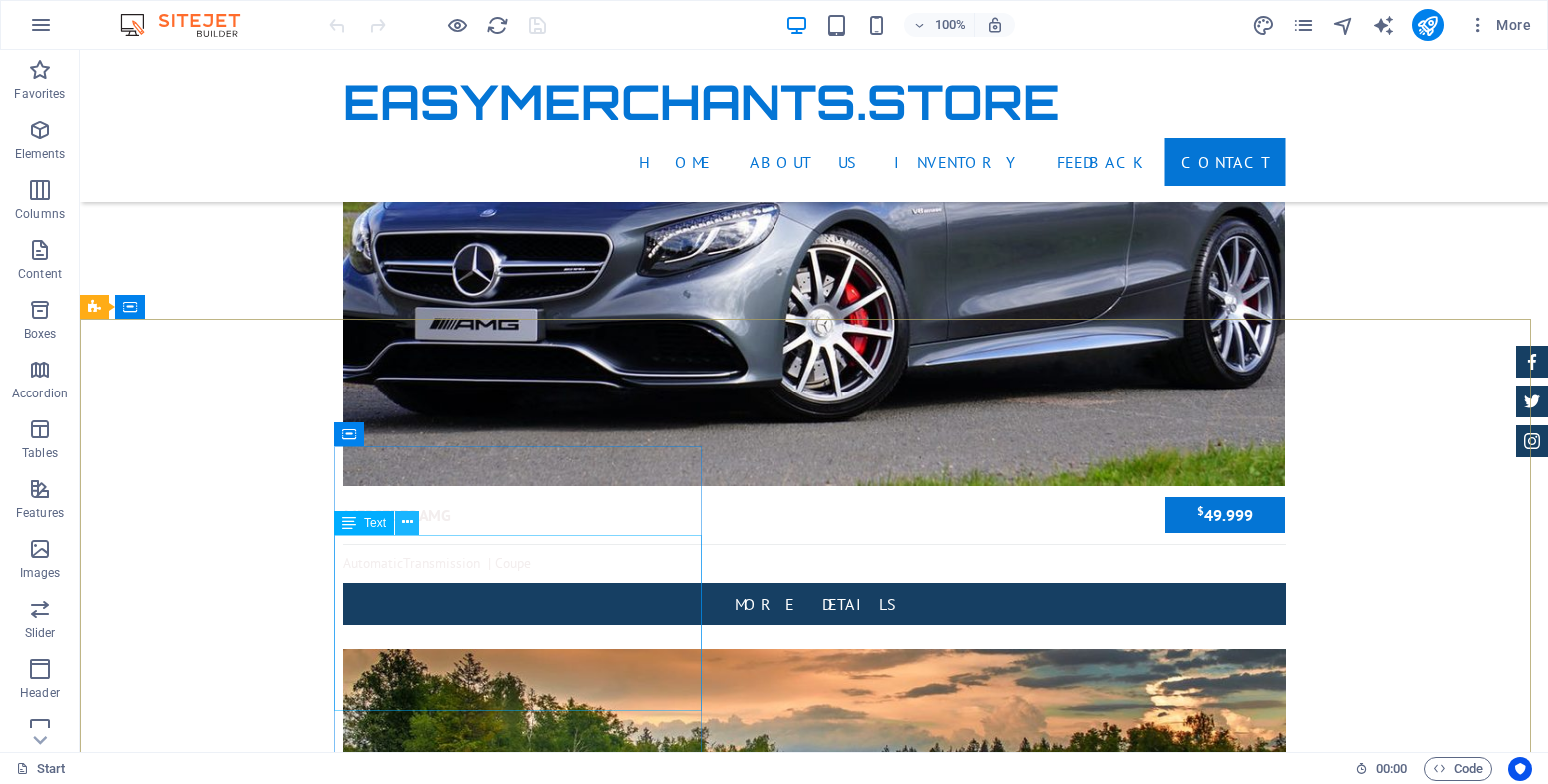 click at bounding box center [407, 522] 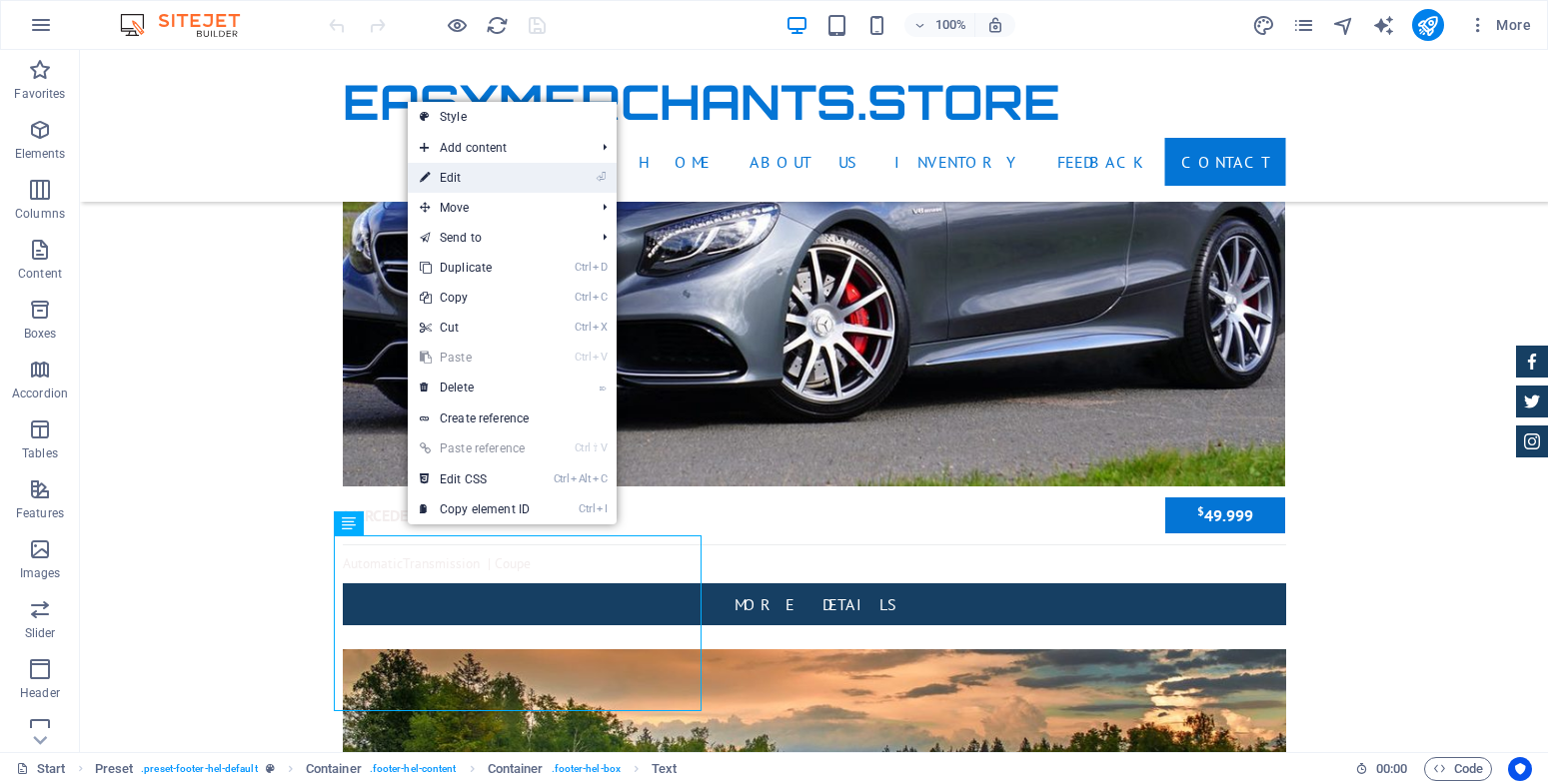 click on "⏎  Edit" at bounding box center (475, 178) 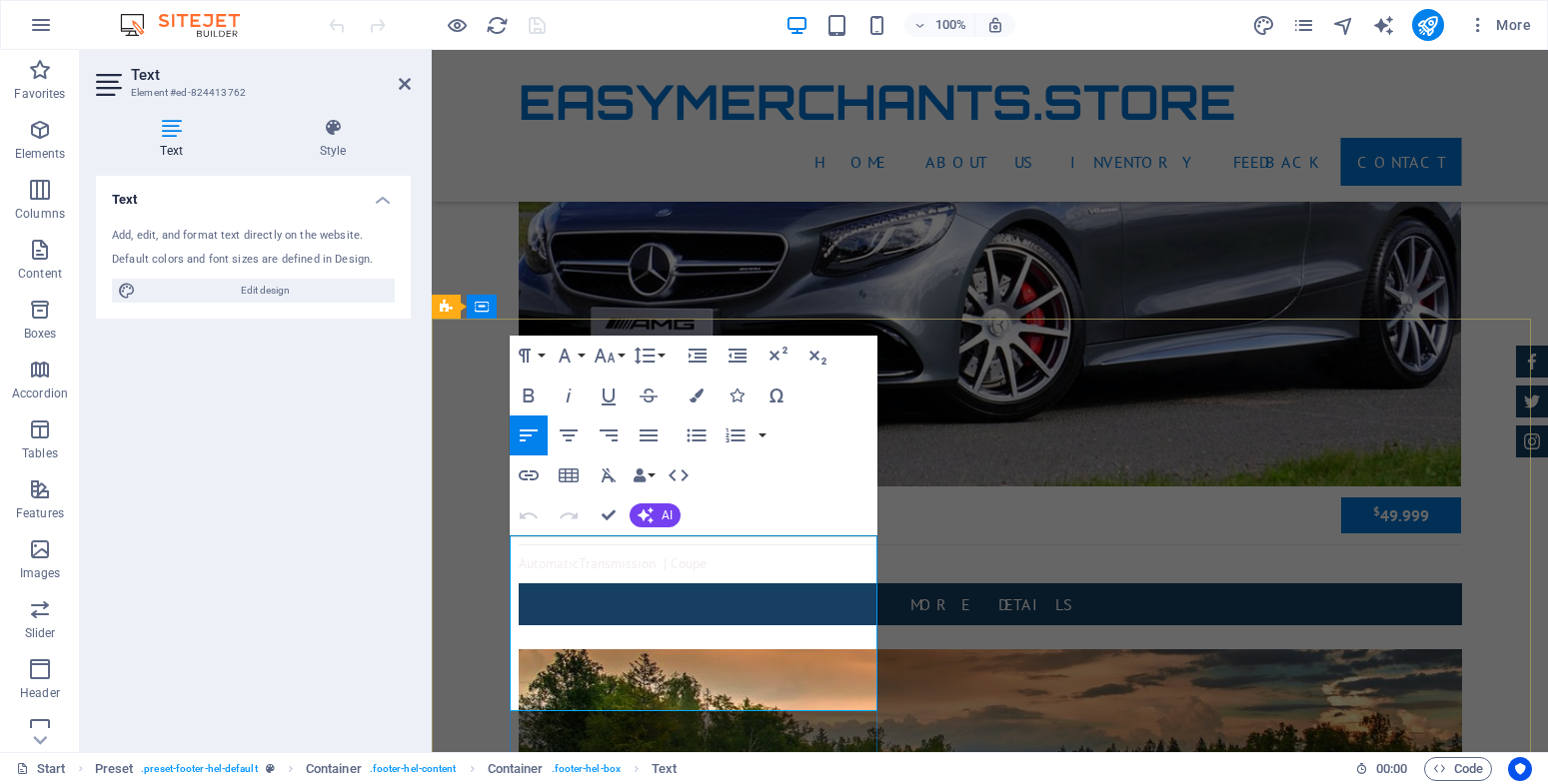 click on "info@[EXAMPLE.COM]" at bounding box center (561, 14500) 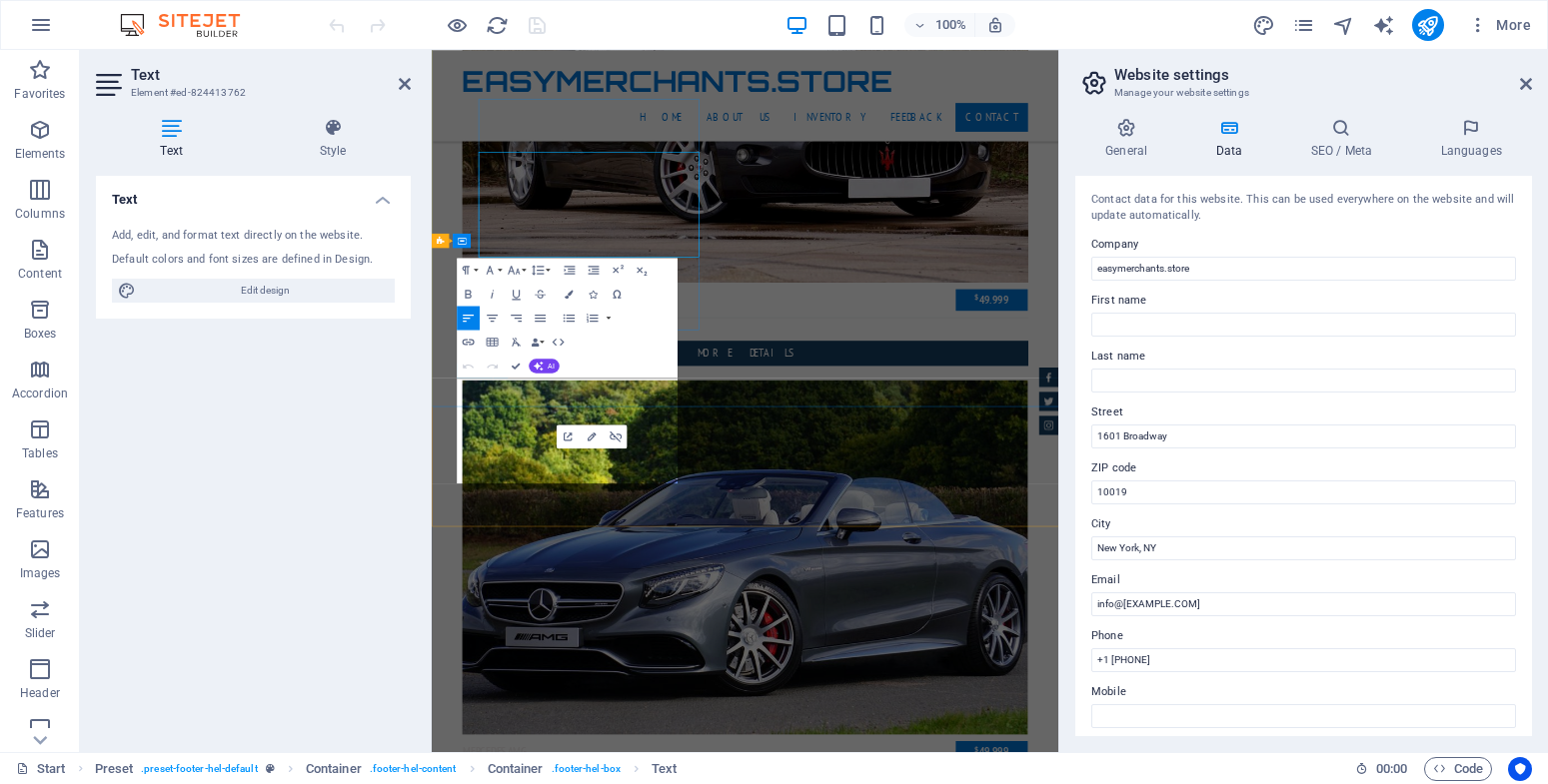 scroll, scrollTop: 5541, scrollLeft: 0, axis: vertical 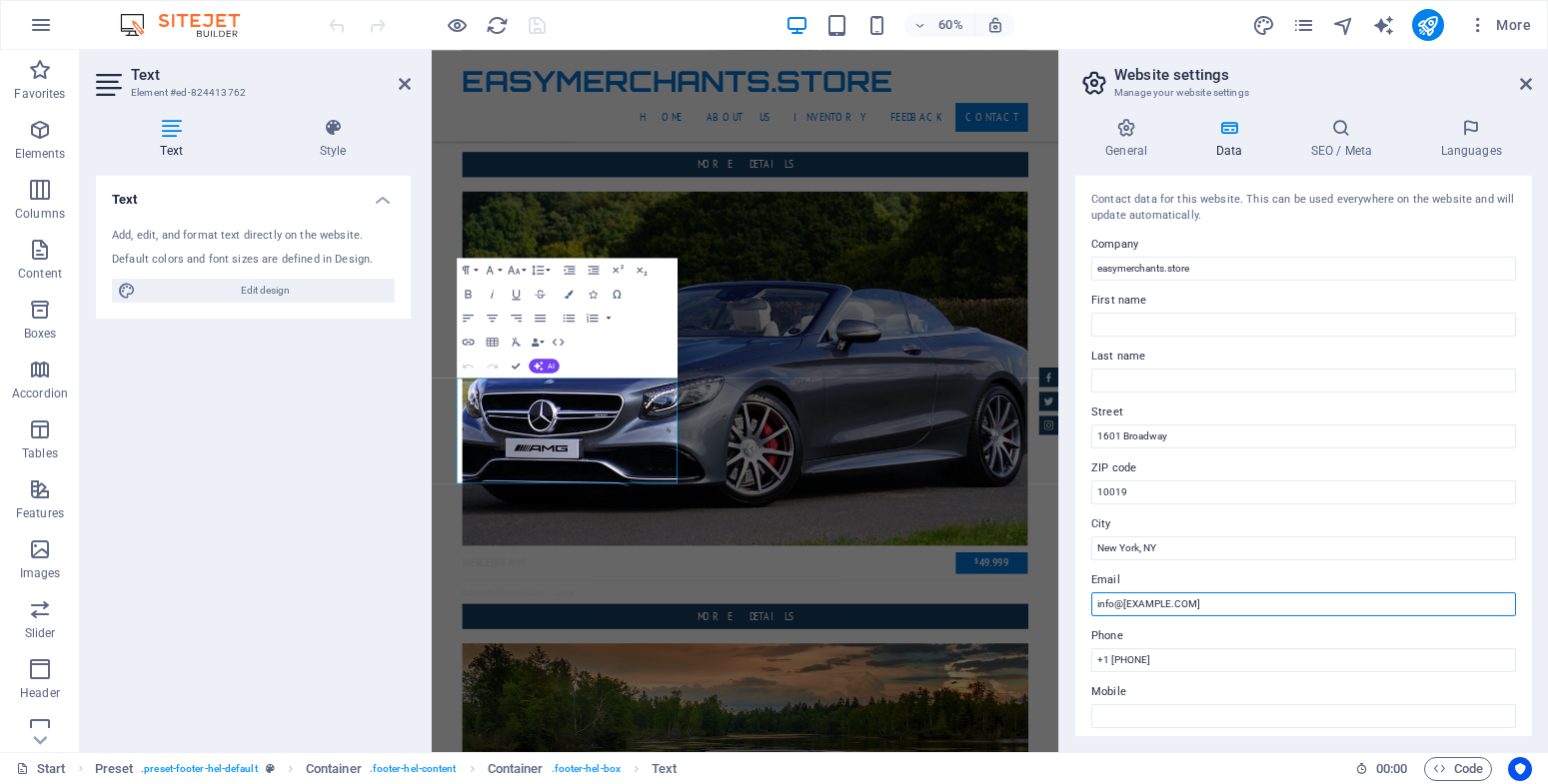 drag, startPoint x: 1339, startPoint y: 601, endPoint x: 1069, endPoint y: 606, distance: 270.0463 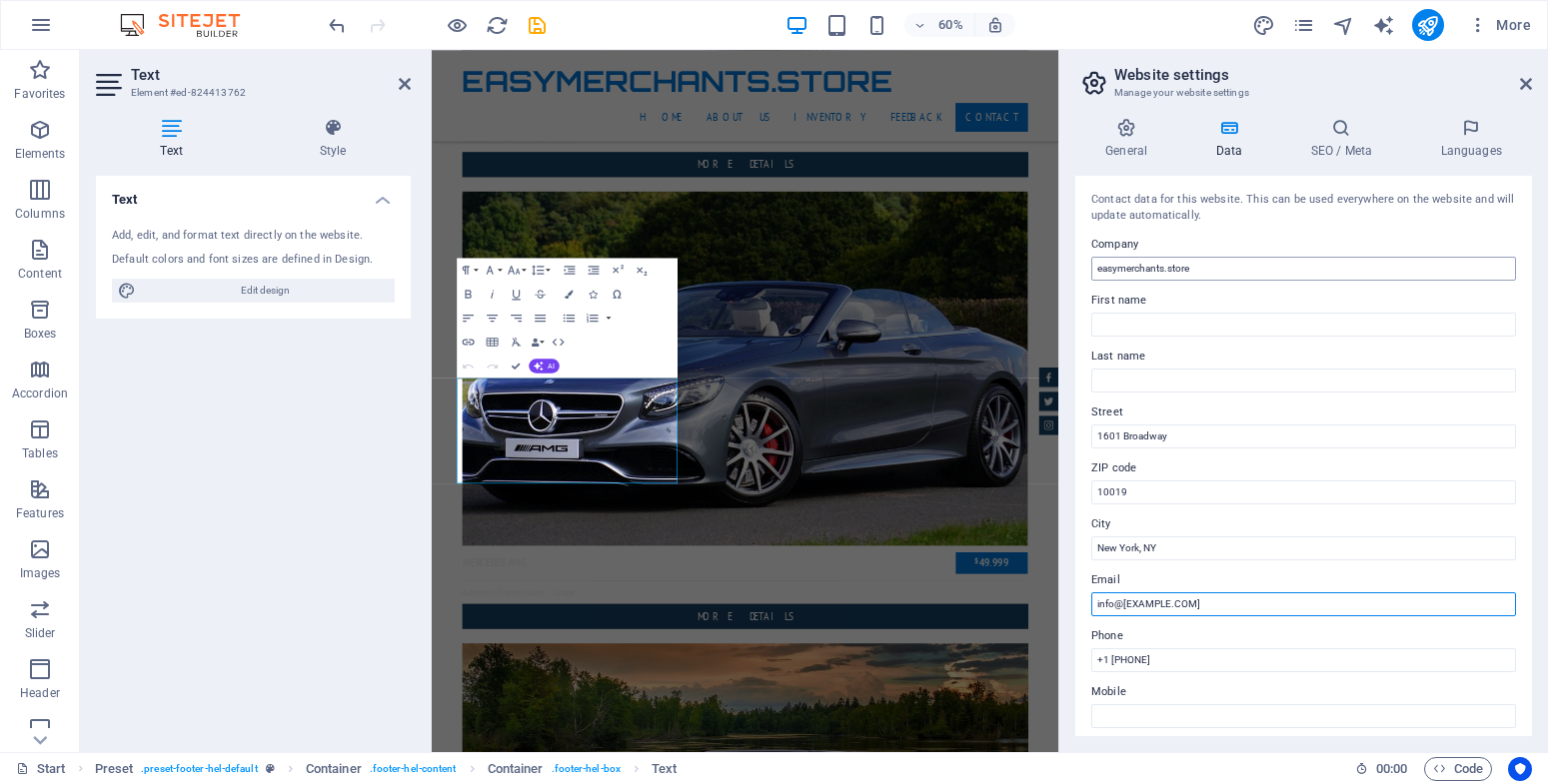 type on "info@[EXAMPLE.COM]" 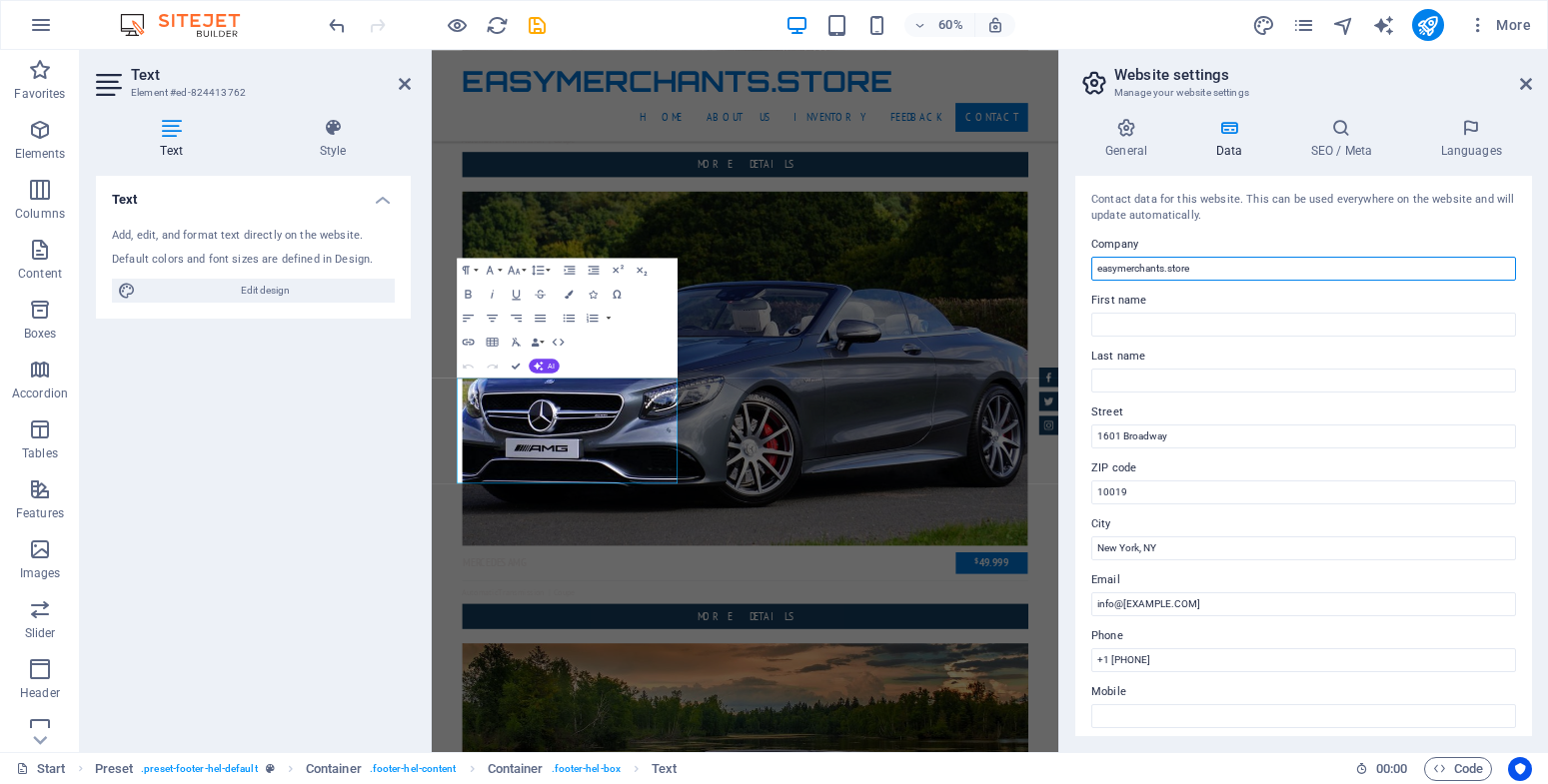 click on "easymerchants.store" at bounding box center [1303, 269] 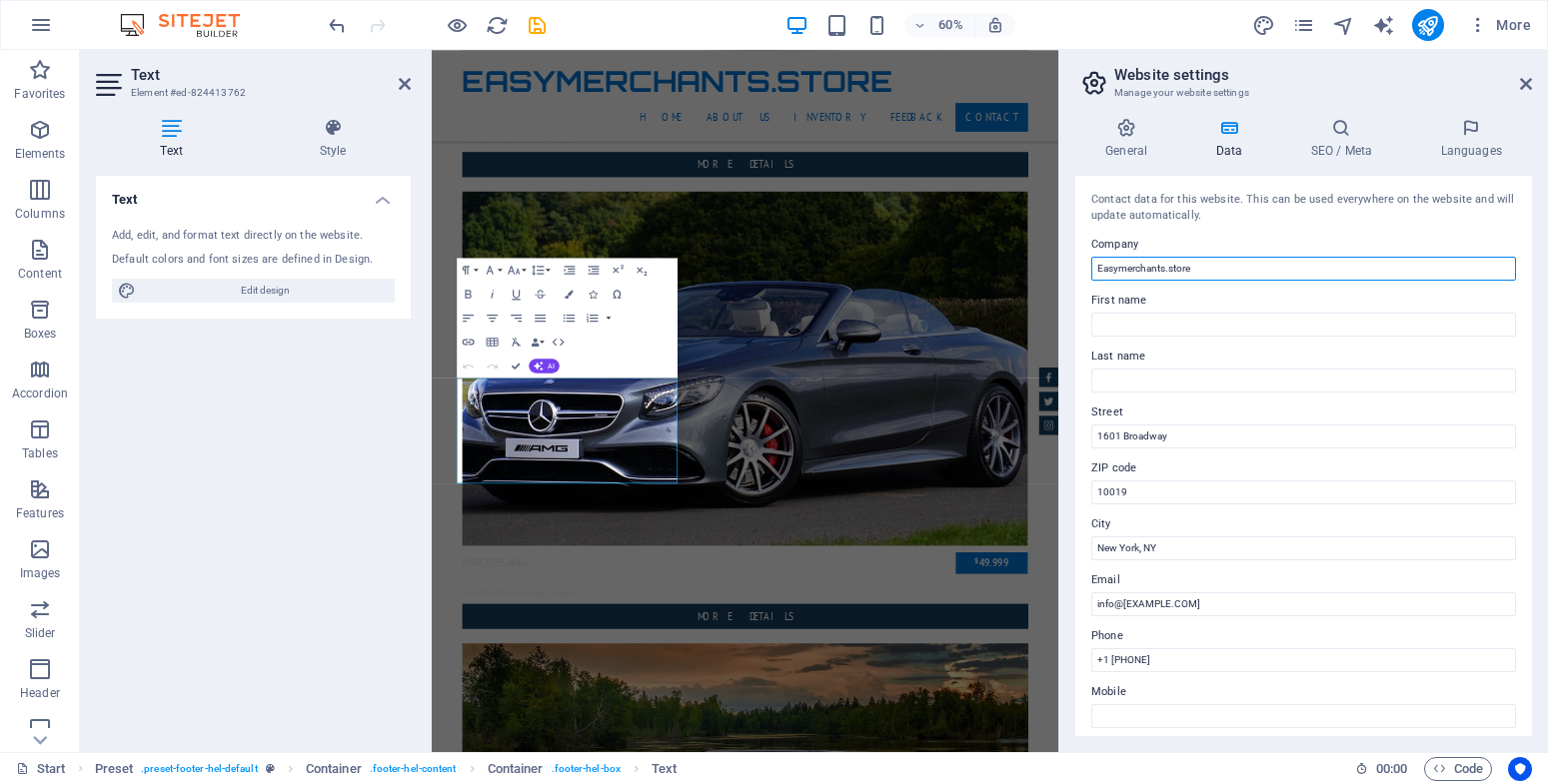 click on "Easymerchants.store" at bounding box center (1303, 269) 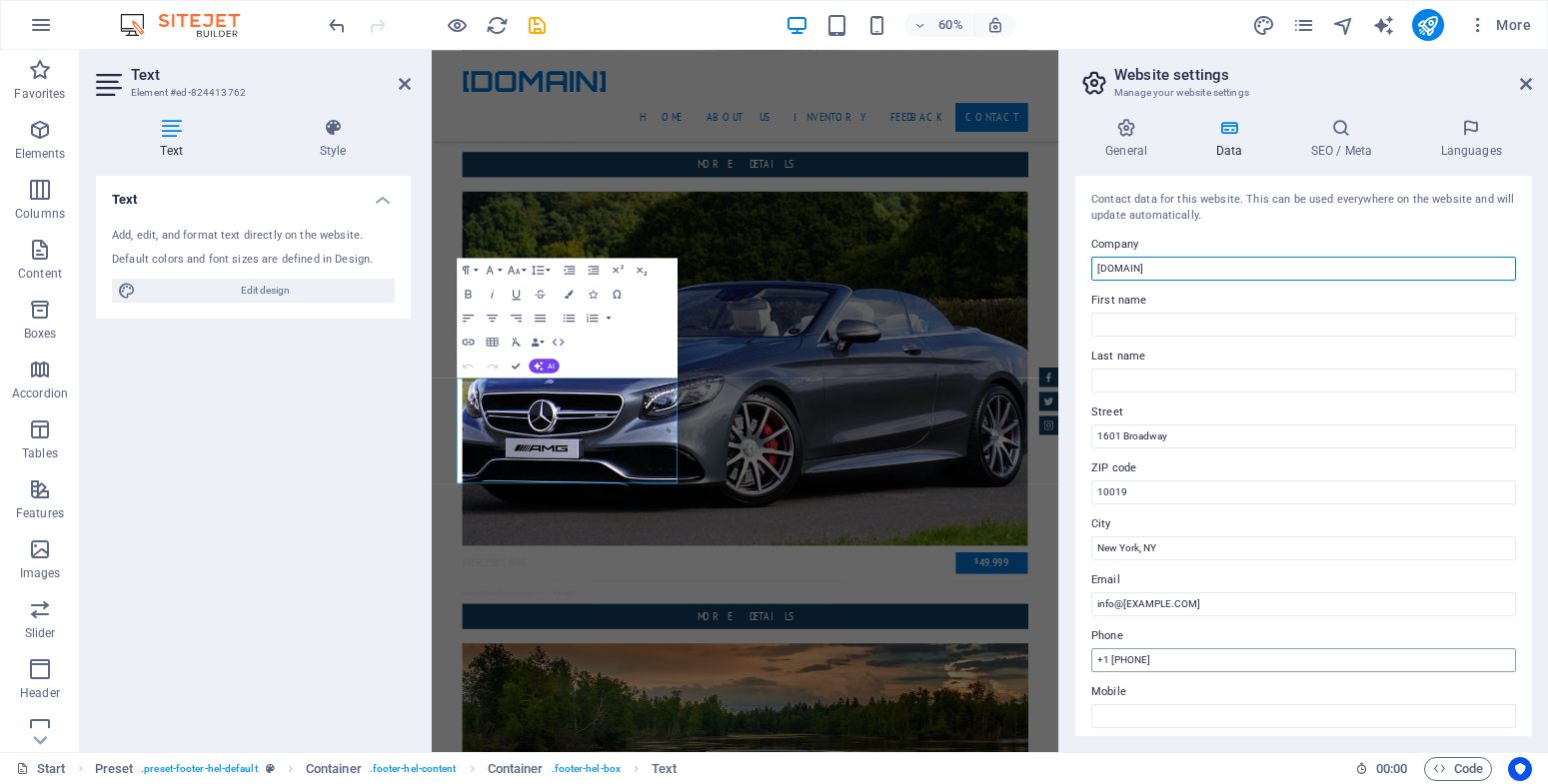 type on "[DOMAIN]" 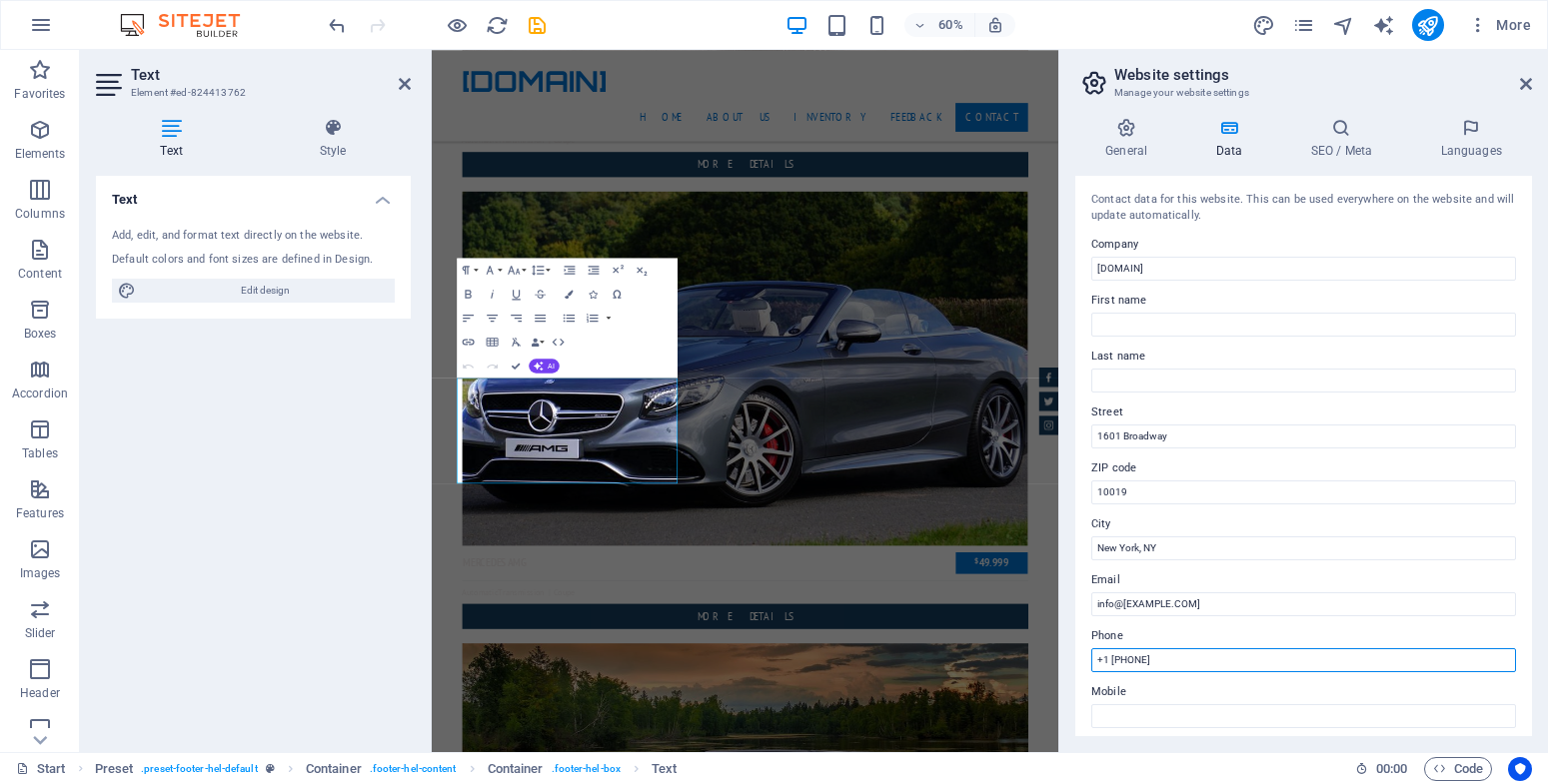 click on "+1 [PHONE]" at bounding box center (1303, 660) 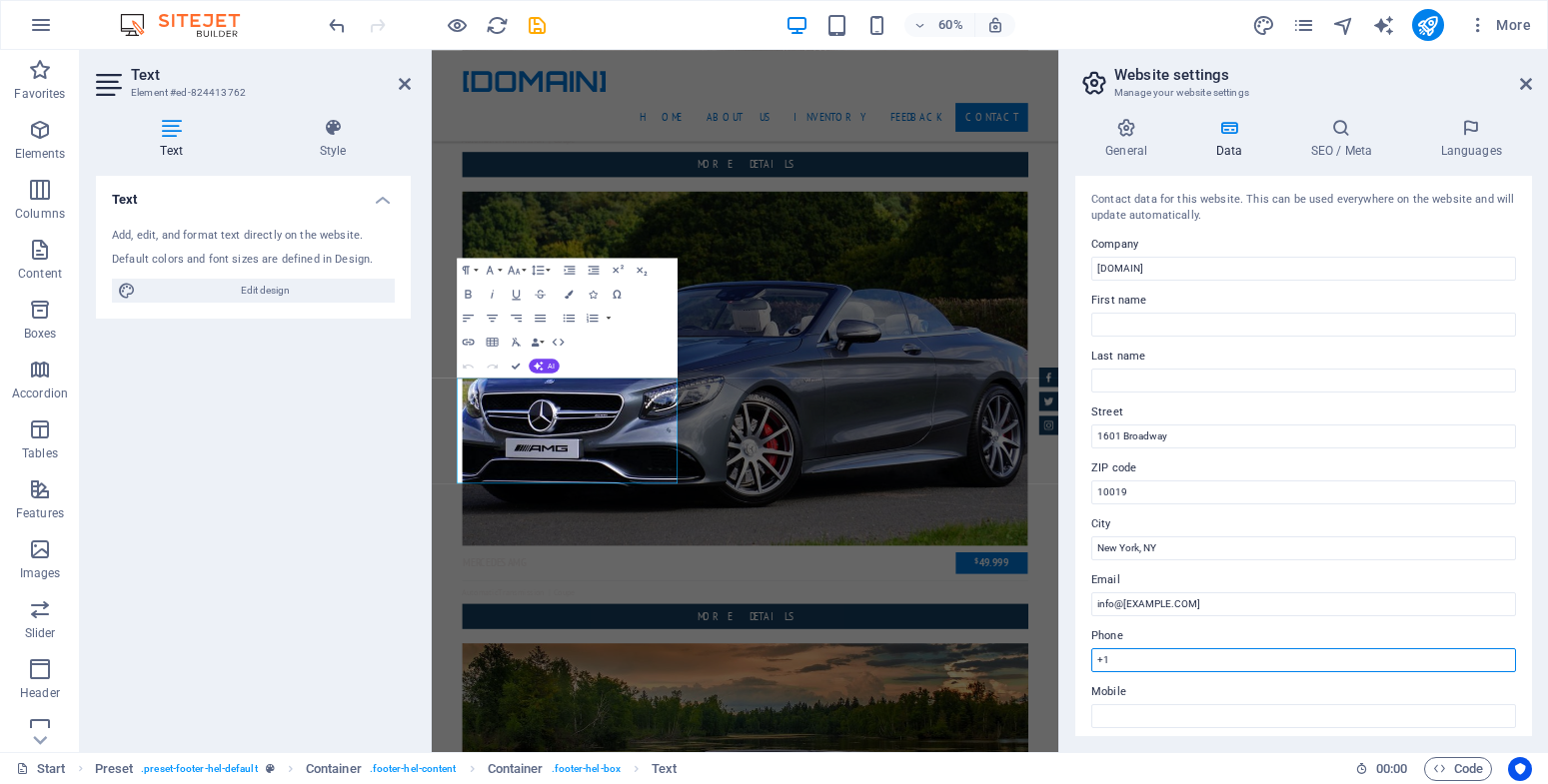 type on "+" 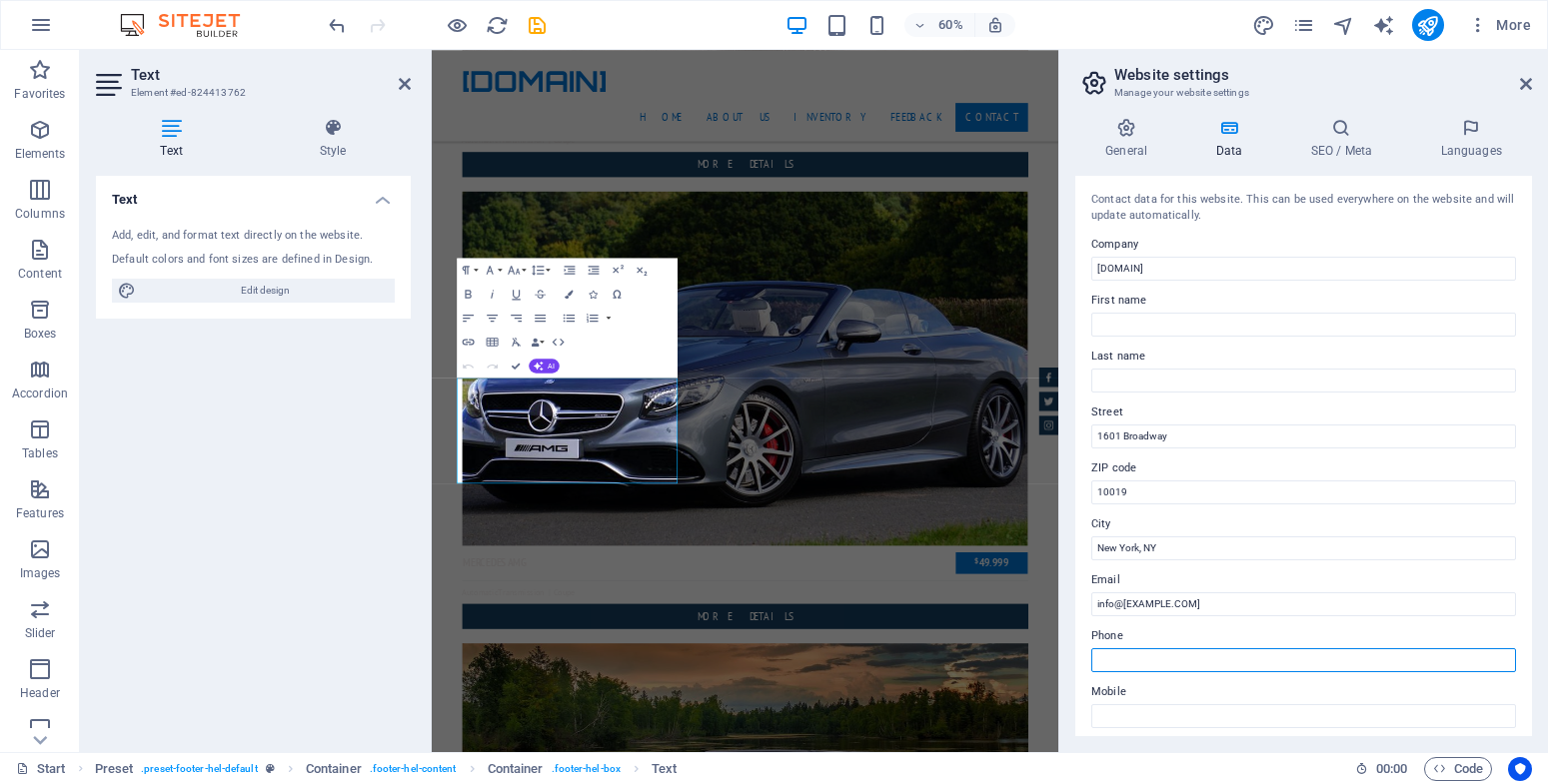 type on "0" 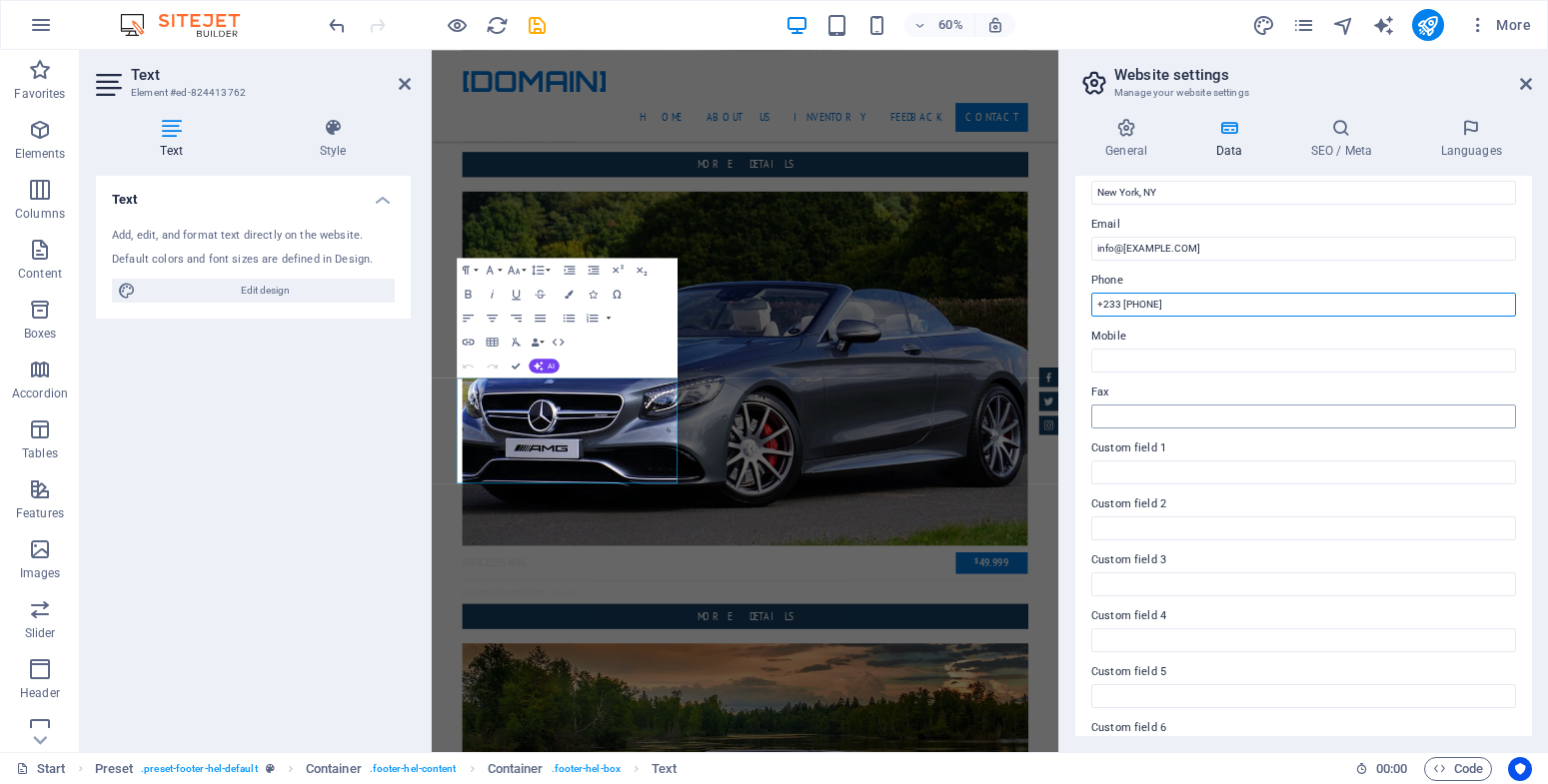 scroll, scrollTop: 399, scrollLeft: 0, axis: vertical 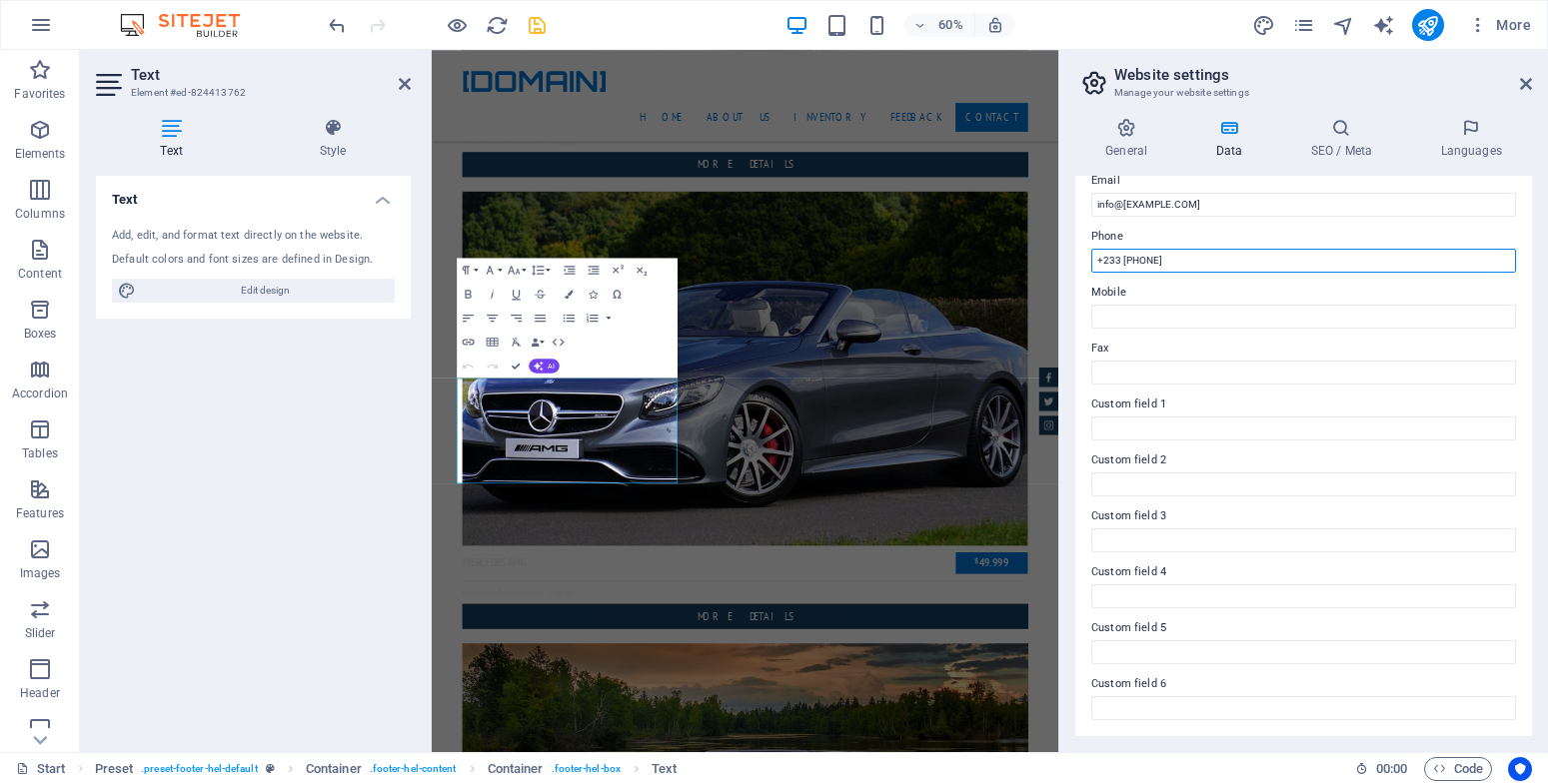 type on "+233 [PHONE]" 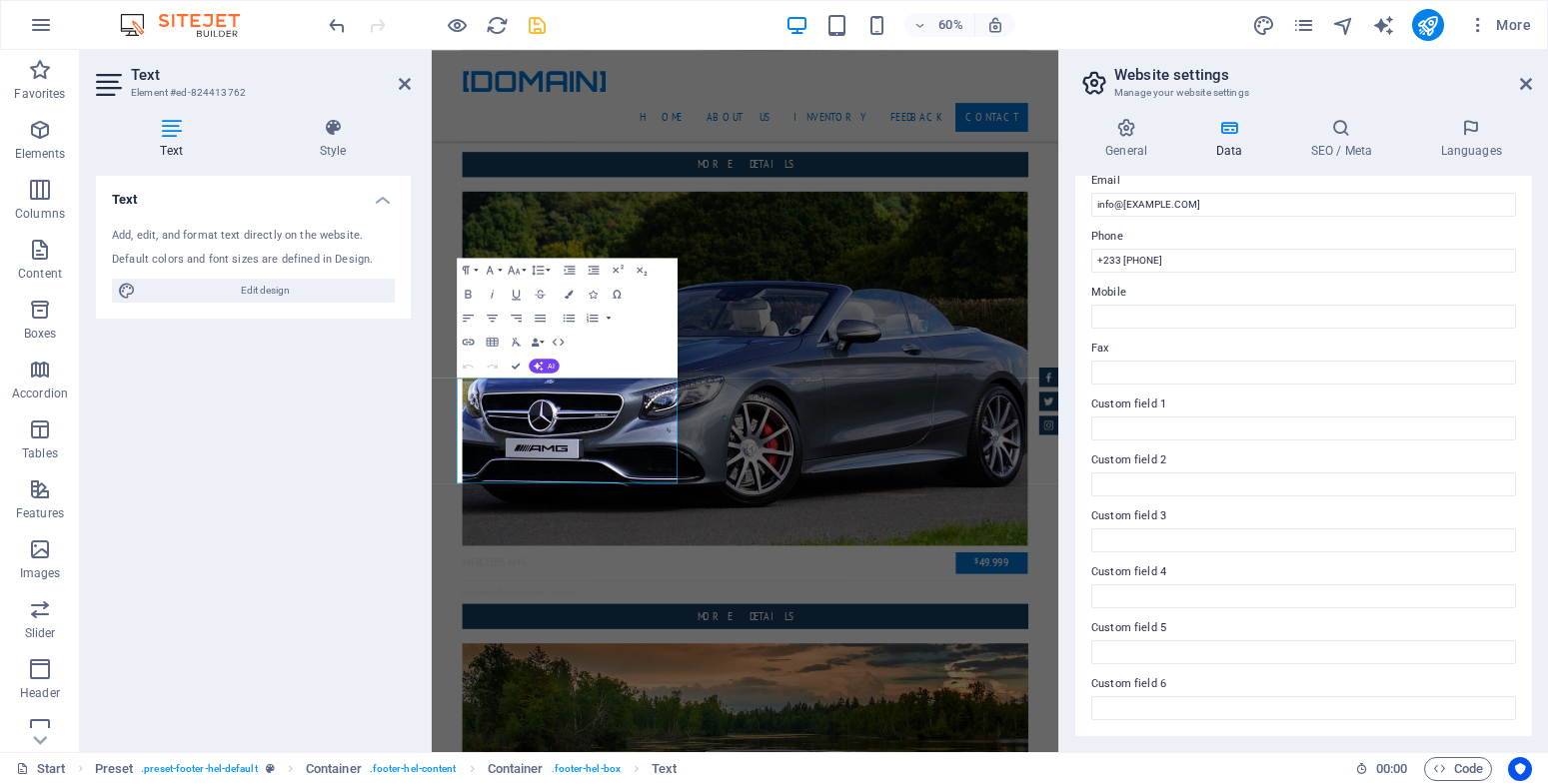click at bounding box center [537, 25] 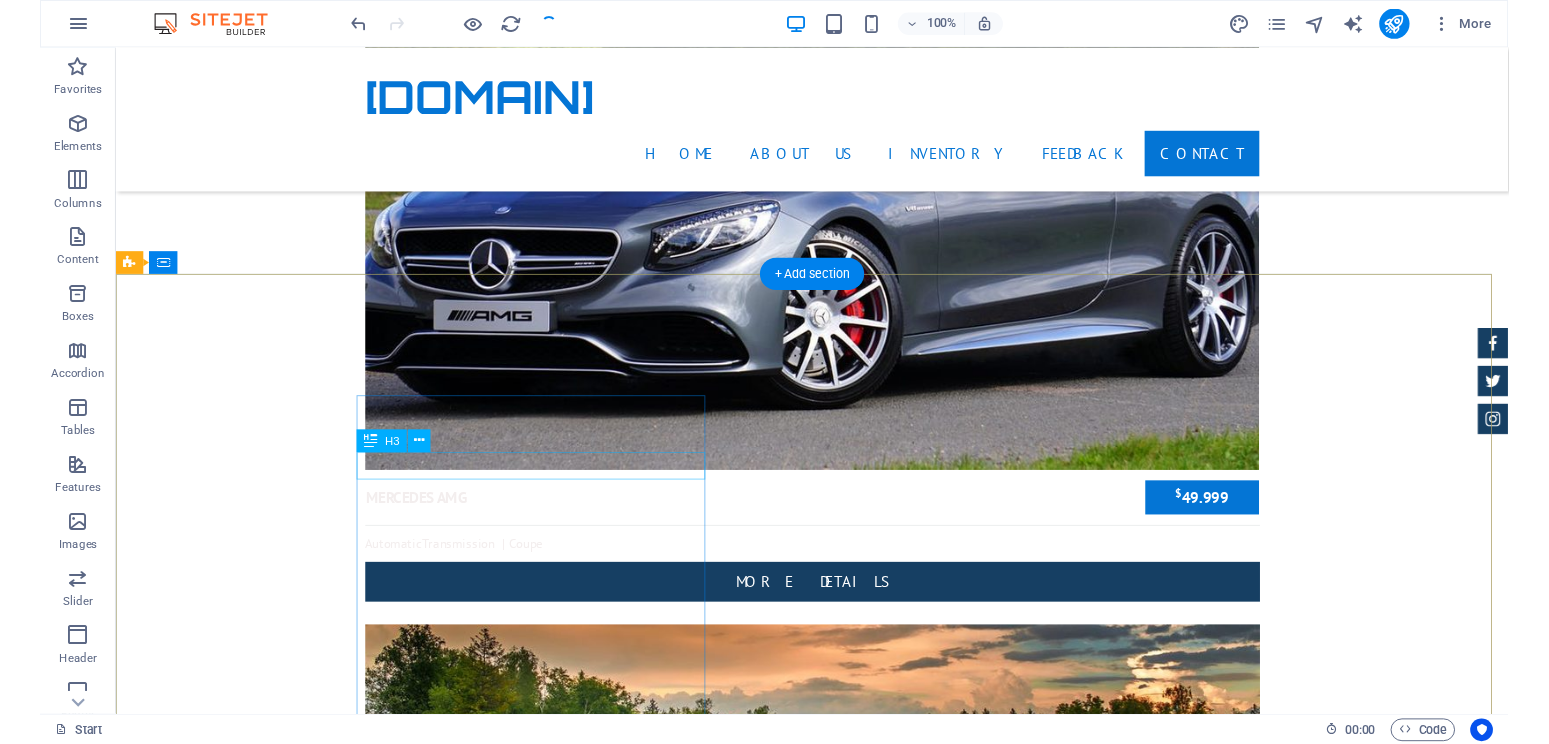 scroll, scrollTop: 5375, scrollLeft: 0, axis: vertical 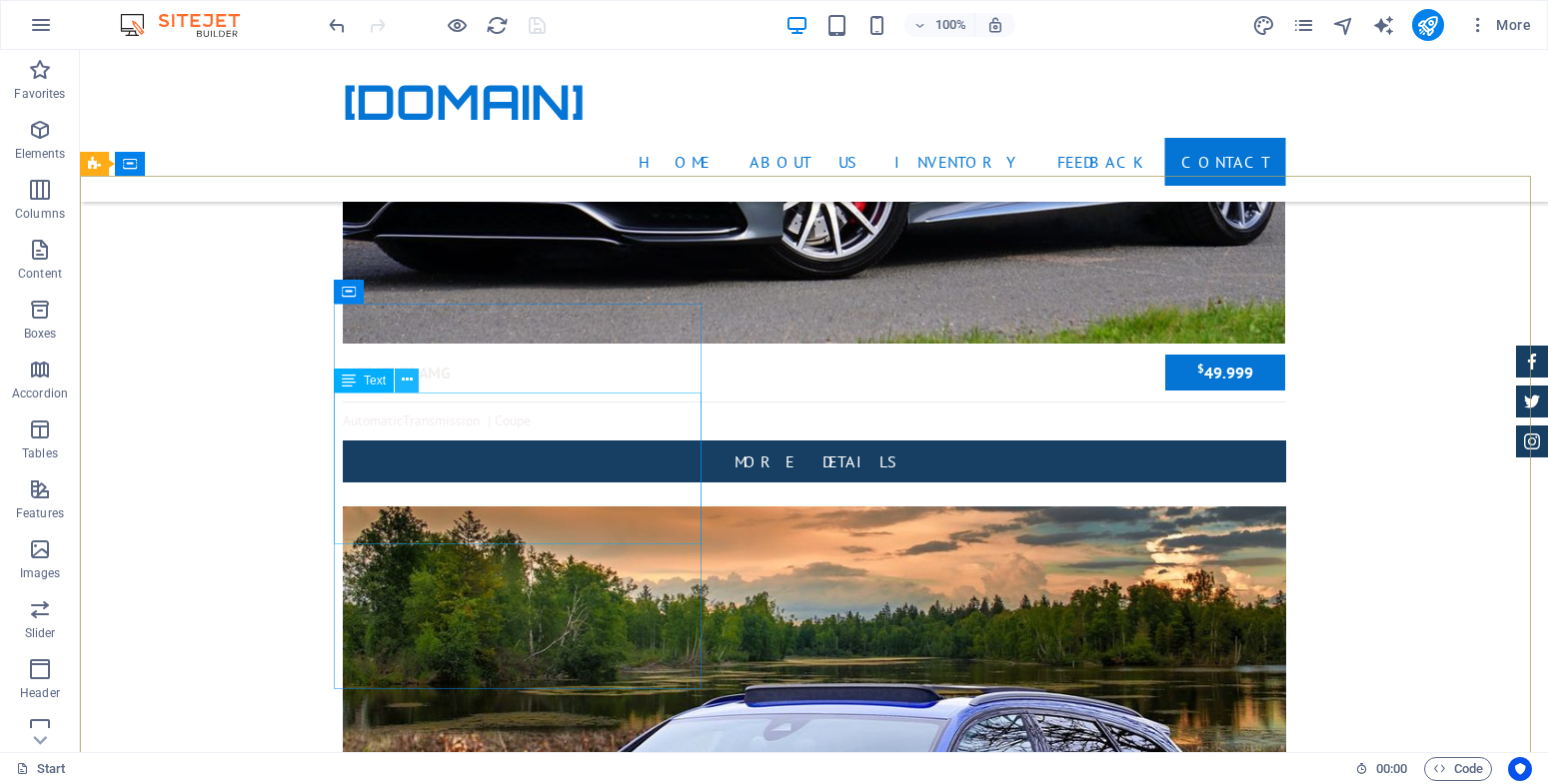 click at bounding box center (407, 380) 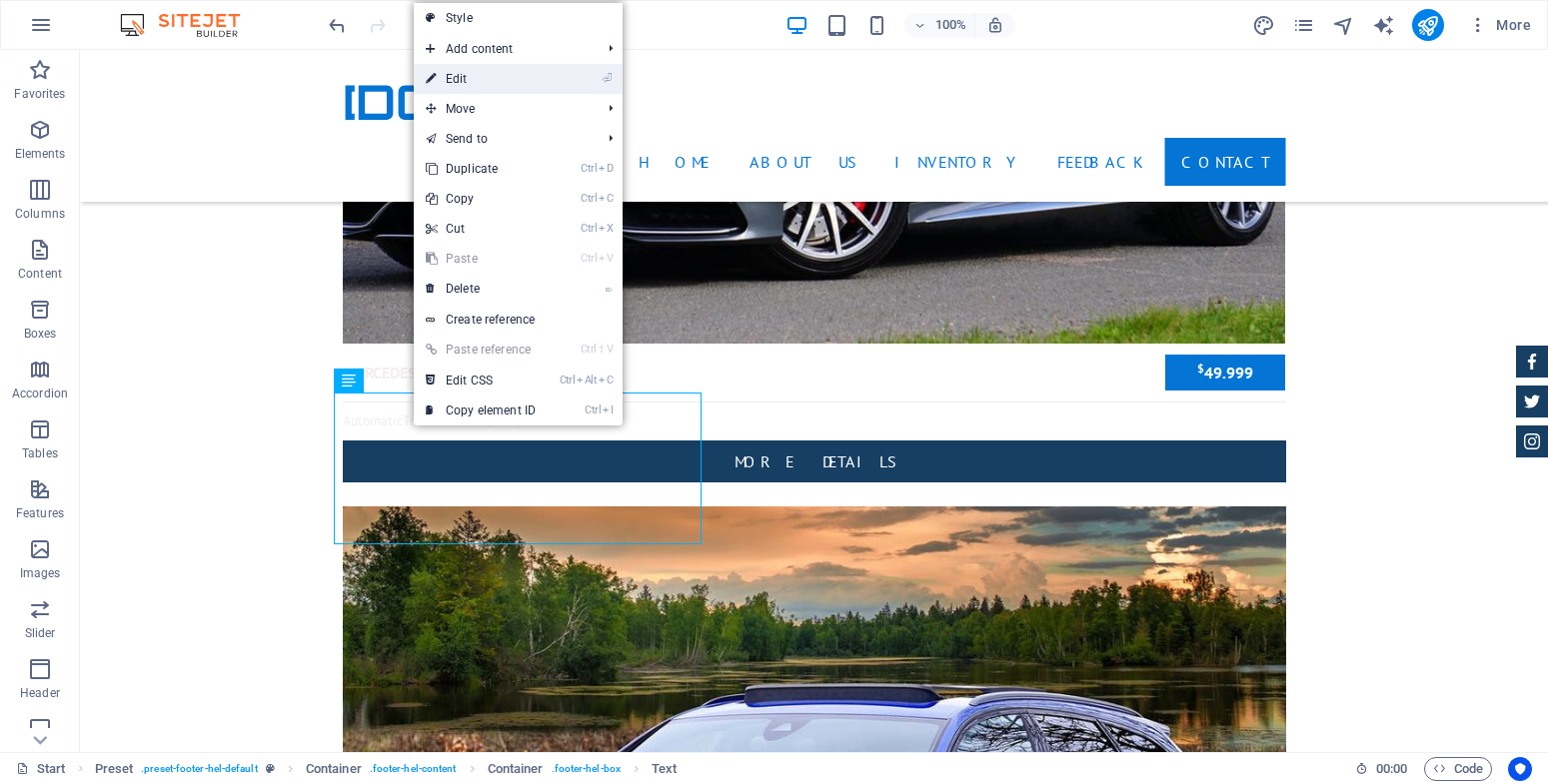 click on "⏎  Edit" at bounding box center (481, 79) 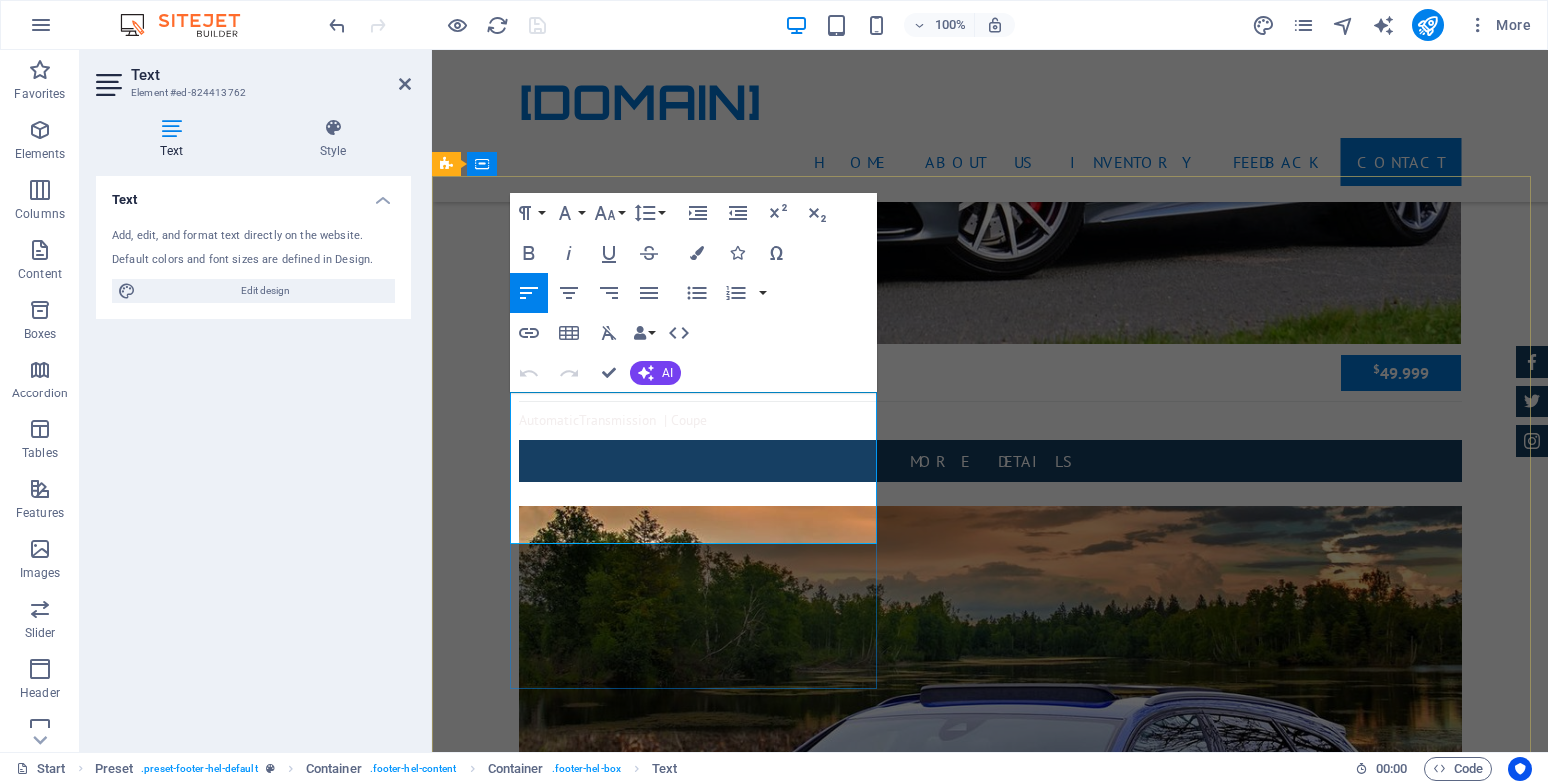 click on "[NUMBER] [STREET] ,  [CITY], [STATE]   [POSTAL_CODE]" at bounding box center [932, 14293] 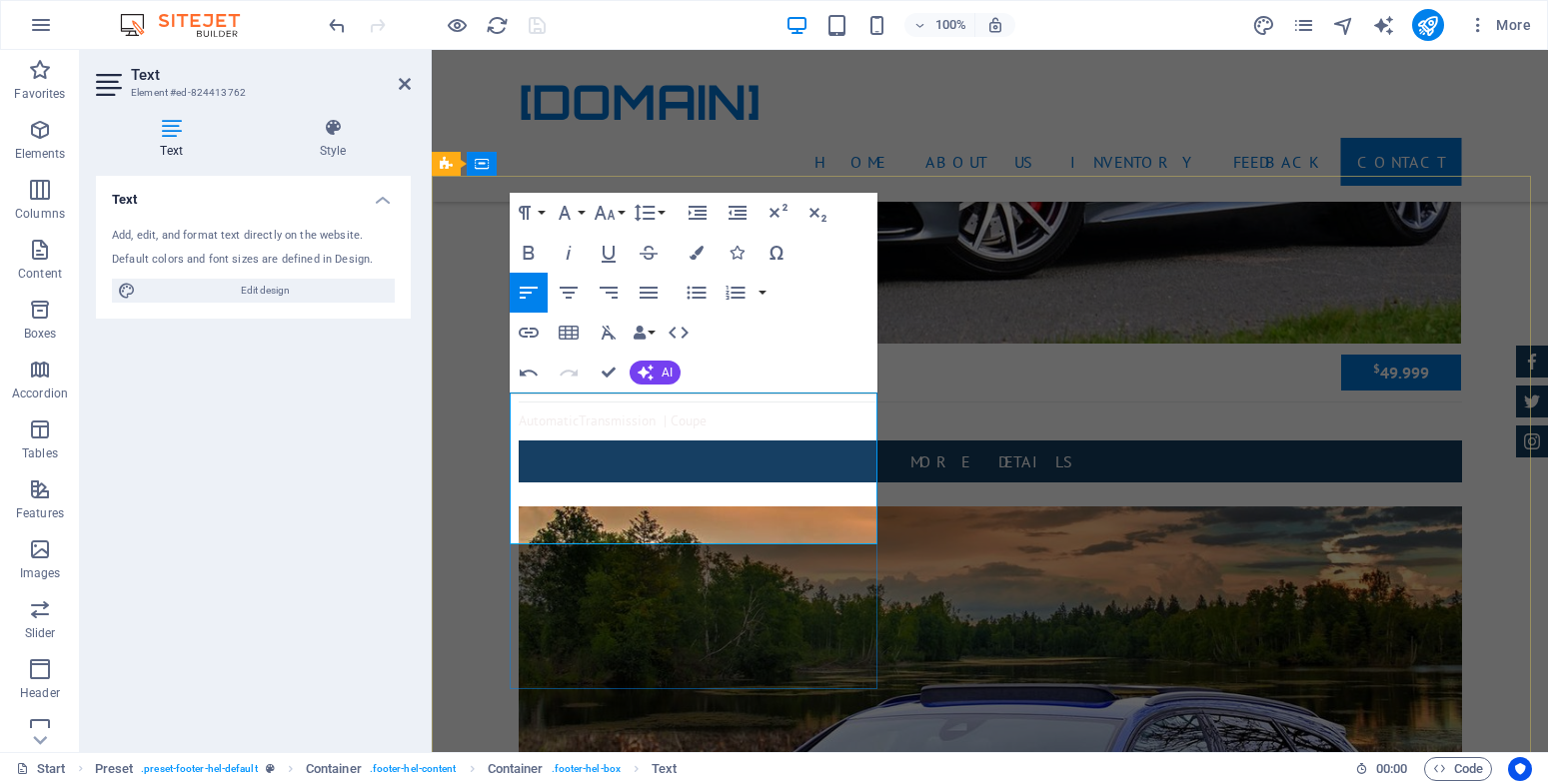 type 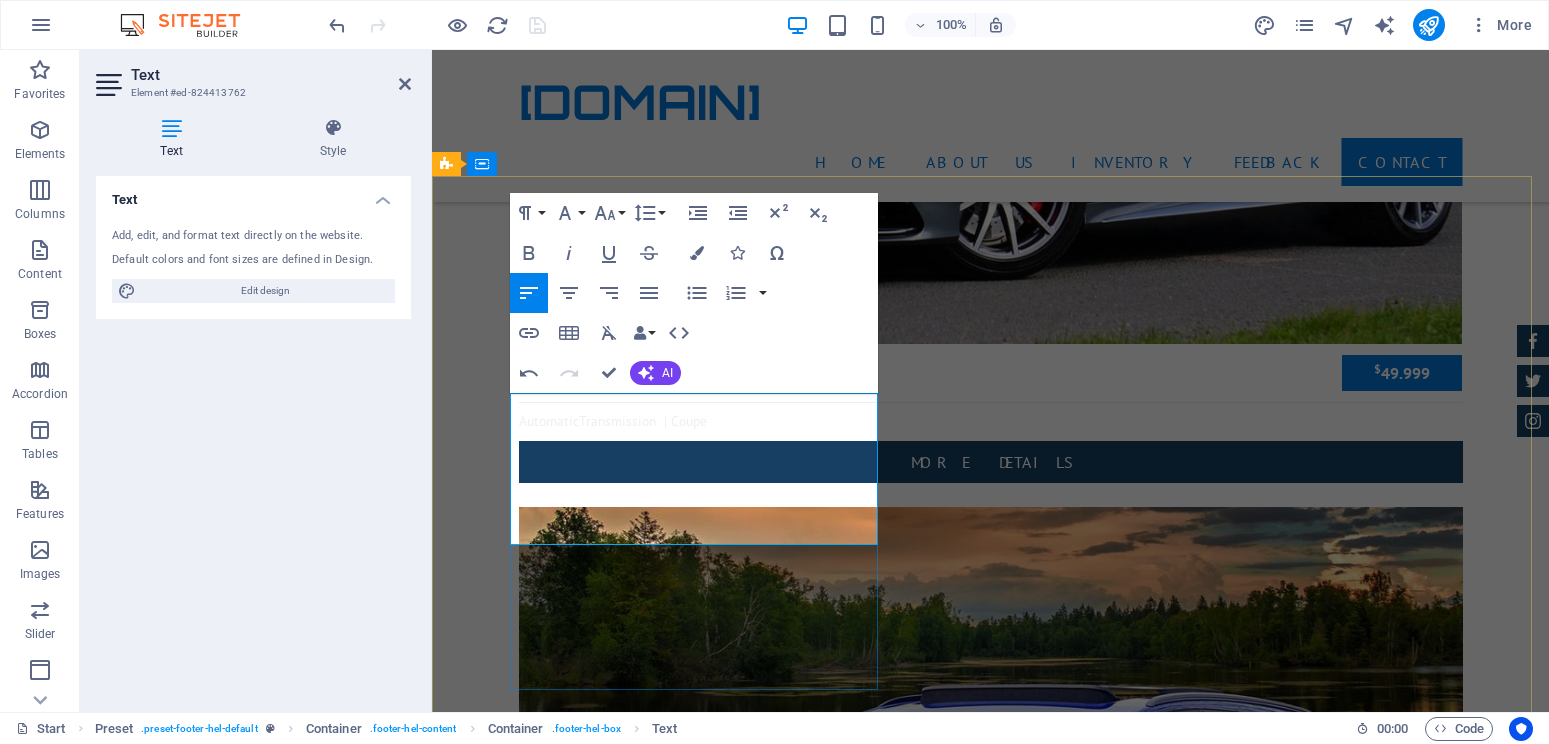 click on "[CITY]," at bounding box center (497, 14311) 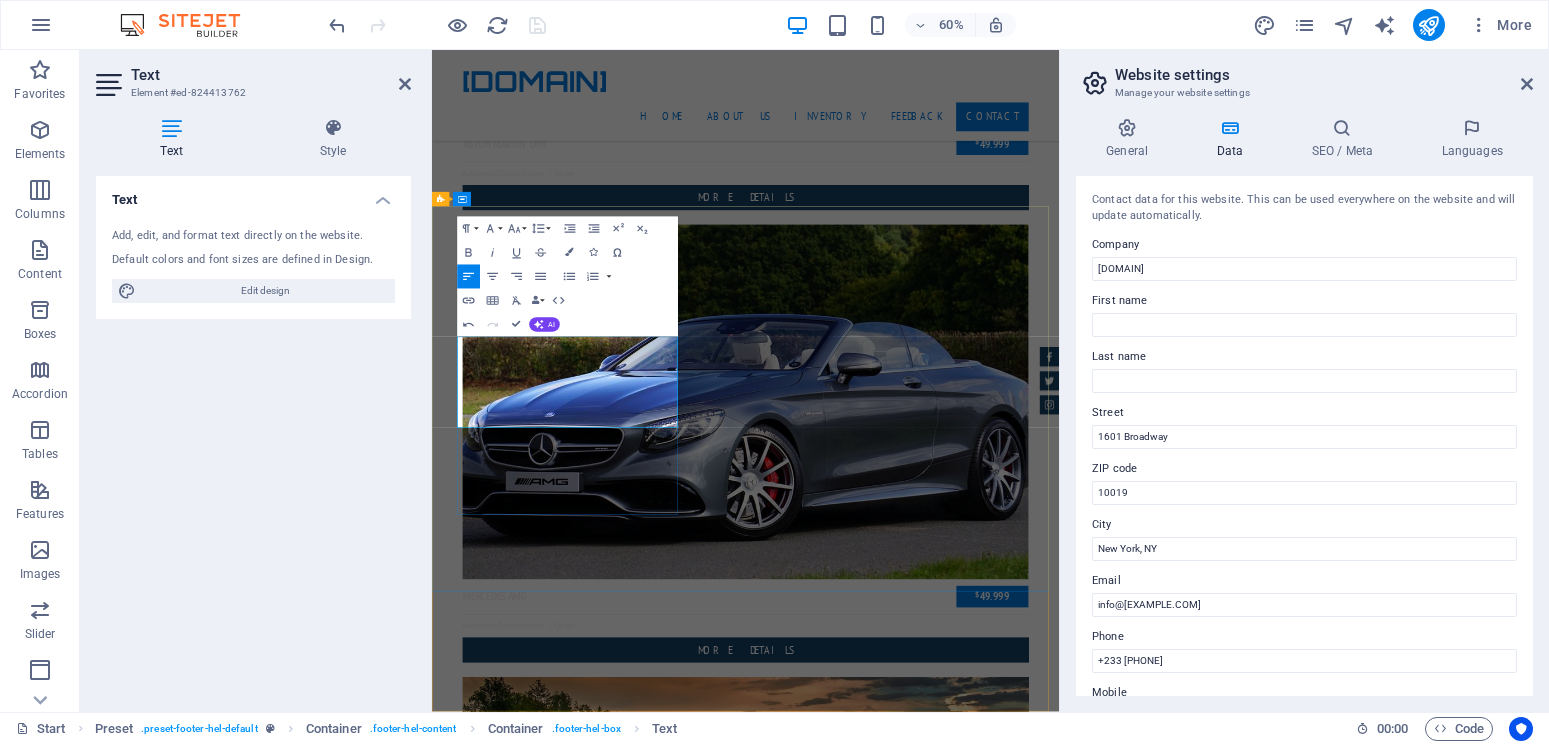 scroll, scrollTop: 5548, scrollLeft: 0, axis: vertical 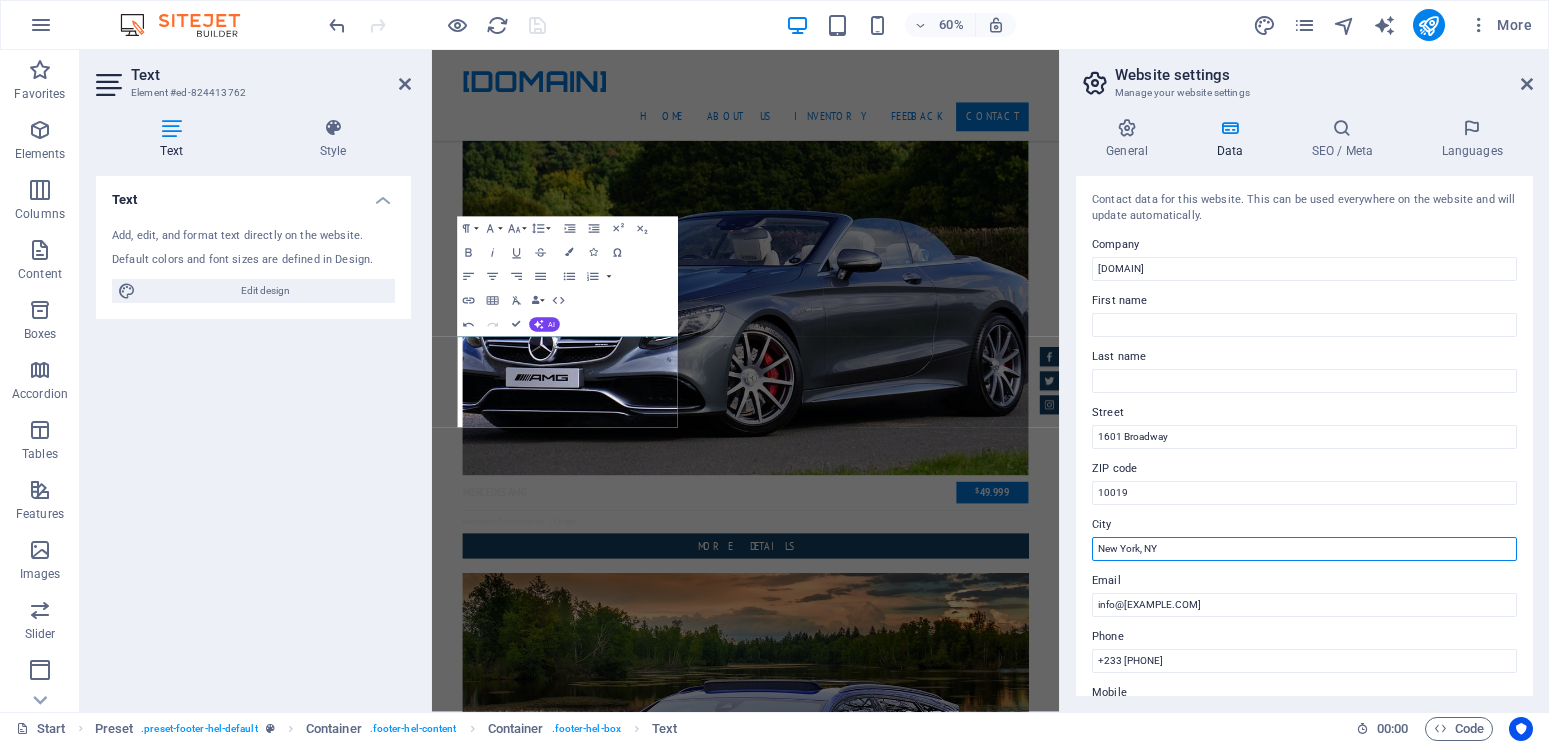 drag, startPoint x: 1202, startPoint y: 544, endPoint x: 1083, endPoint y: 553, distance: 119.33985 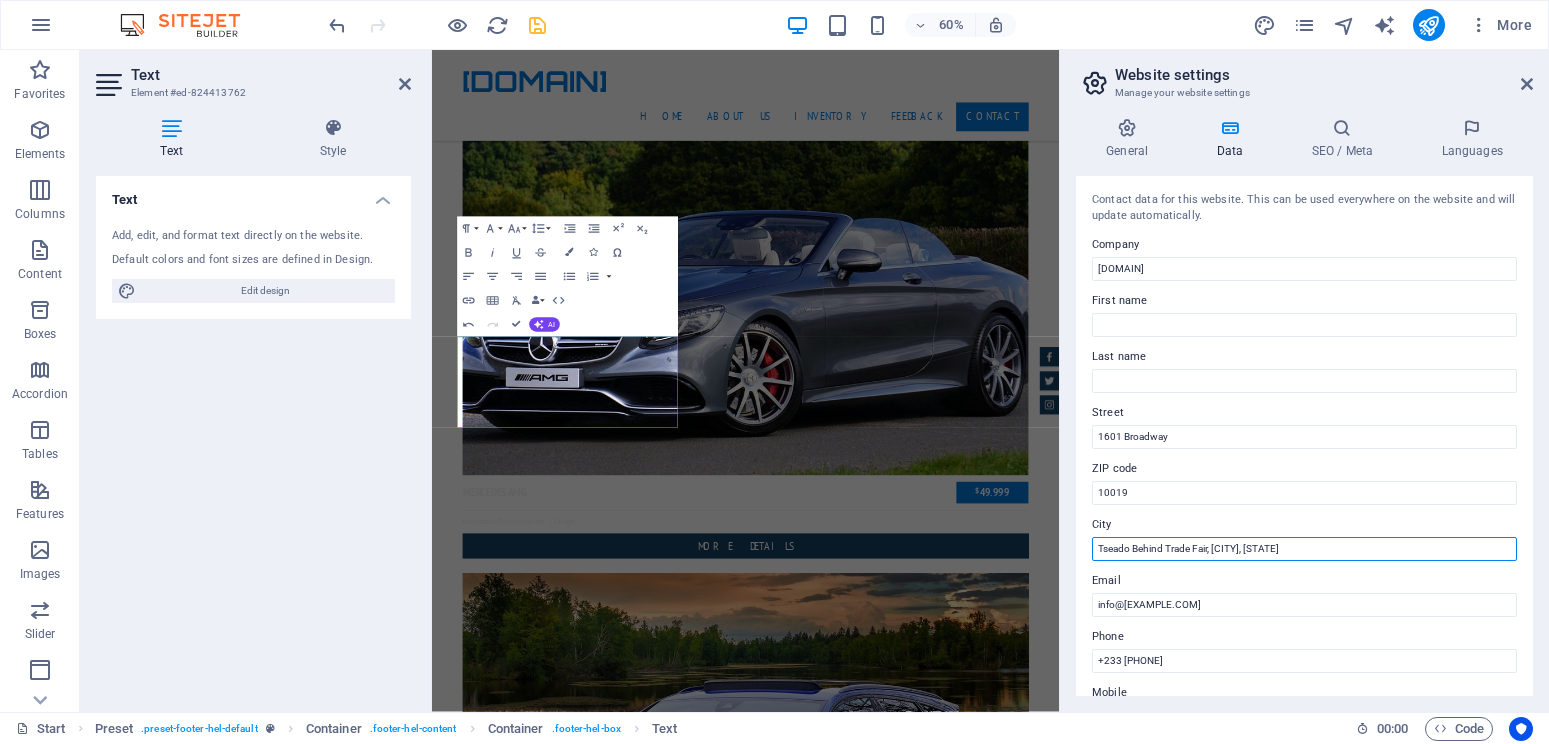 click on "Tseado Behind Trade Fair, [CITY], [STATE]" at bounding box center [1304, 549] 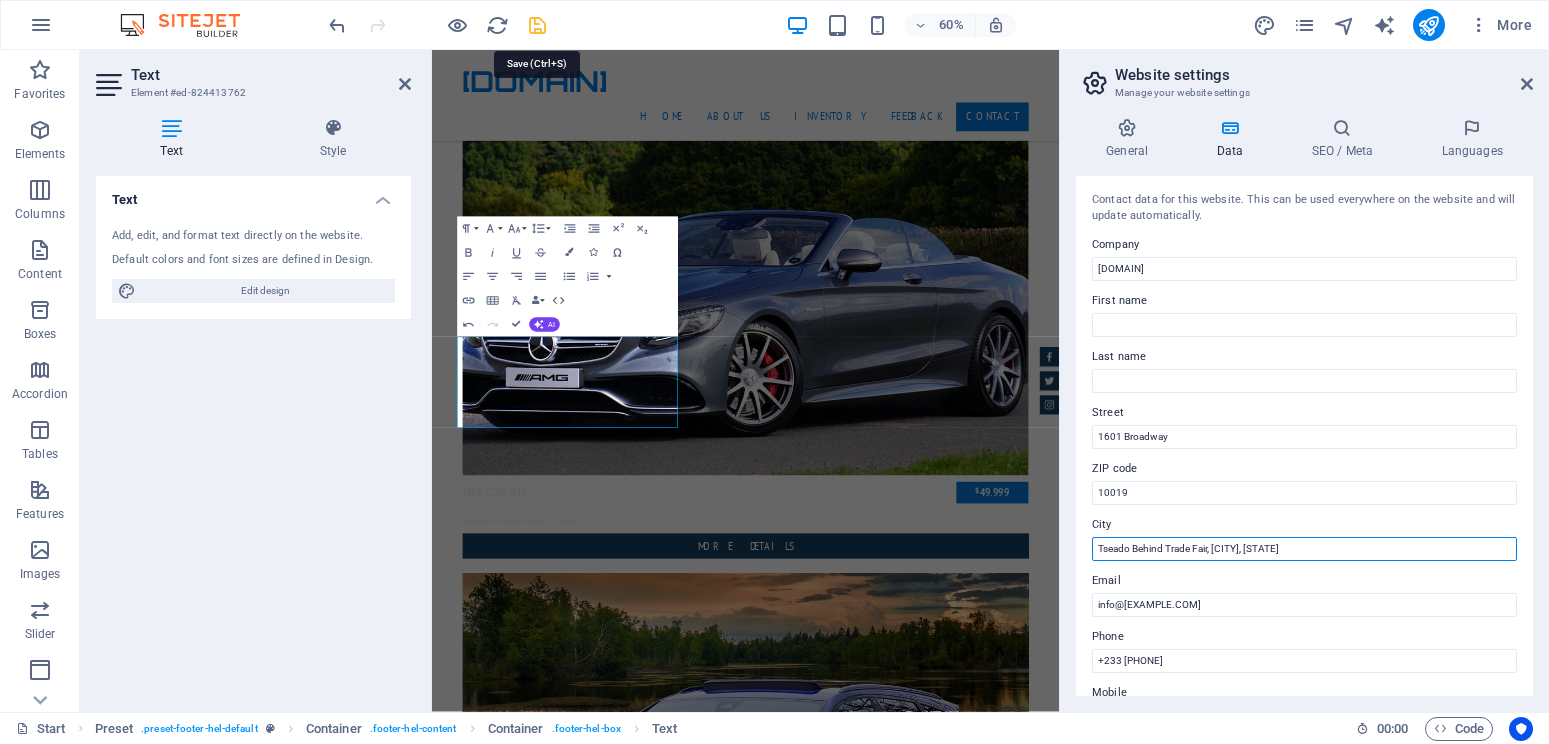 type on "Tseado Behind Trade Fair, [CITY], [STATE]" 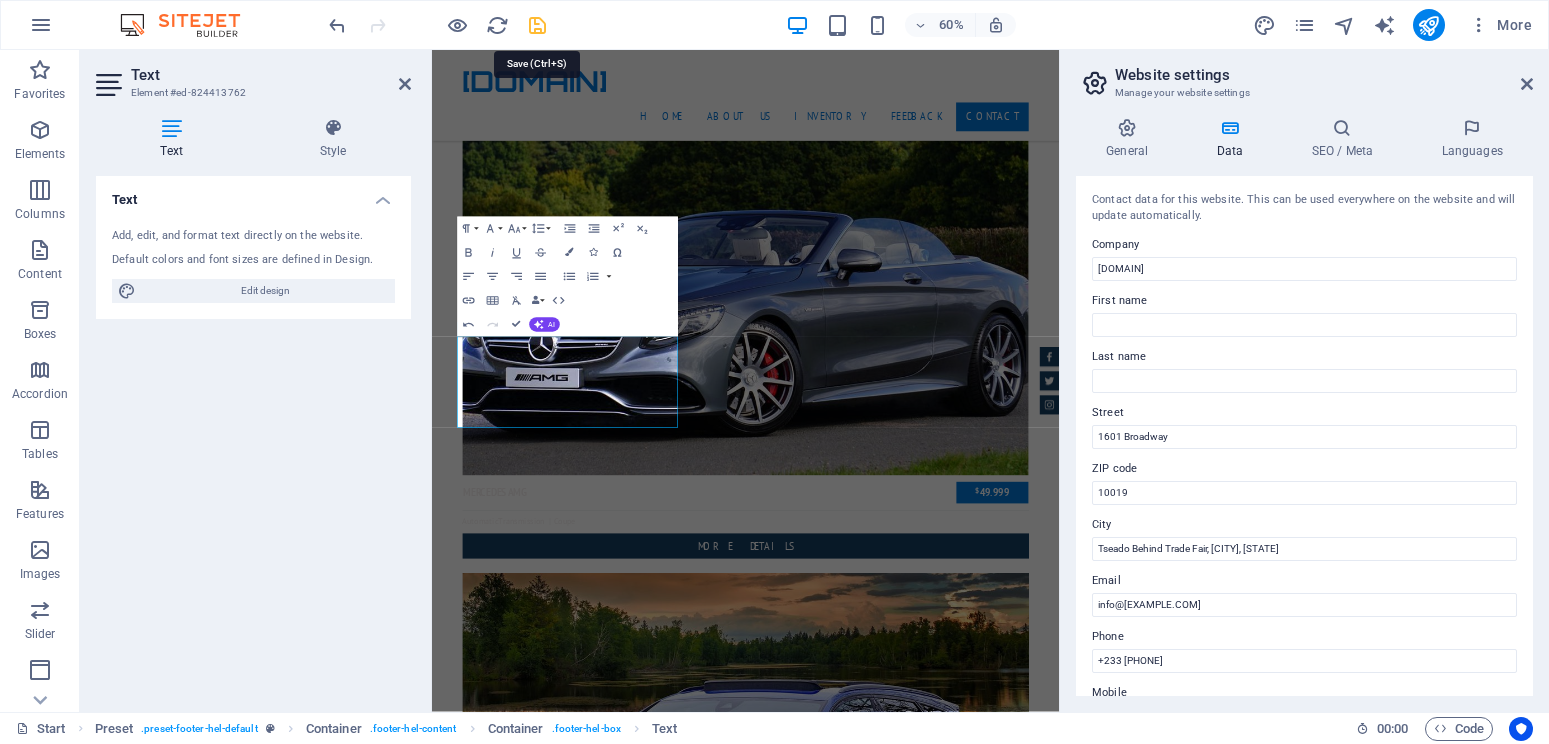click at bounding box center (537, 25) 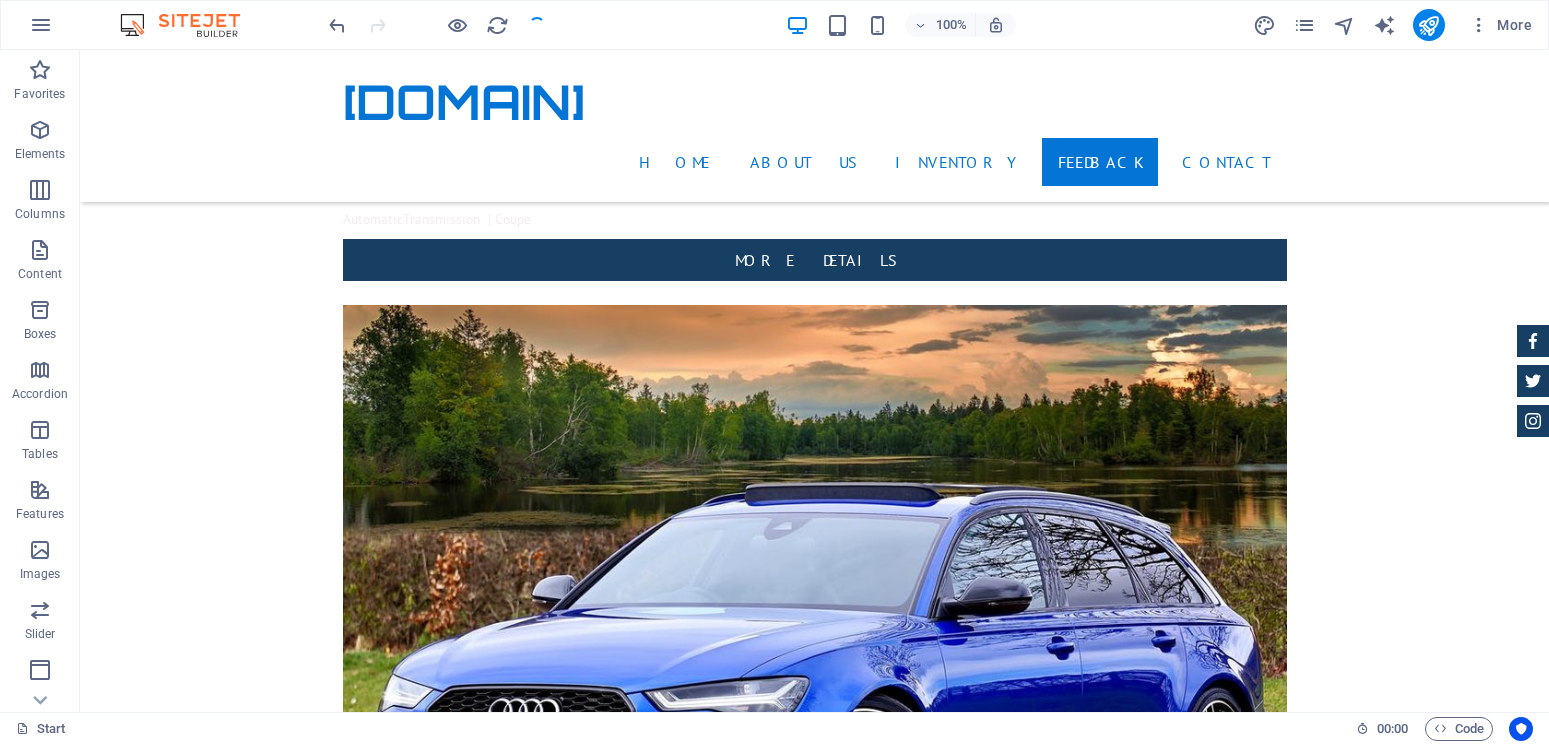 scroll, scrollTop: 5240, scrollLeft: 0, axis: vertical 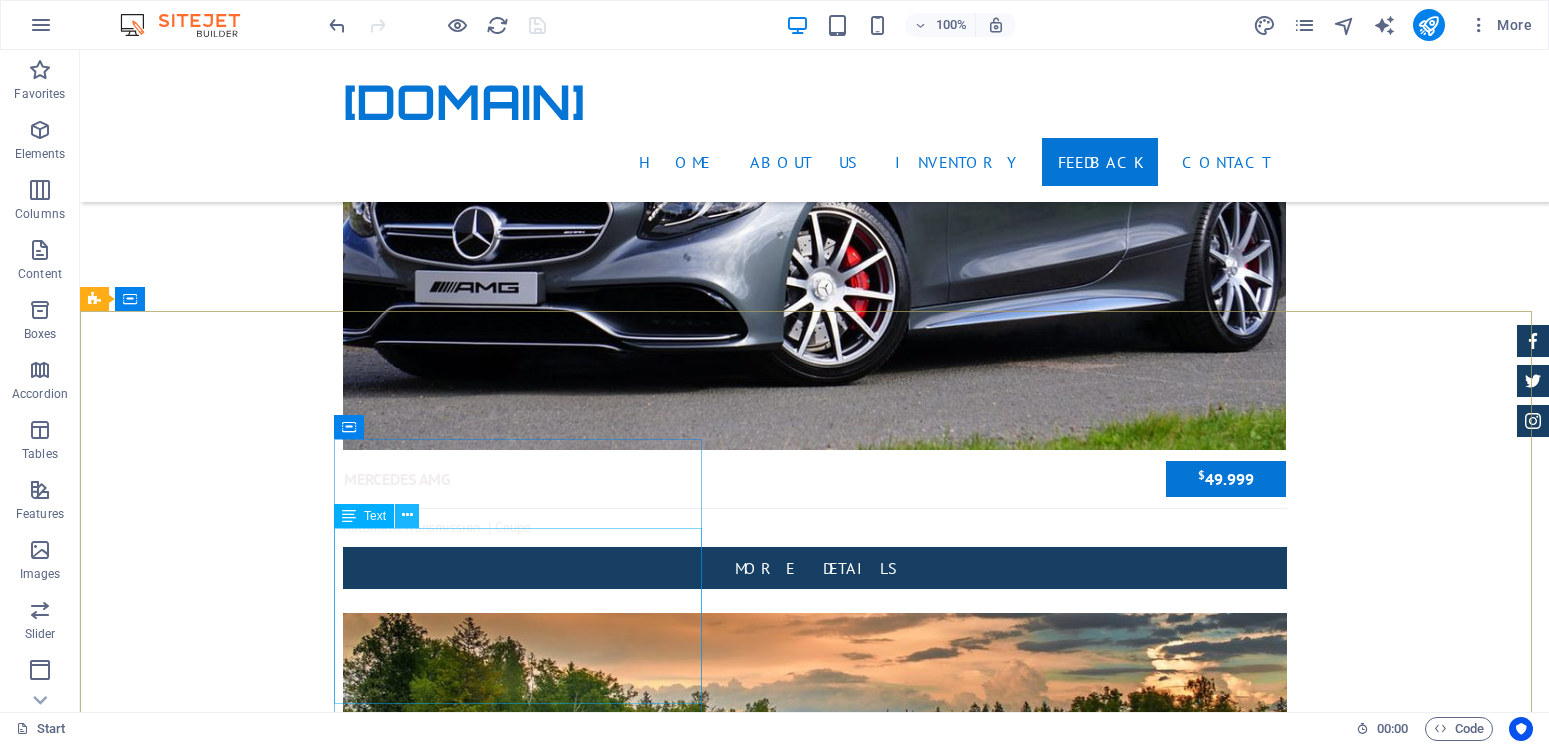 click at bounding box center [407, 515] 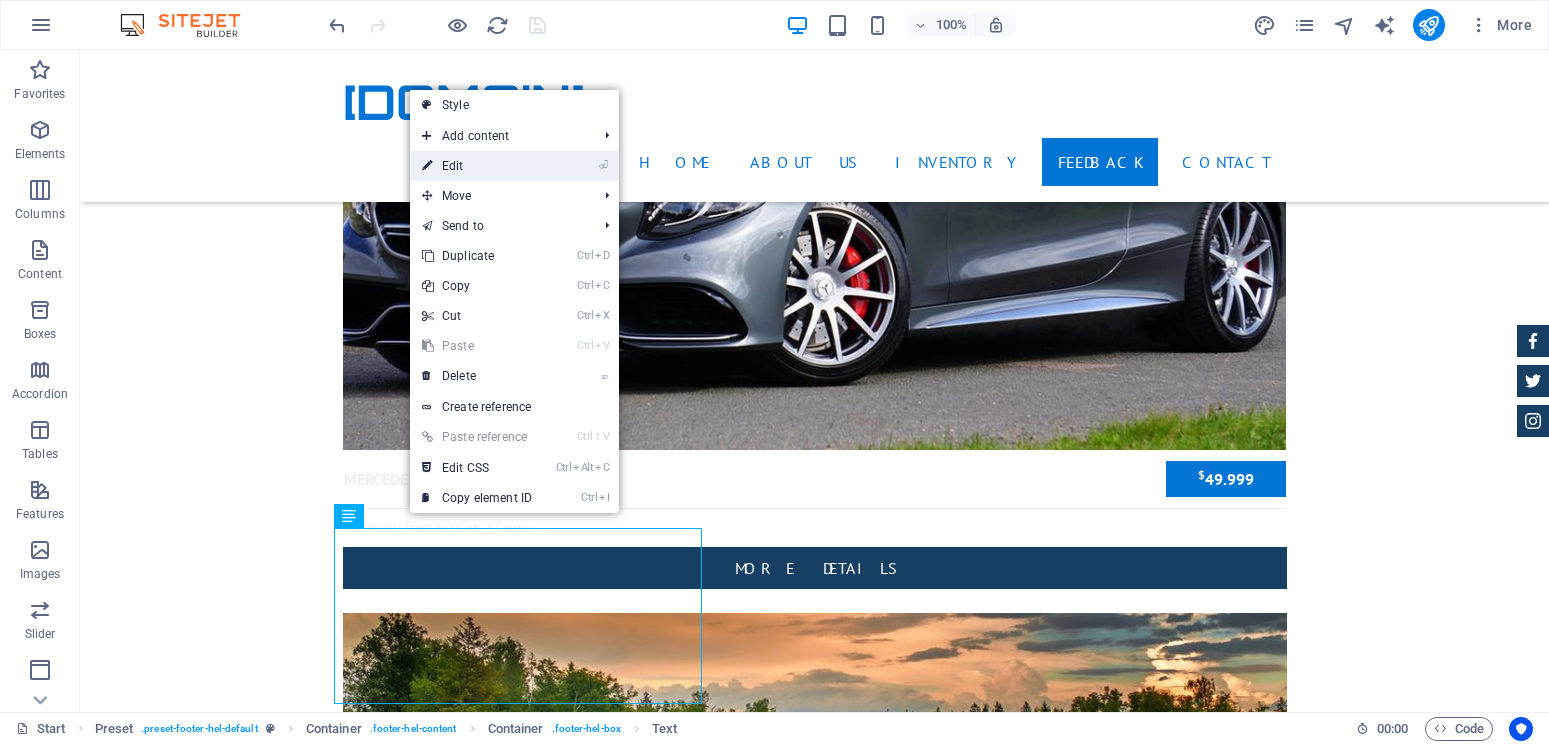 click on "⏎  Edit" at bounding box center [477, 166] 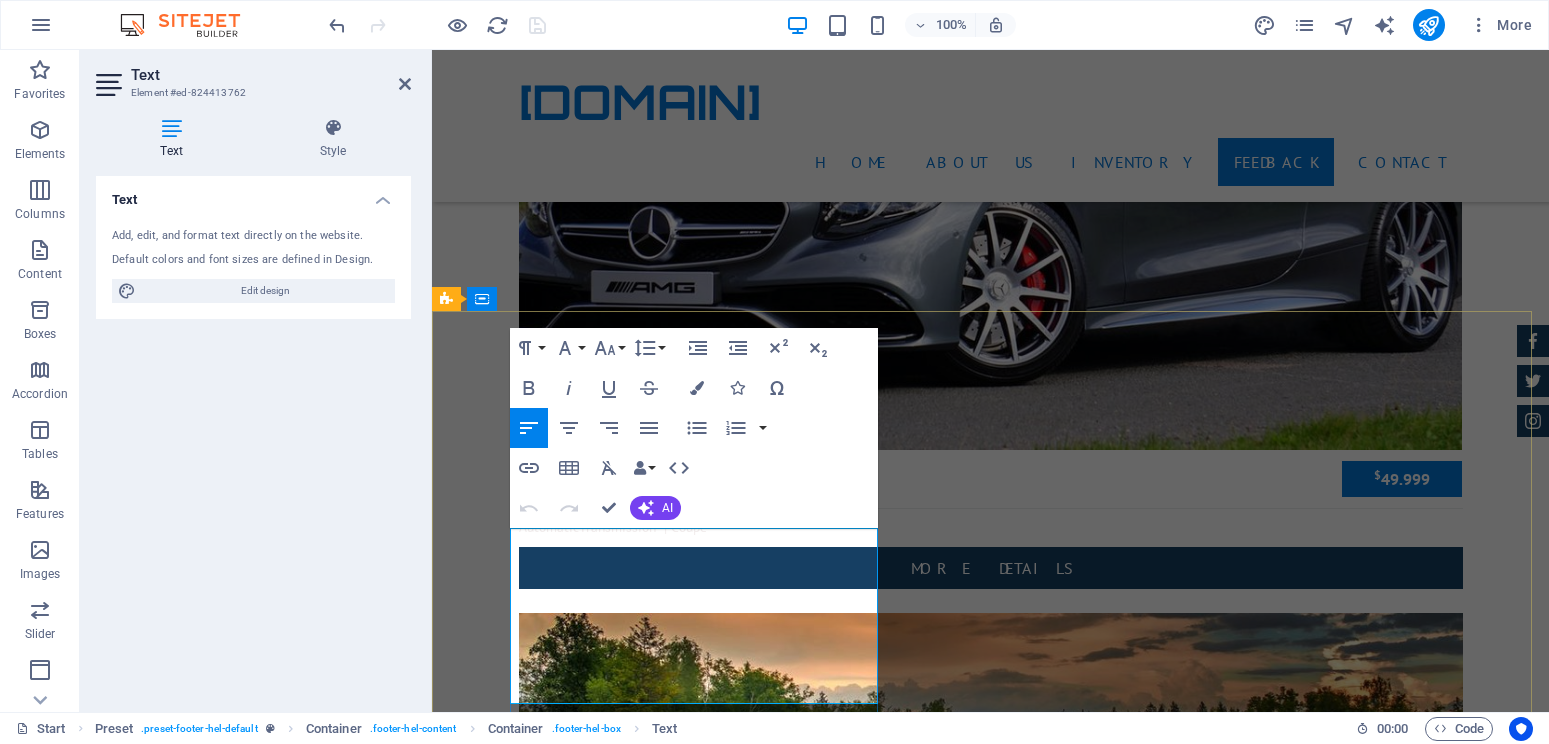 click on "Tseado Behind Trade Fair, [CITY], [STATE]" at bounding box center (1004, 14396) 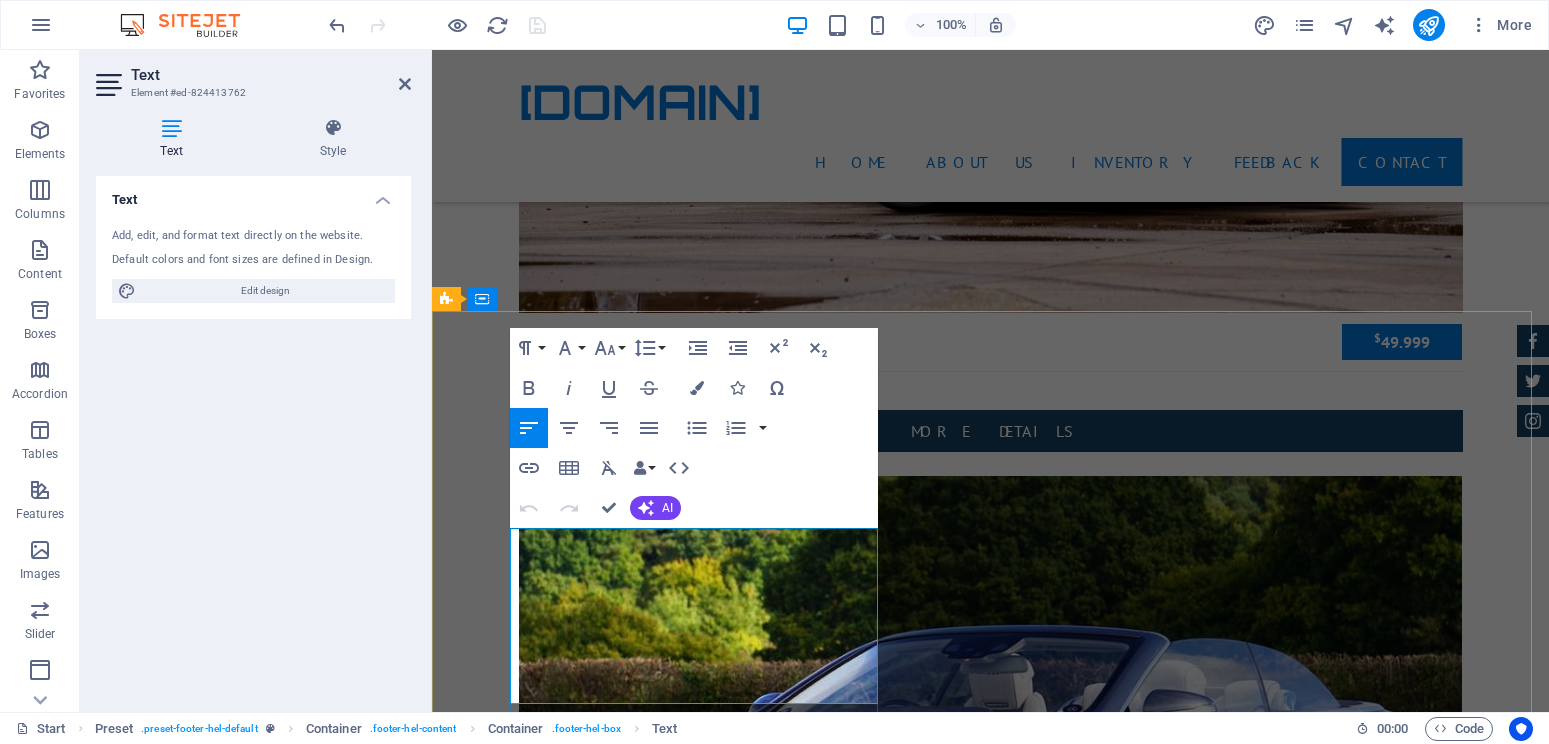 scroll, scrollTop: 5548, scrollLeft: 0, axis: vertical 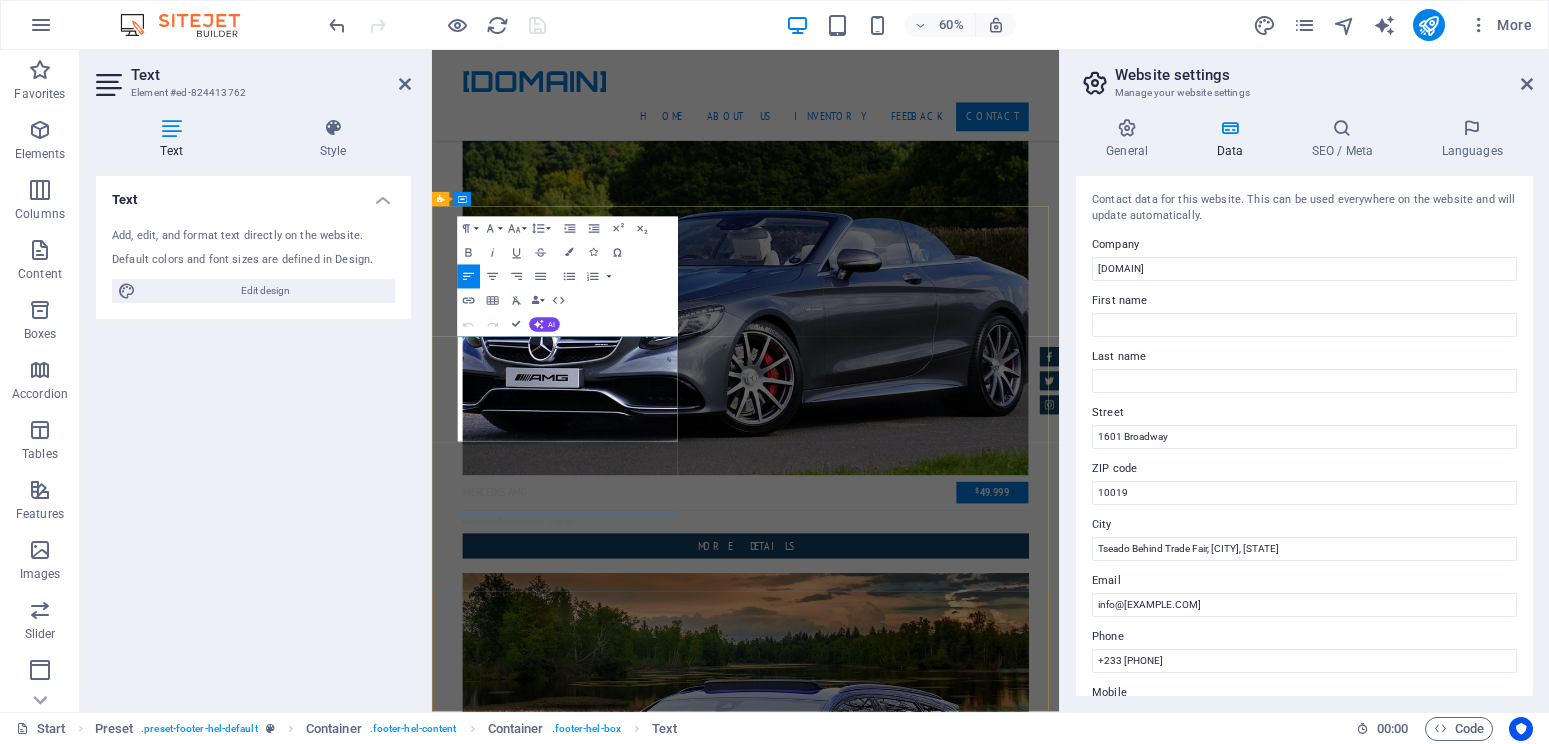 click on "1601 Broadway" at bounding box center [566, 14926] 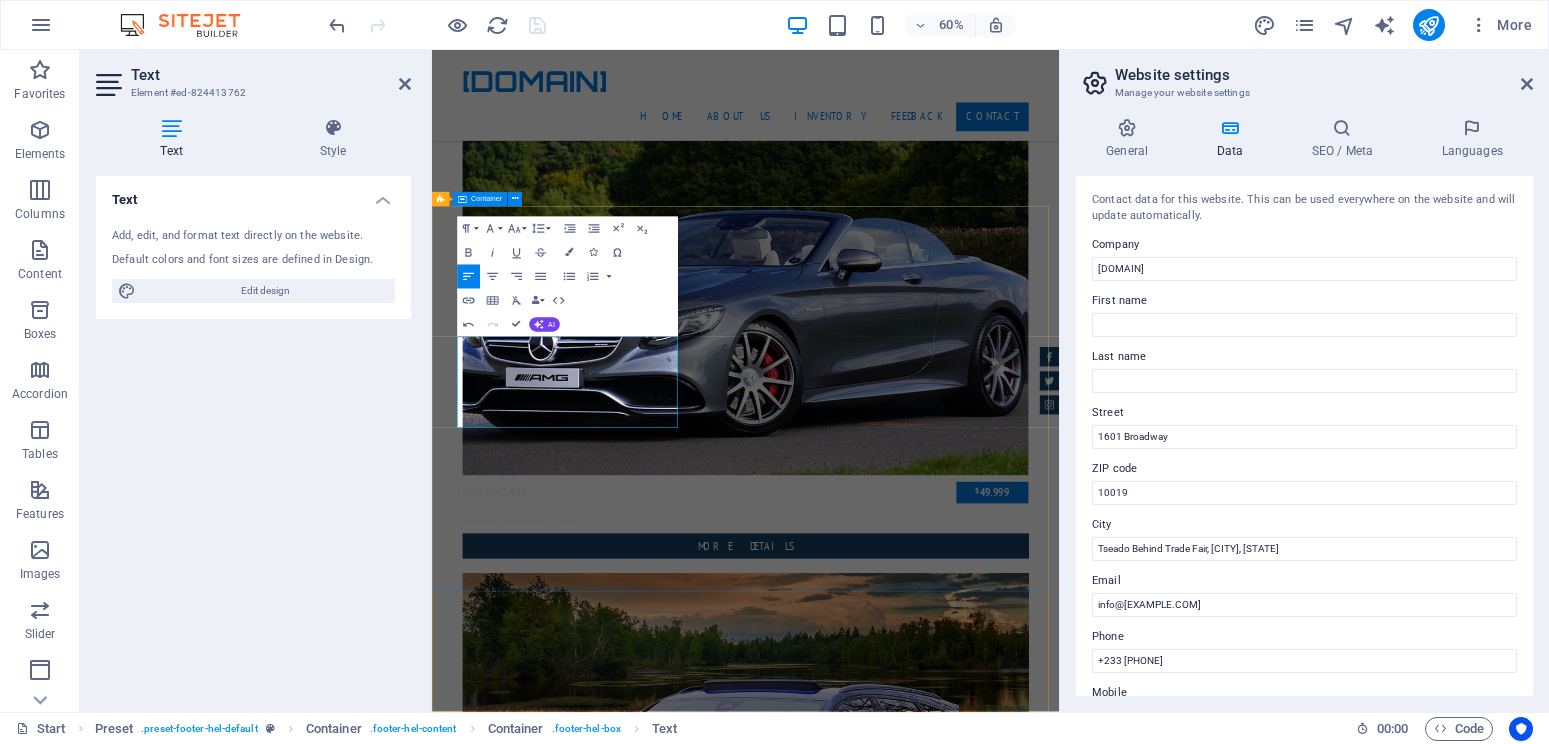 click on "Contact We are happy to assist you EasyMerchants.store [PLACE], [CITY], [COUNTRY] [POSTAL_CODE] [PHONE] [EMAIL] Legal Notice | Privacy I have read and understand the privacy policy. Unreadable? Load new Send" at bounding box center (954, 15113) 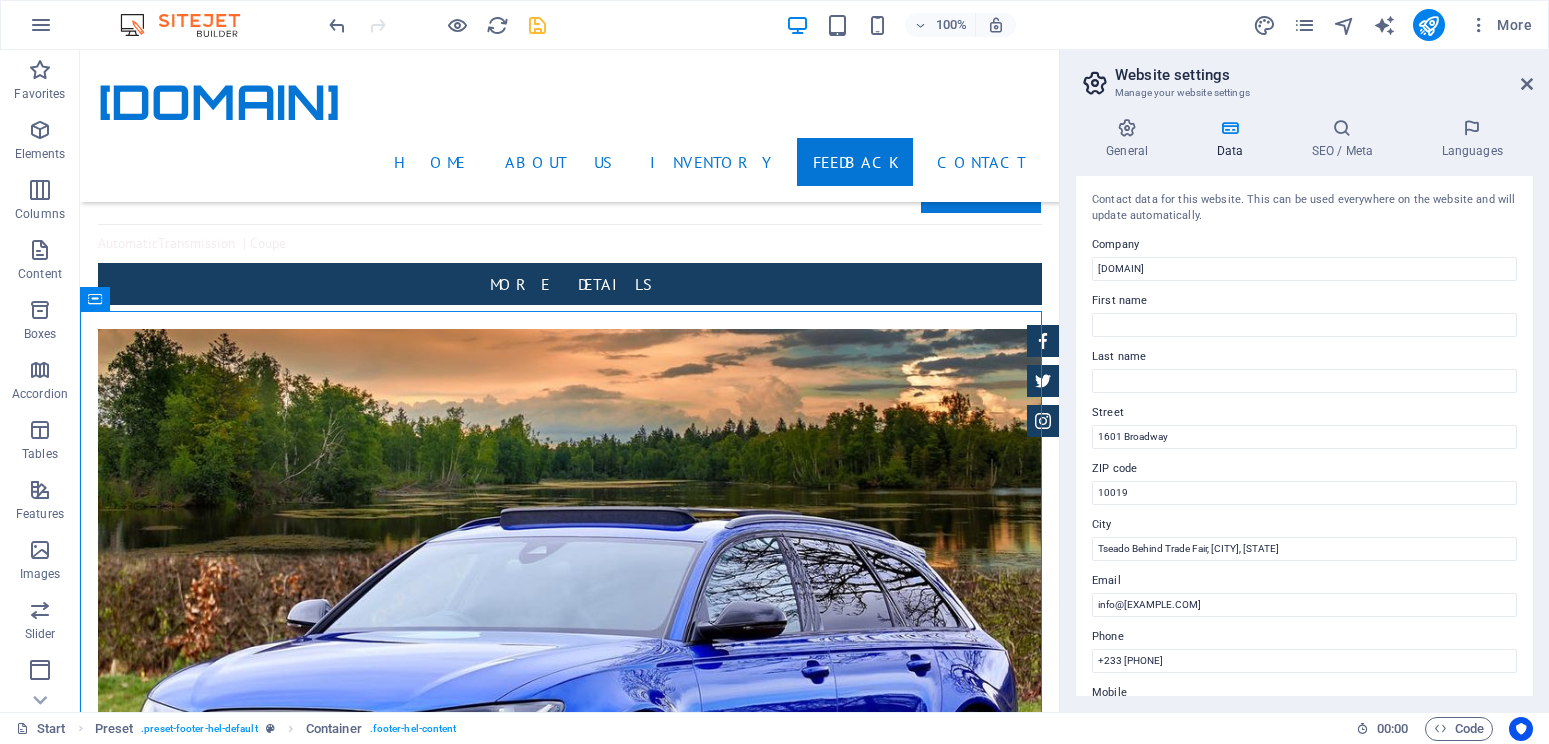scroll, scrollTop: 5246, scrollLeft: 0, axis: vertical 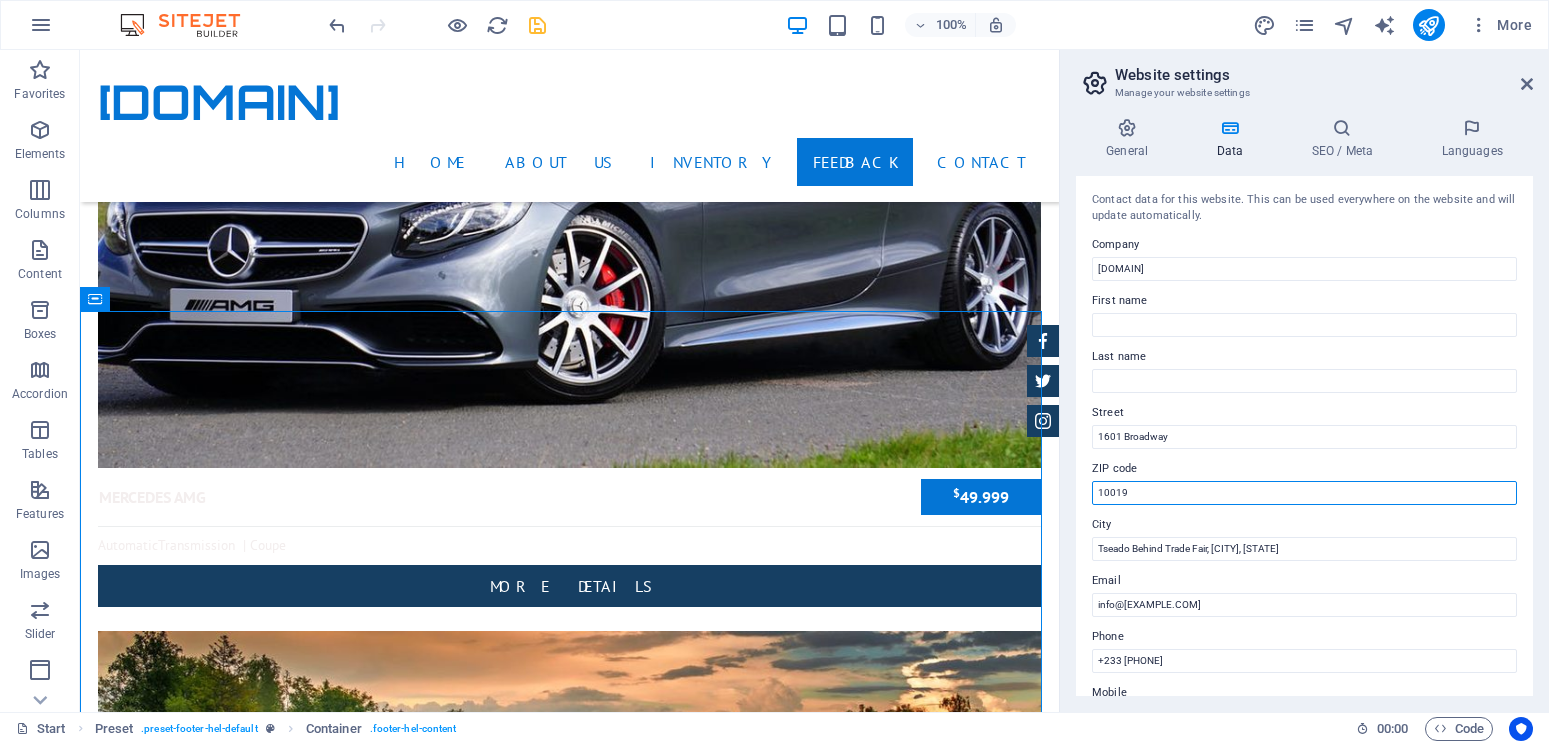 click on "10019" at bounding box center [1304, 493] 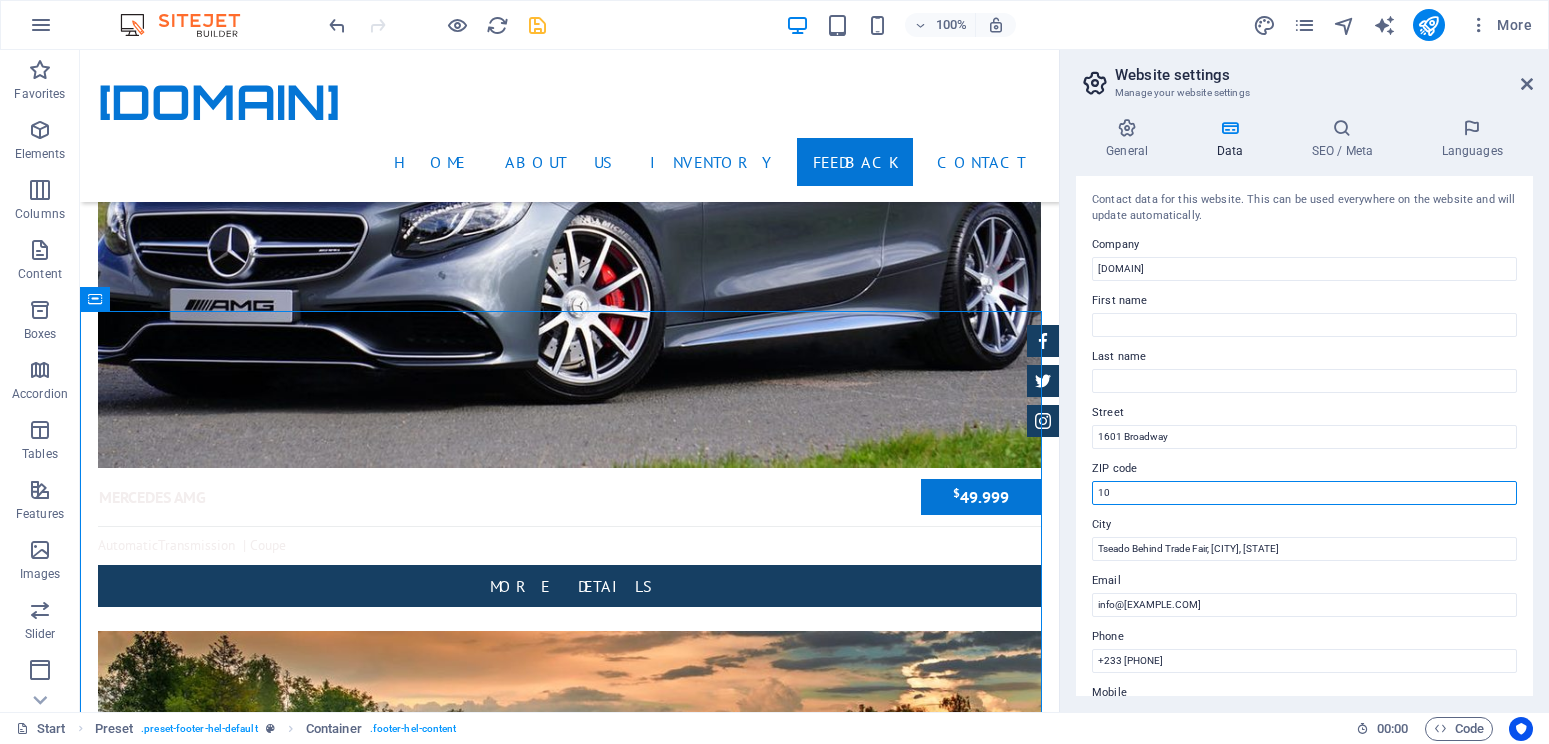 type on "1" 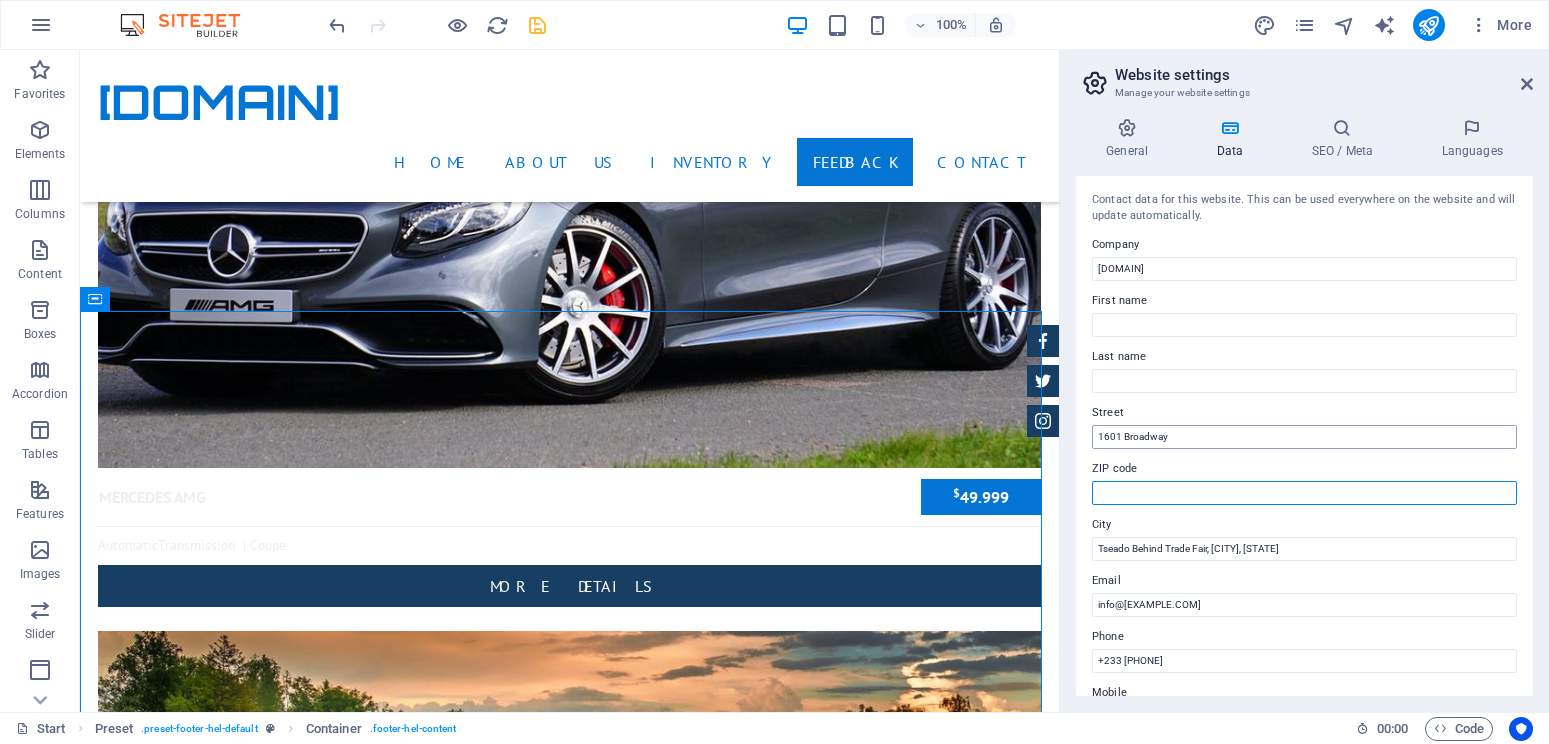 type 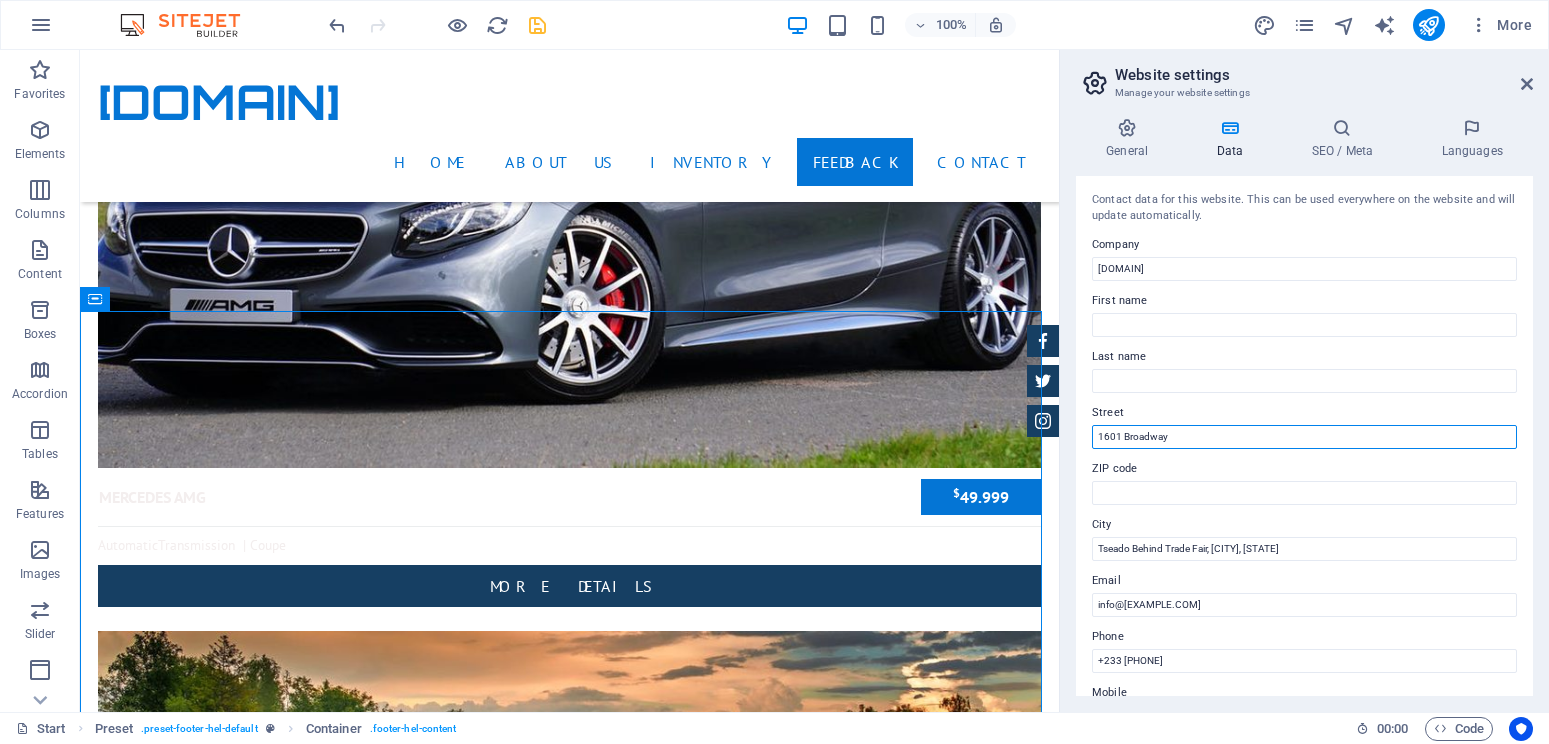 click on "1601 Broadway" at bounding box center [1304, 437] 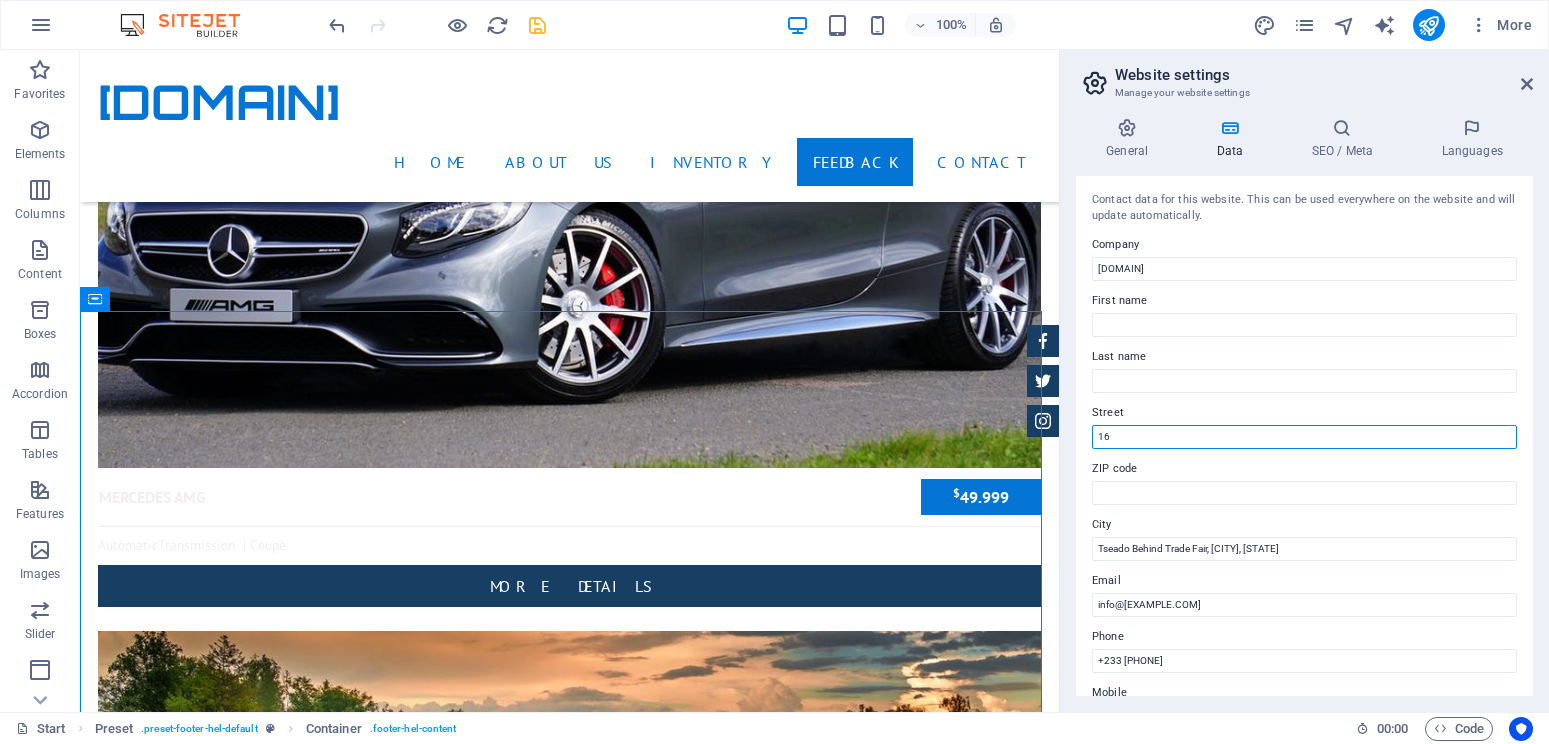 type on "1" 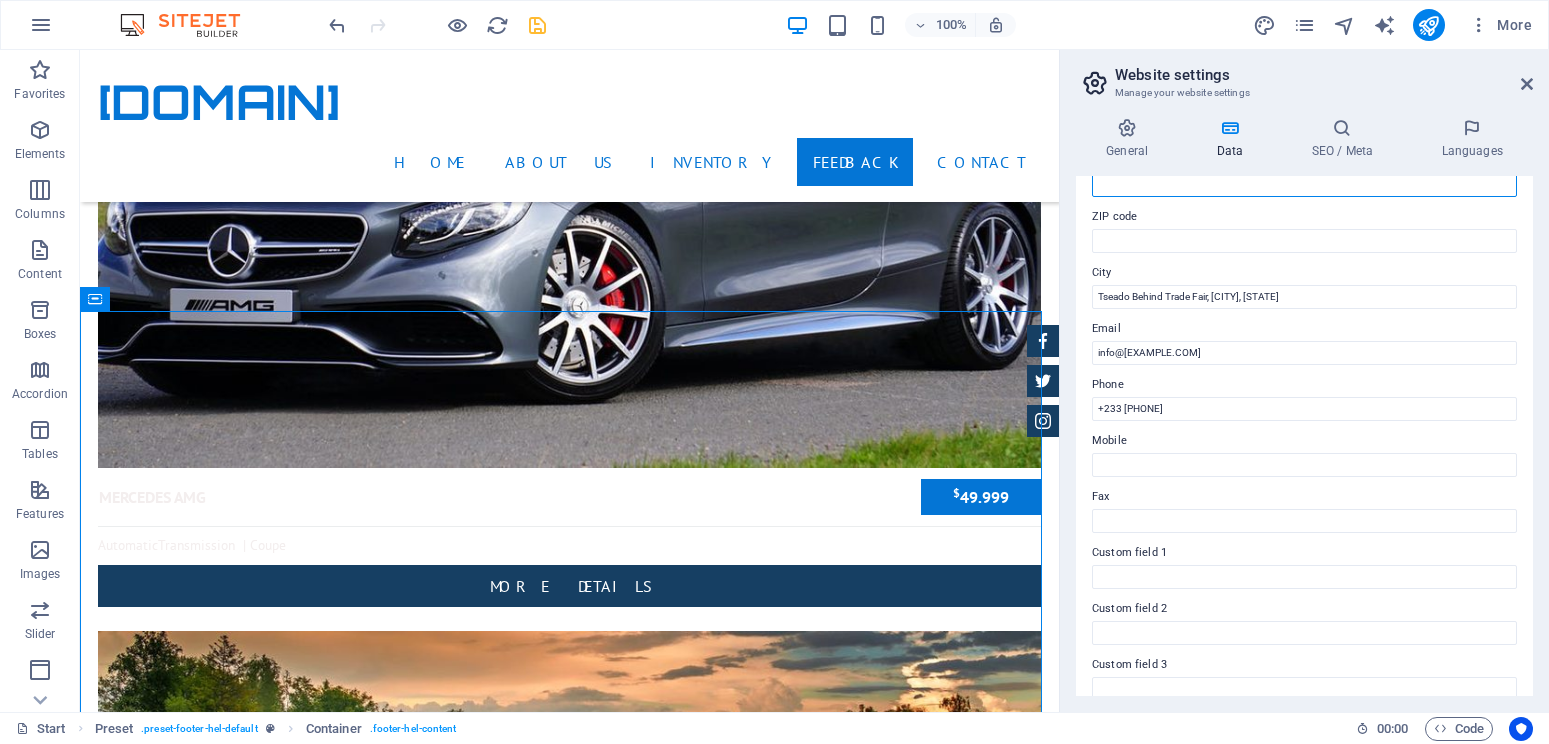 scroll, scrollTop: 270, scrollLeft: 0, axis: vertical 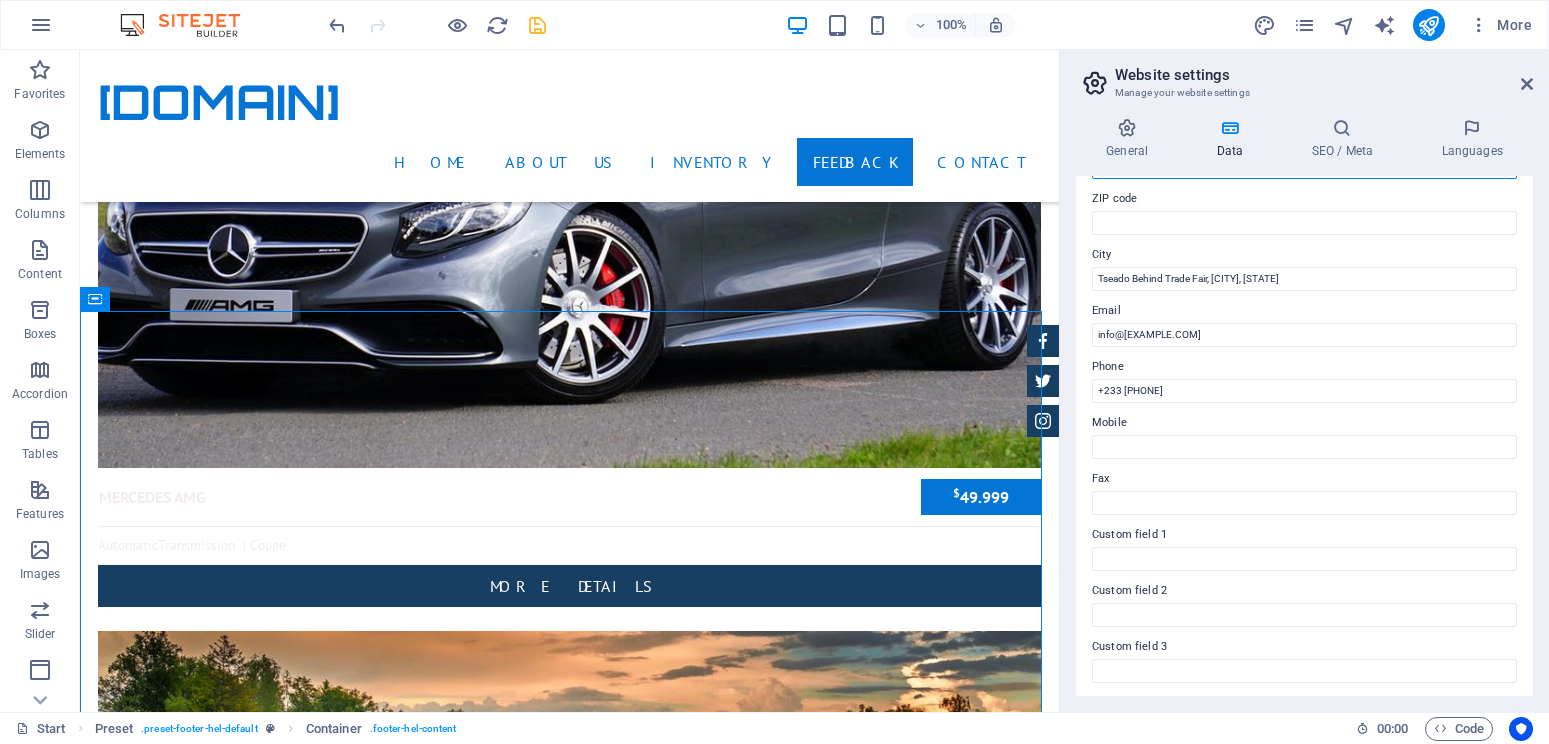 type 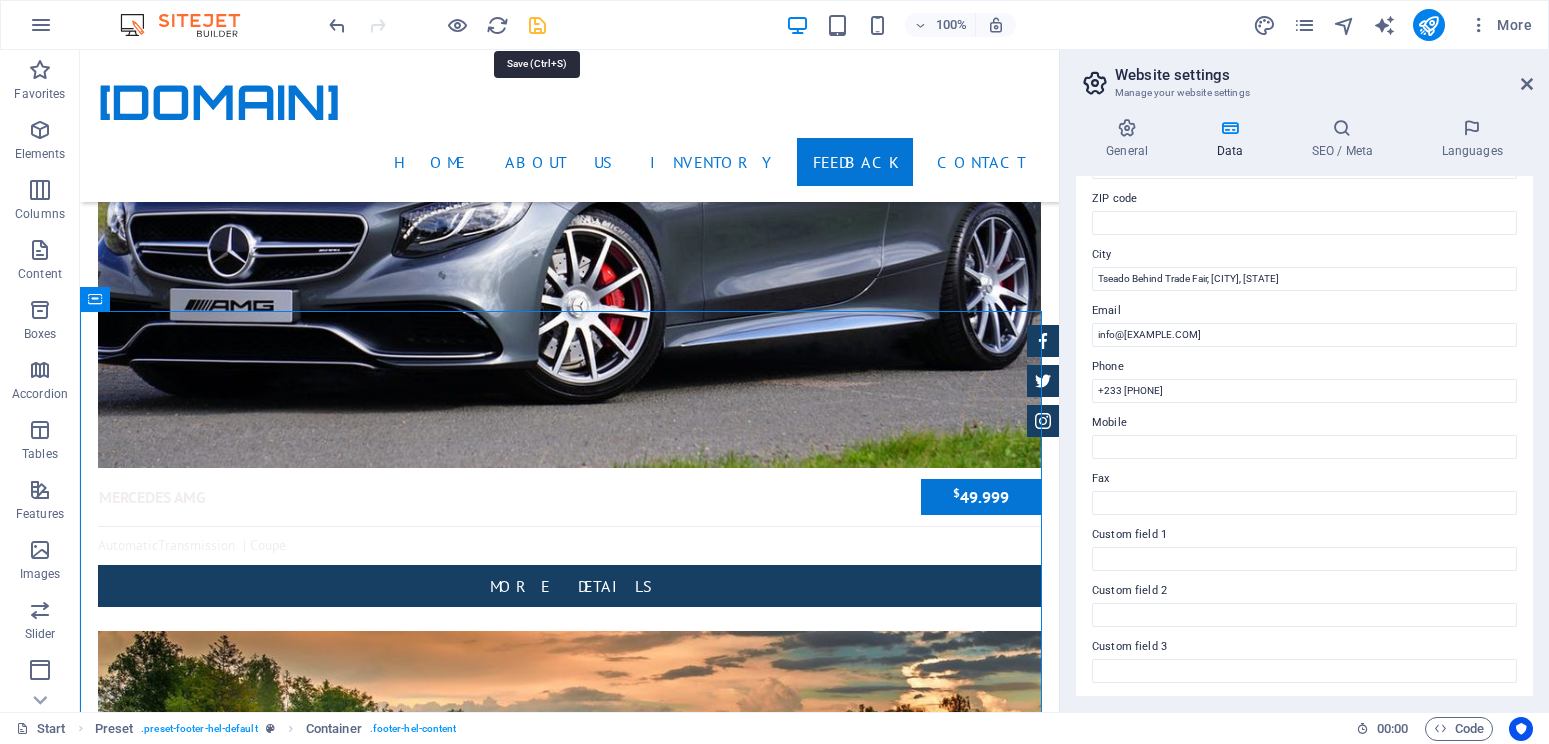click at bounding box center (537, 25) 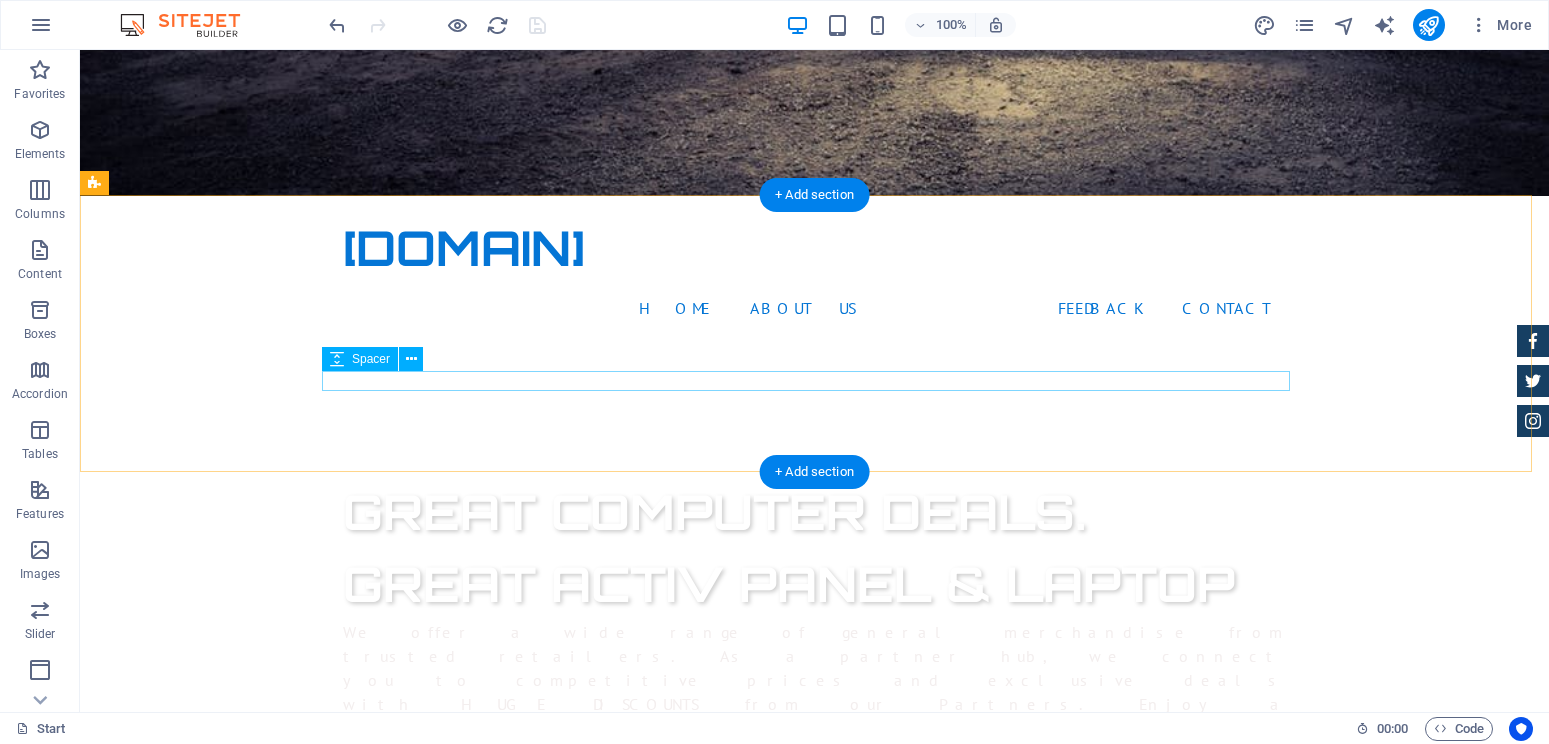 scroll, scrollTop: 650, scrollLeft: 0, axis: vertical 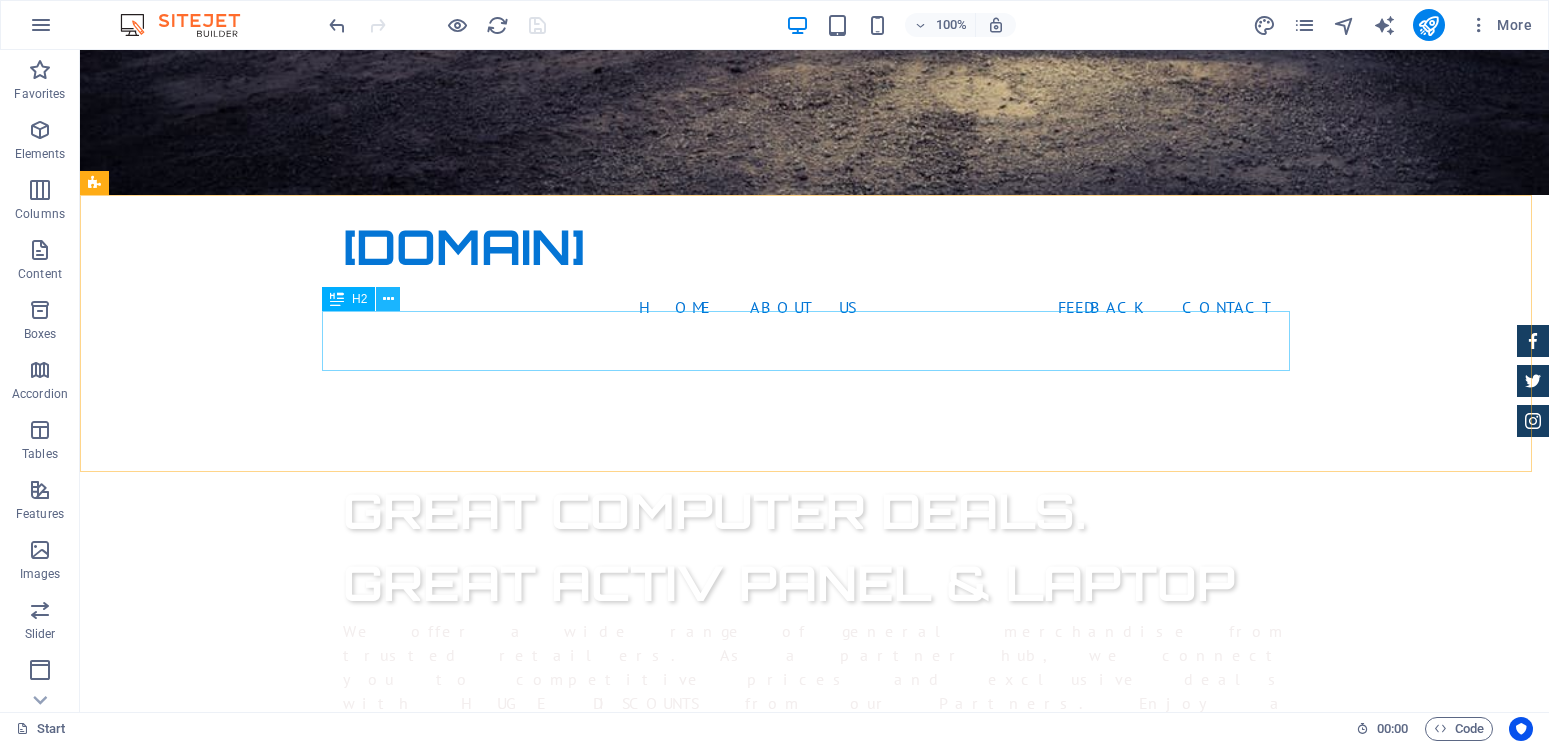 click at bounding box center [388, 299] 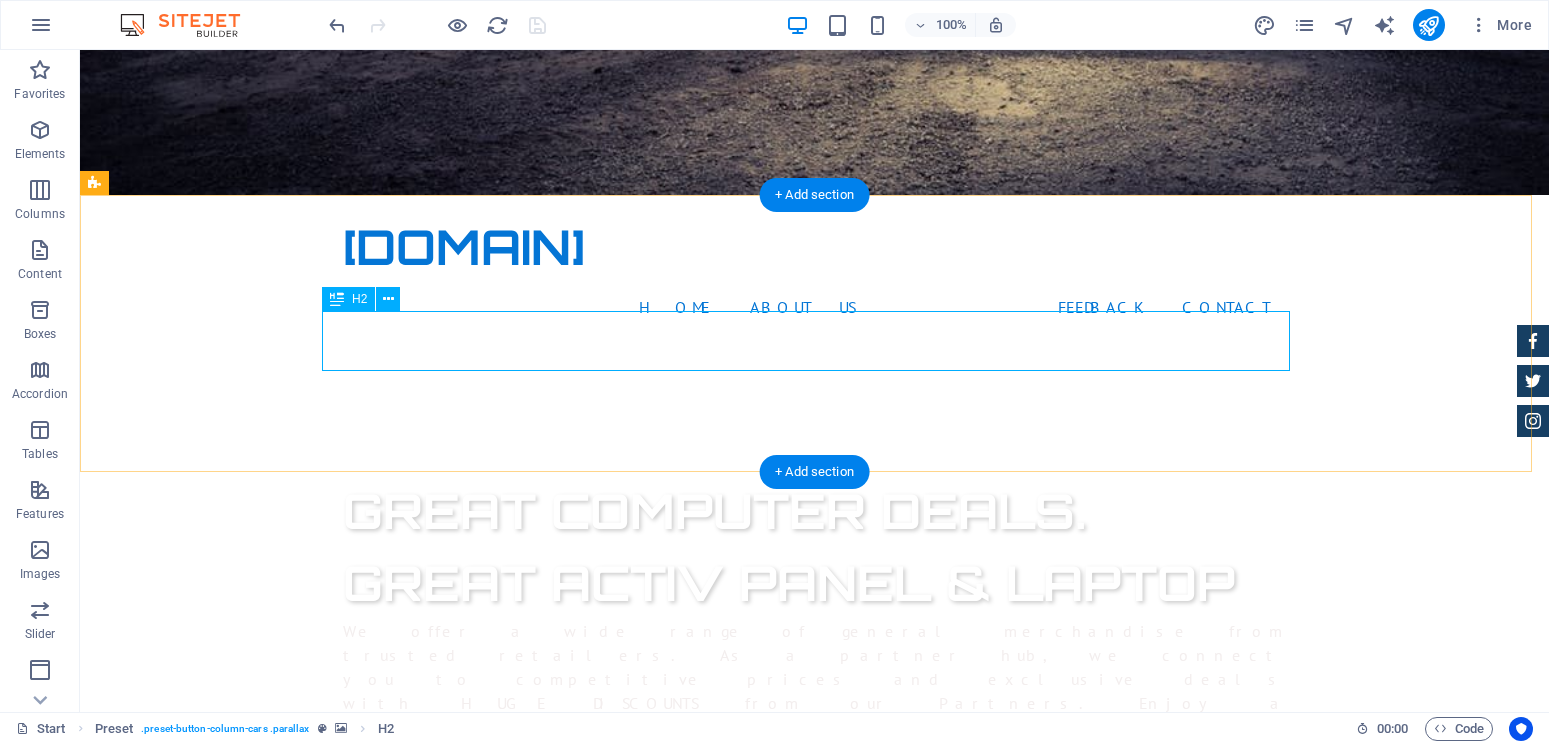 click on "Inventory" at bounding box center [568, 1785] 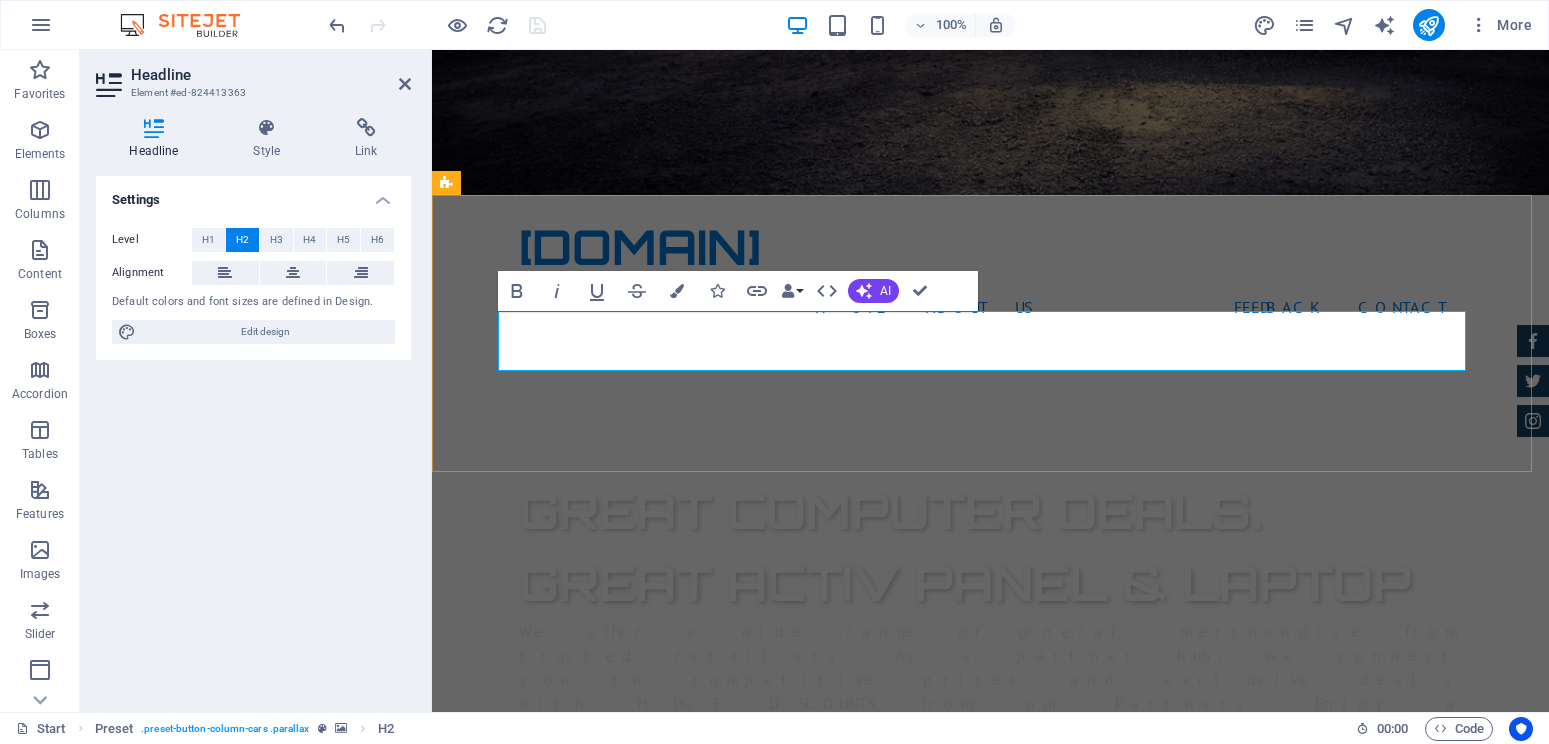 click on "Inventory" at bounding box center [920, 1785] 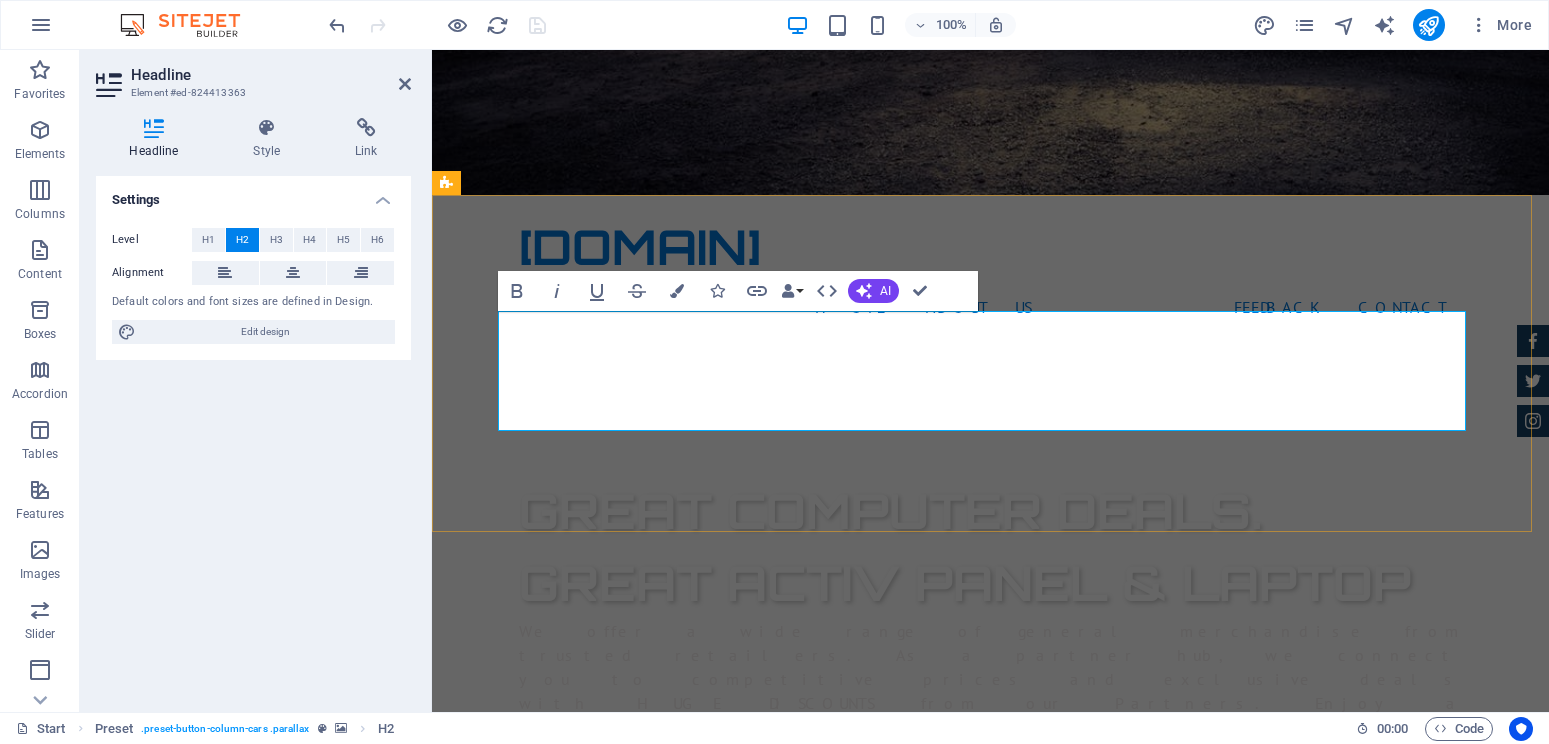 click on "‌MERCHANDISE Inventory AVAILABLE" at bounding box center (920, 1833) 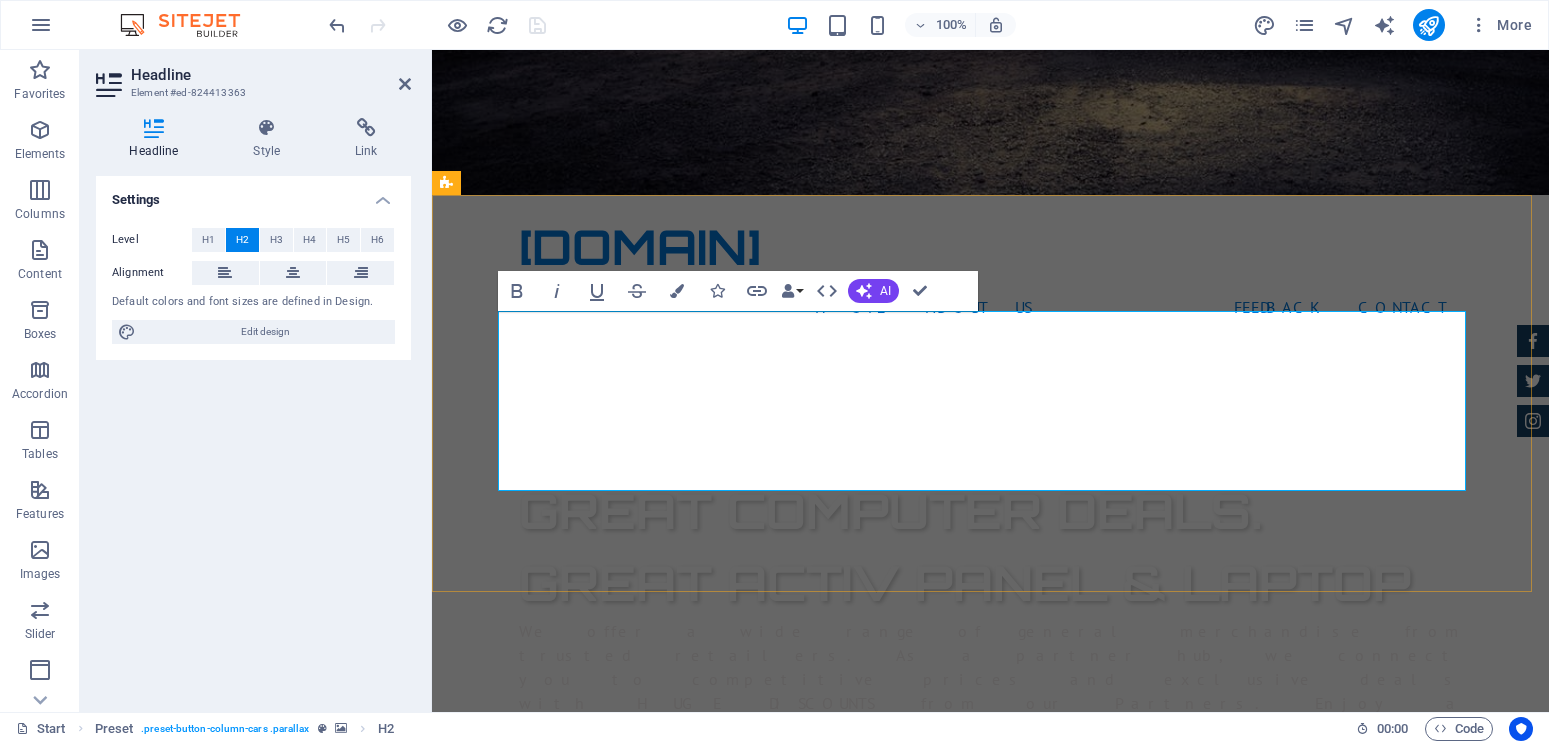 click on "SAVE MONEY ON OUR 3% TO 5% DISCOUNTED ‌MERCHANDISE Inventory AVAILABLE" at bounding box center [920, 1881] 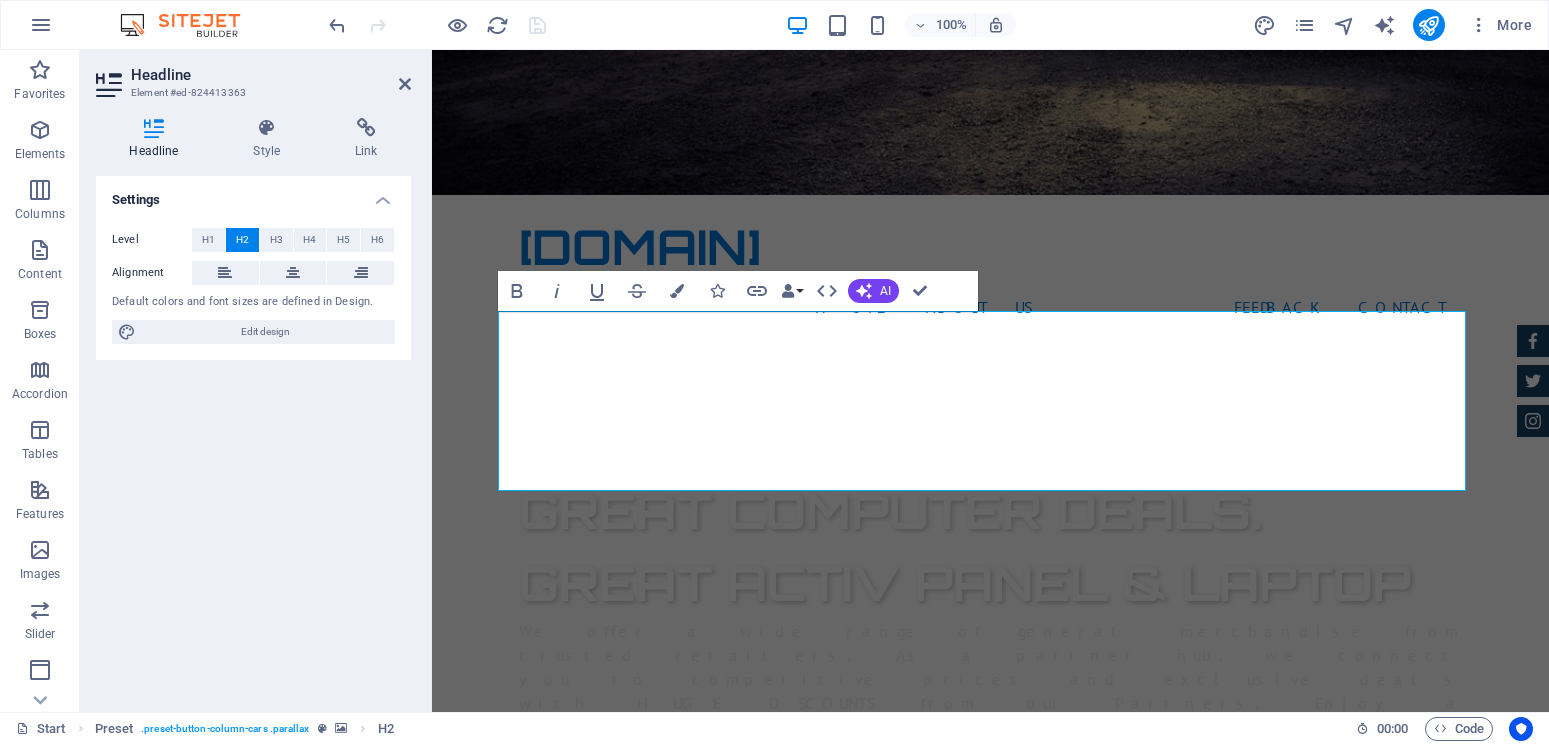 click at bounding box center (990, 1423) 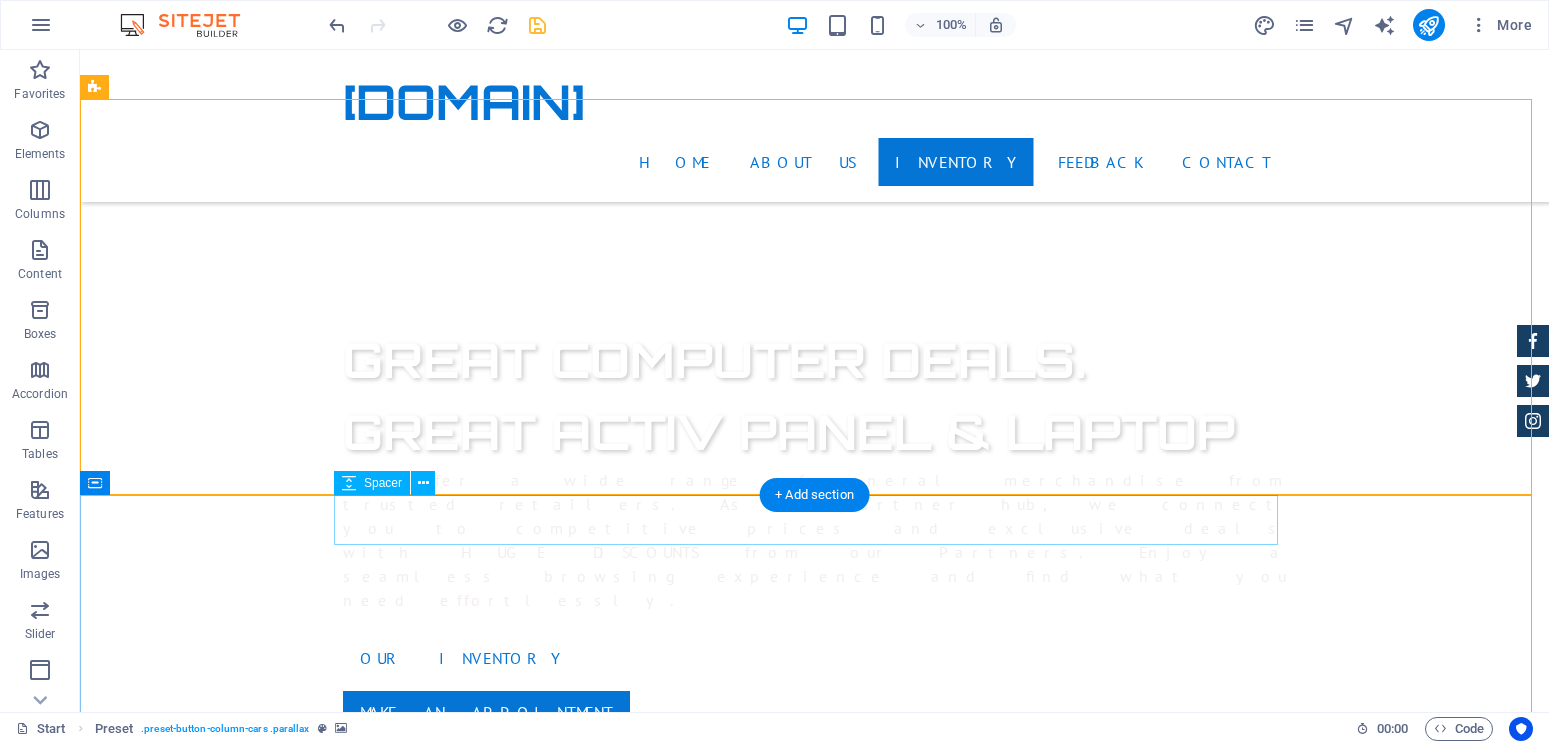 scroll, scrollTop: 854, scrollLeft: 0, axis: vertical 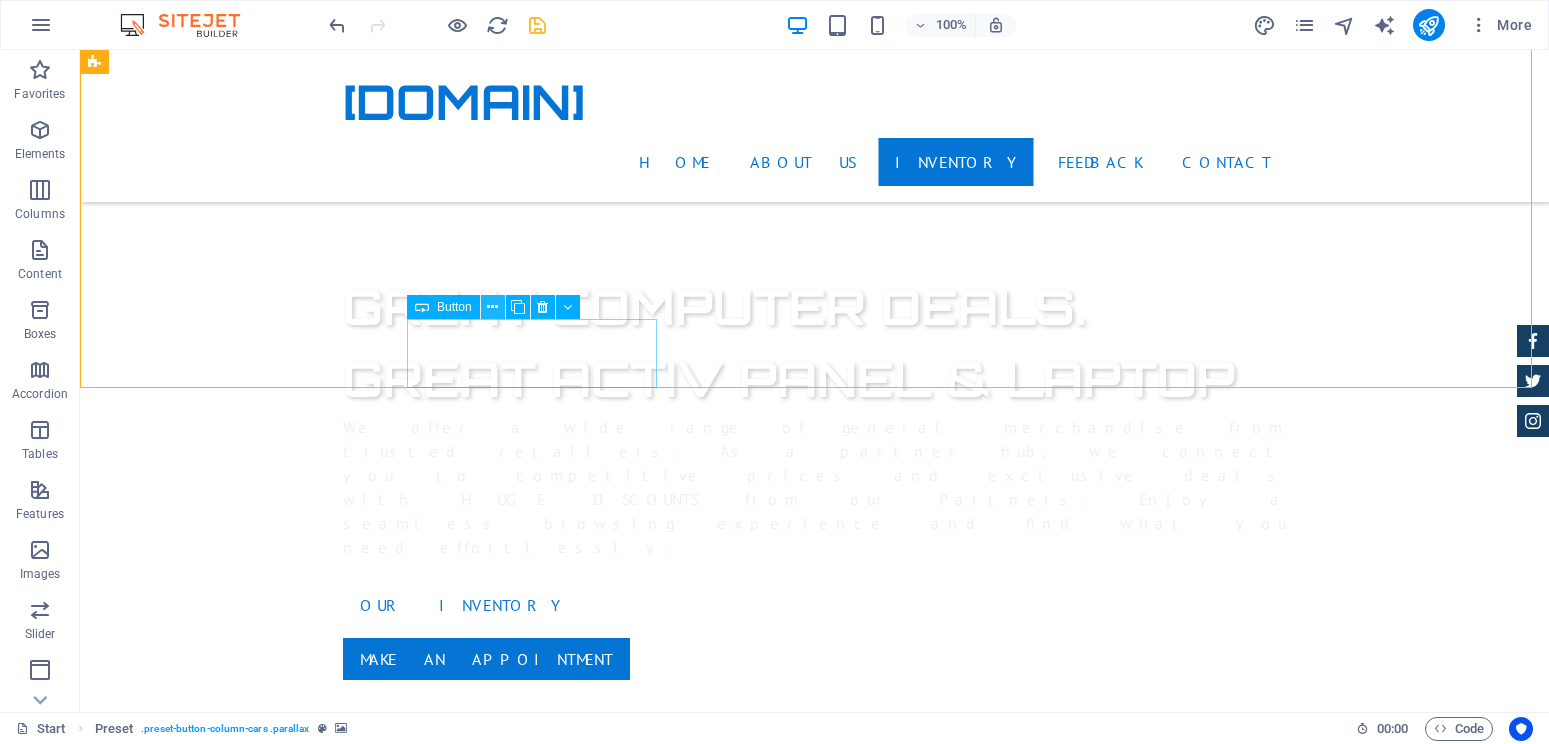 click at bounding box center [493, 307] 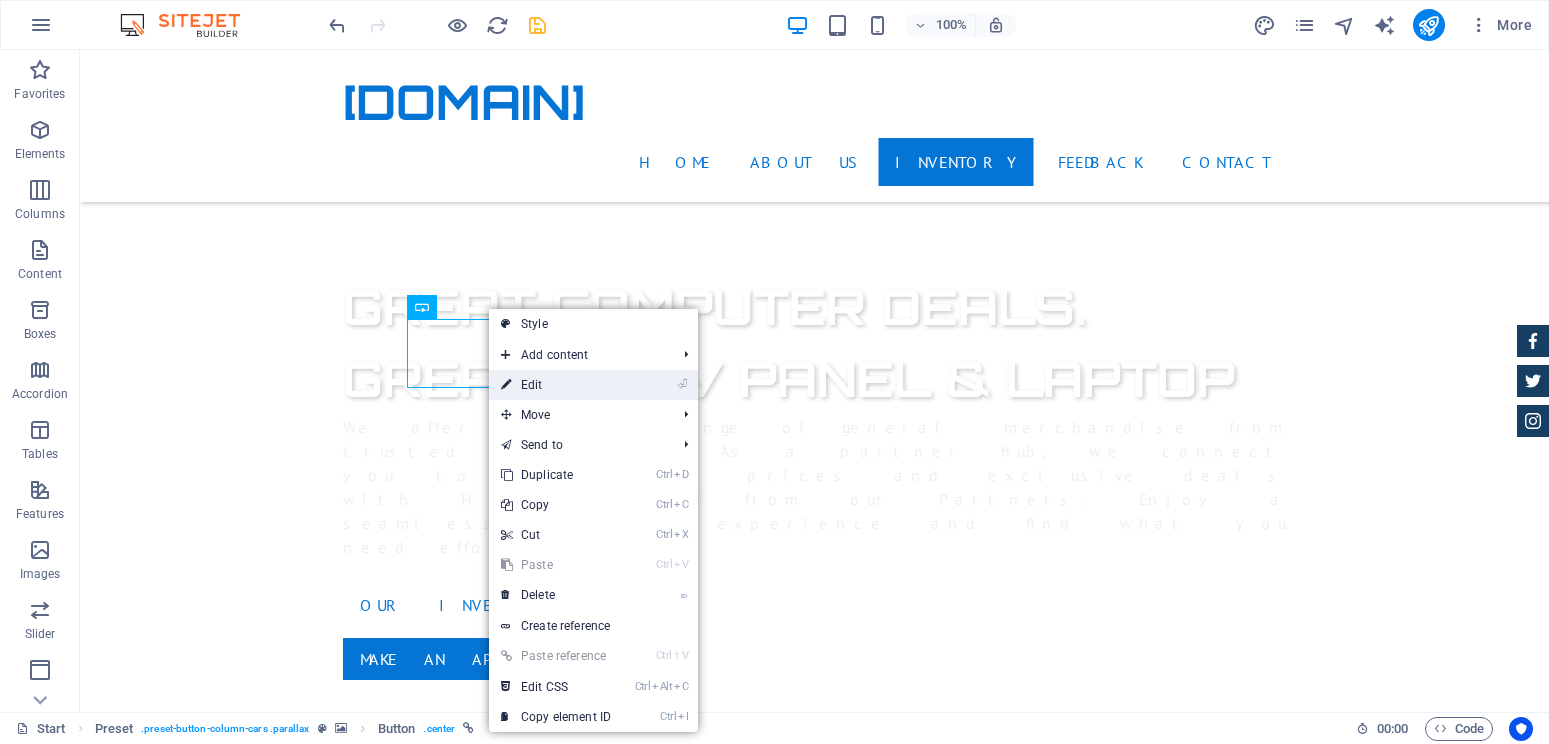 click on "⏎  Edit" at bounding box center (556, 385) 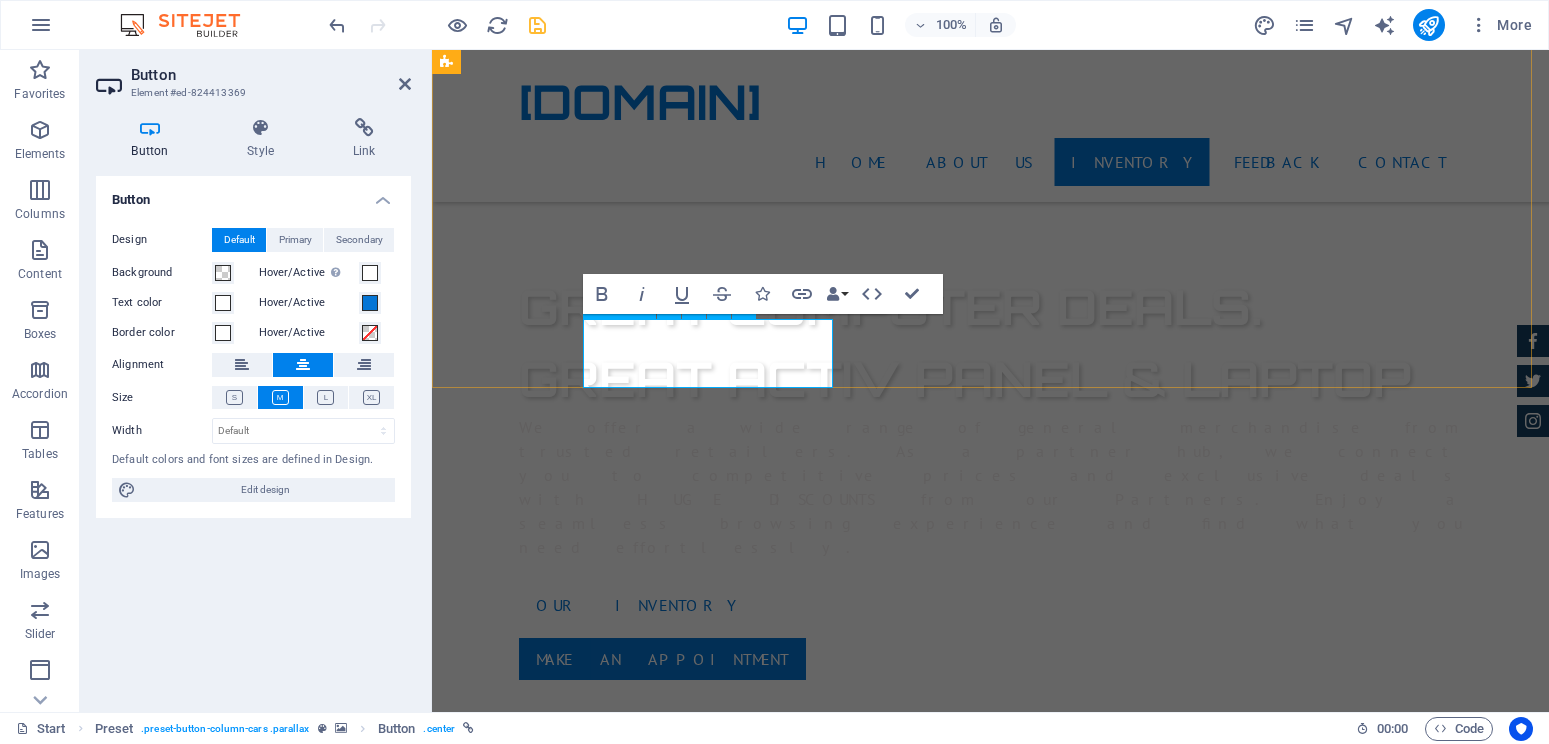 click on "New Cars" at bounding box center [920, 1833] 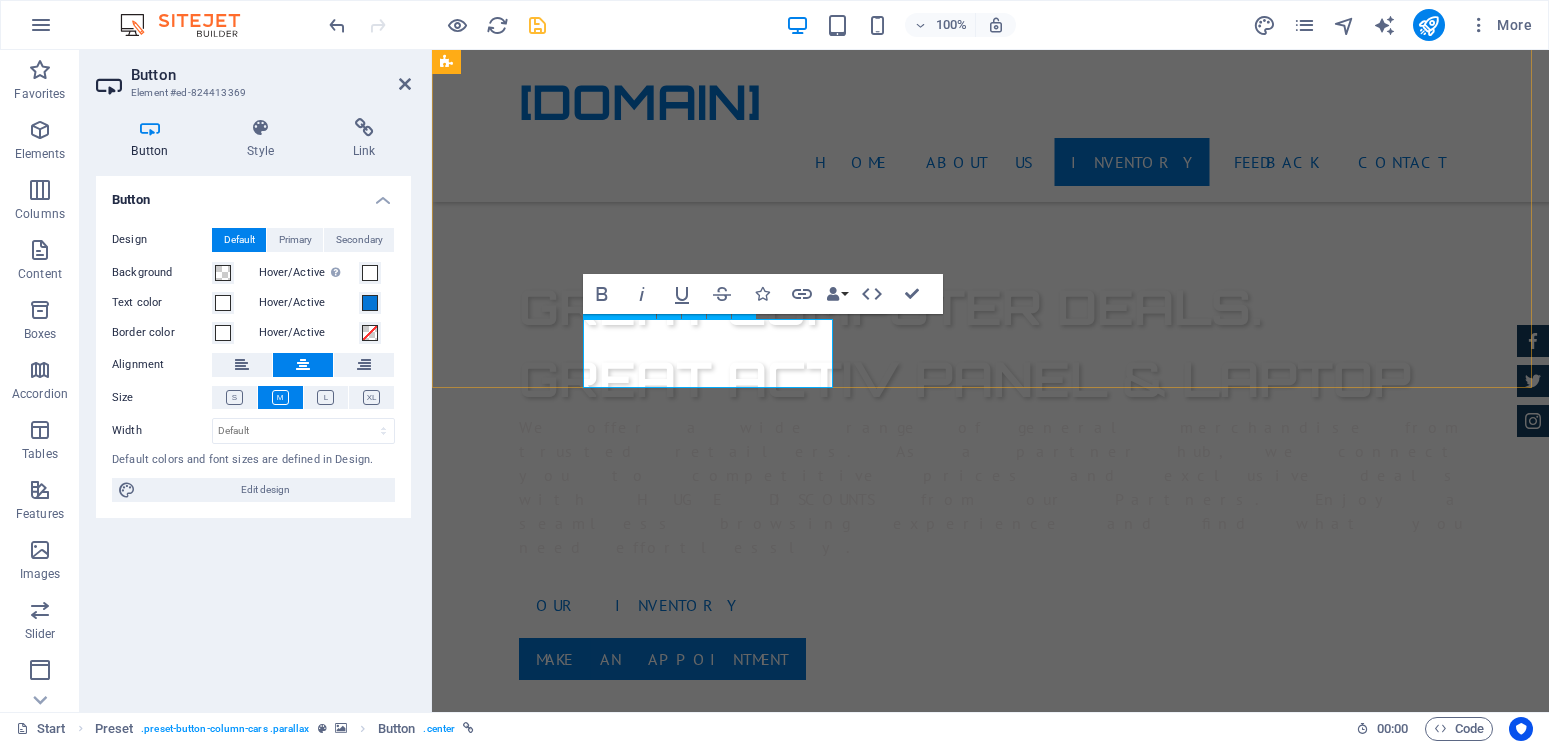 click on "New Cars" at bounding box center (920, 1833) 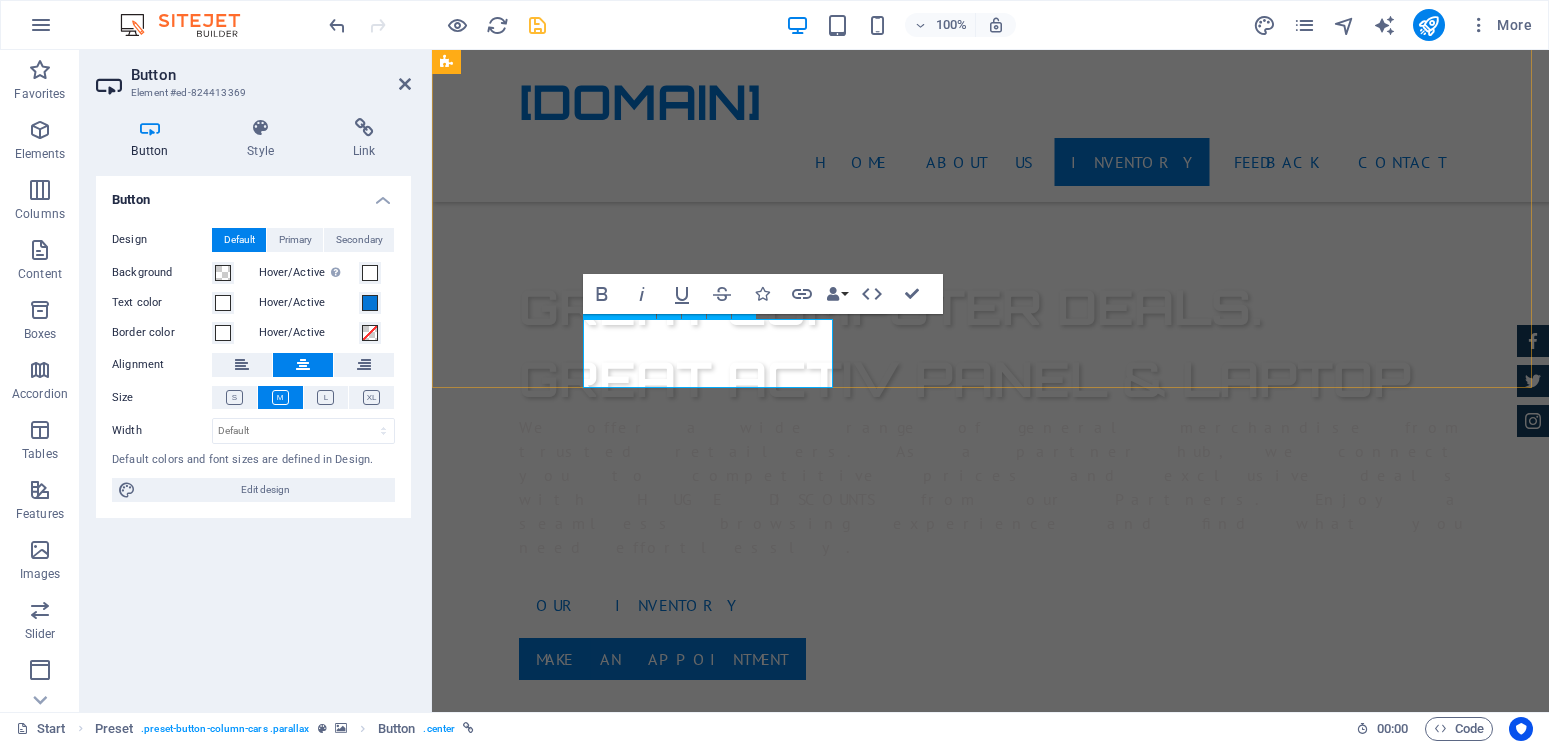 click on "New Cars" at bounding box center [920, 1833] 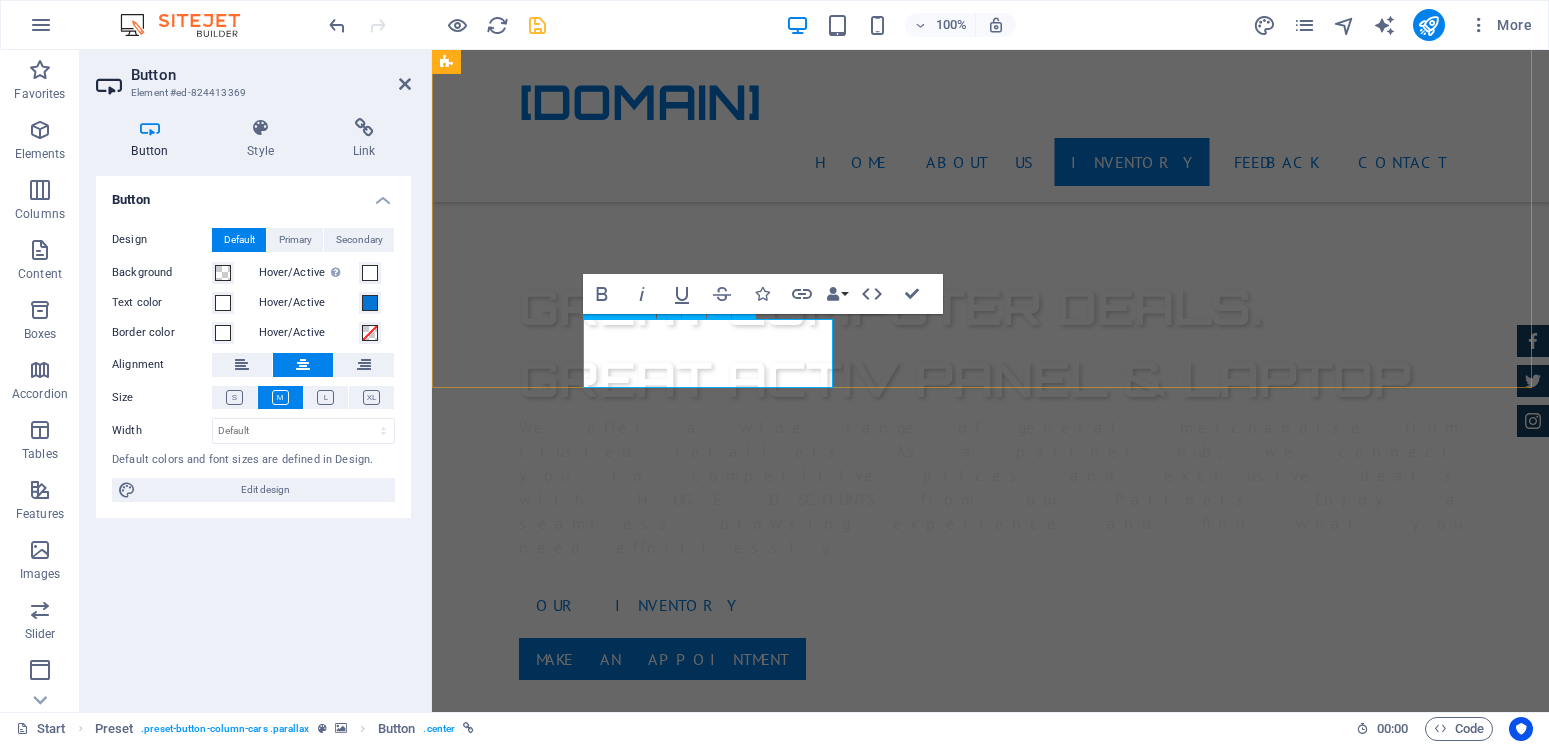 click on "New Cars" at bounding box center (920, 1833) 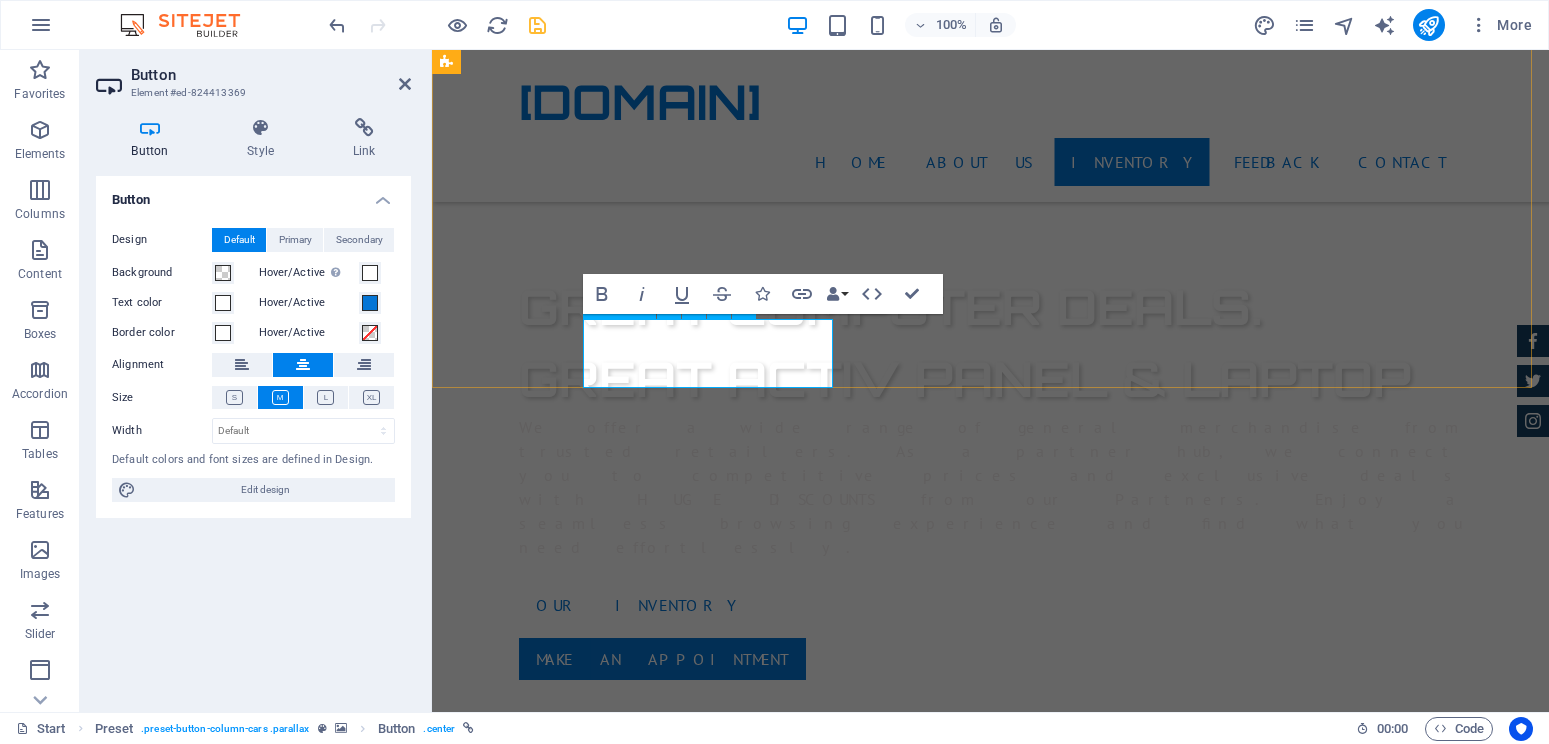 click on "New Cars" at bounding box center [920, 1833] 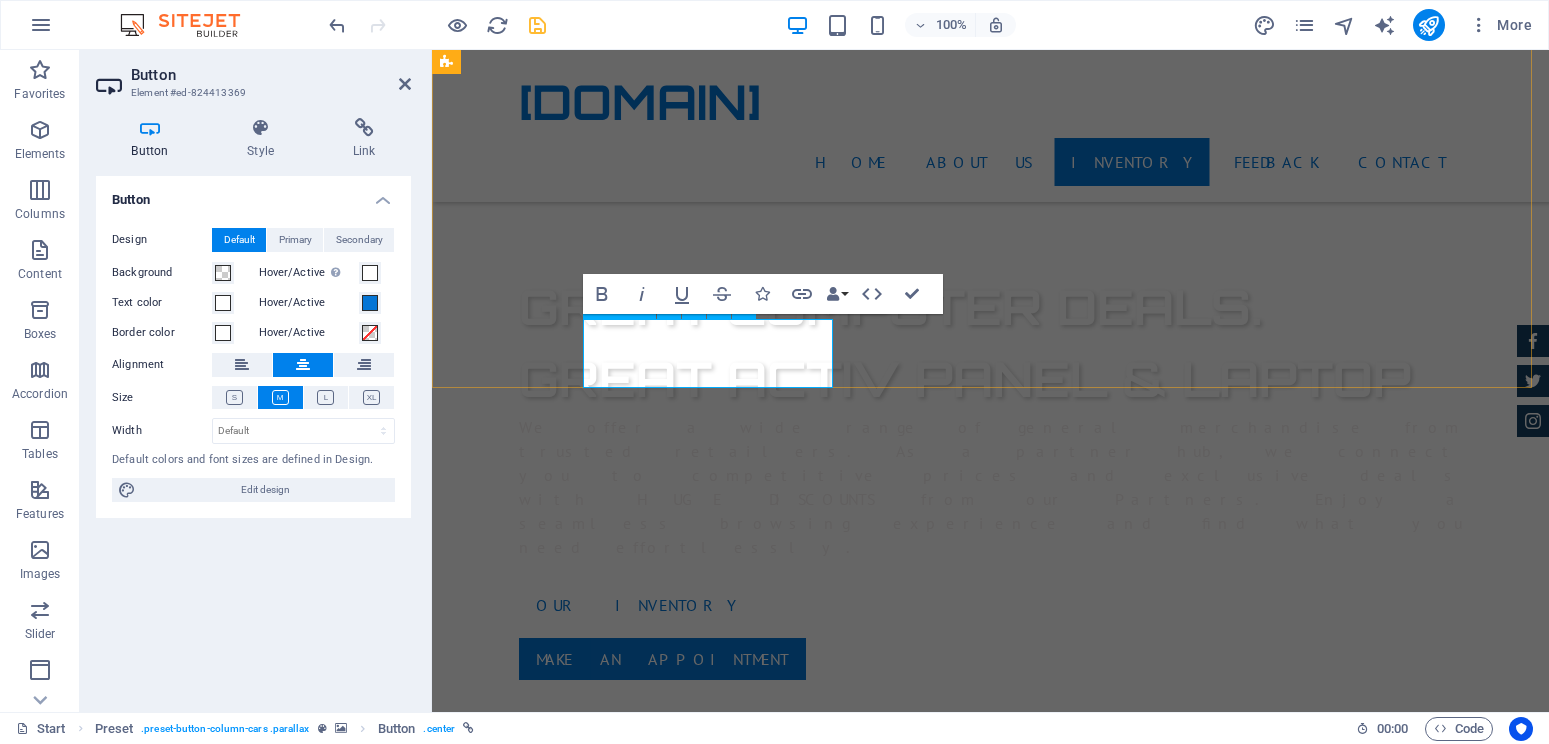 click on "New Cars" at bounding box center (920, 1833) 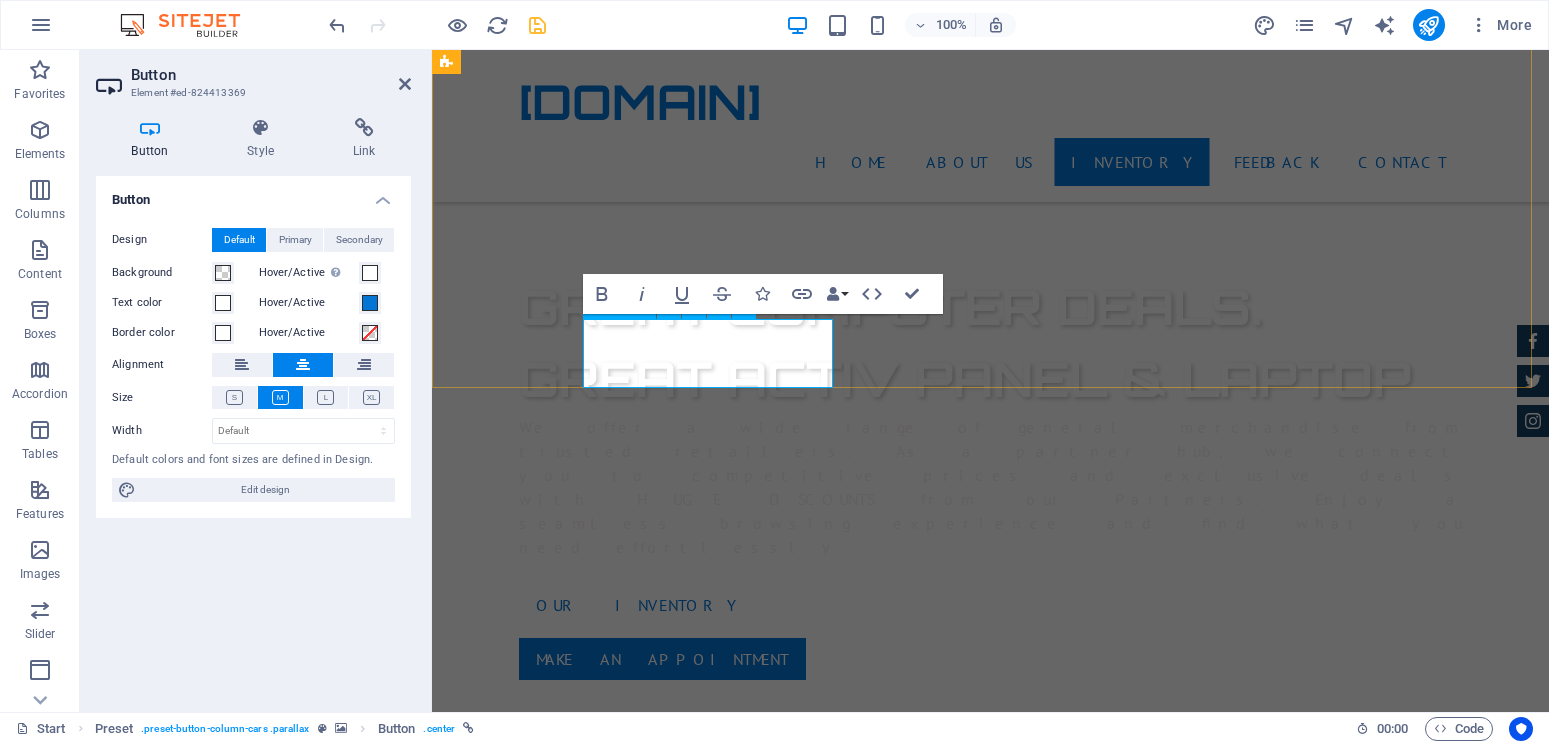 click on "New Cars" at bounding box center (920, 1833) 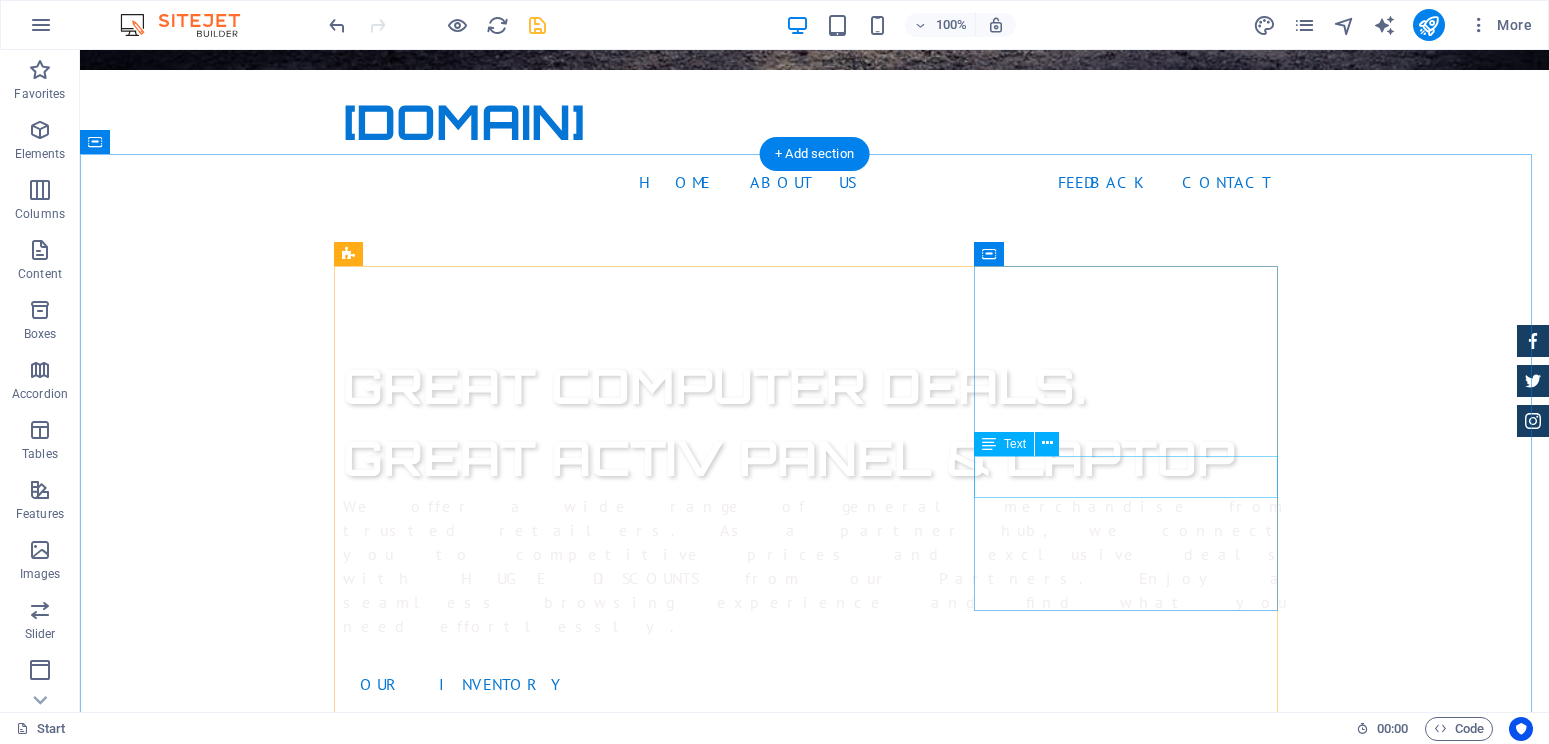 scroll, scrollTop: 650, scrollLeft: 0, axis: vertical 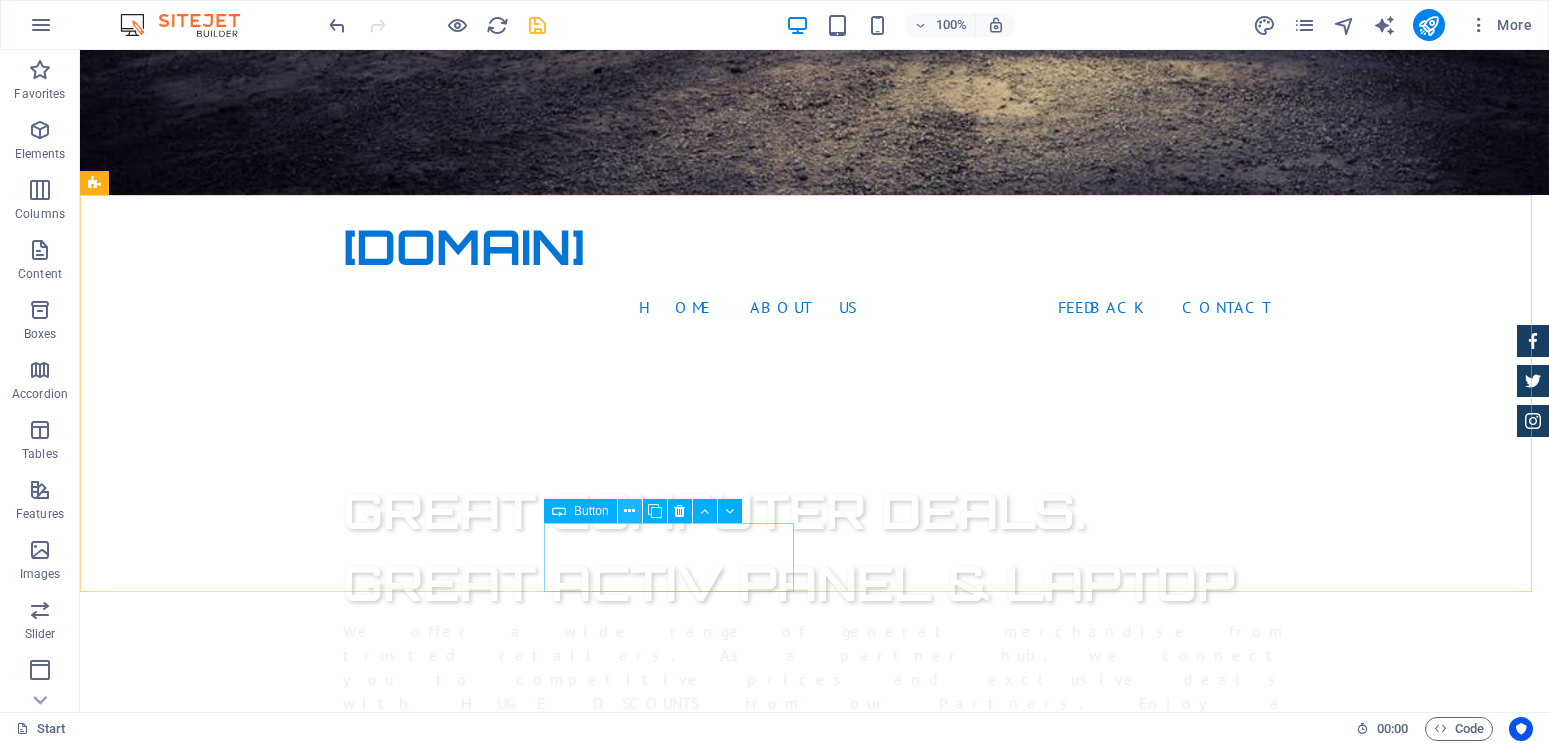 click at bounding box center [629, 511] 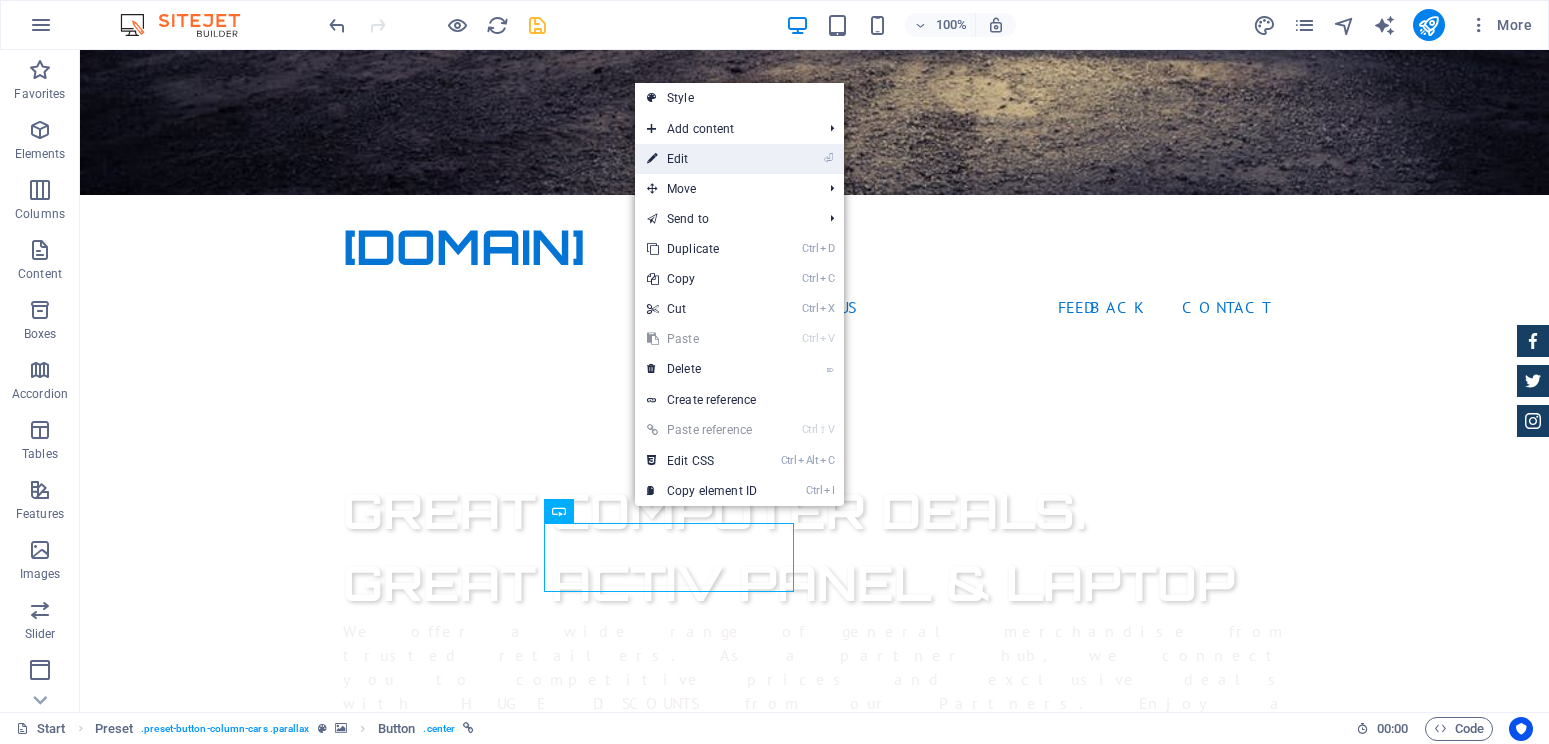 click on "⏎  Edit" at bounding box center (702, 159) 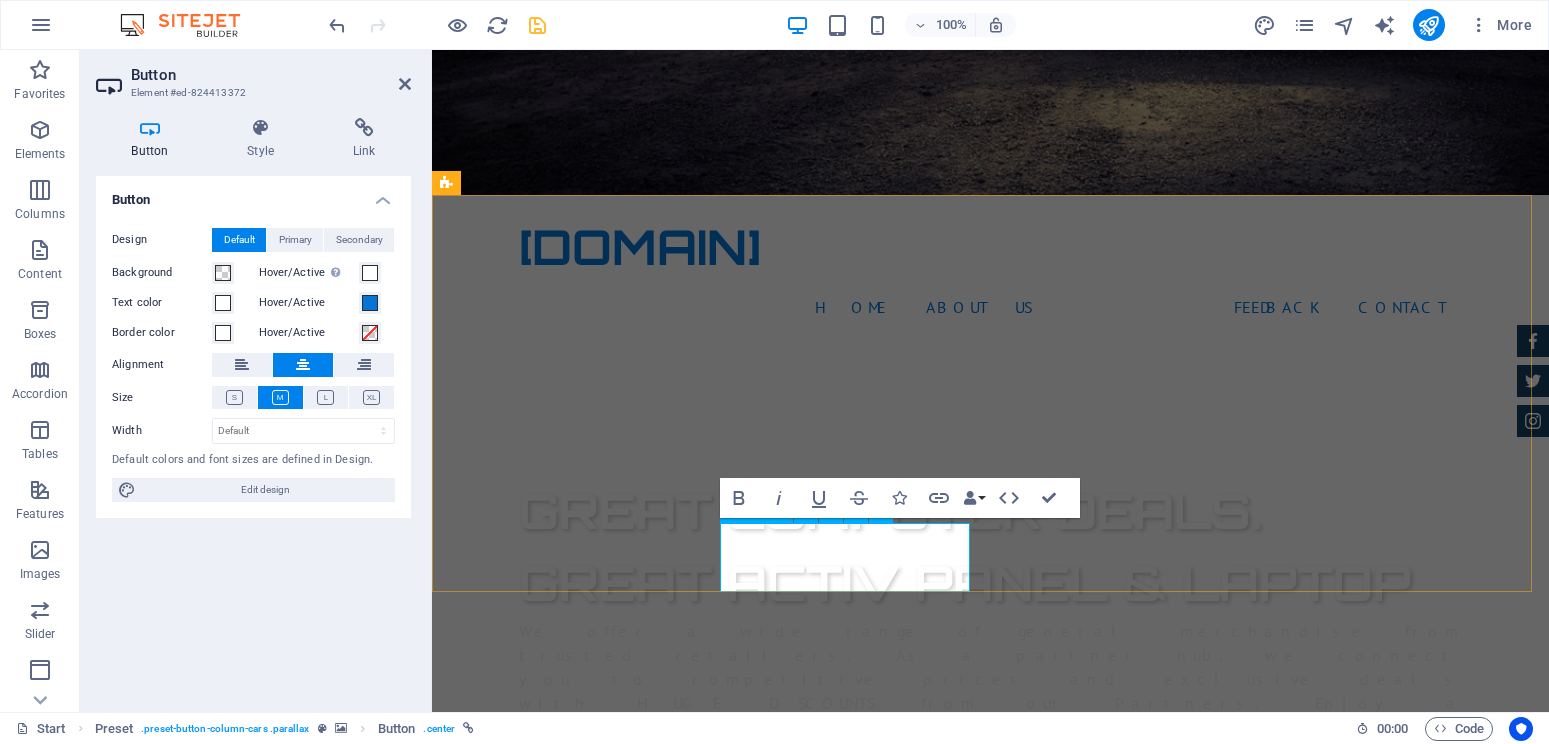 click on "2nd  Hand cars" at bounding box center [920, 2037] 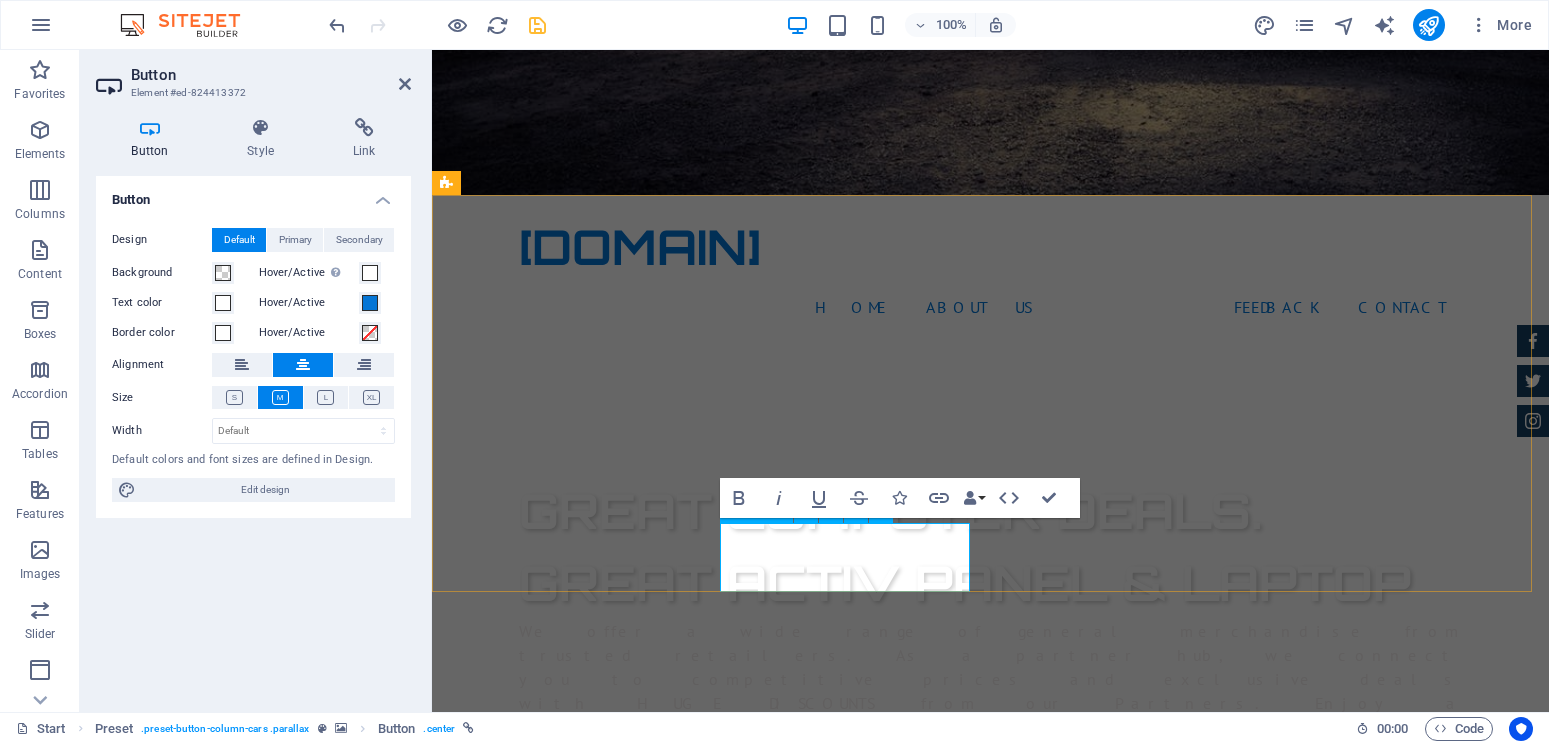 click on "2nd  Hand cars" at bounding box center [920, 2037] 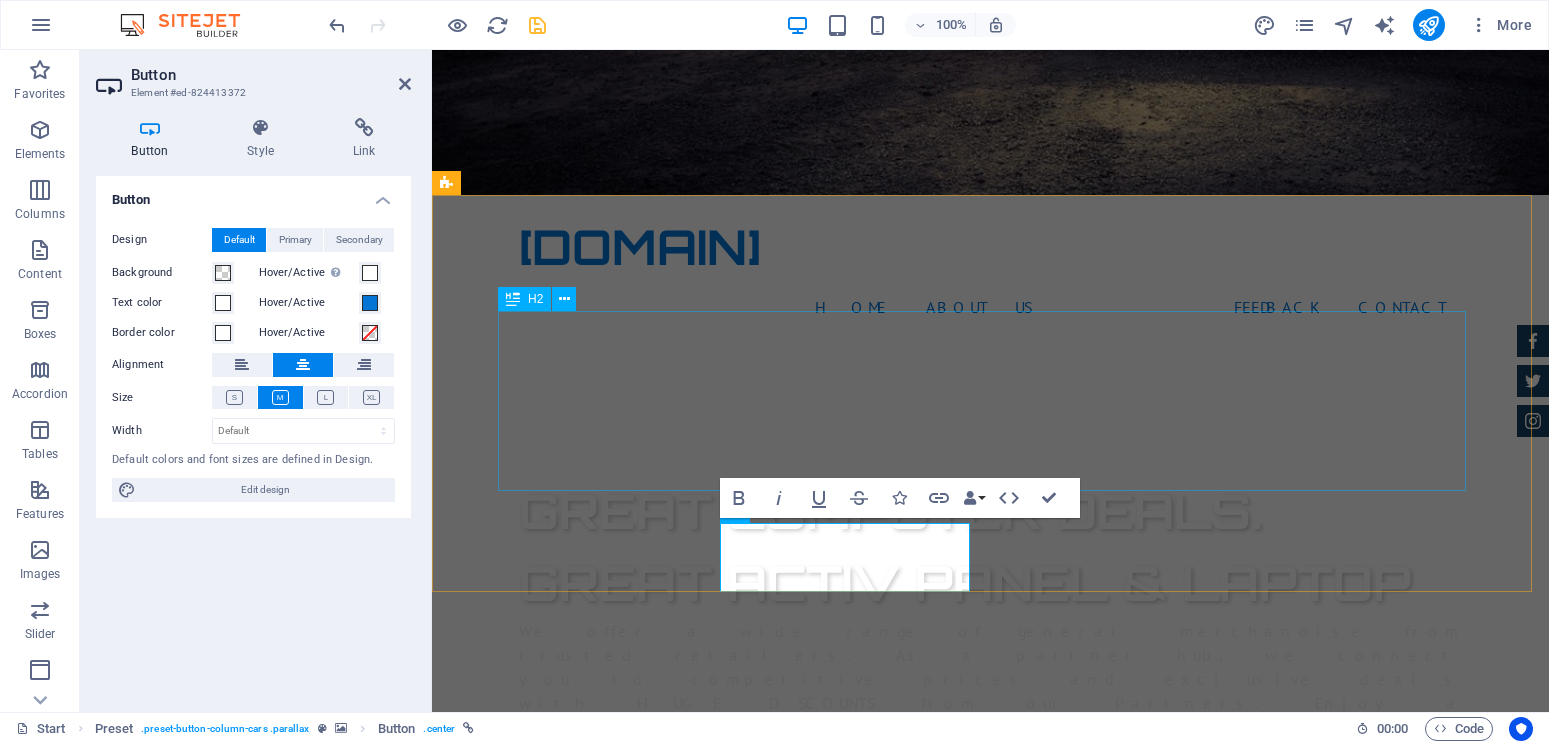 click on "SAVE MONEY ON OUR 3% TO 5% DISCOUNTED MERCHANDISE InventorIES AVAILABLE" at bounding box center [920, 1881] 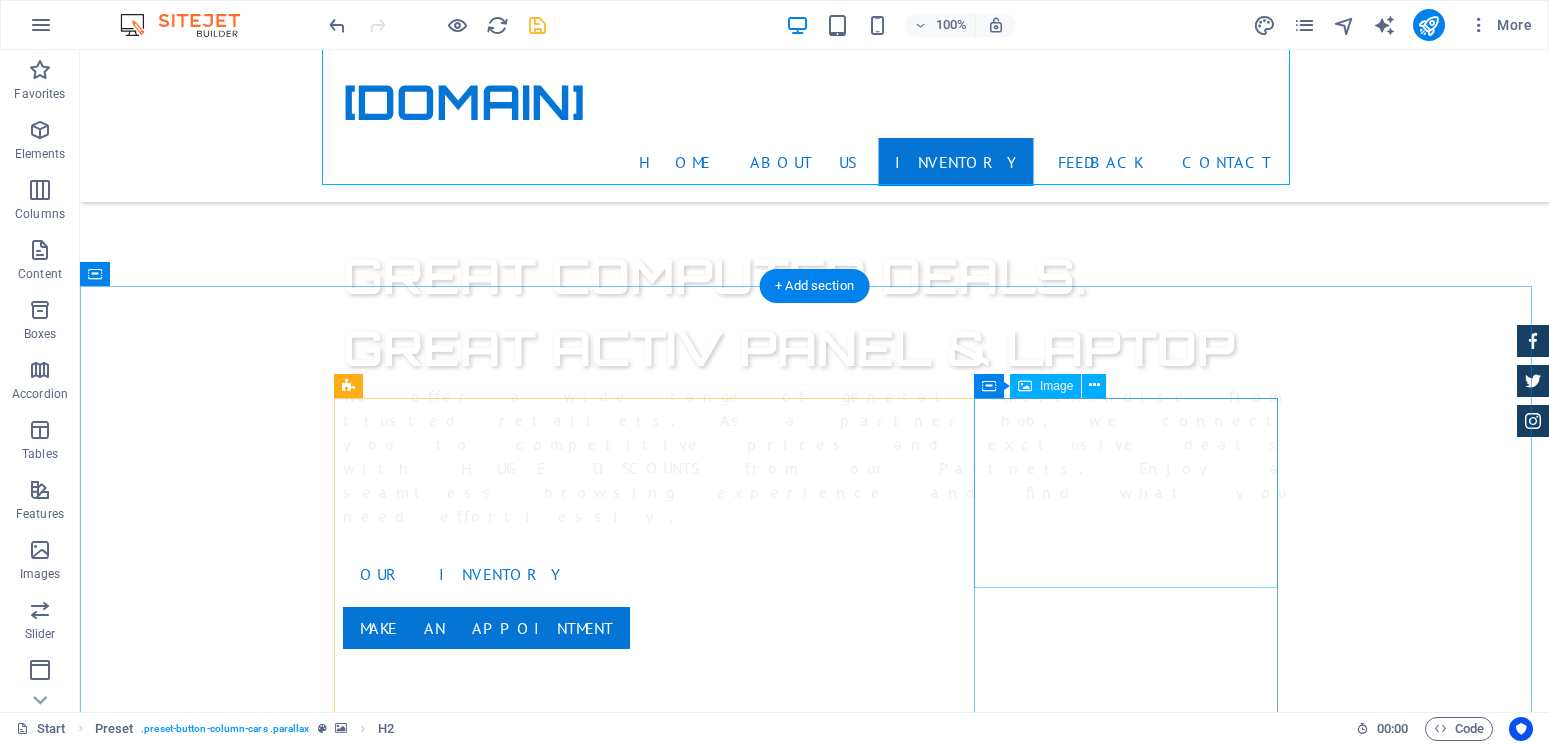 scroll, scrollTop: 956, scrollLeft: 0, axis: vertical 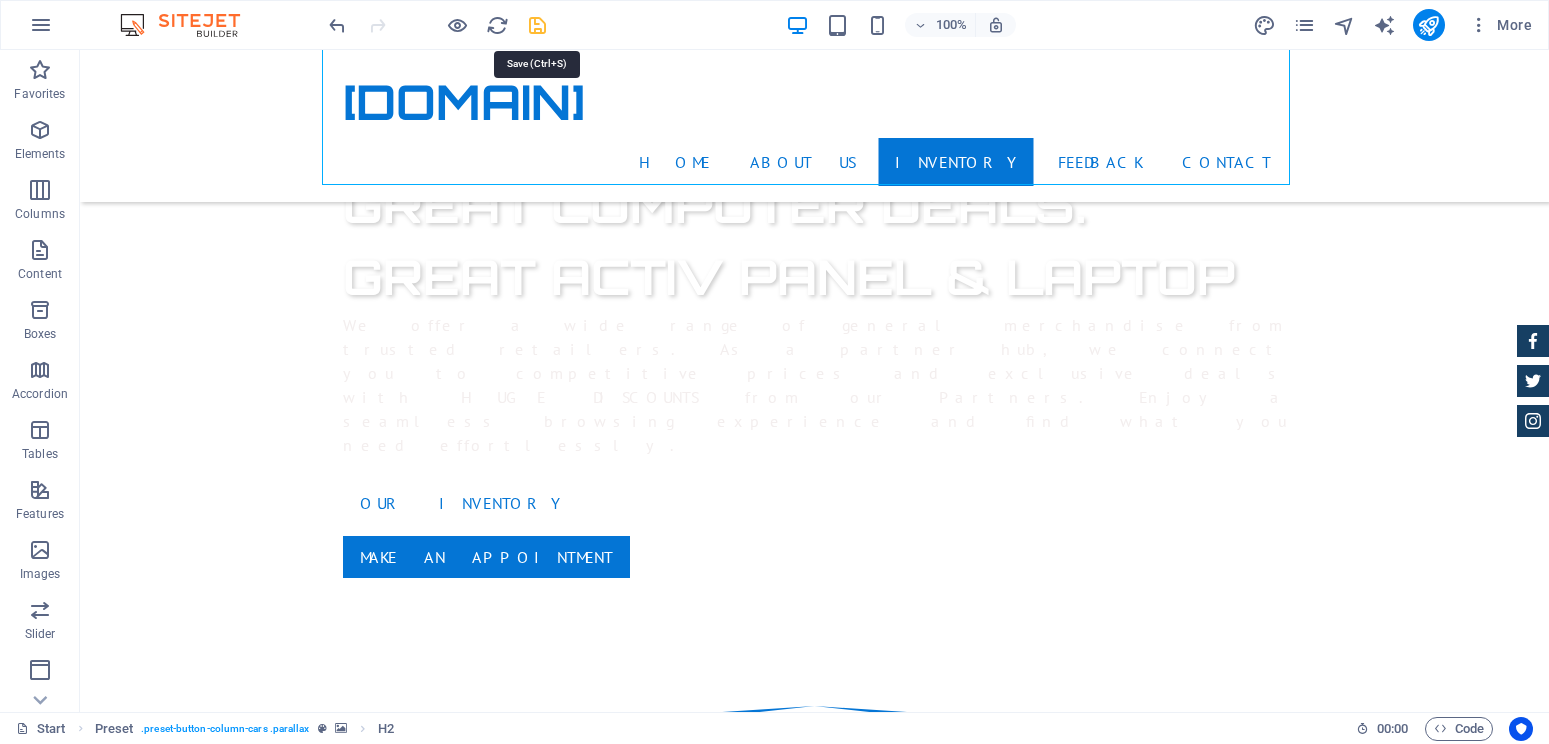 click at bounding box center [537, 25] 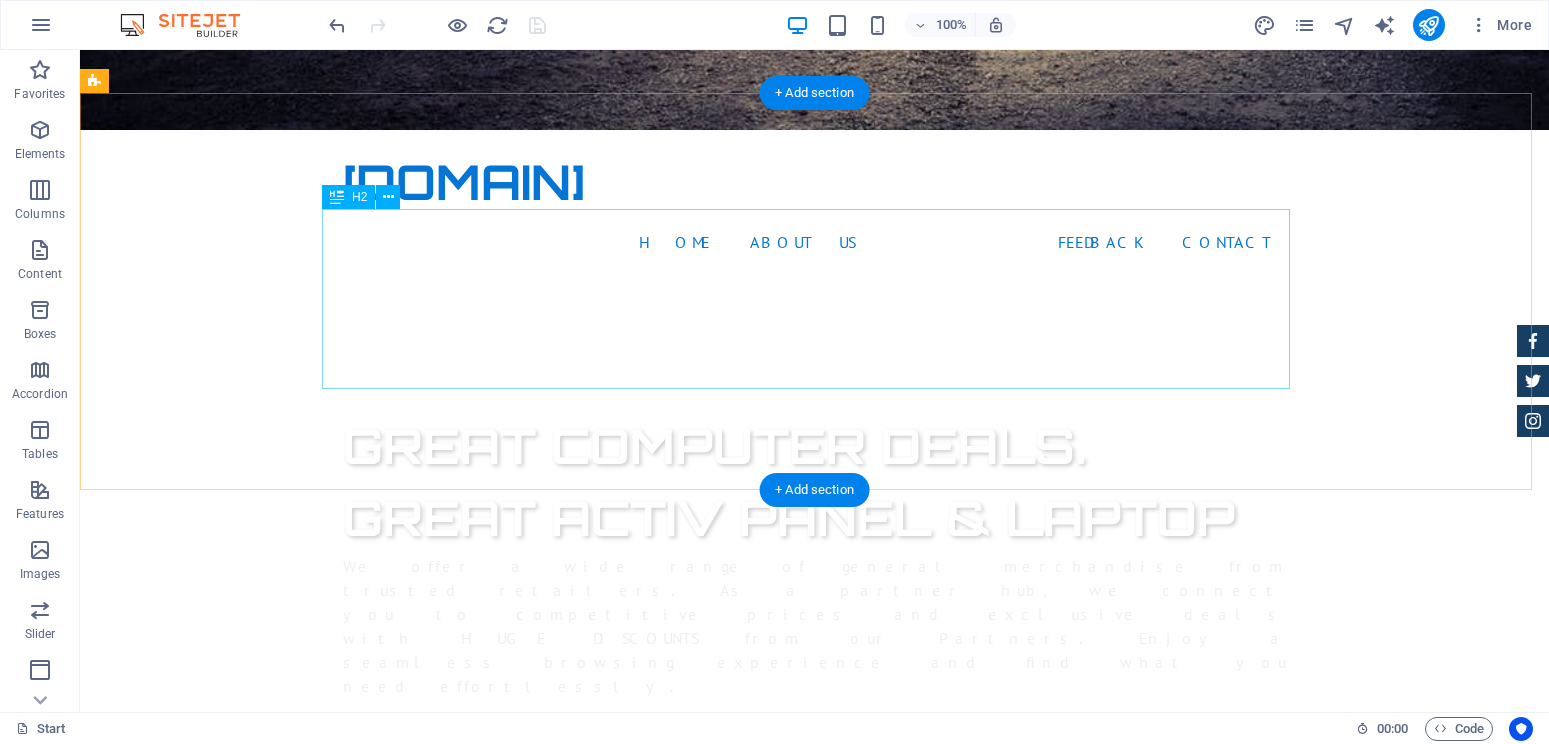 scroll, scrollTop: 752, scrollLeft: 0, axis: vertical 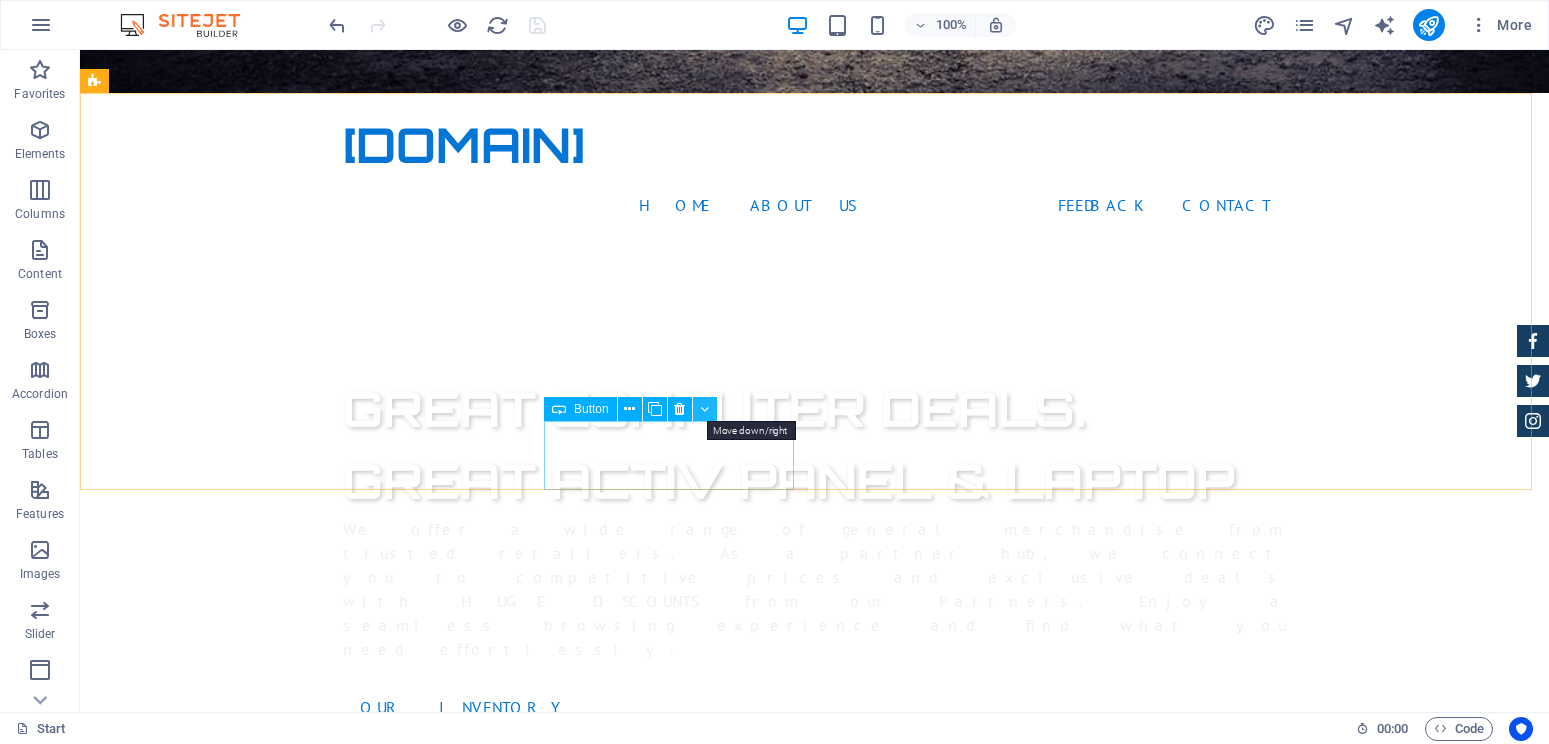click at bounding box center [704, 409] 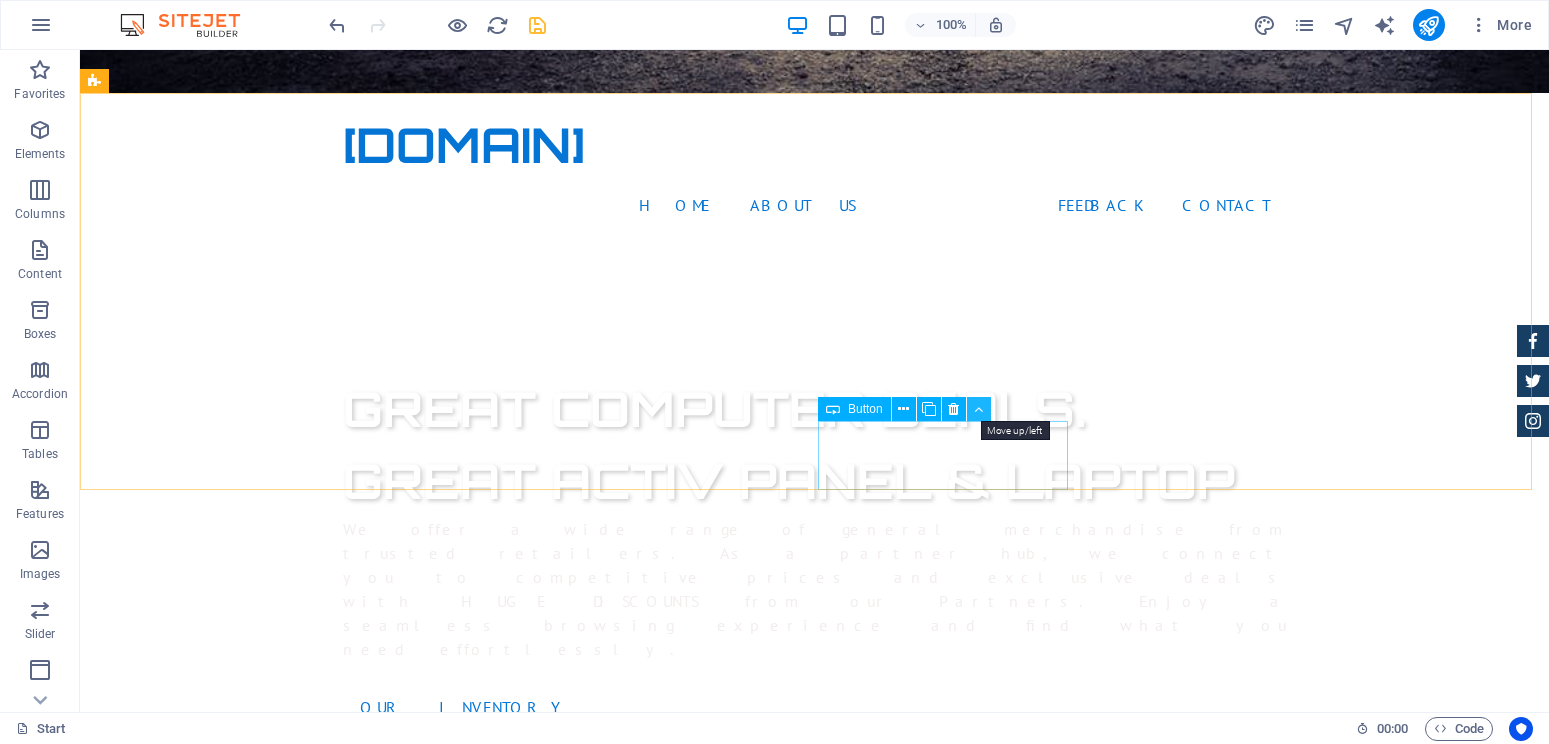 click at bounding box center [978, 409] 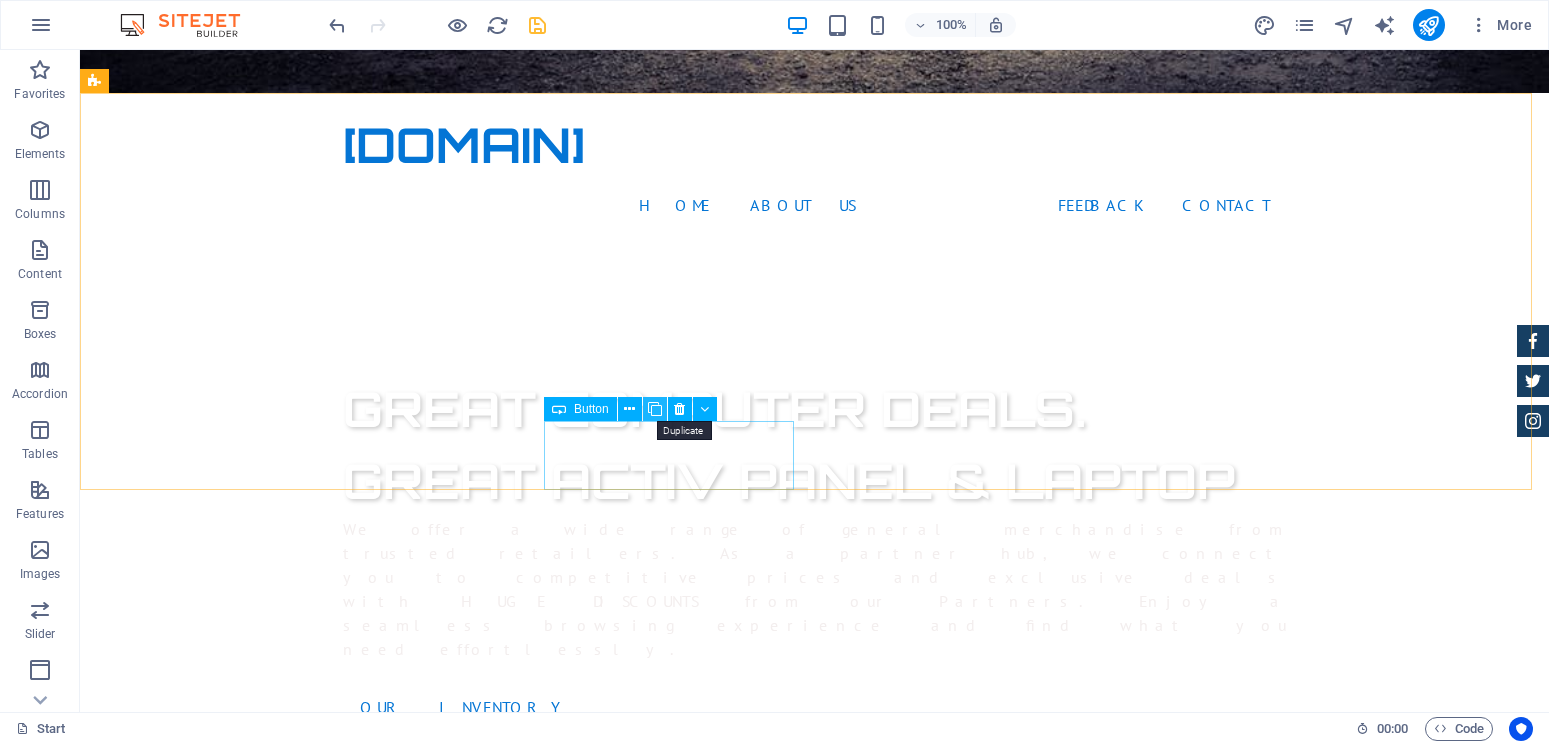 click at bounding box center [655, 409] 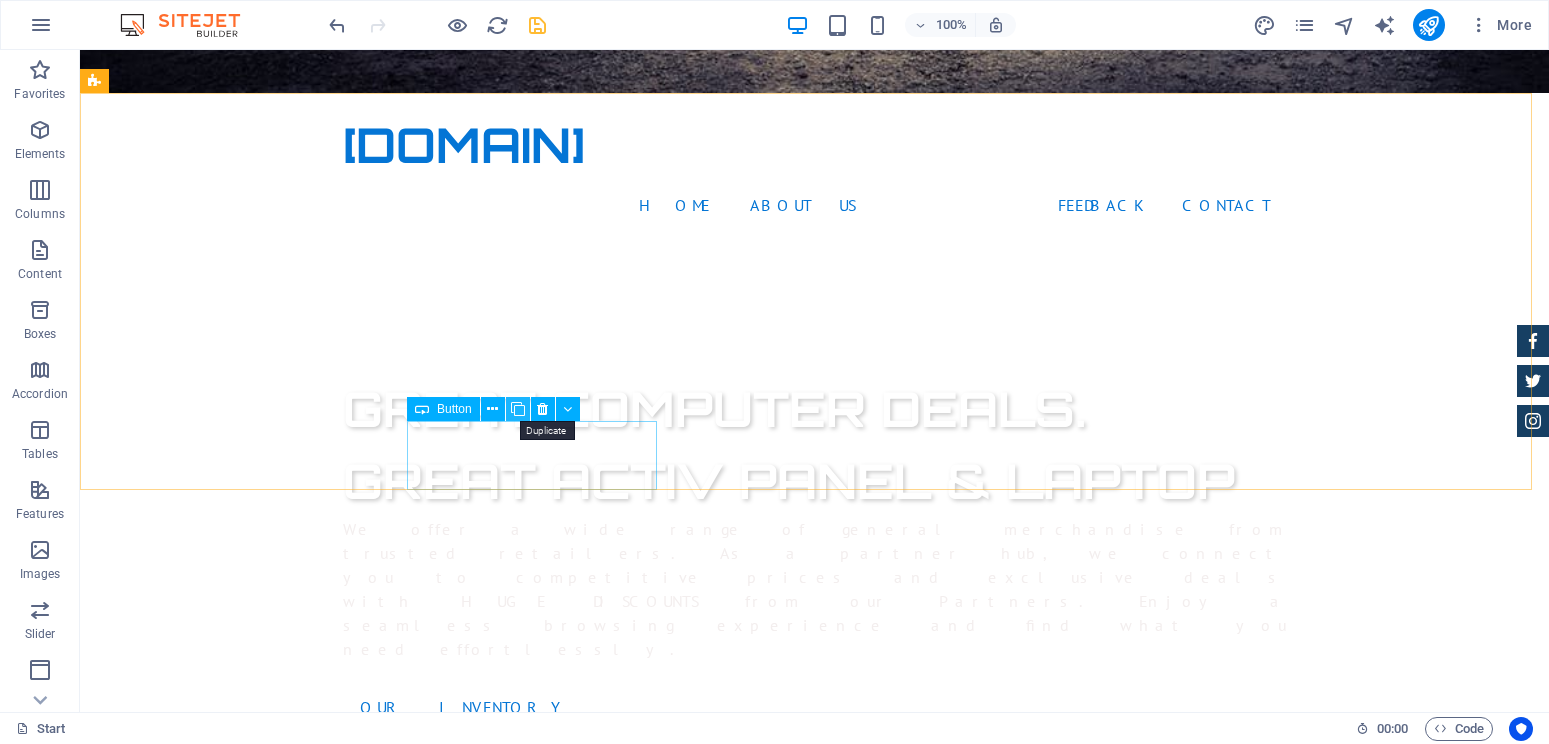 click at bounding box center [518, 409] 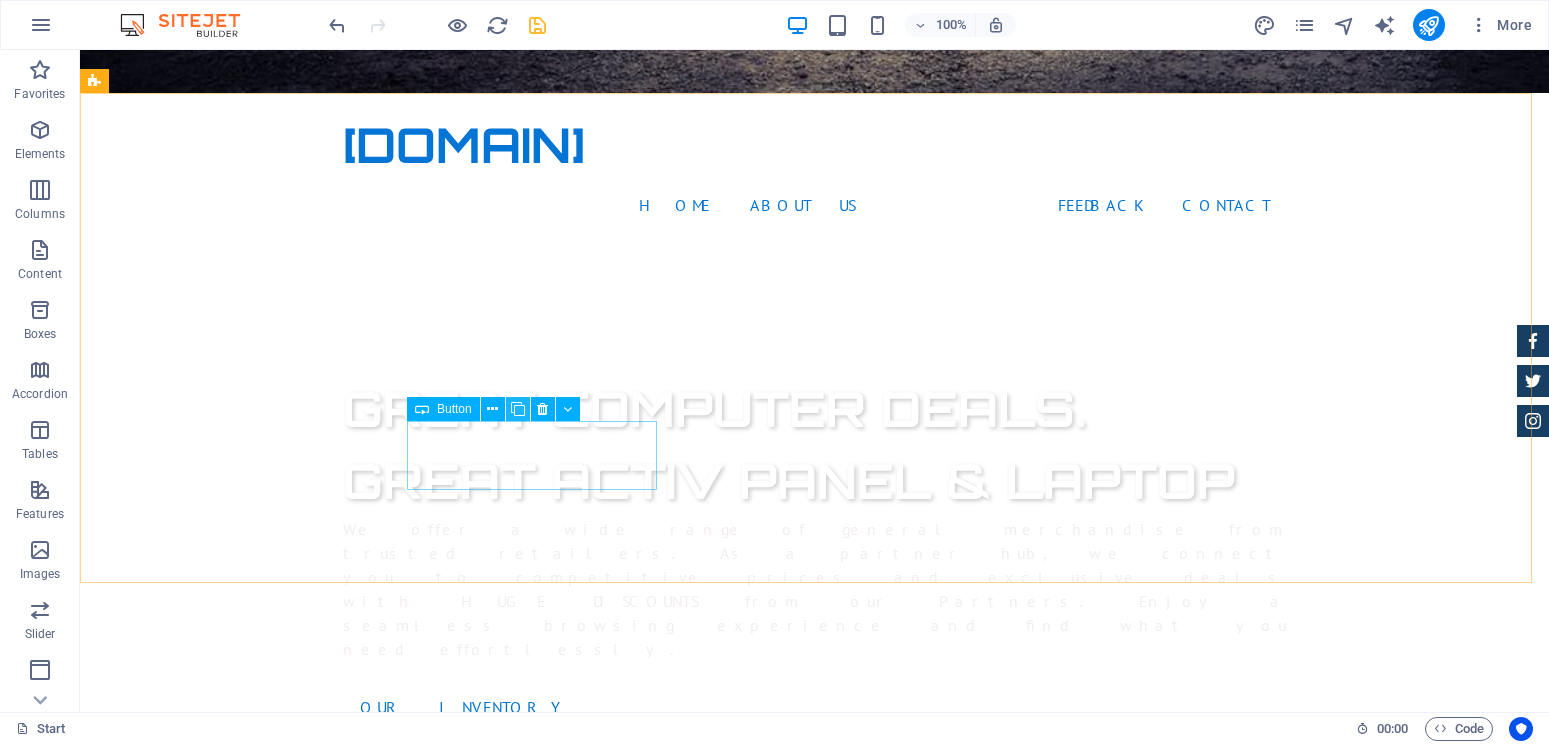 click at bounding box center [518, 409] 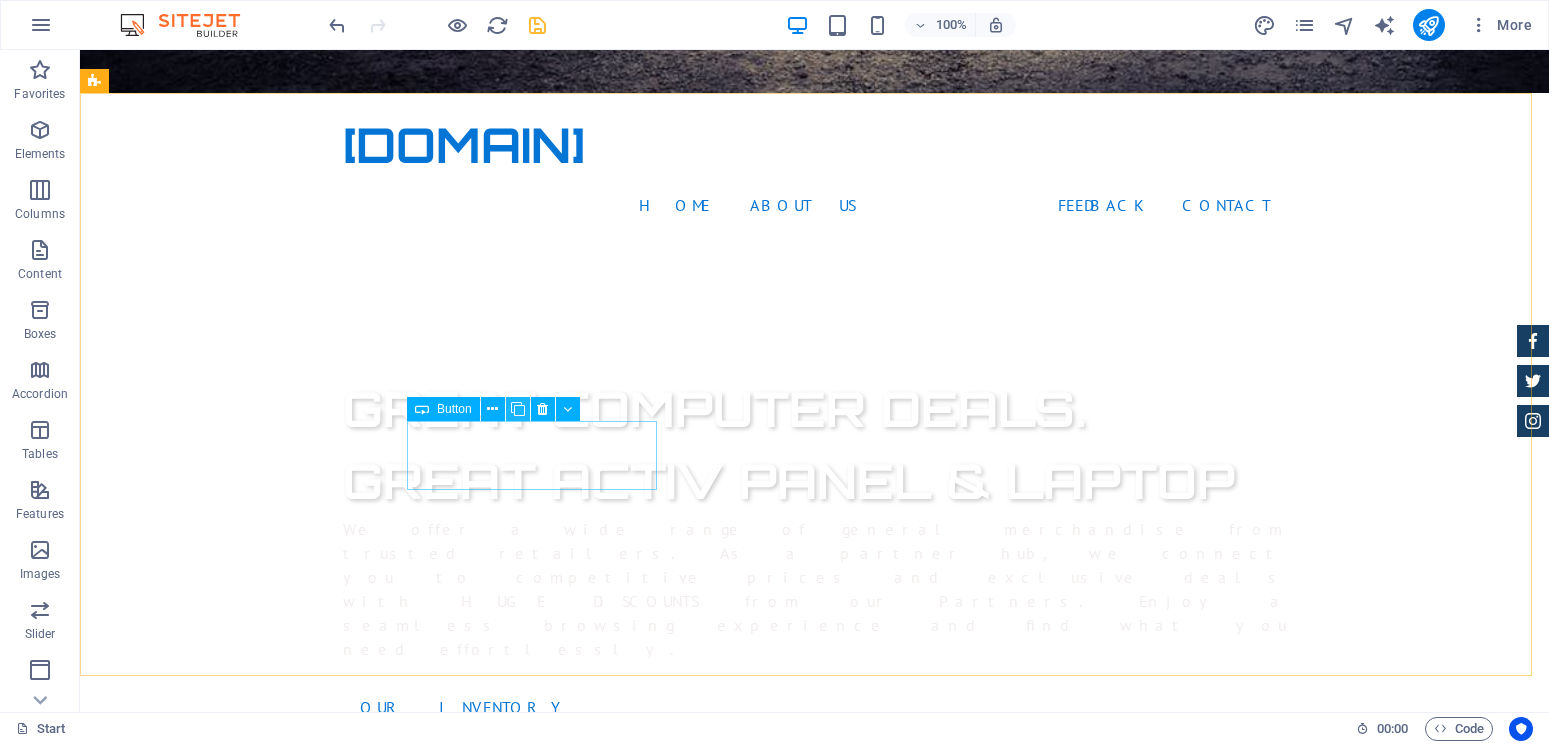 click at bounding box center (518, 409) 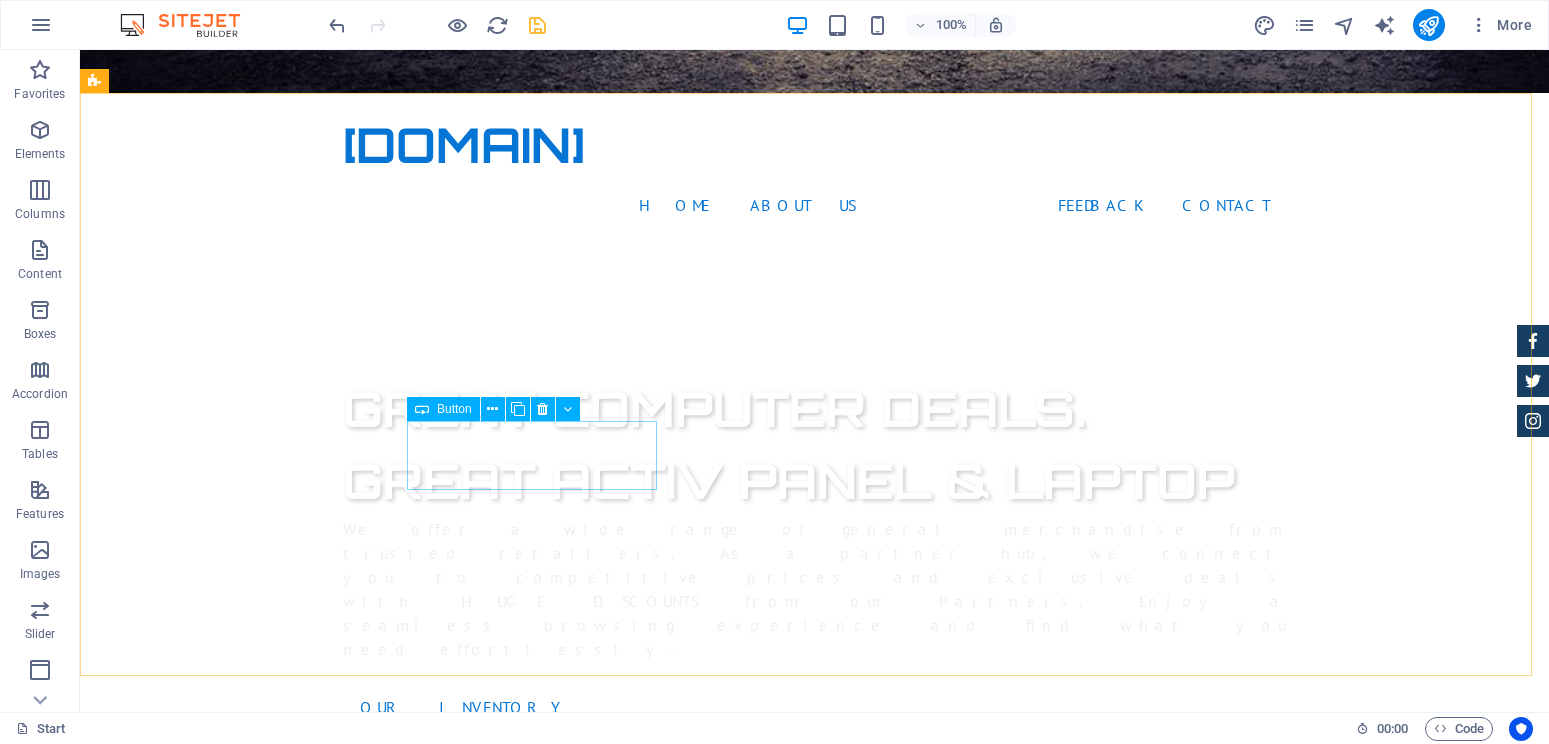 click on "Button" at bounding box center [454, 409] 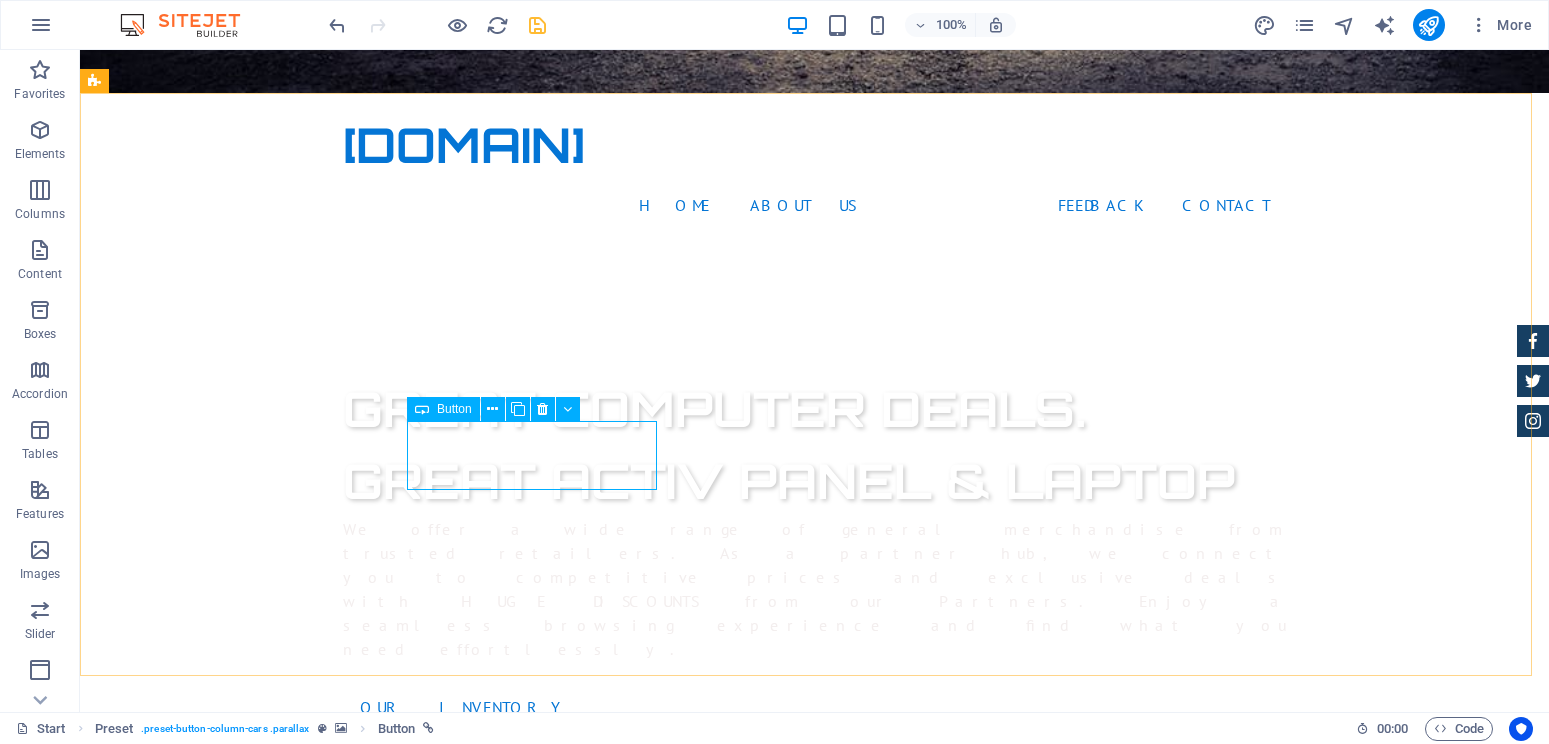 click on "Button" at bounding box center [454, 409] 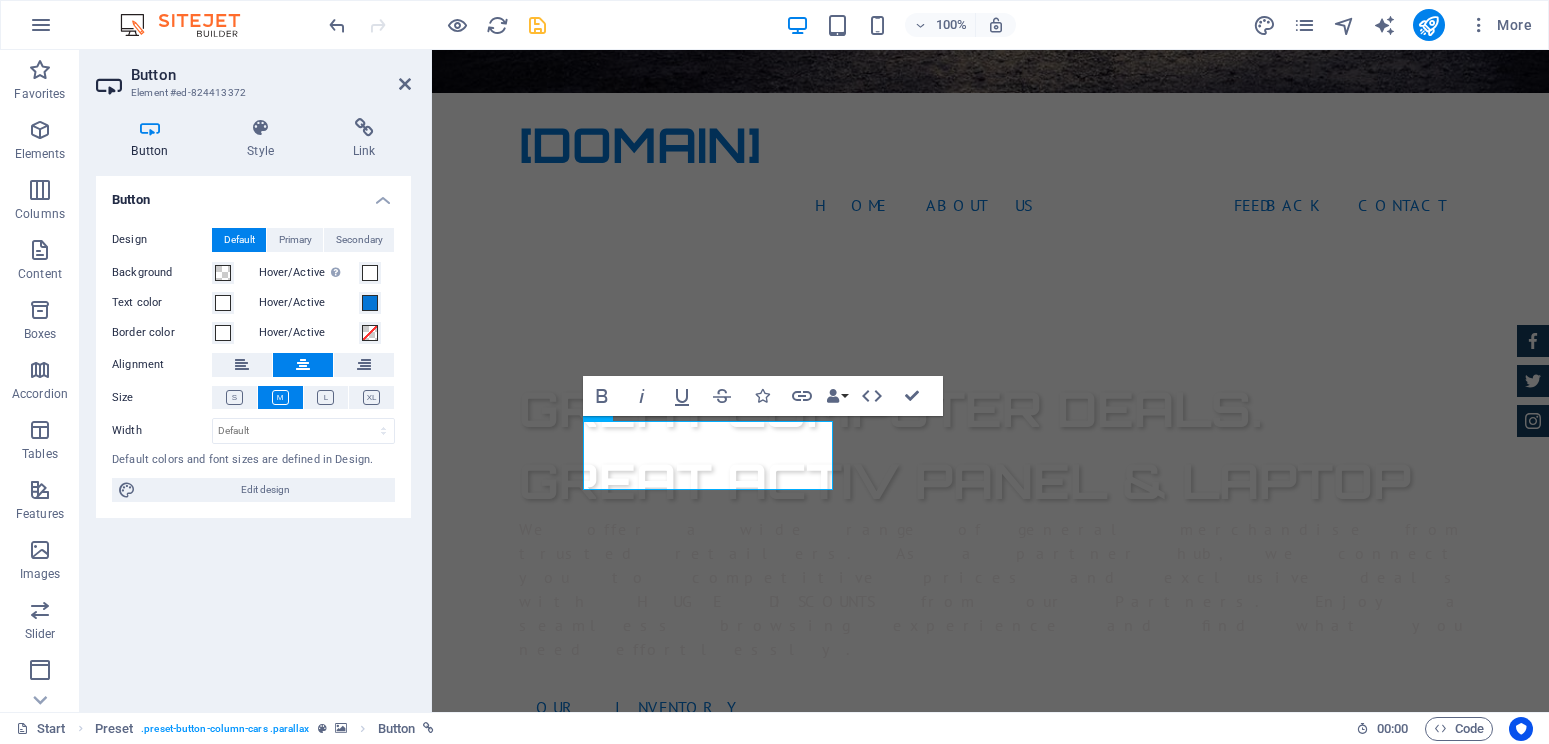 click at bounding box center (150, 128) 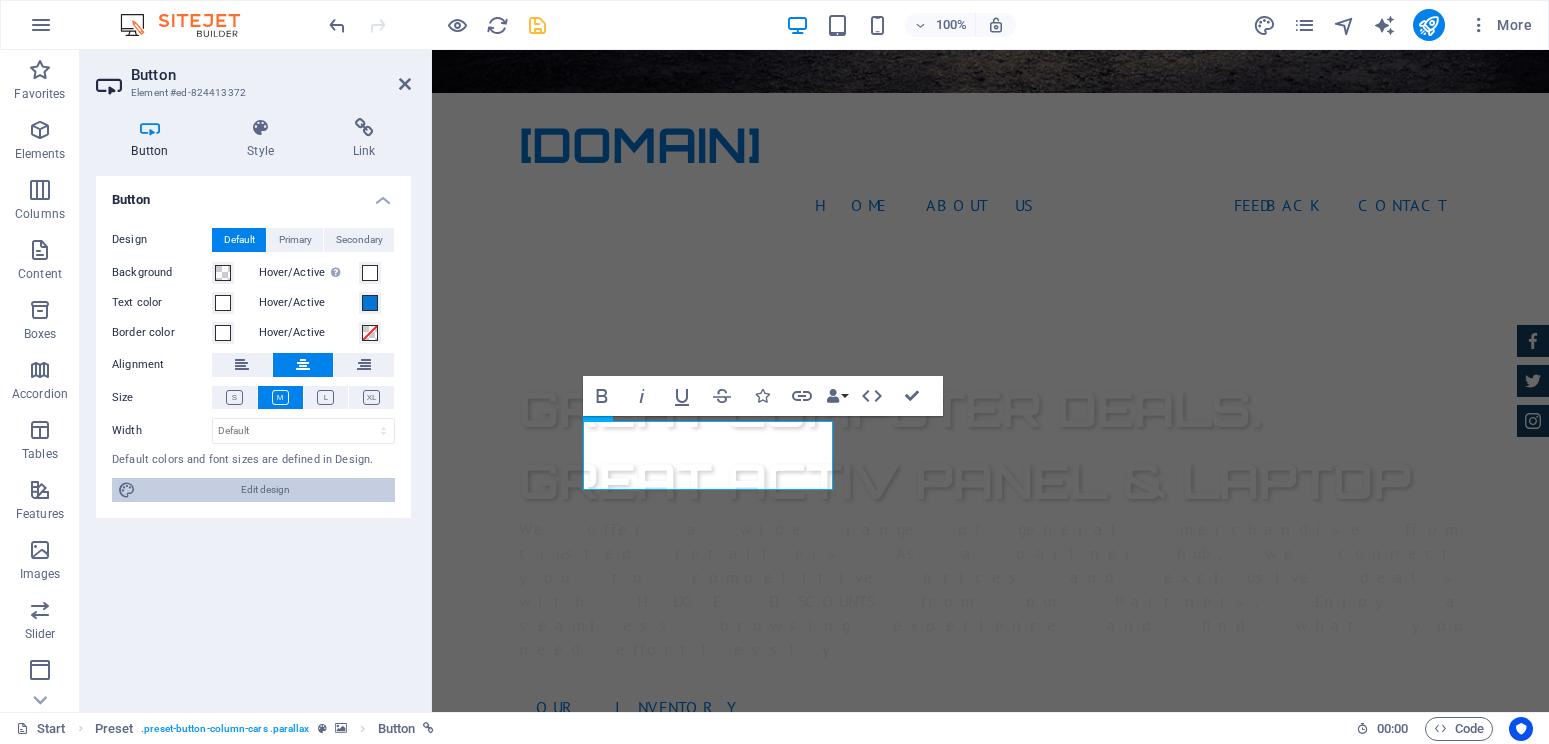 click on "Edit design" at bounding box center [265, 490] 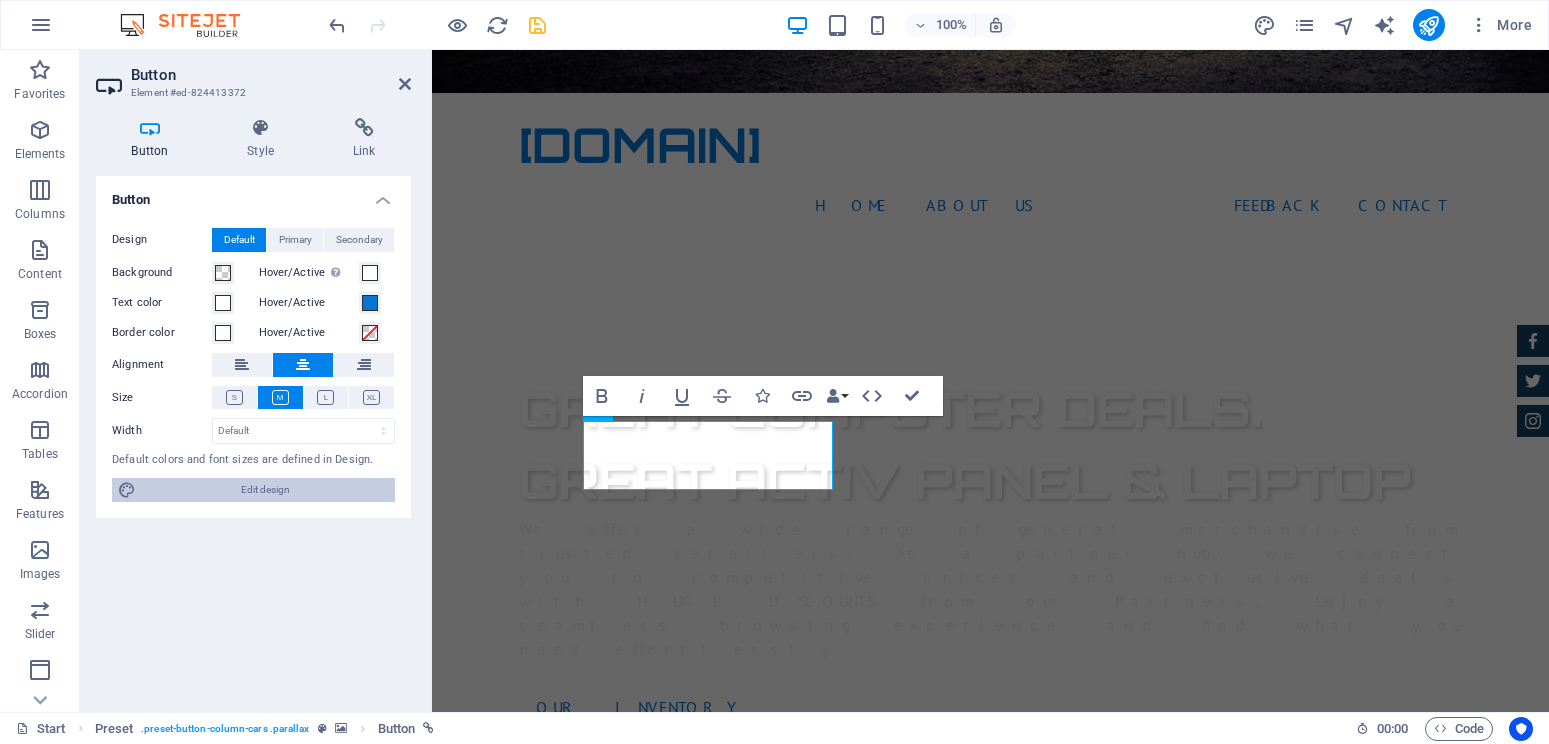 select on "px" 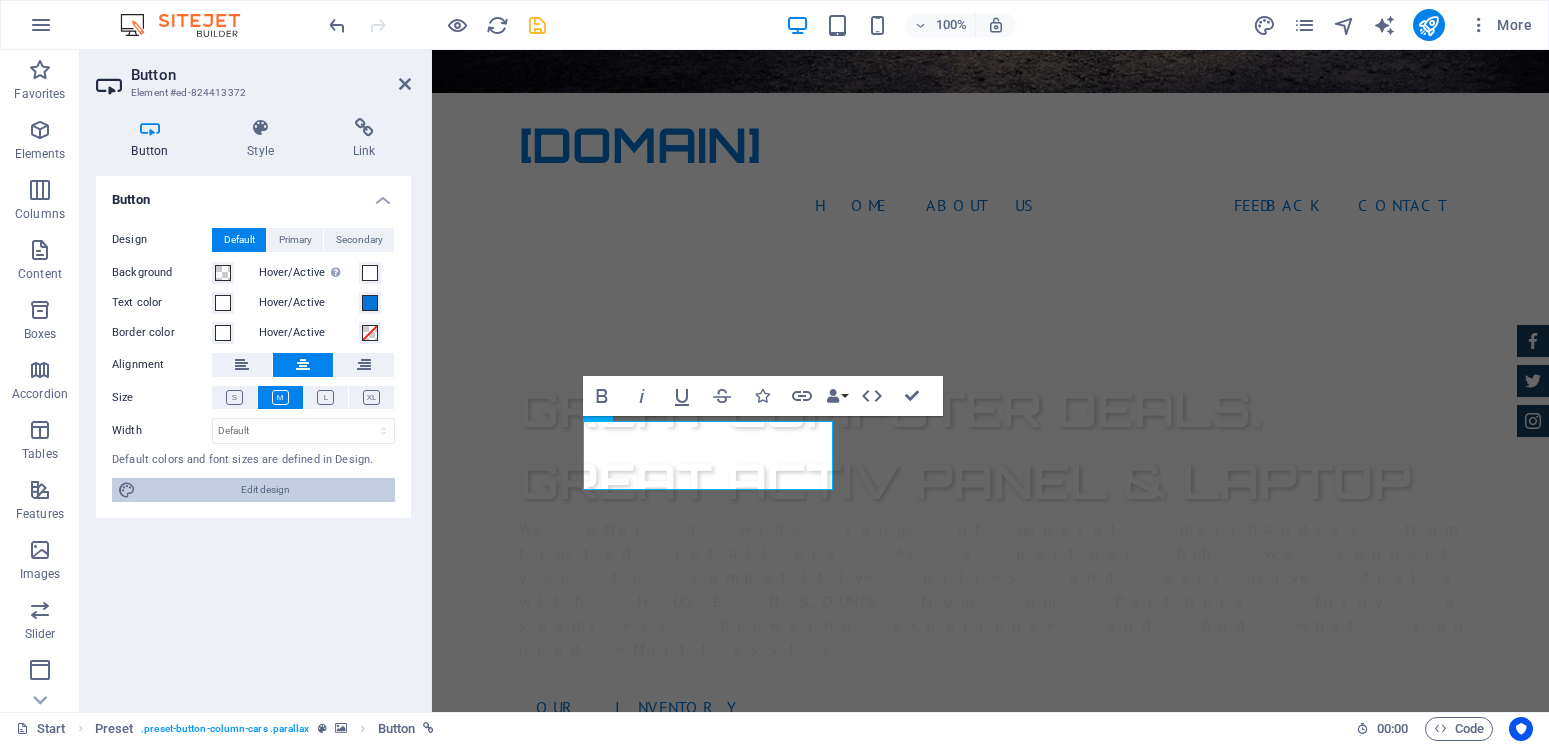 select on "400" 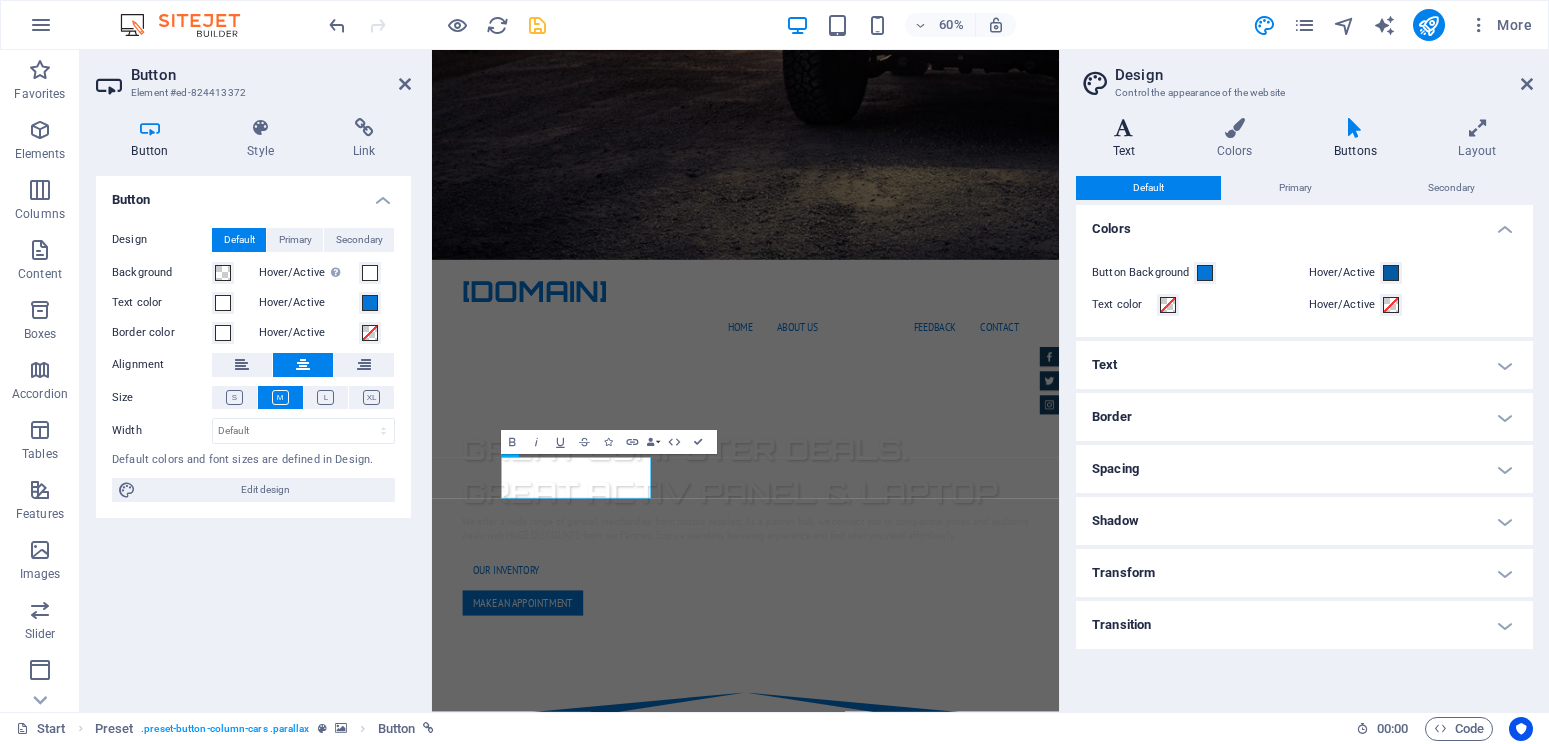 click on "Text" at bounding box center [1128, 139] 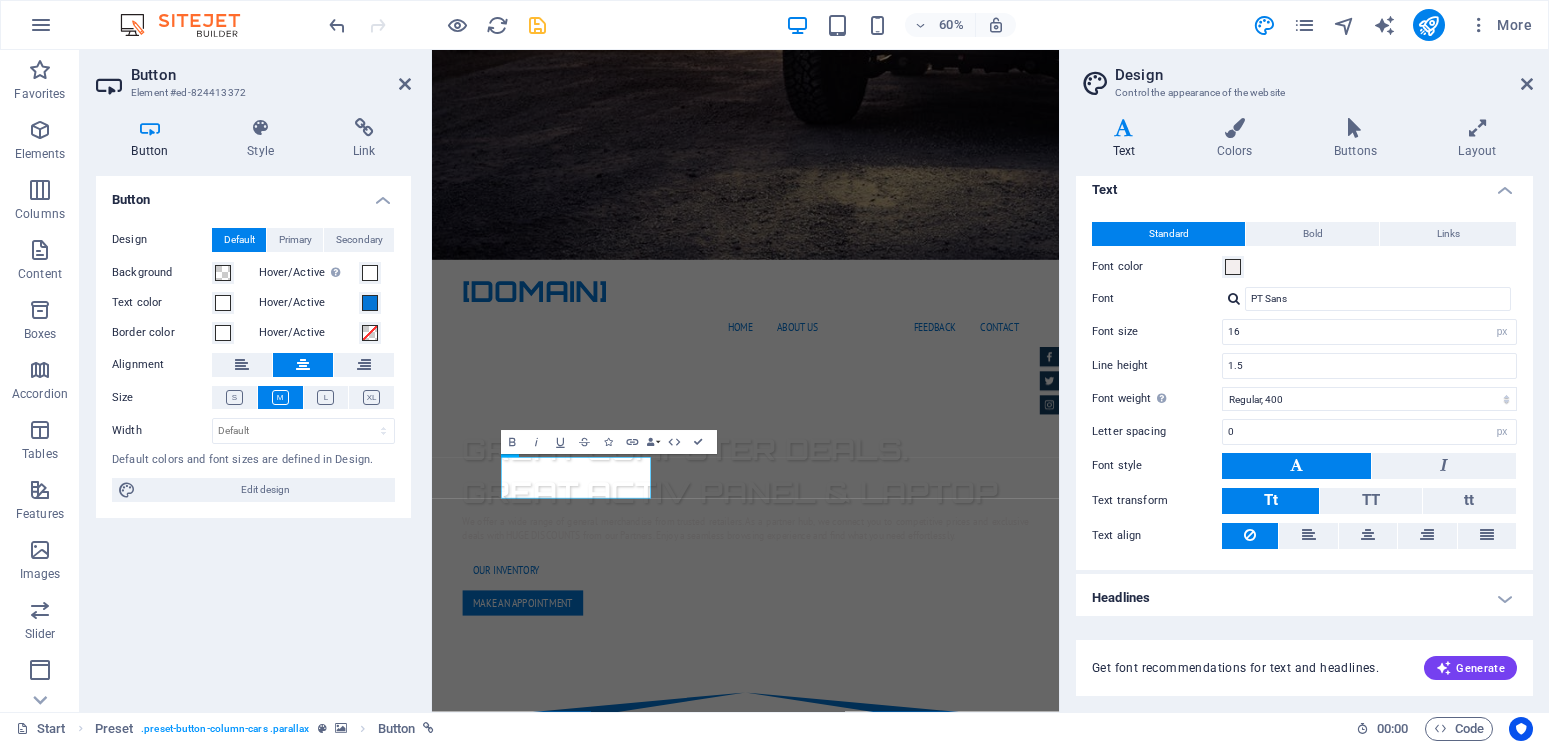 scroll, scrollTop: 14, scrollLeft: 0, axis: vertical 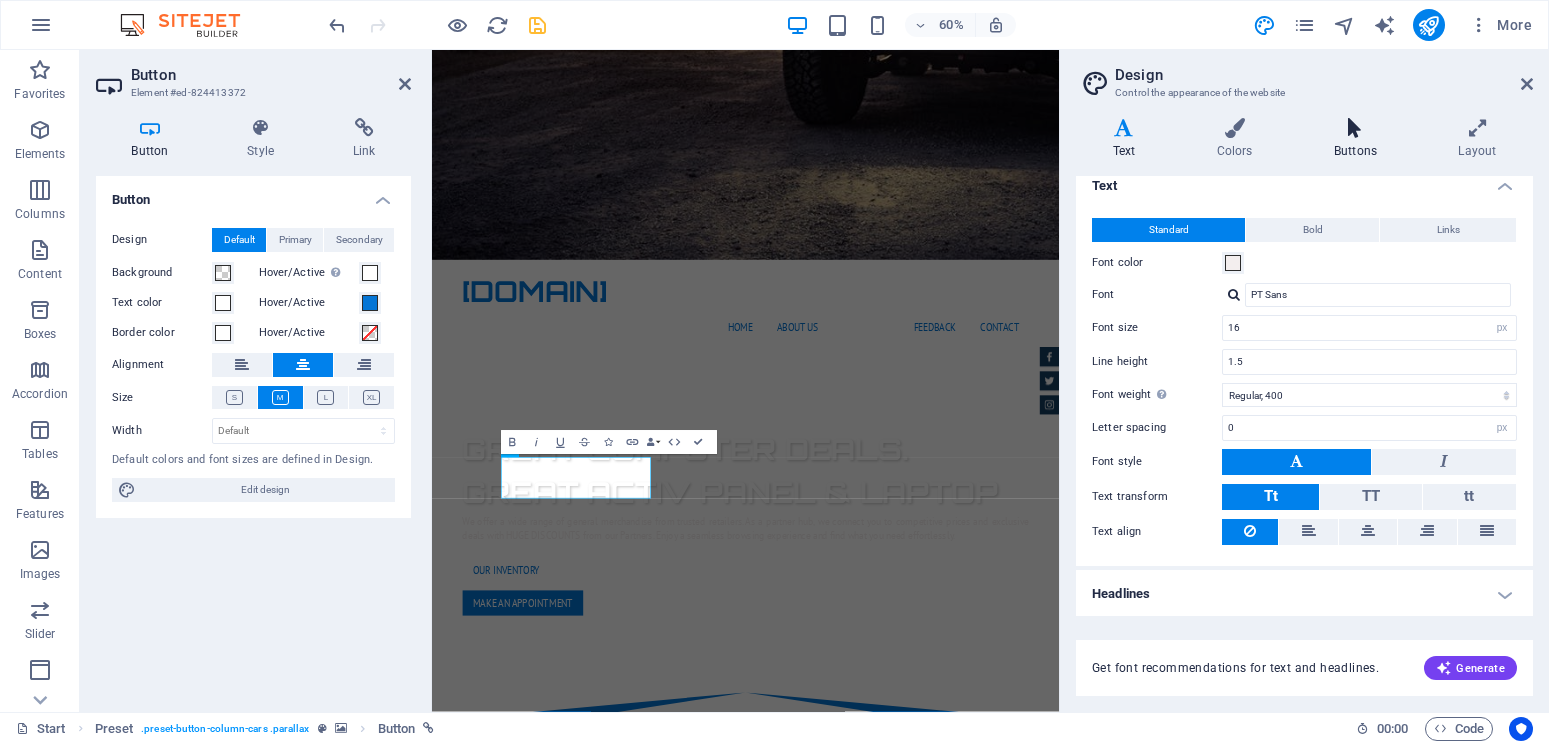 click at bounding box center [1355, 128] 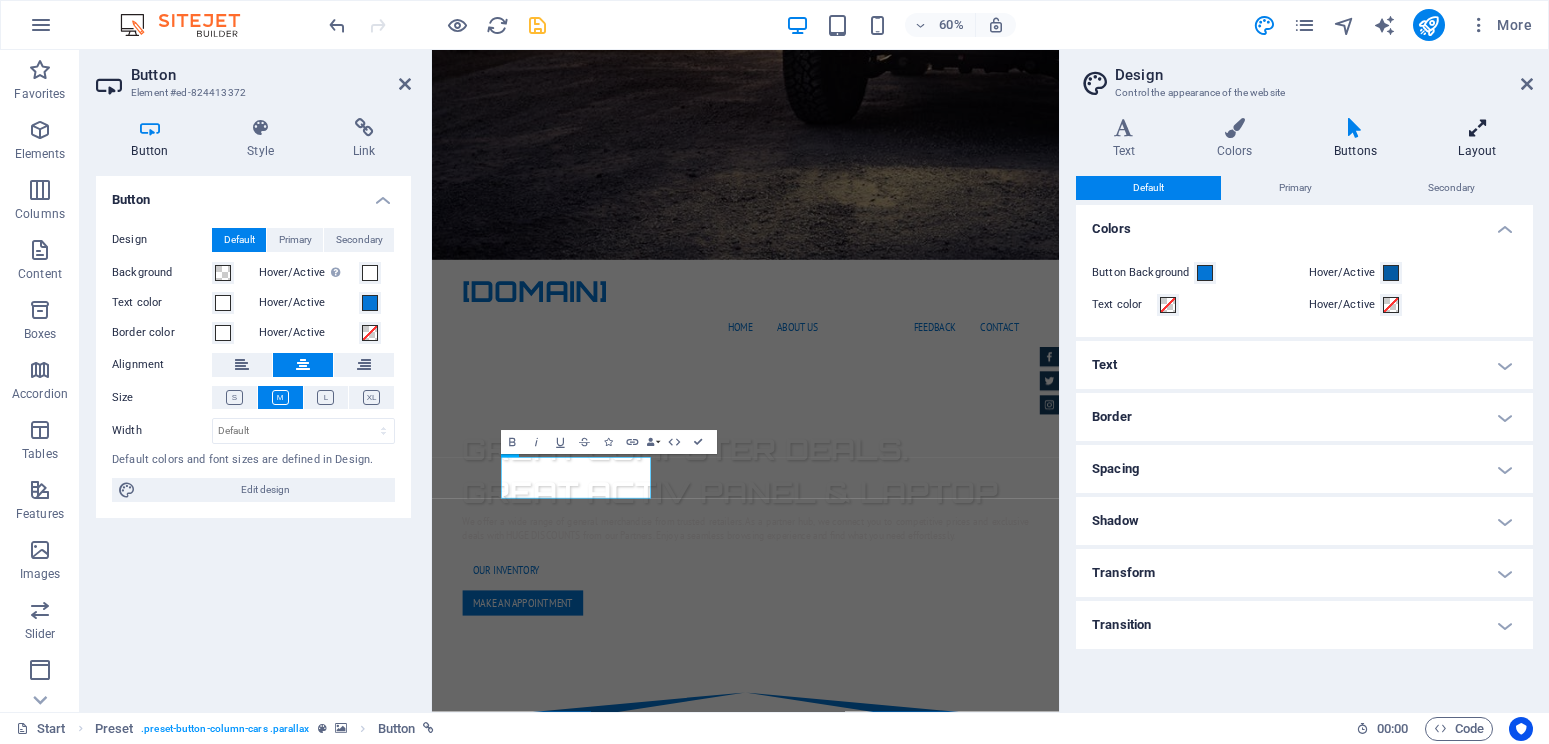 click on "Layout" at bounding box center [1477, 139] 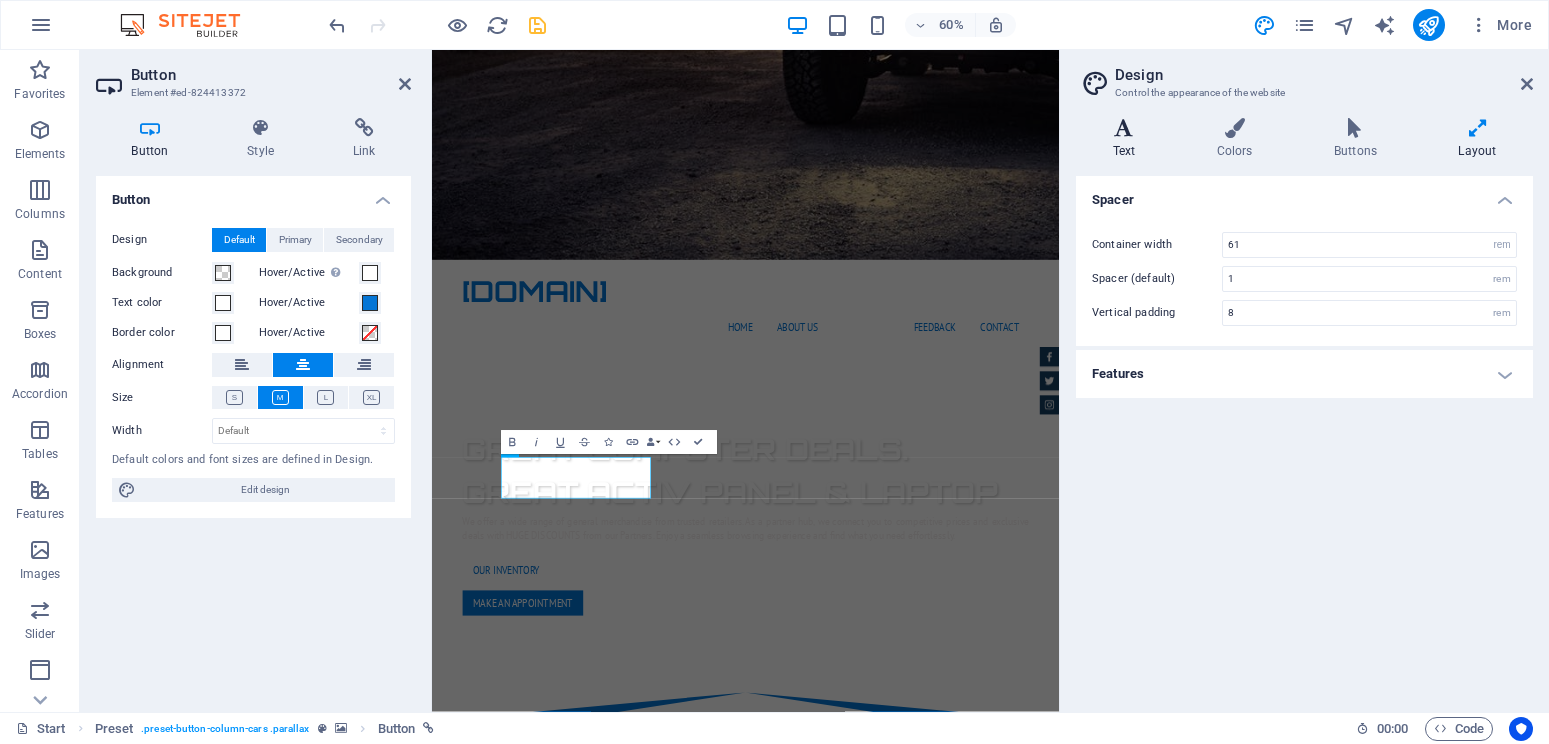 click on "Text" at bounding box center [1128, 139] 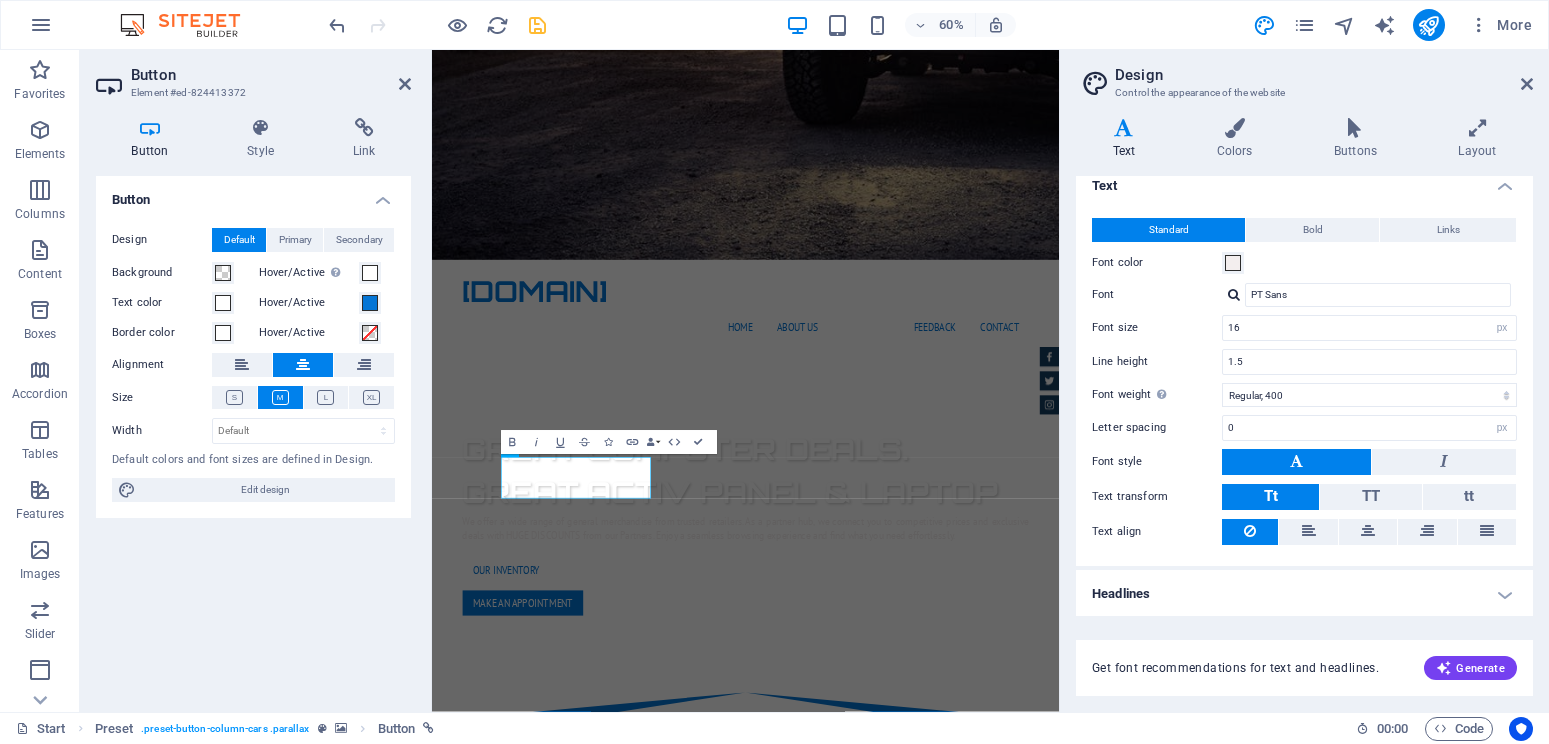 scroll, scrollTop: 14, scrollLeft: 0, axis: vertical 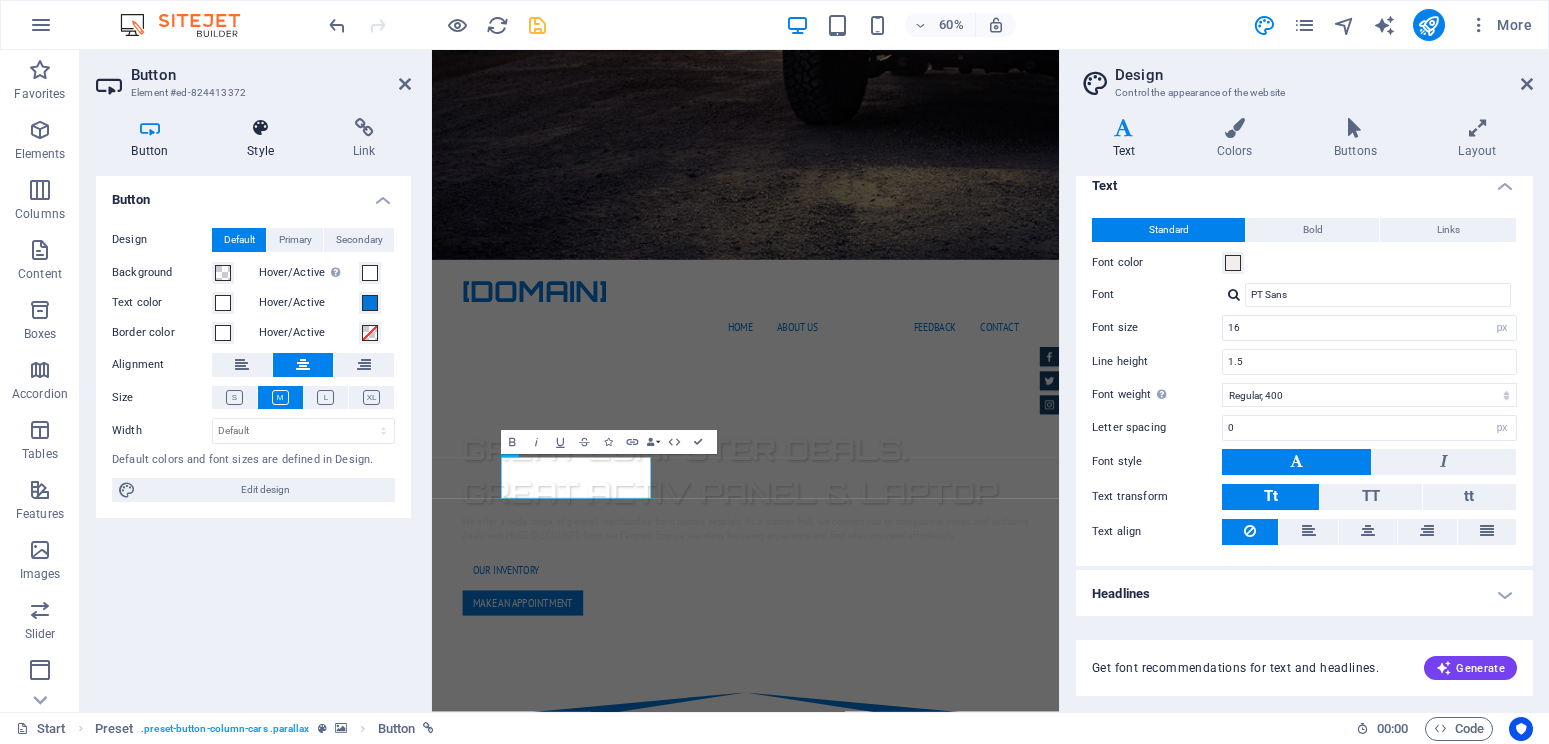 click at bounding box center (261, 128) 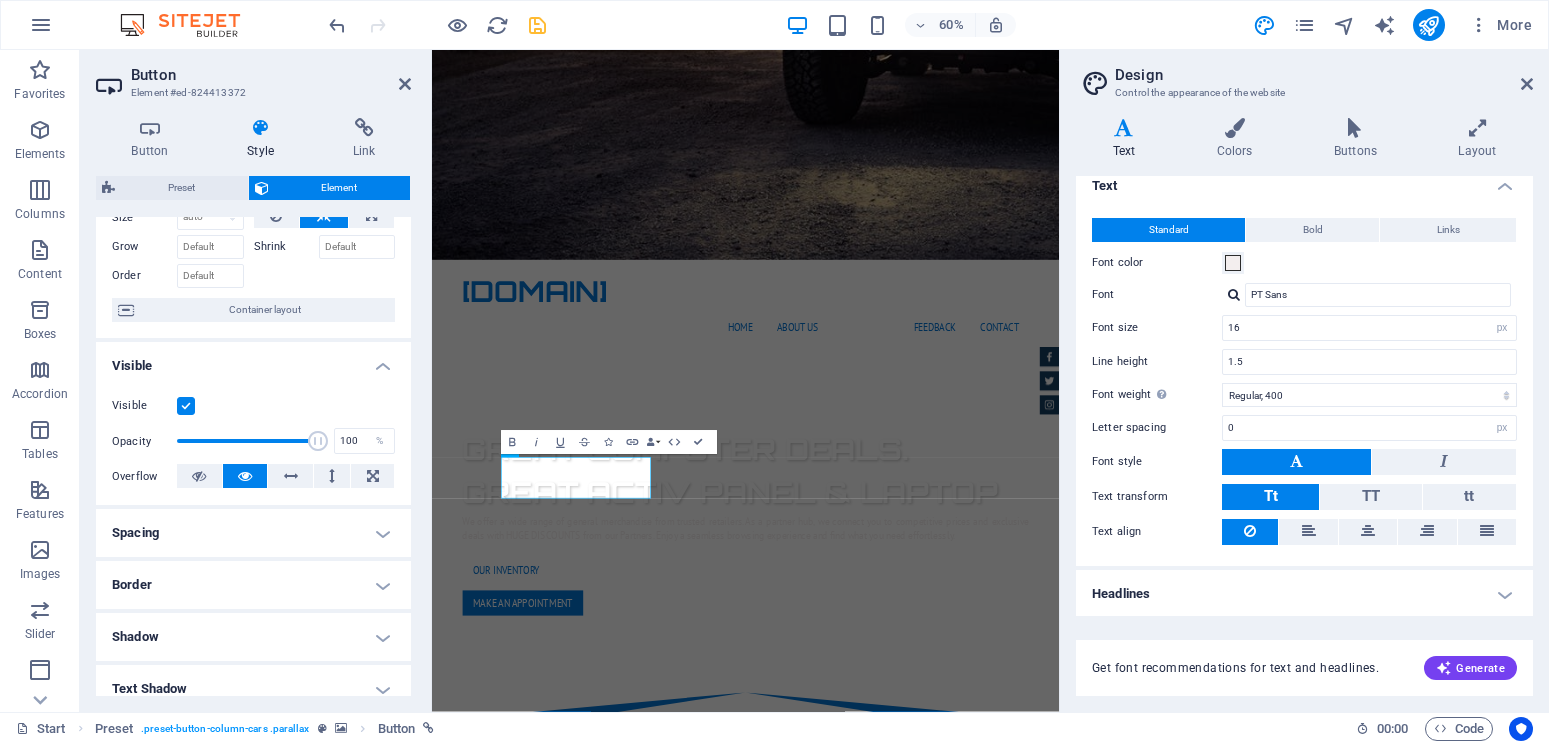 scroll, scrollTop: 23, scrollLeft: 0, axis: vertical 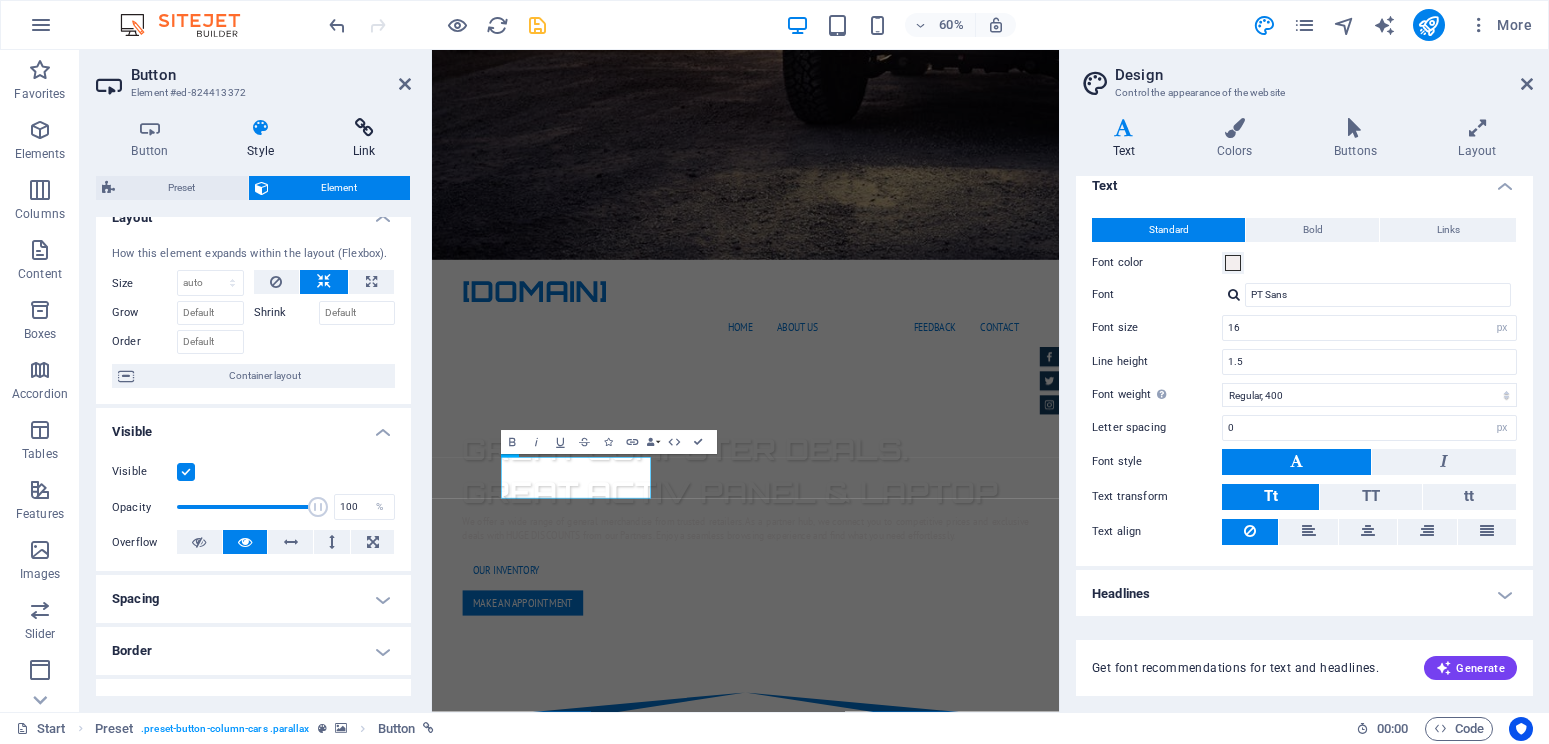click at bounding box center (364, 128) 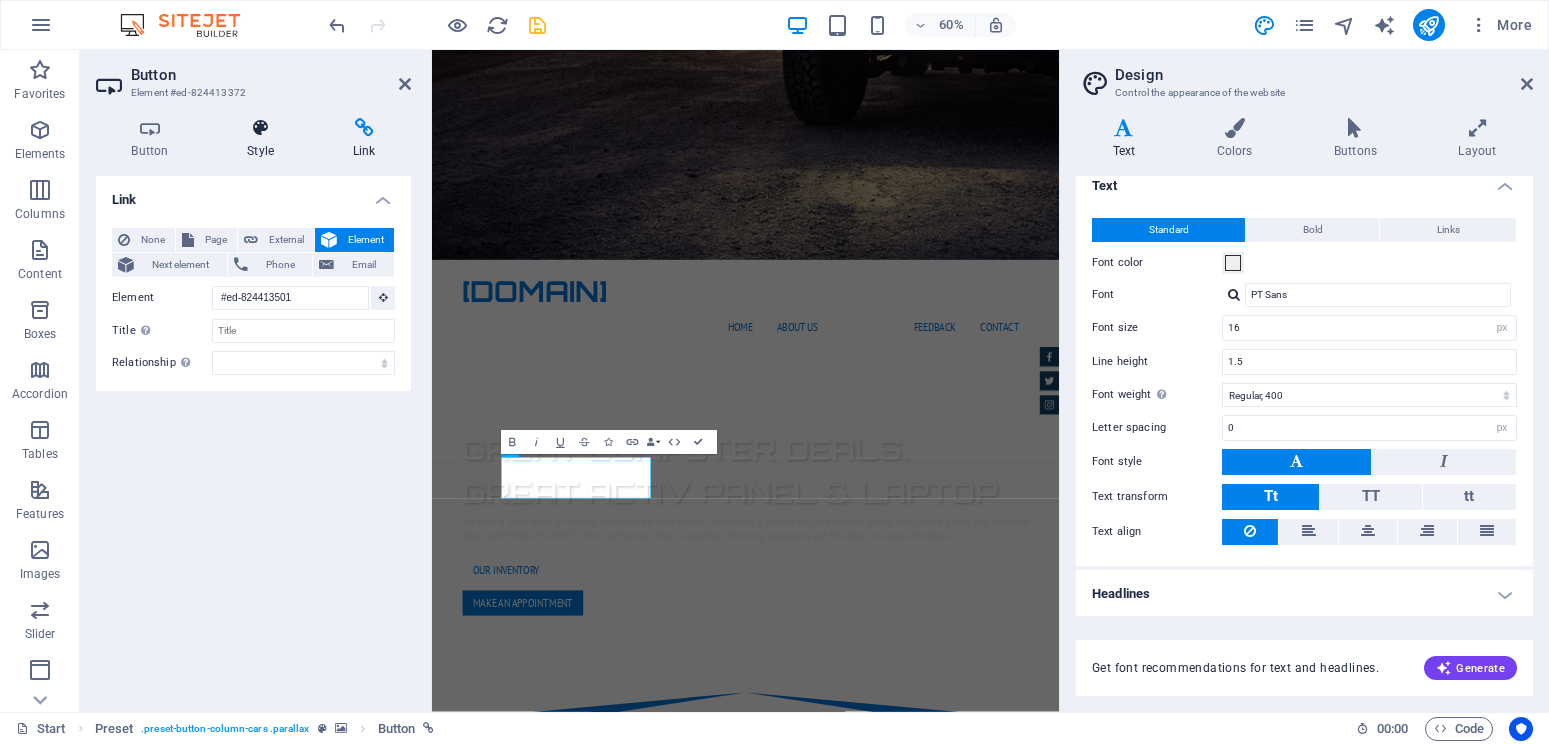 click at bounding box center [261, 128] 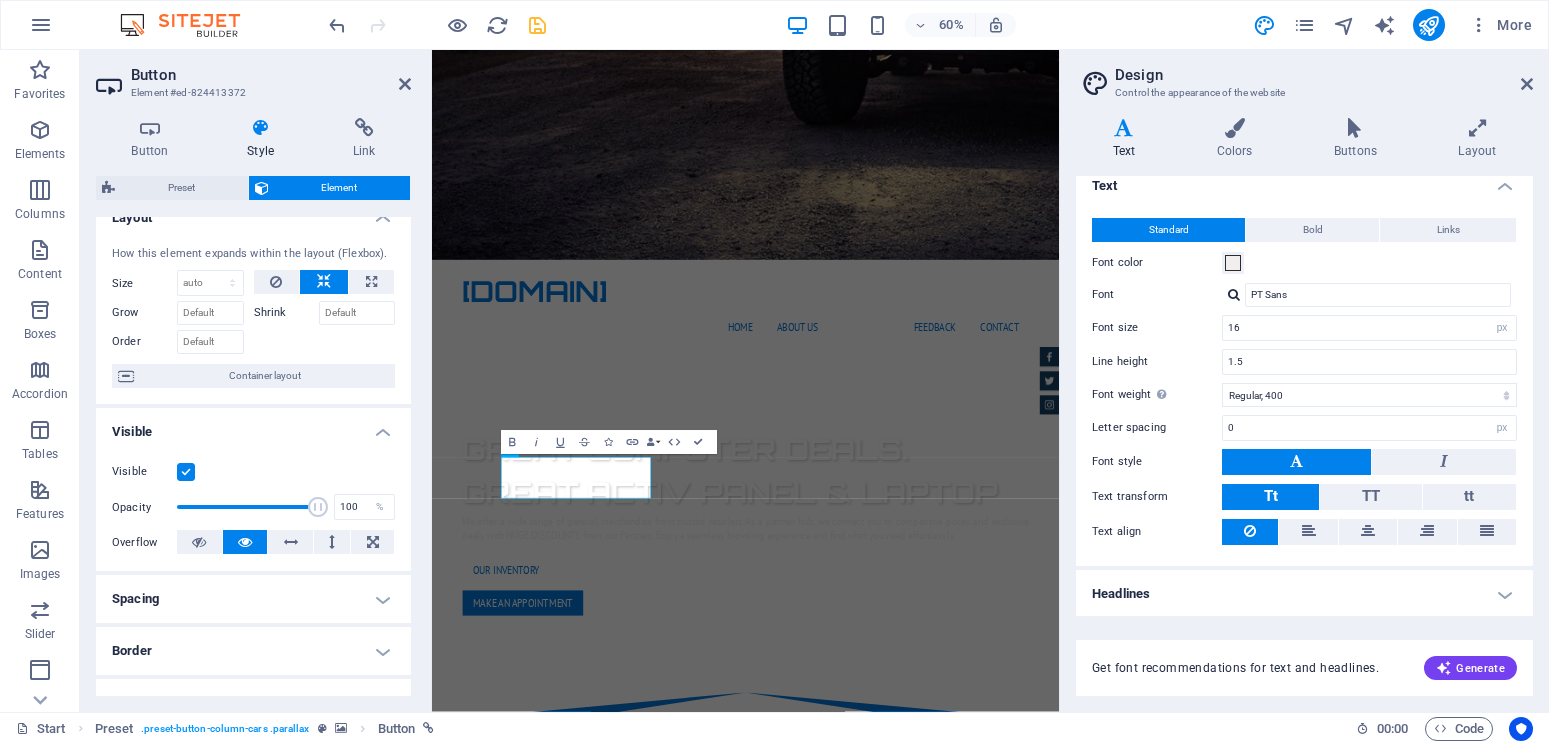 scroll, scrollTop: 23, scrollLeft: 0, axis: vertical 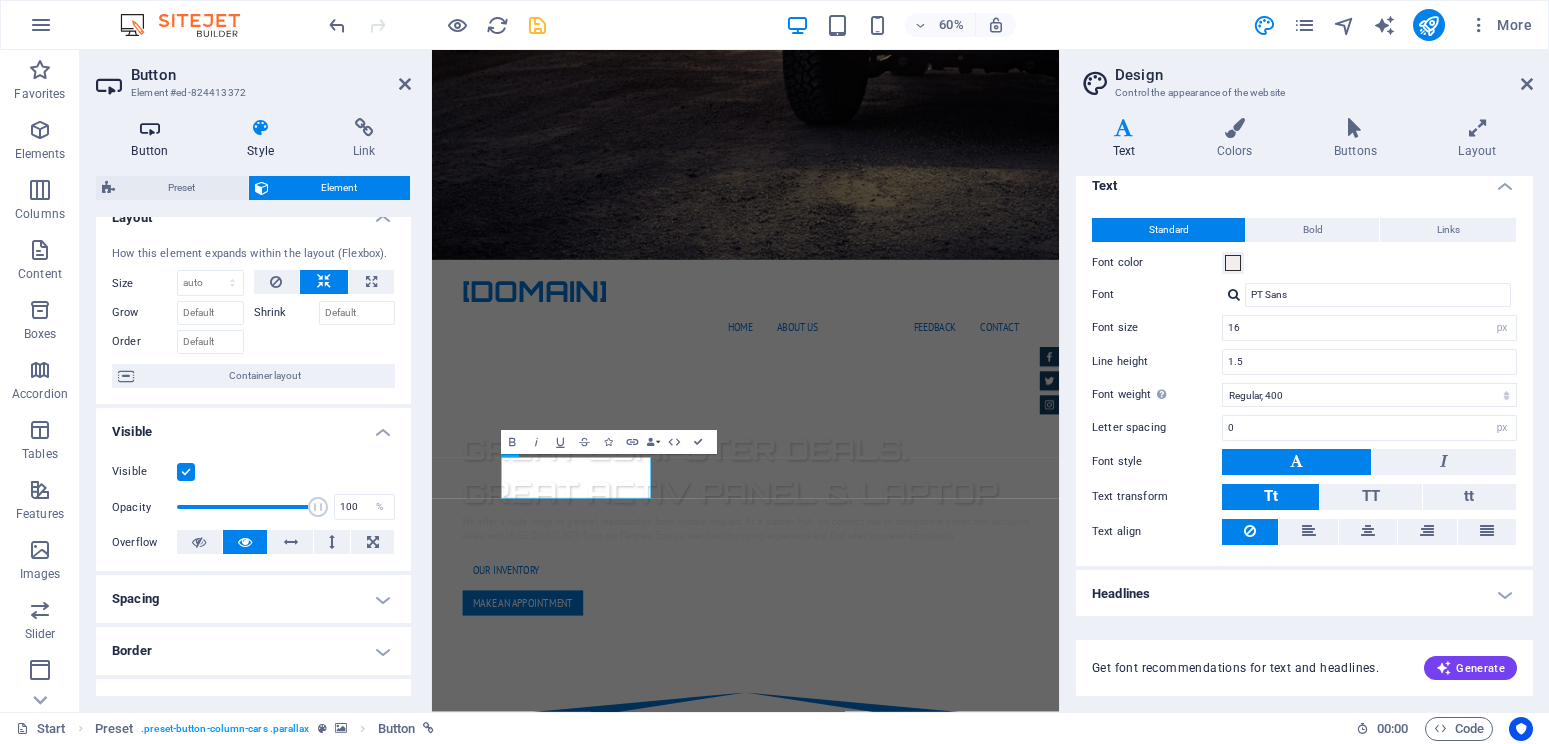 click at bounding box center [150, 128] 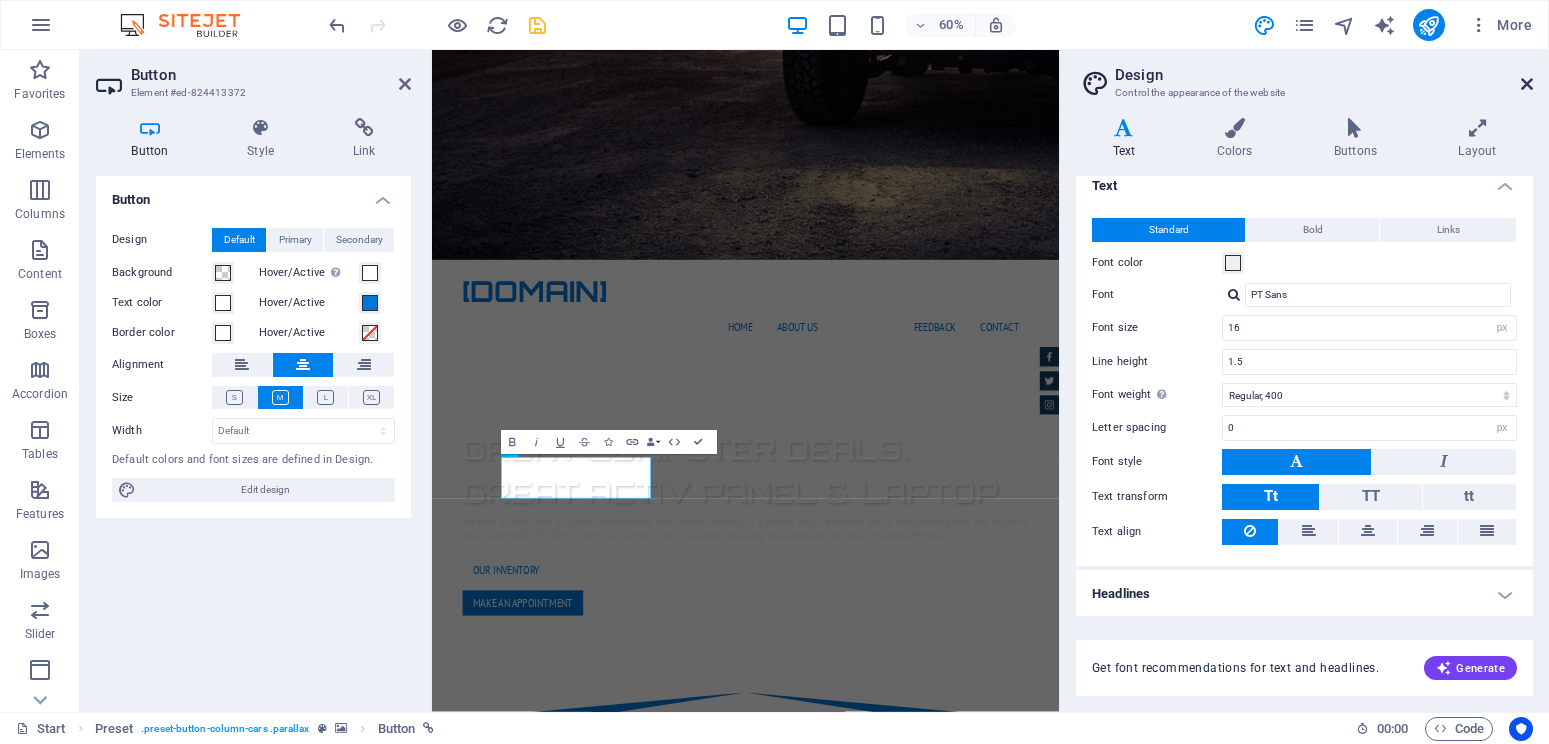click at bounding box center (1527, 84) 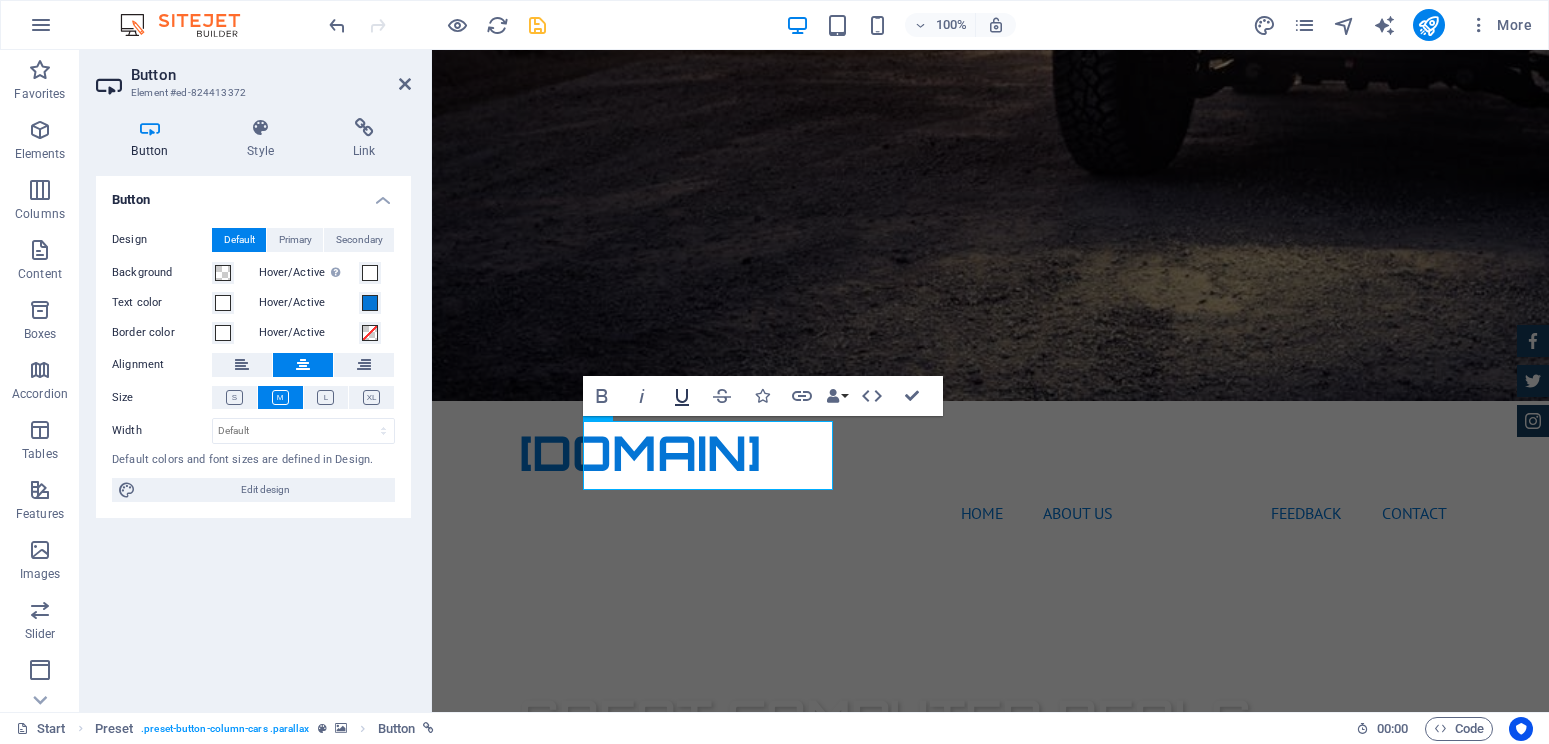 click 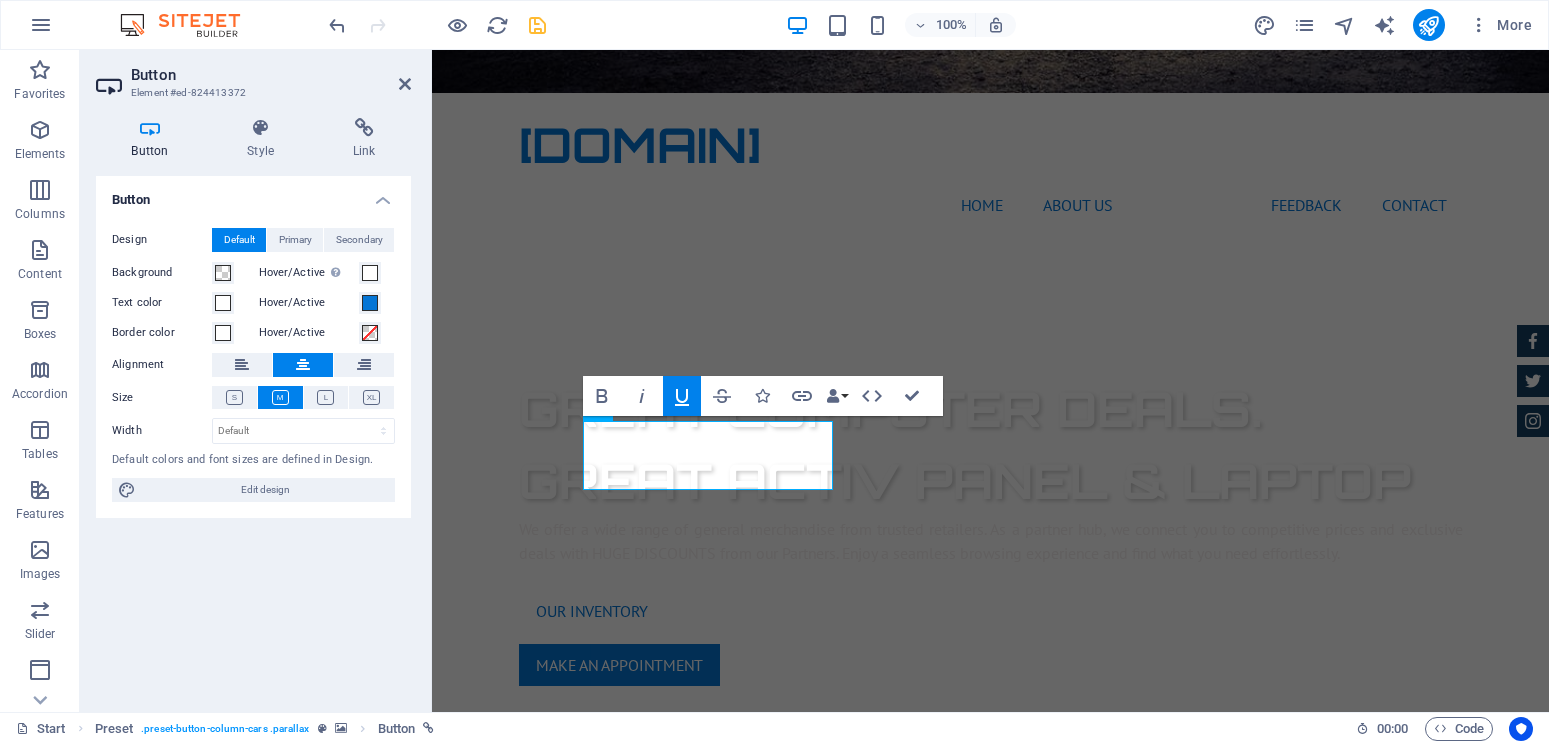 click 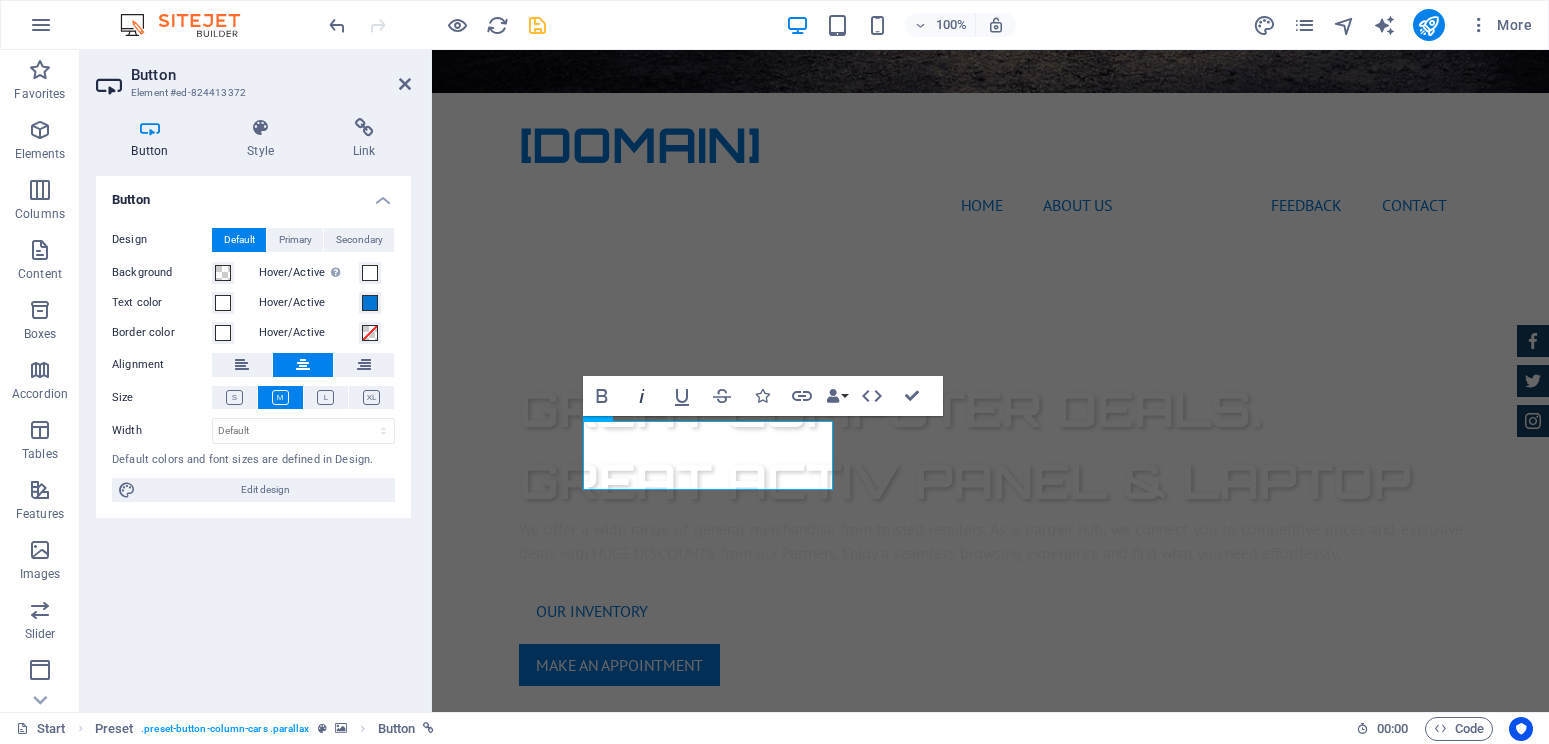 click 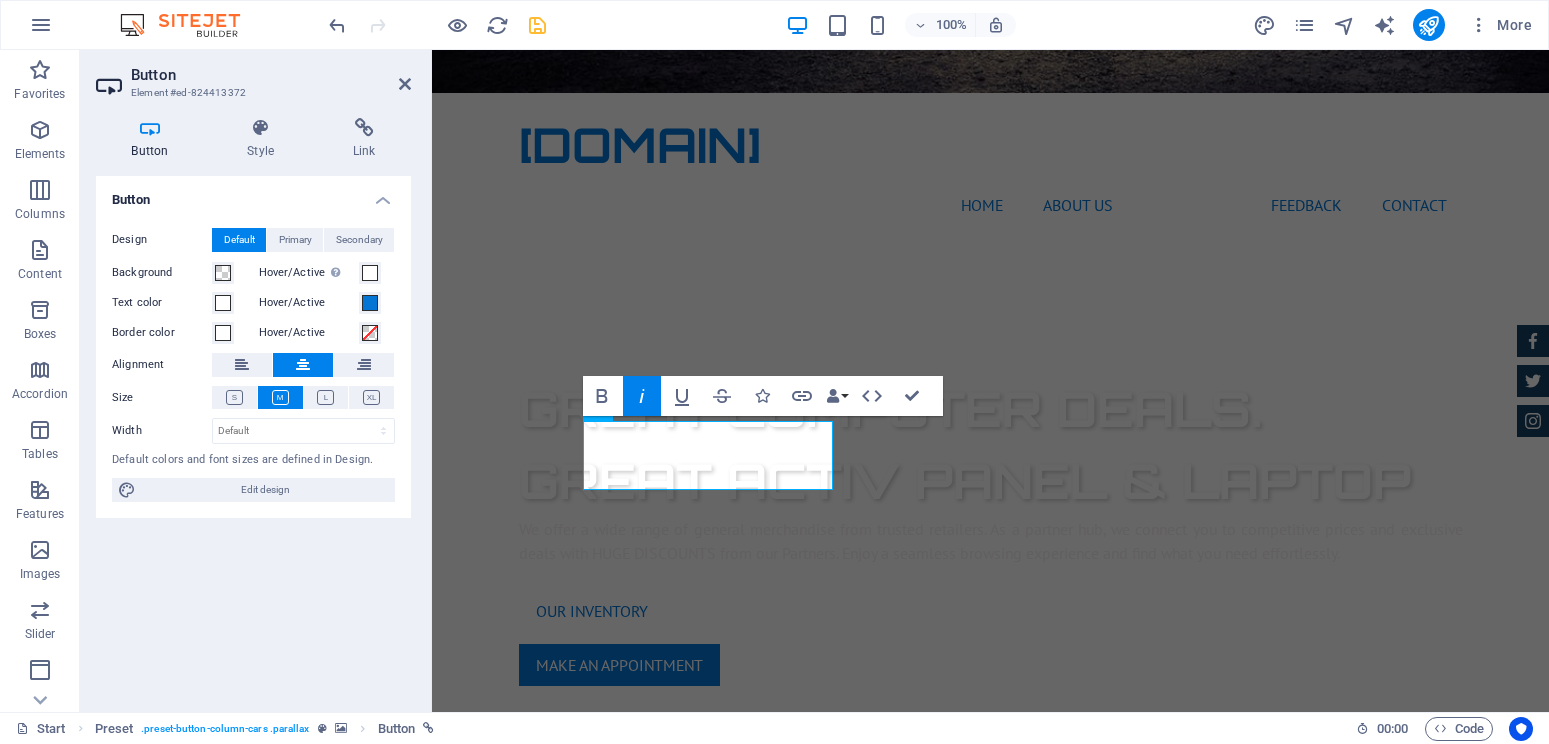 click 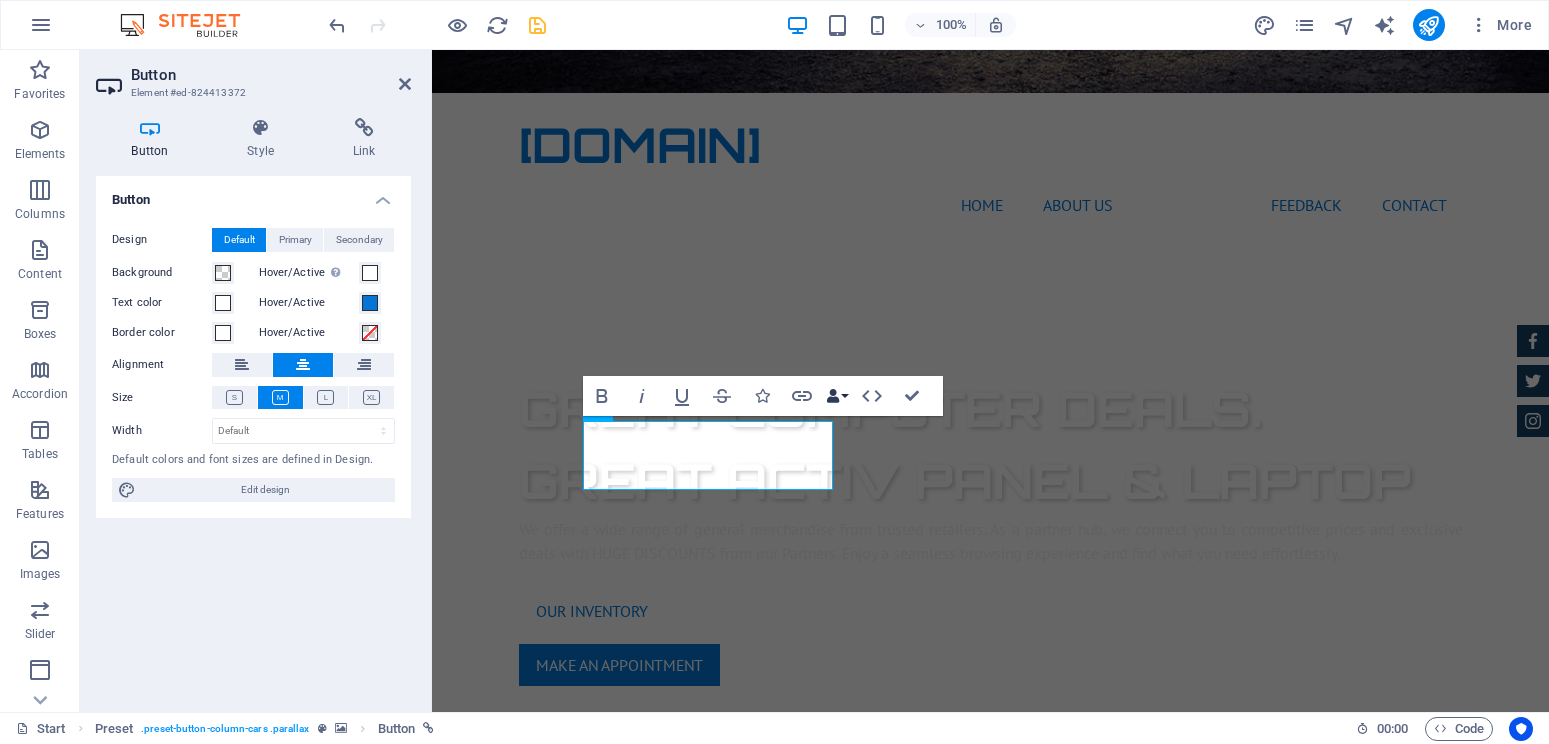 click on "Data Bindings" at bounding box center (837, 396) 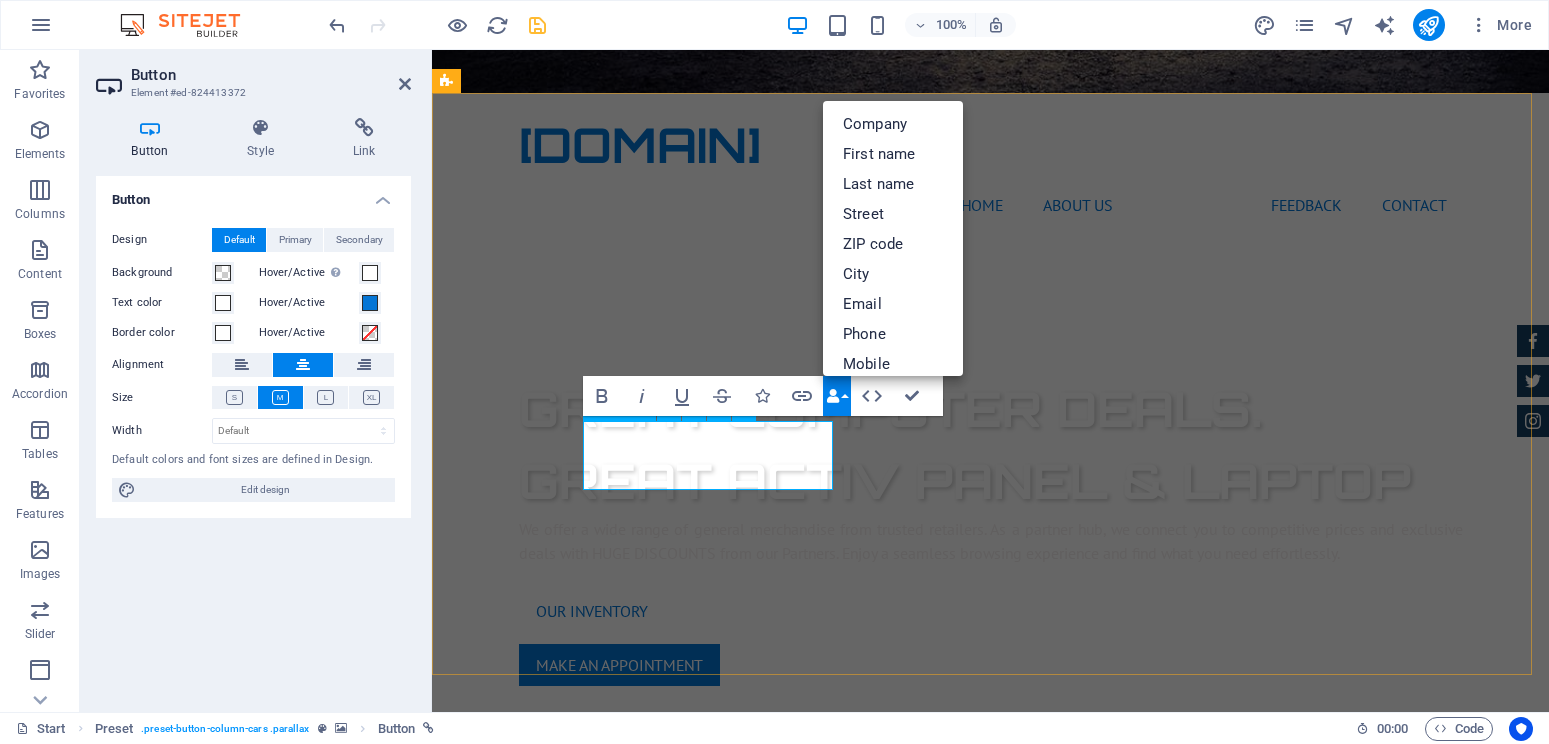 click on "2nd  Hand cars" at bounding box center (920, 1894) 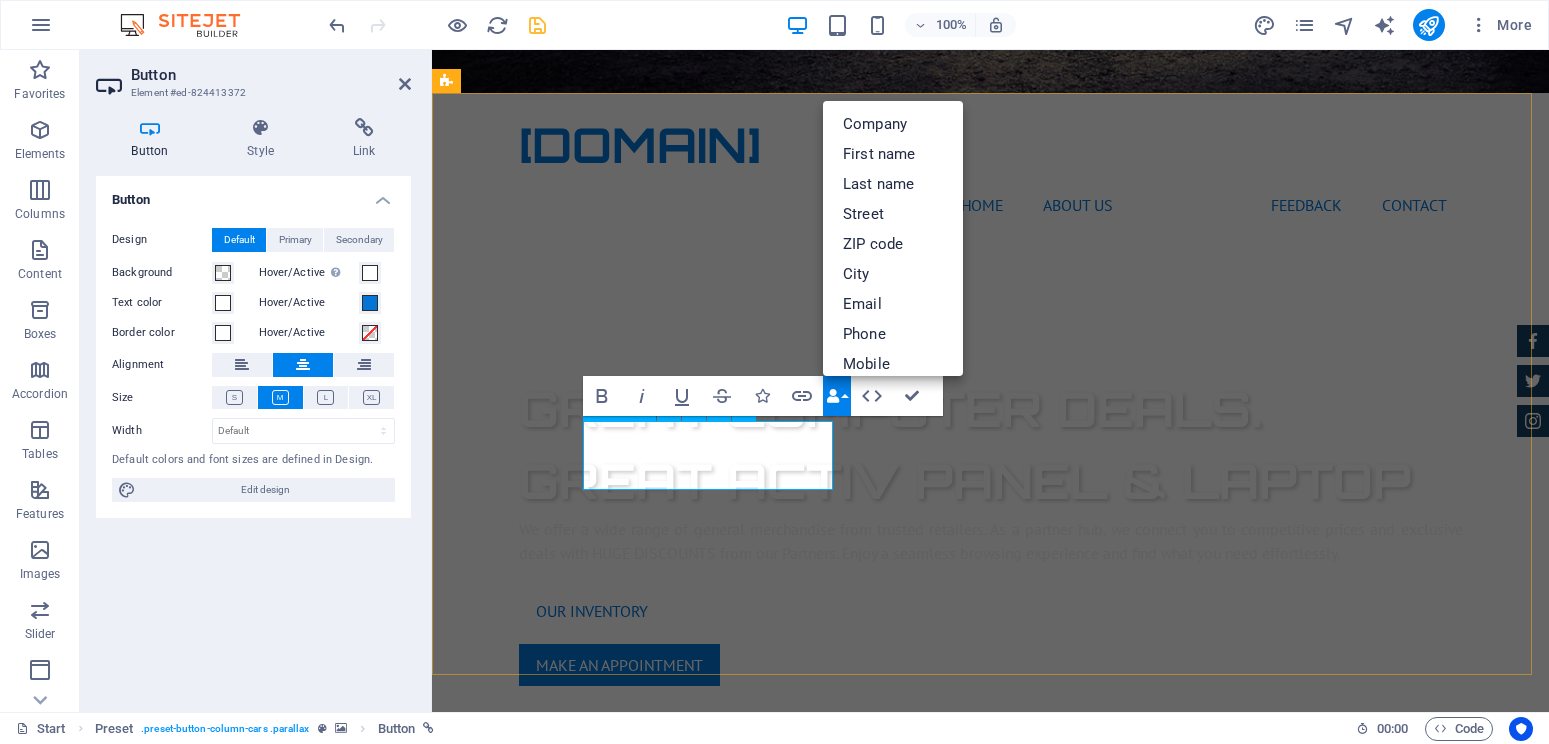 click on "2nd  Hand cars" at bounding box center [920, 1894] 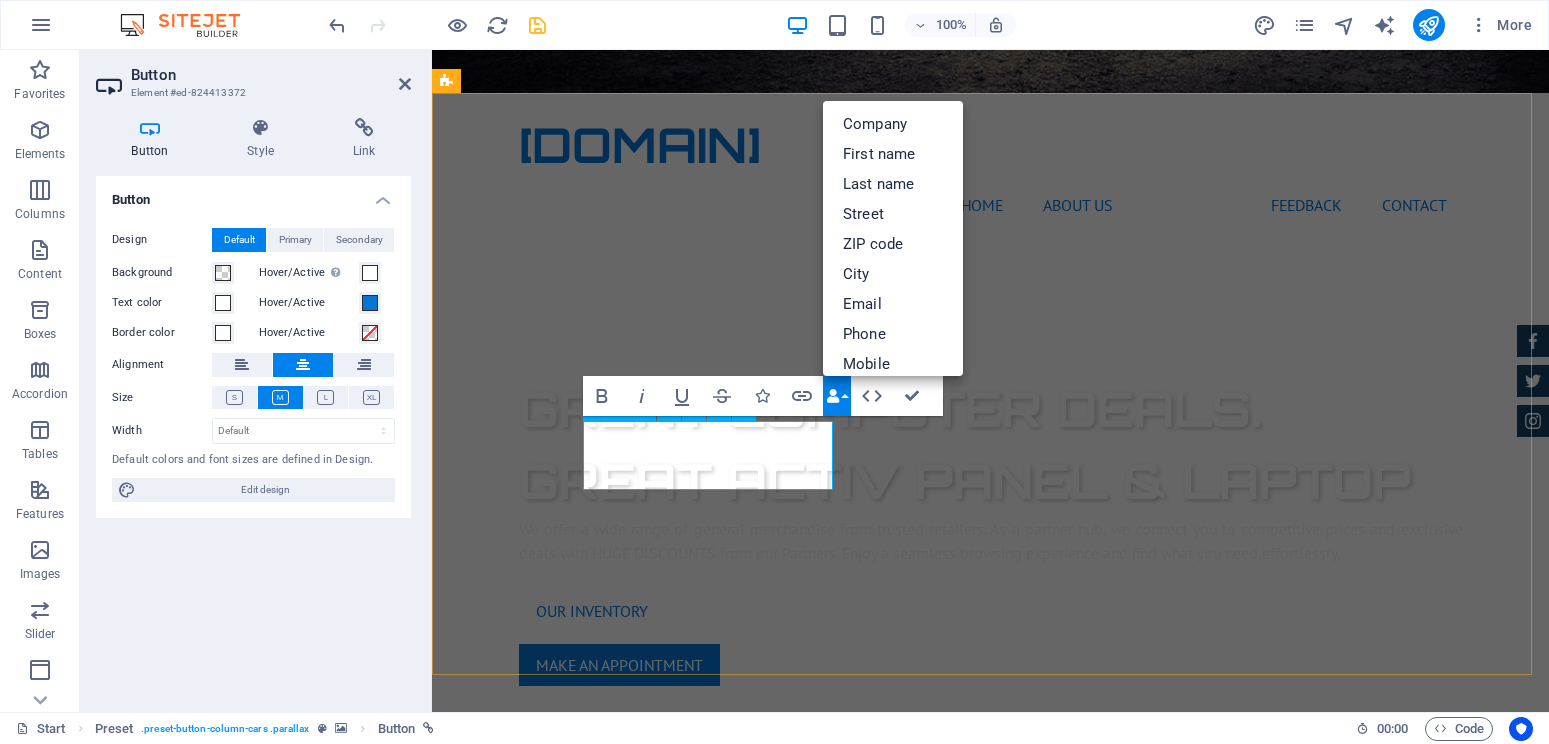 click on "2nd  Hand cars" at bounding box center [920, 1894] 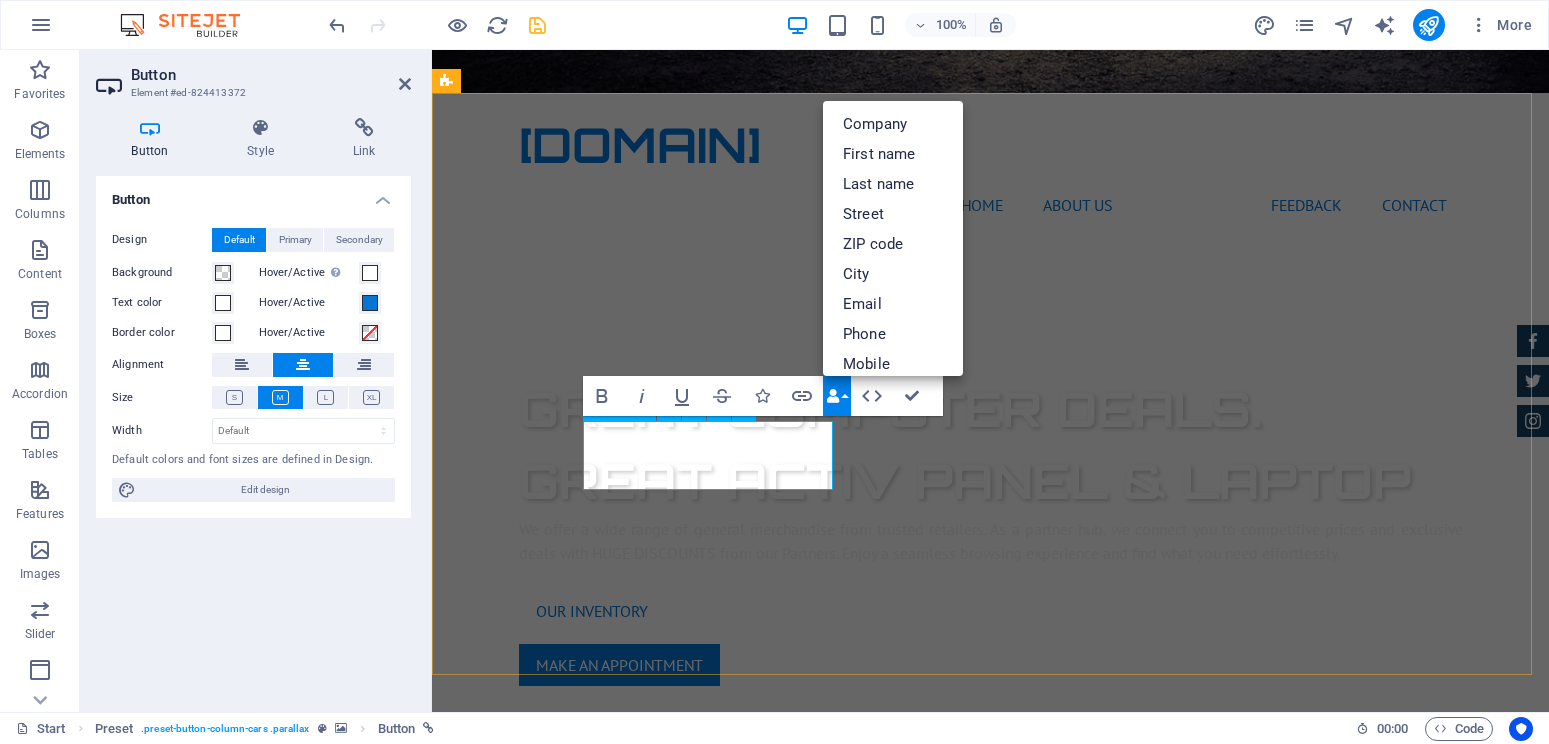 click on "2nd  Hnd cars" at bounding box center (920, 1894) 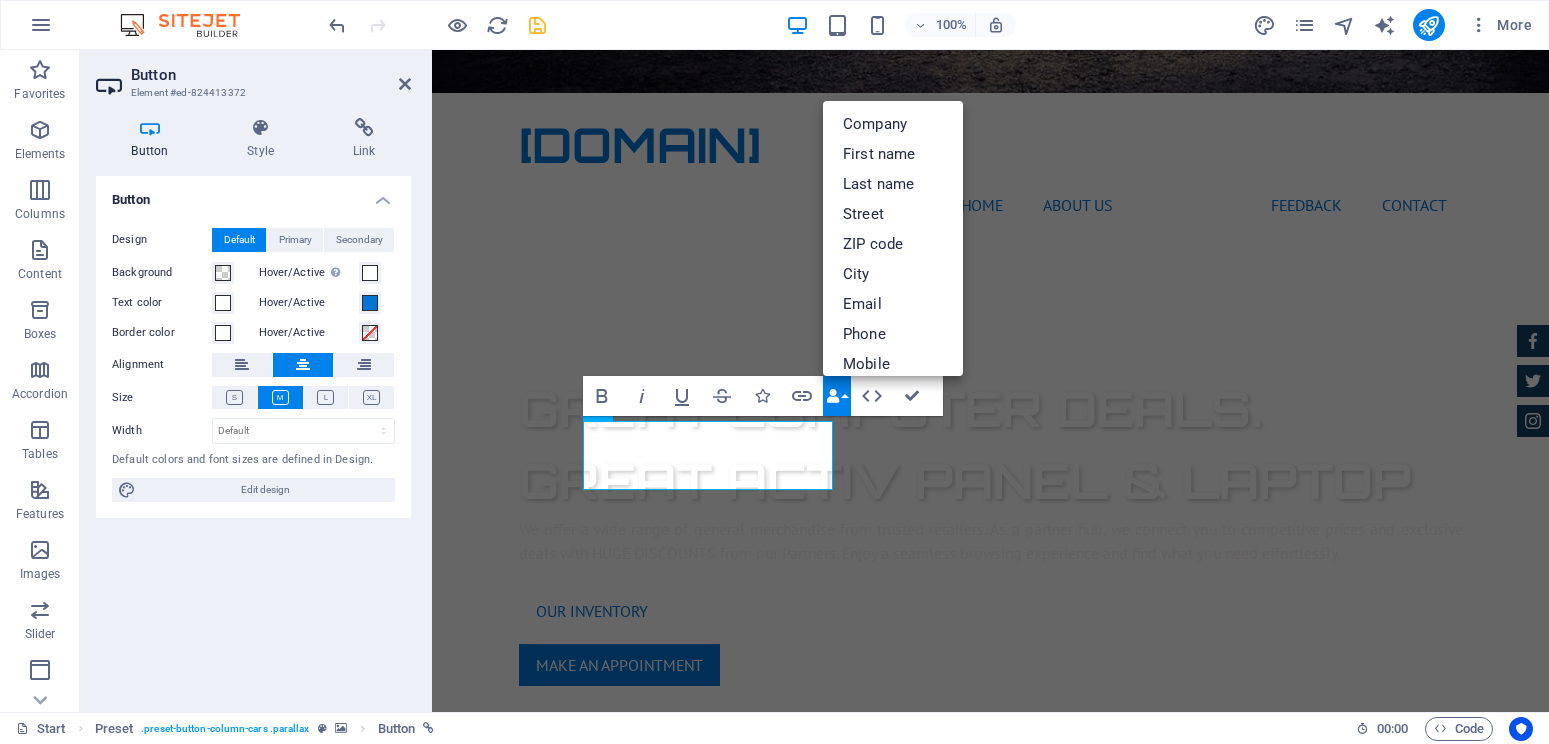 click at bounding box center [833, 396] 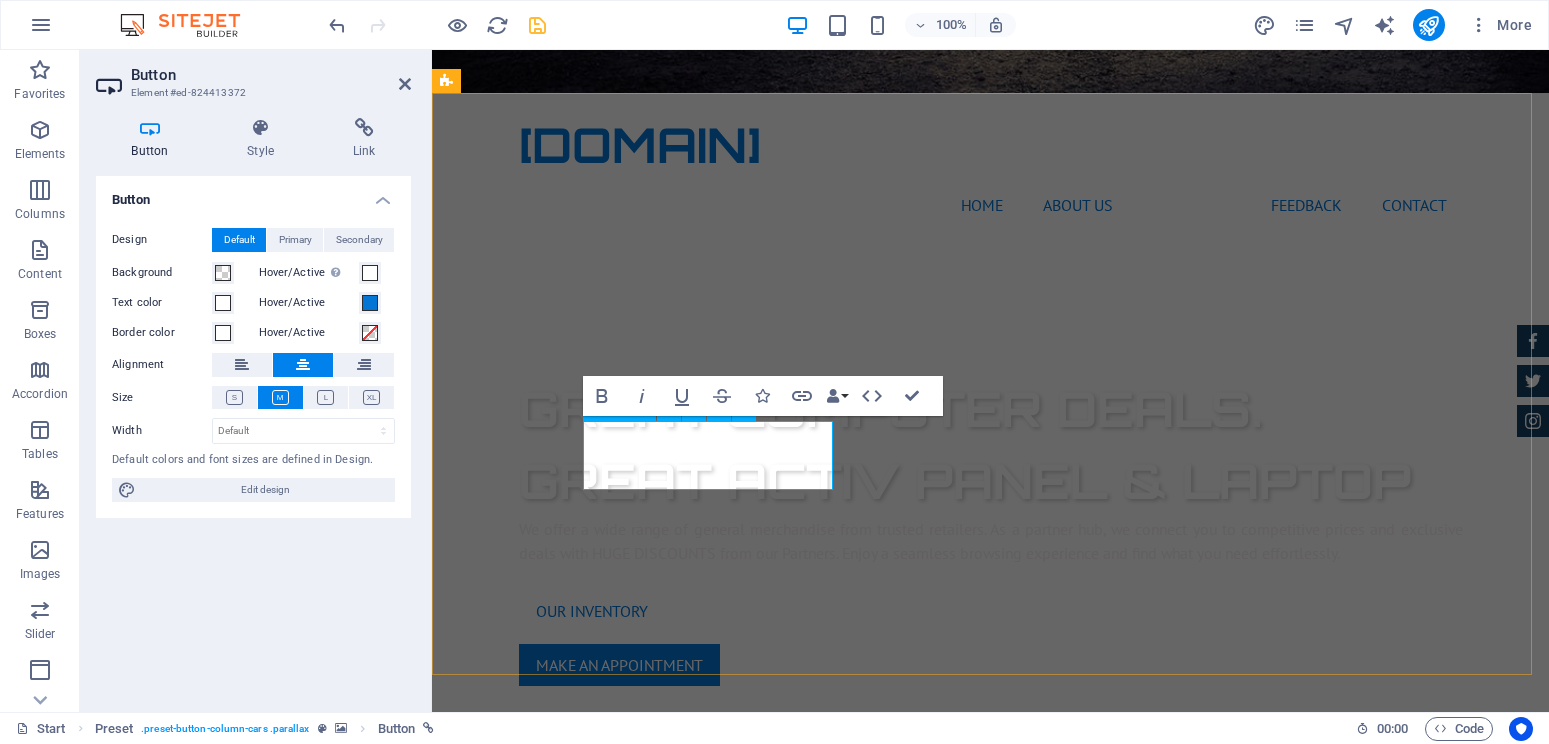 click at bounding box center (920, 1894) 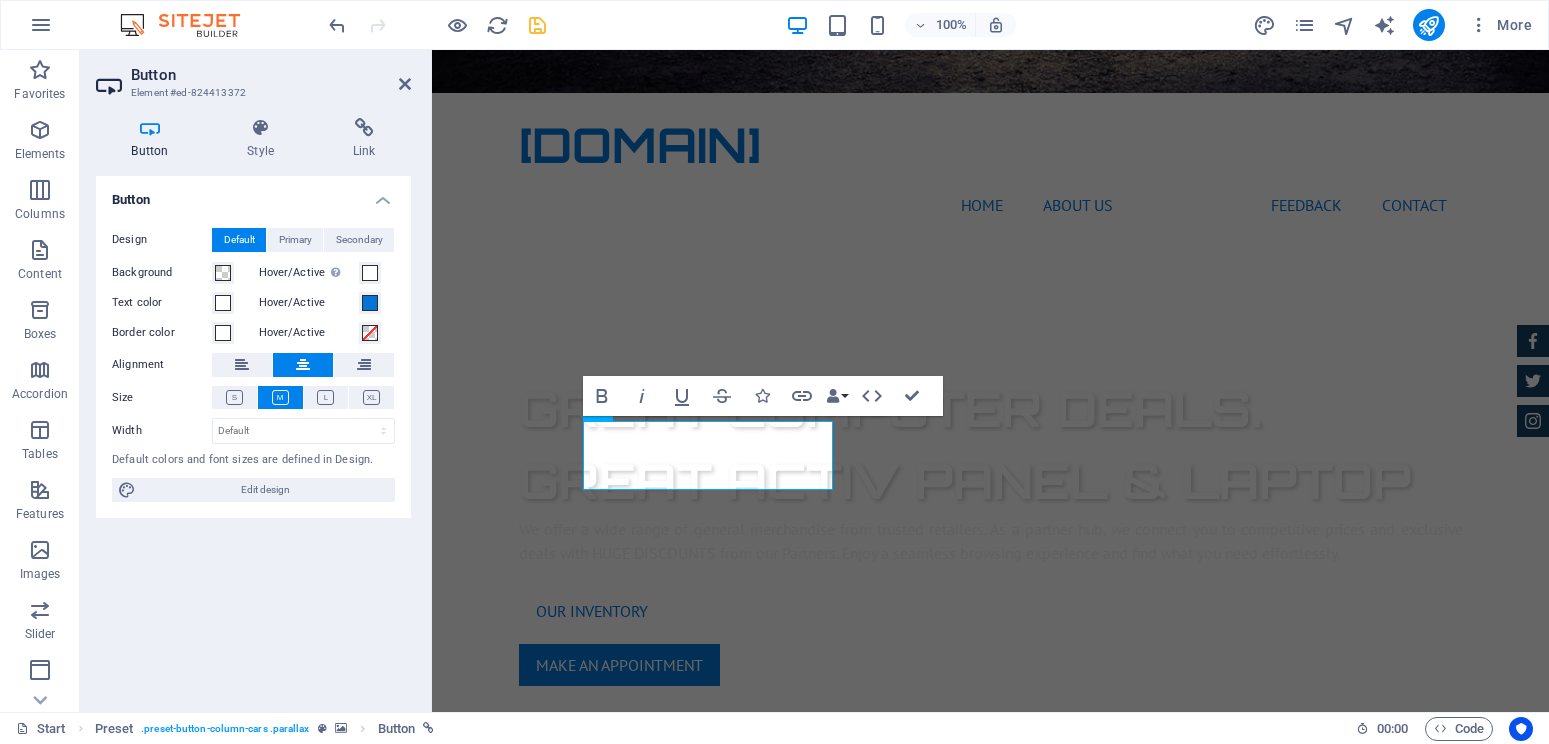 click at bounding box center (990, 1225) 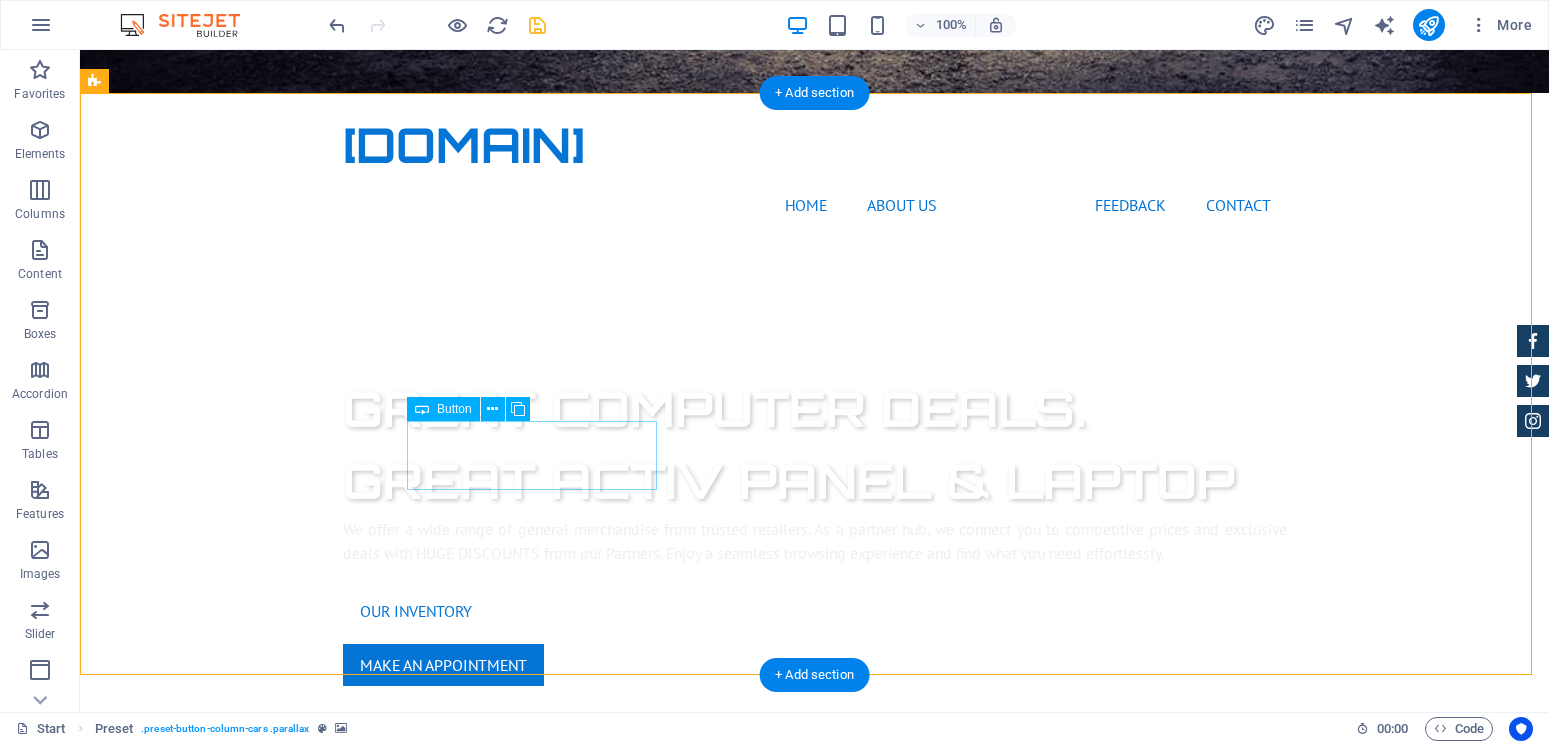 click at bounding box center (568, 1894) 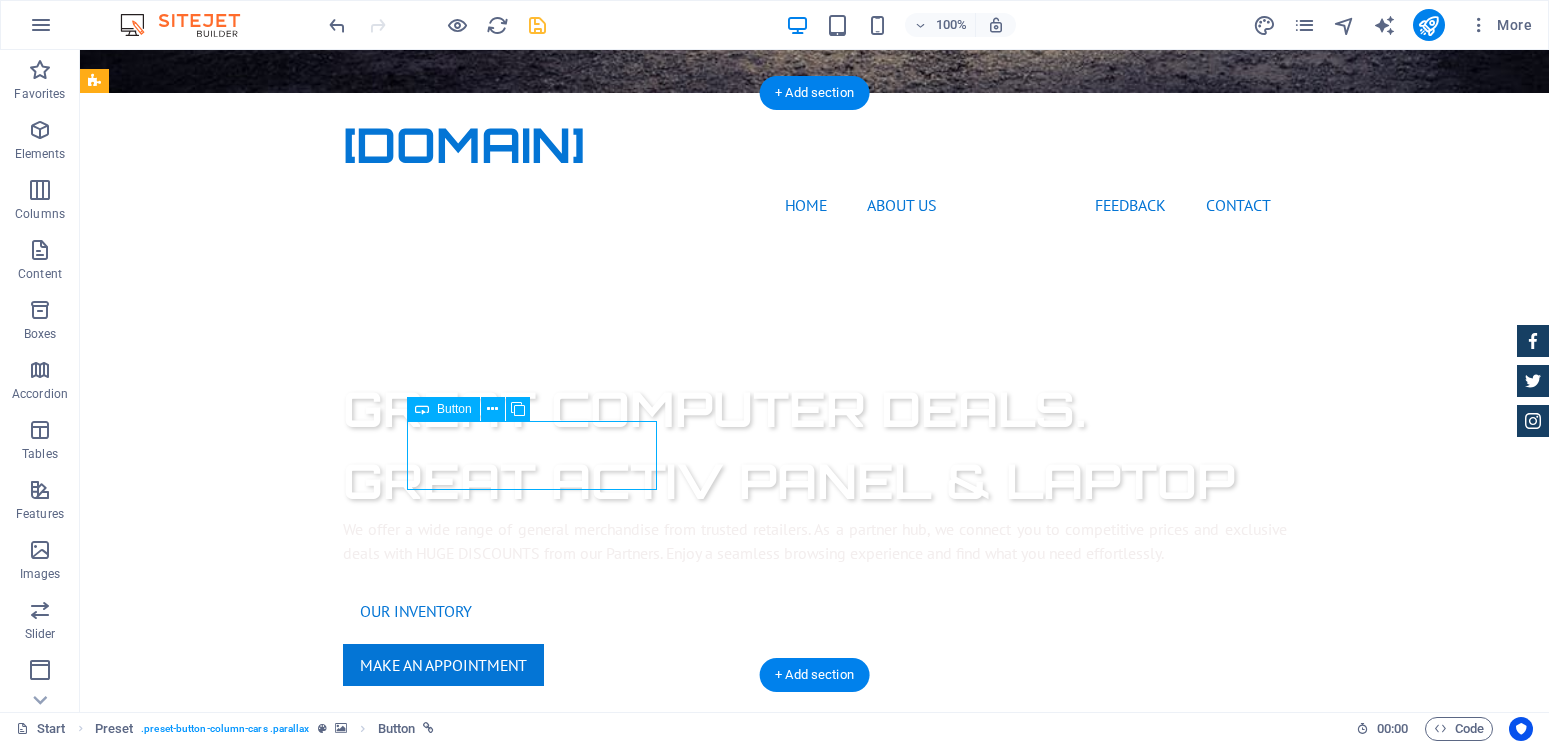 click at bounding box center [568, 1894] 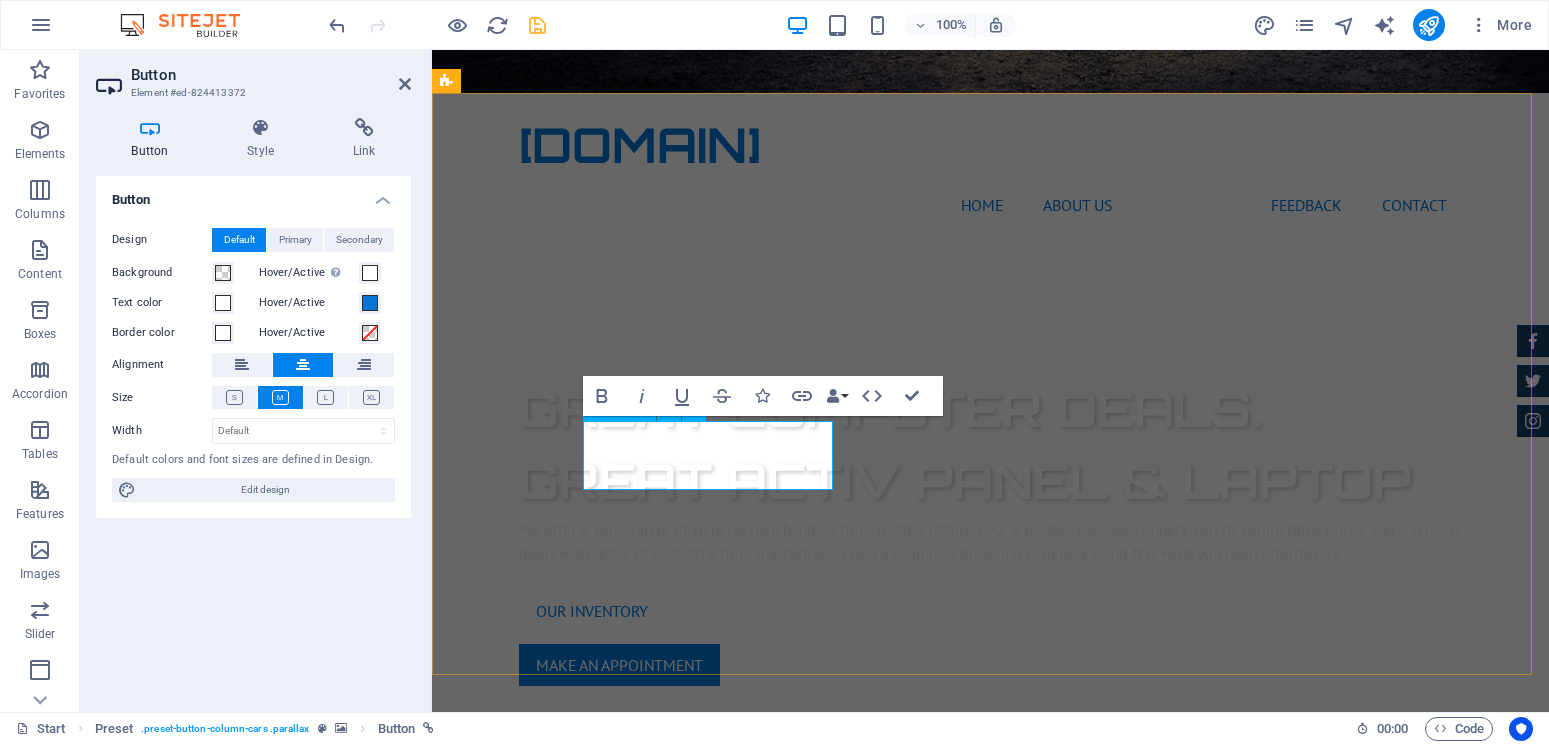 click at bounding box center [923, 1888] 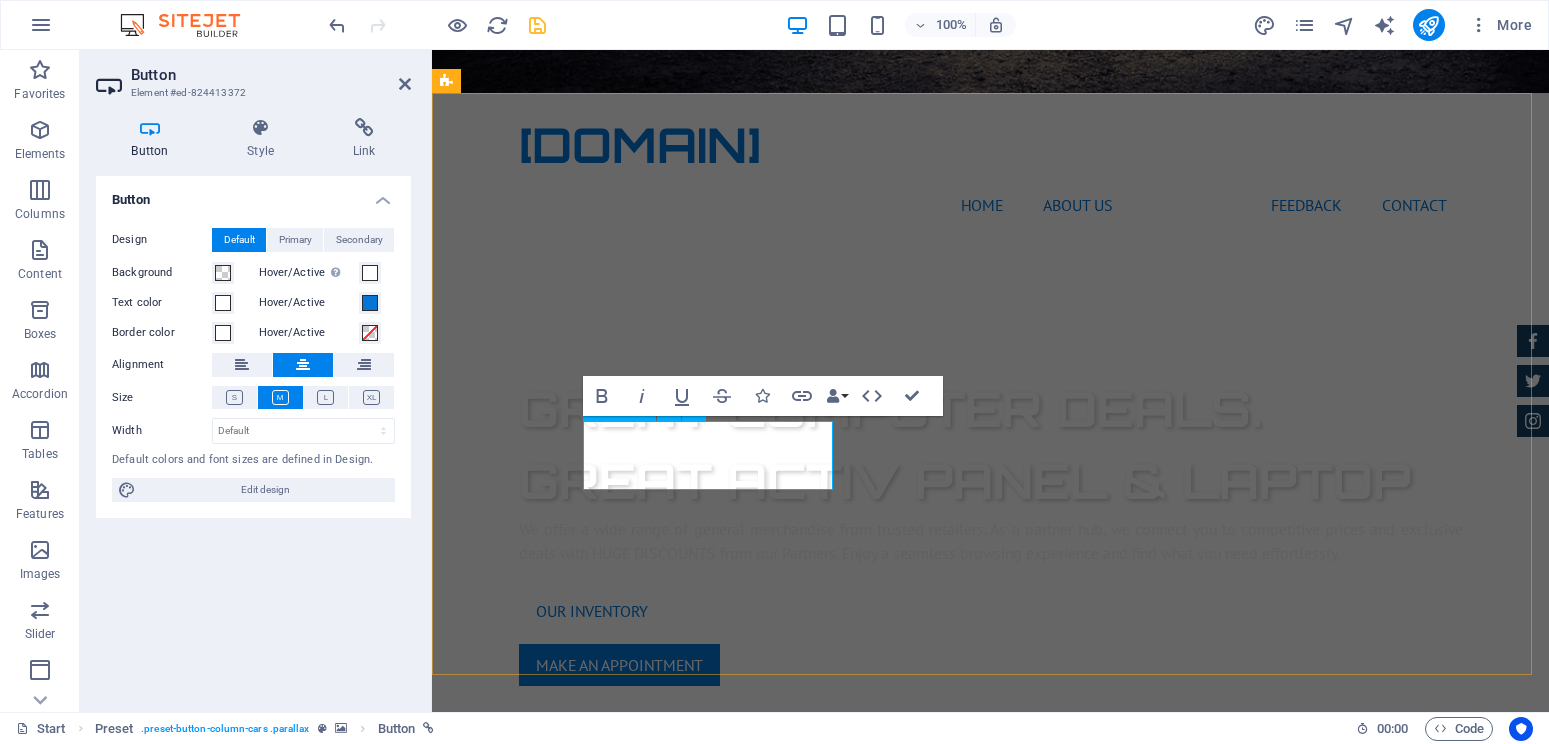 click at bounding box center (920, 1894) 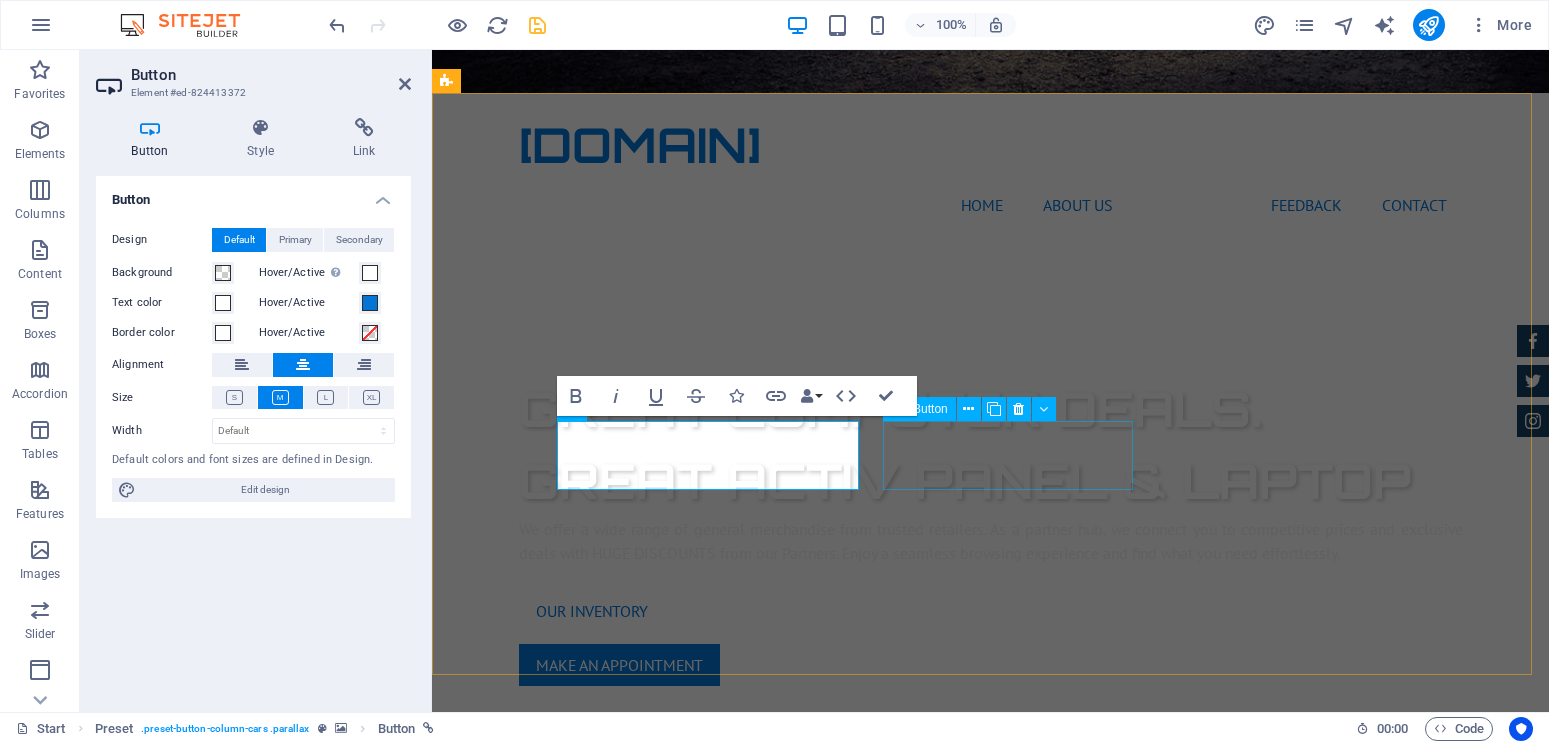 click on "2nd  Hand cars" at bounding box center (920, 1975) 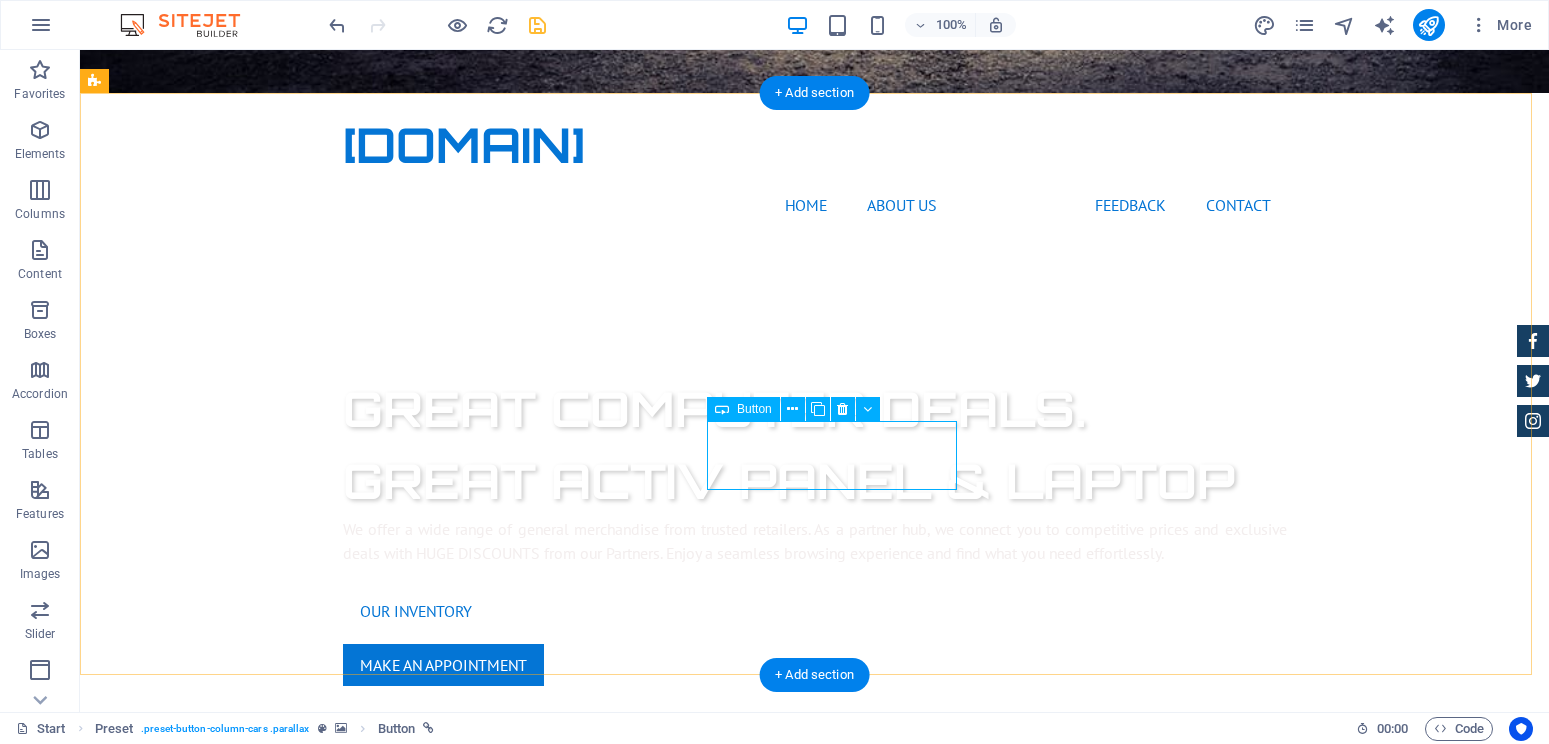 click on "2nd  Hand cars" at bounding box center [568, 1975] 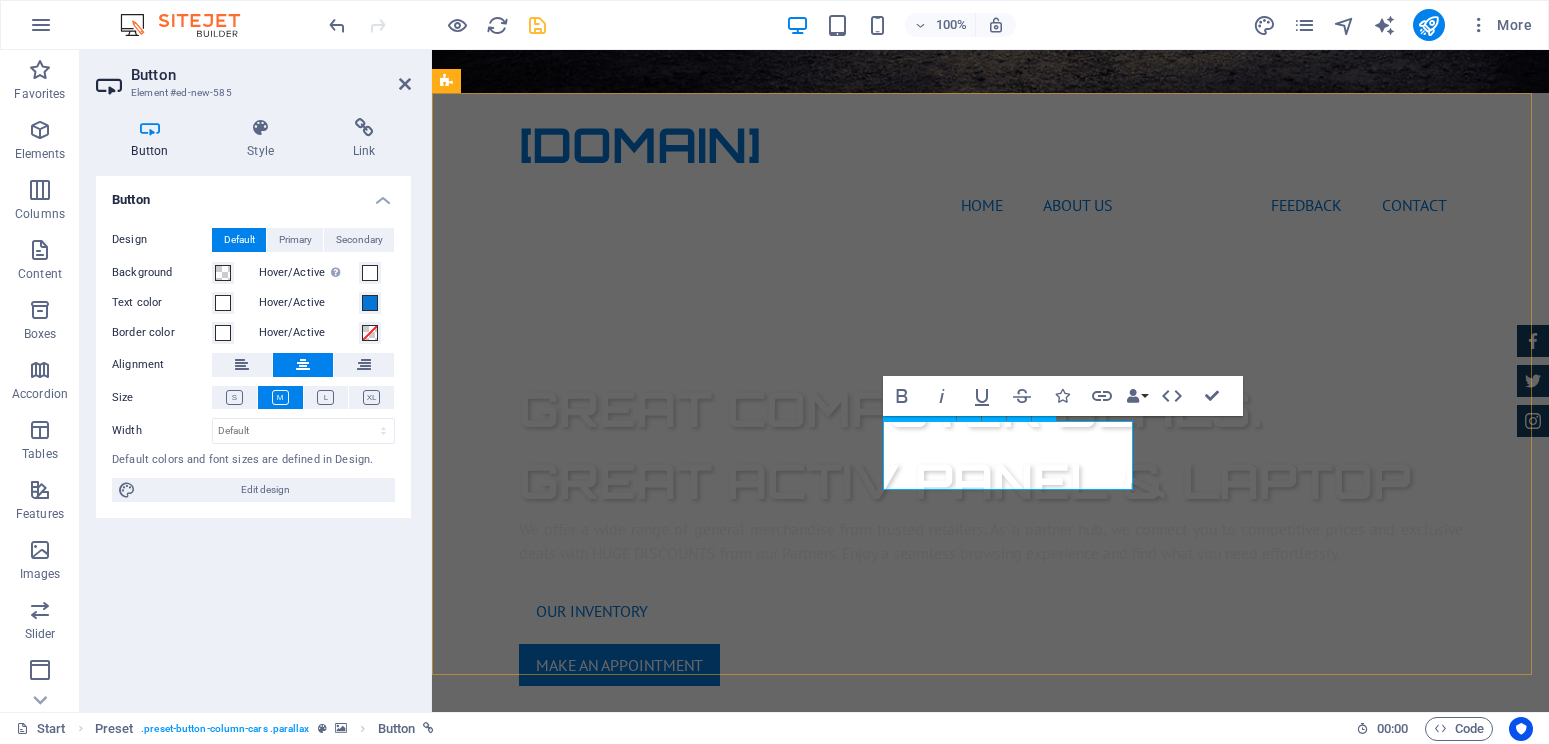 click on "2nd  Hand cars" at bounding box center [920, 1975] 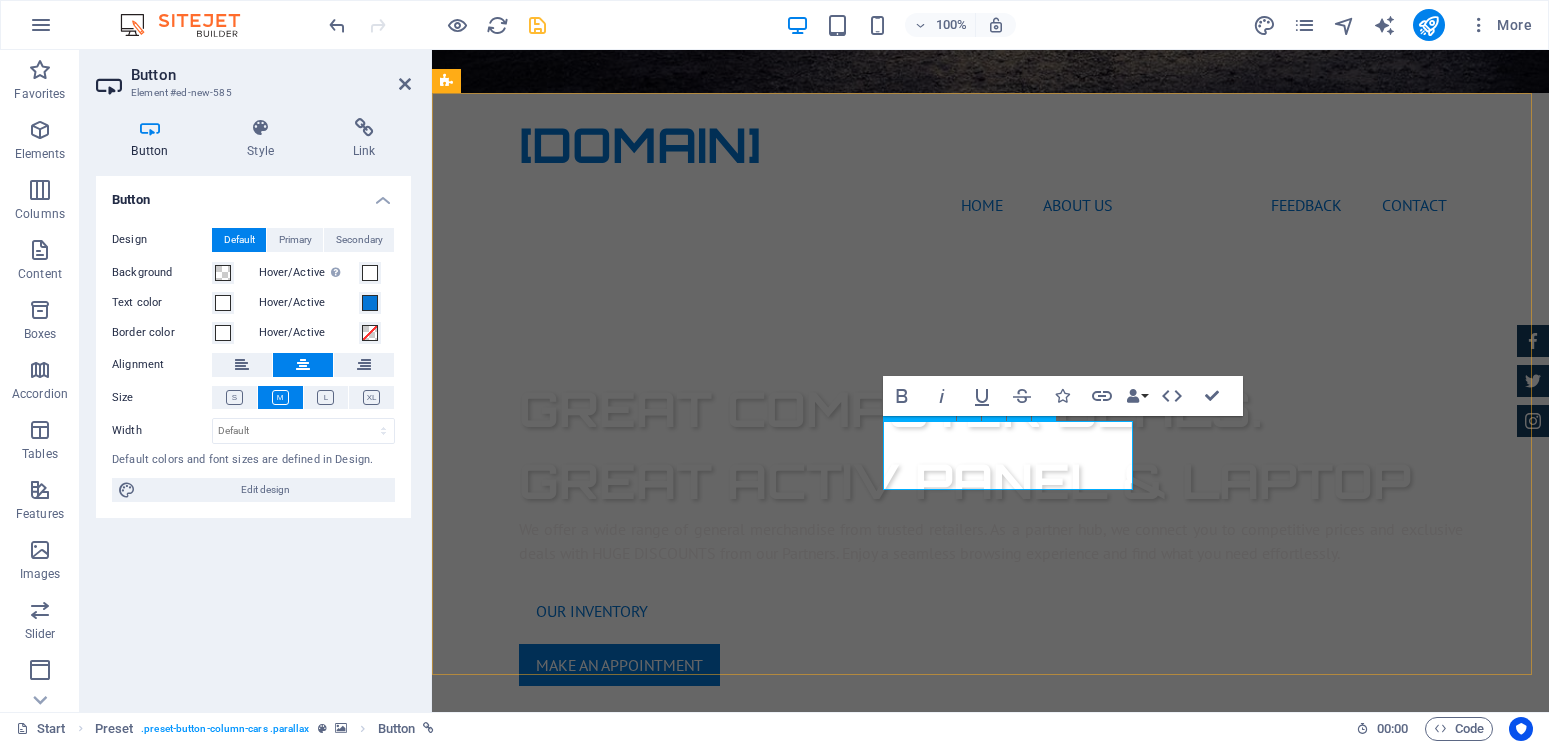 click on "2nd  Hand cars" at bounding box center [920, 1975] 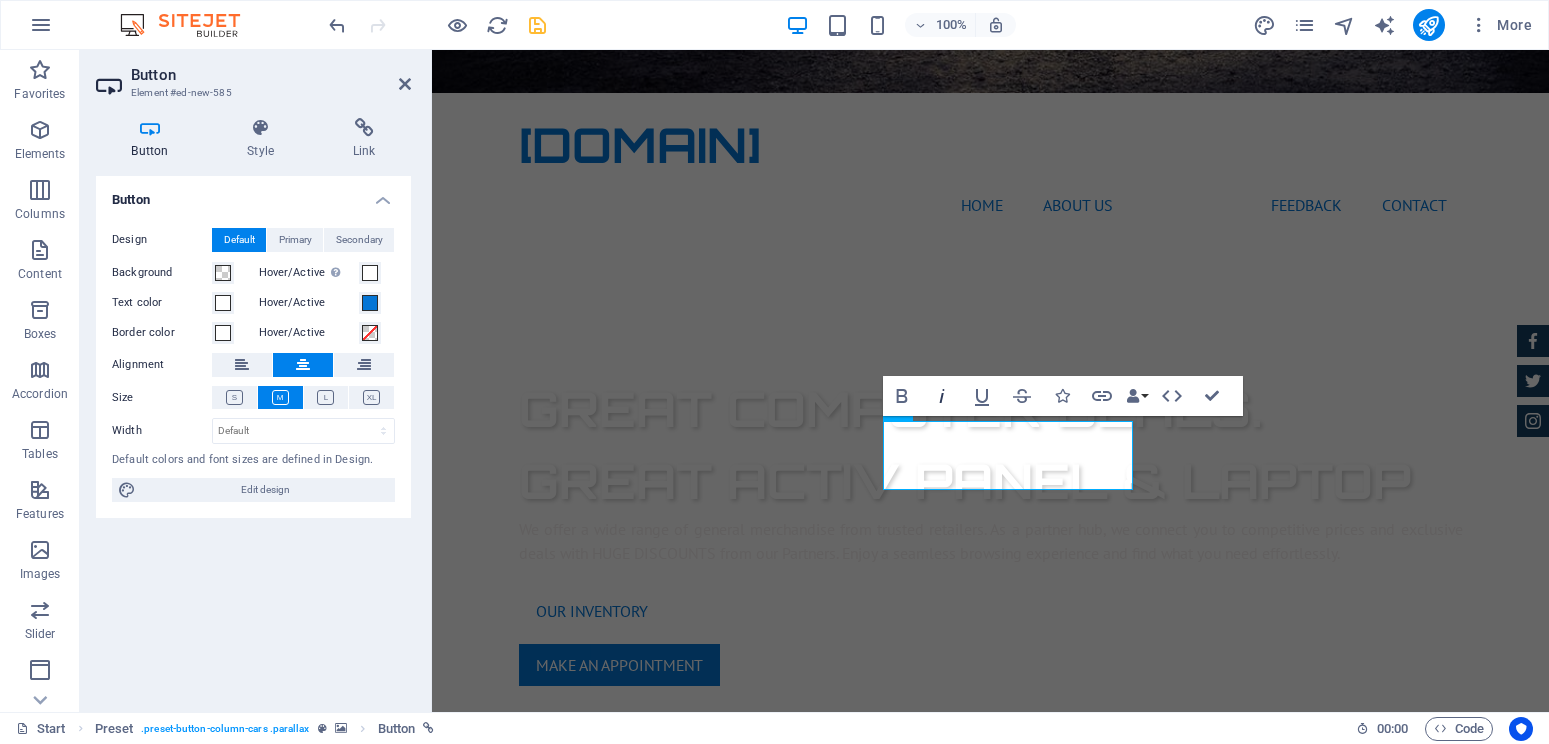 click 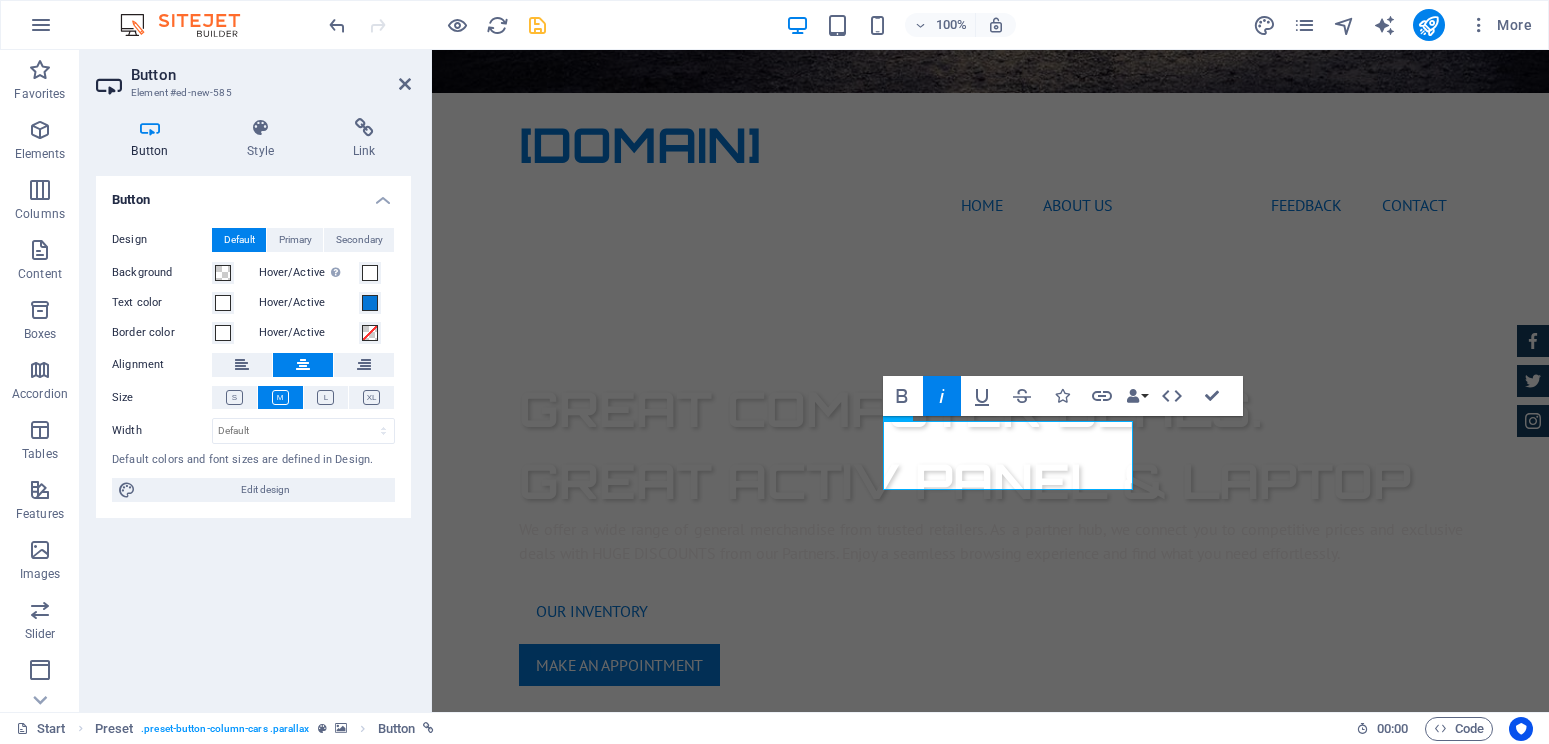 click 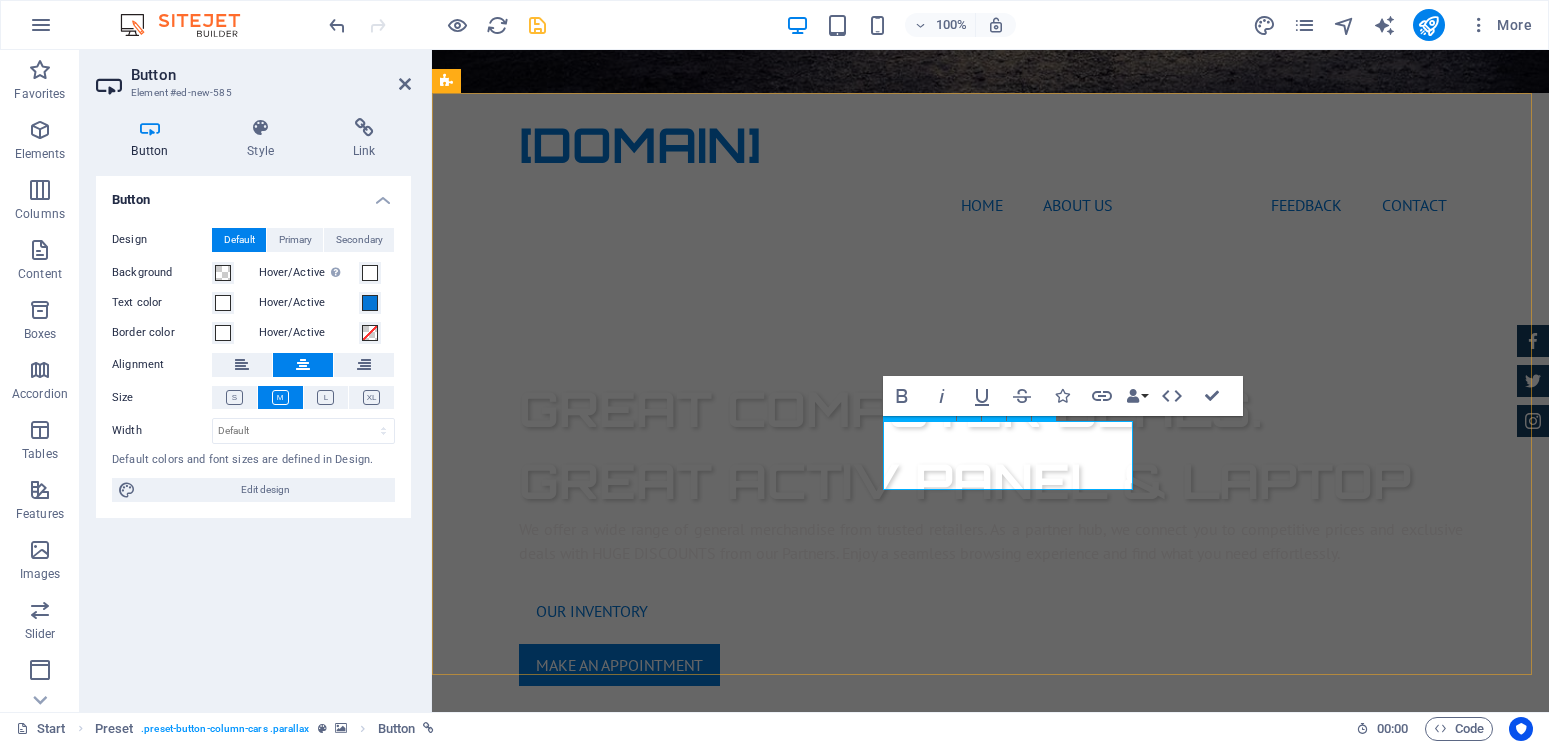 click on "2nd​​​​​  Hand cars" at bounding box center [920, 1975] 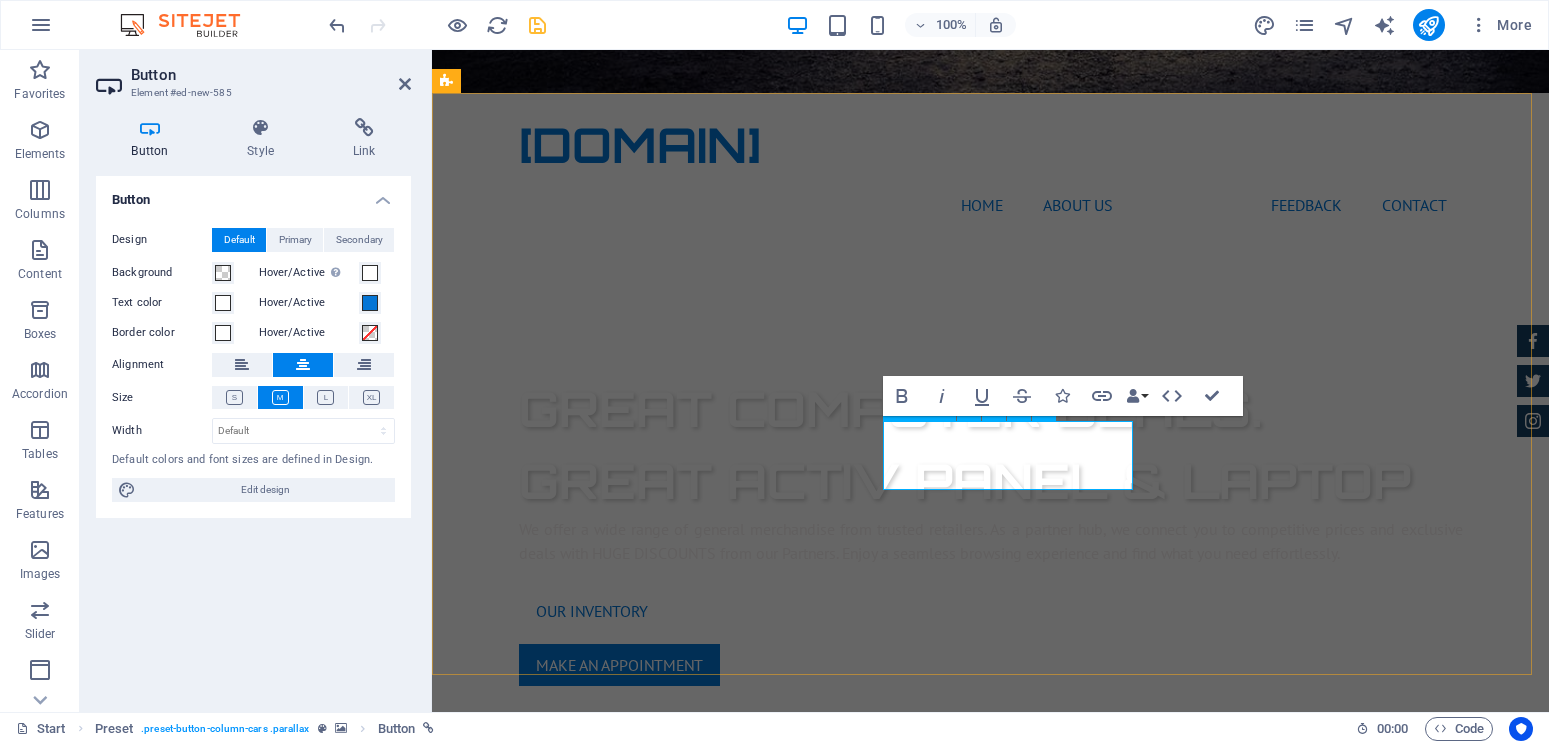 click on "Hand cars" at bounding box center [920, 1975] 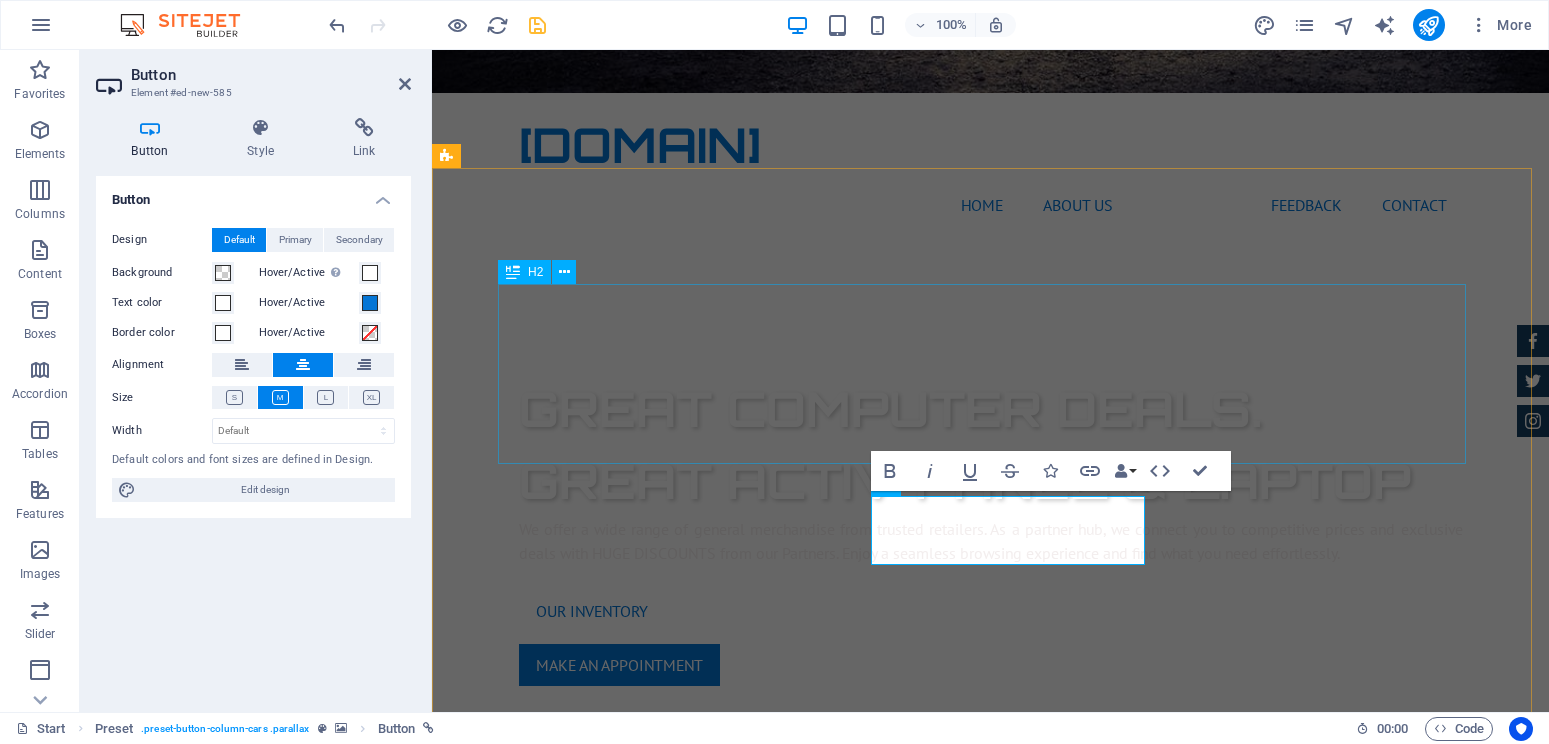 scroll, scrollTop: 650, scrollLeft: 0, axis: vertical 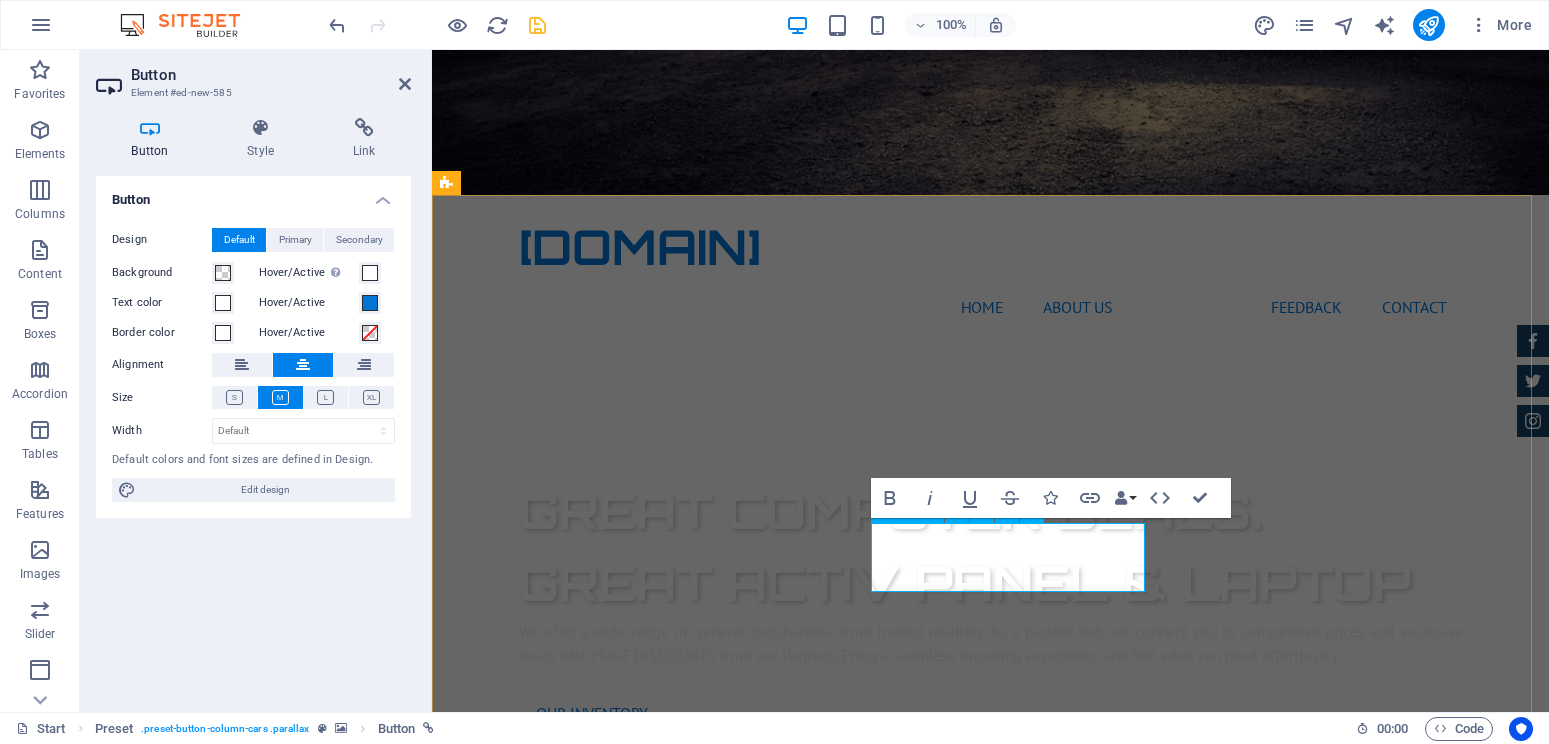 click on "Hand carsLAPTOPS" at bounding box center [920, 2077] 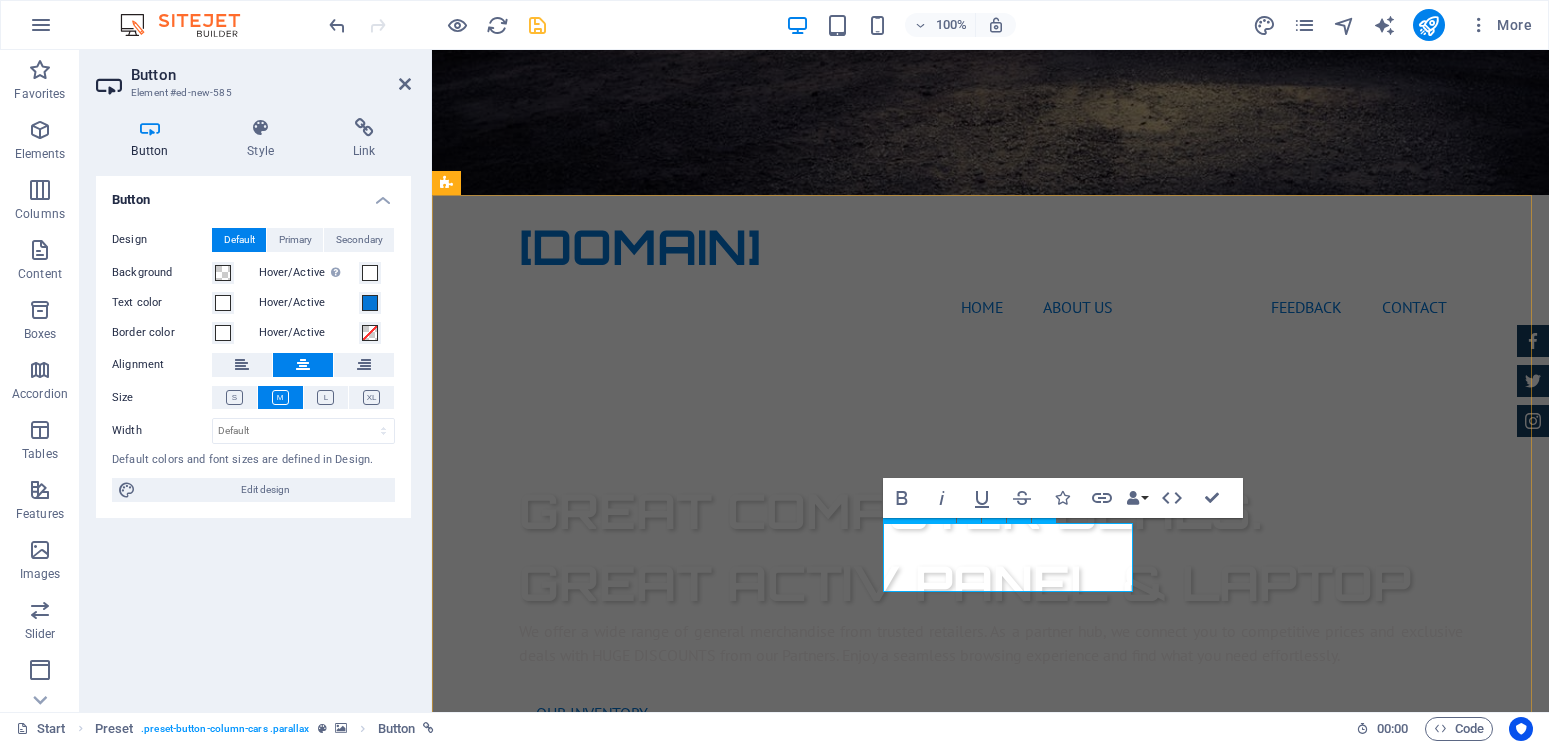 click on "LAPTOPS" at bounding box center [920, 2077] 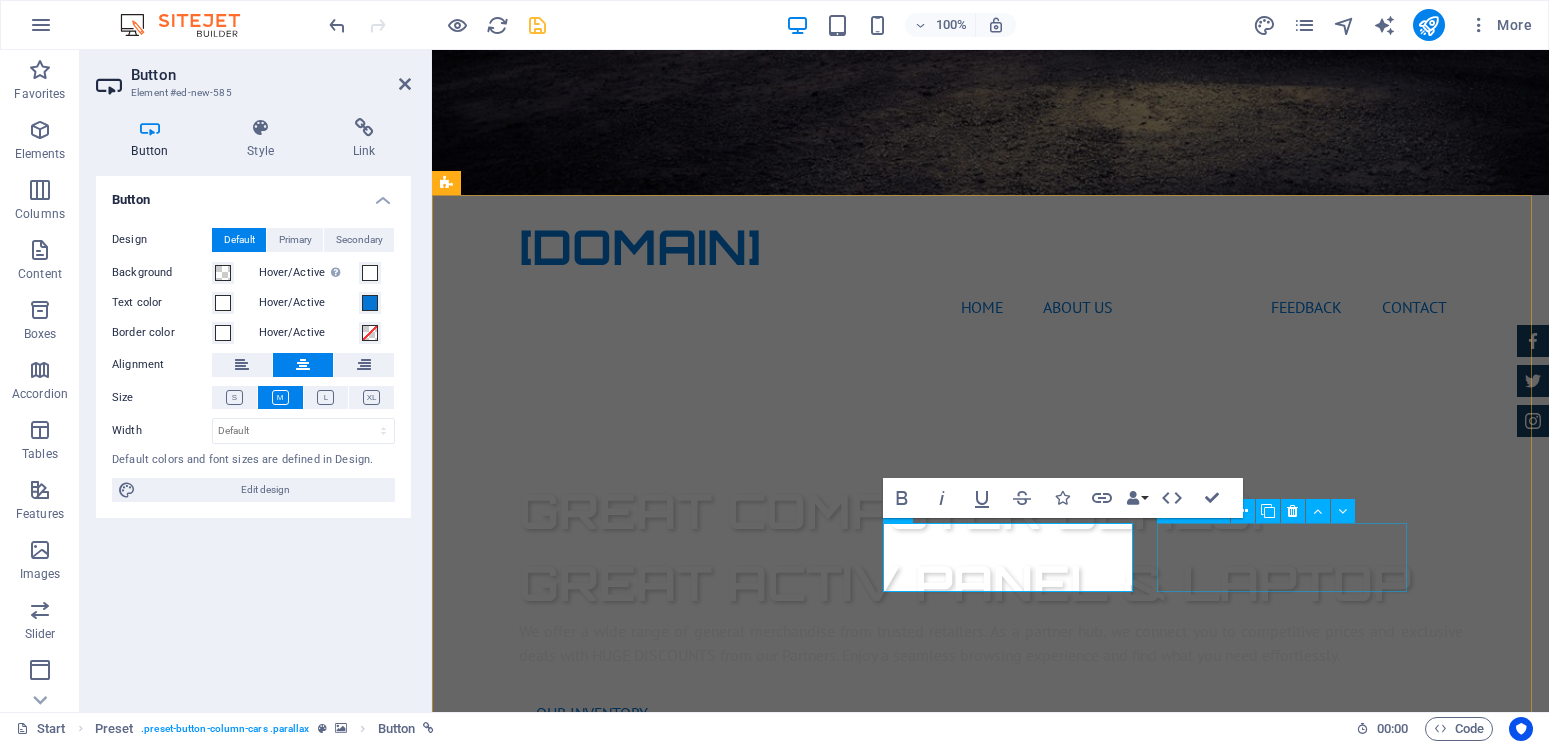 click on "2nd  Hand cars" at bounding box center (920, 2158) 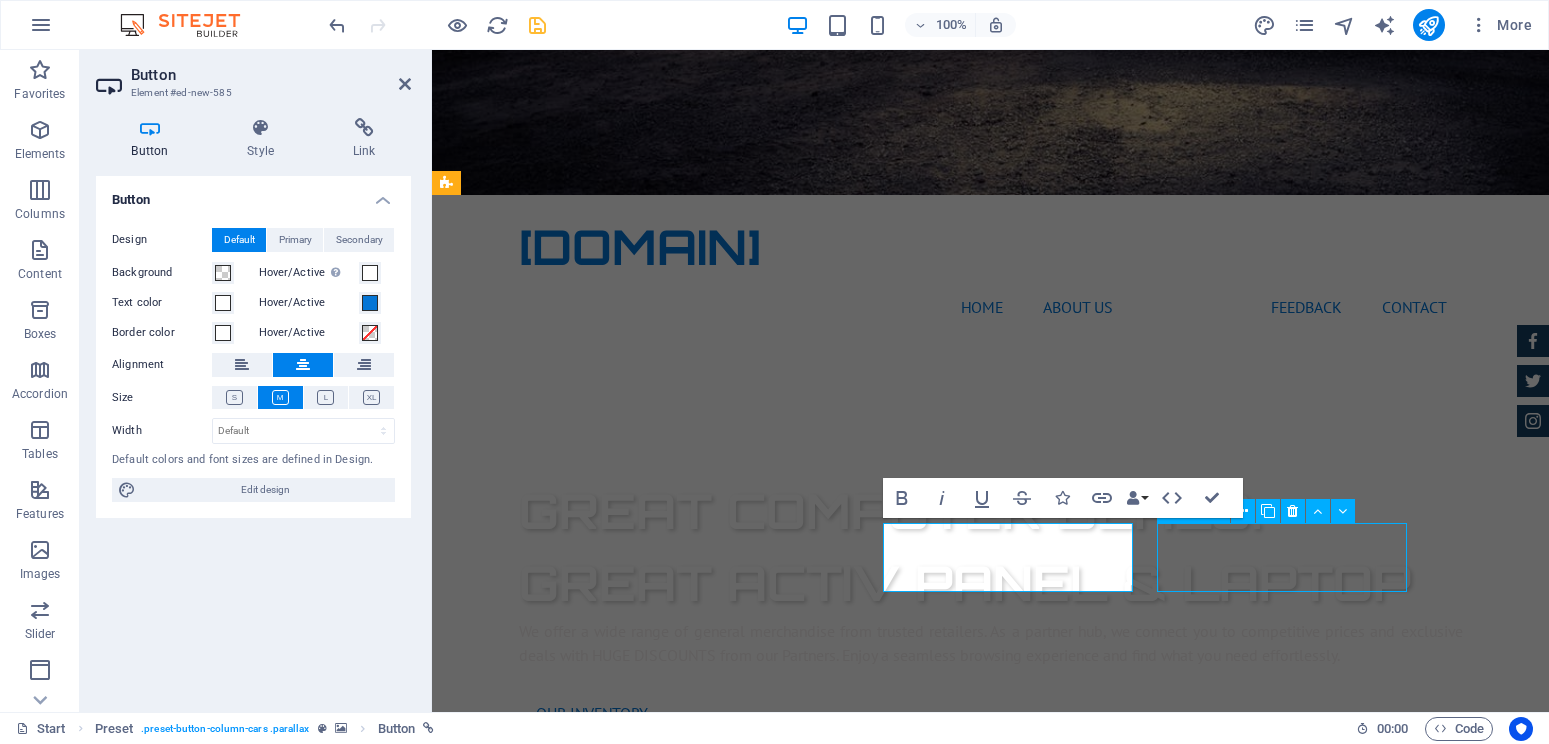 click on "2nd  Hand cars" at bounding box center (920, 2158) 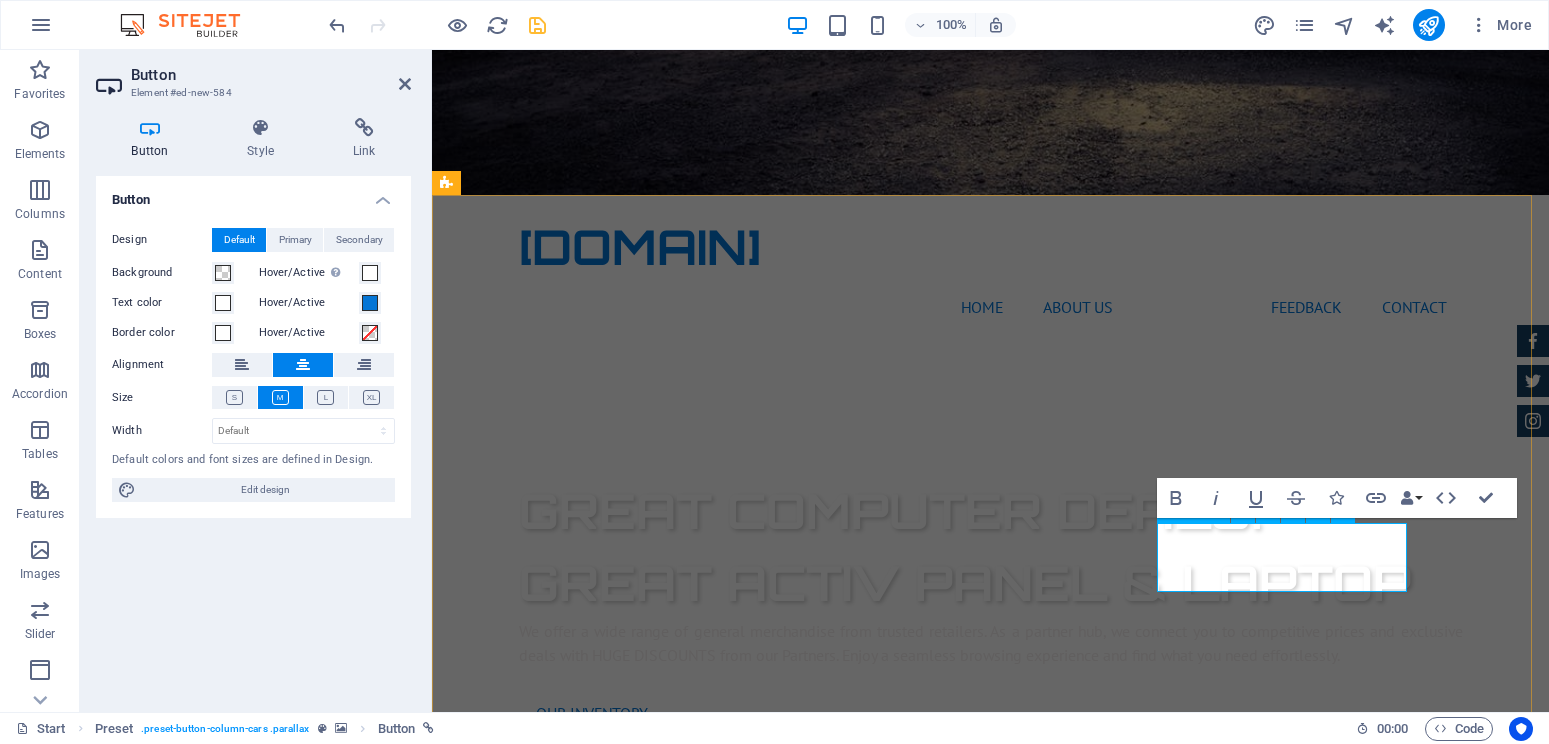 click on "2nd  Hand cars" at bounding box center [920, 2158] 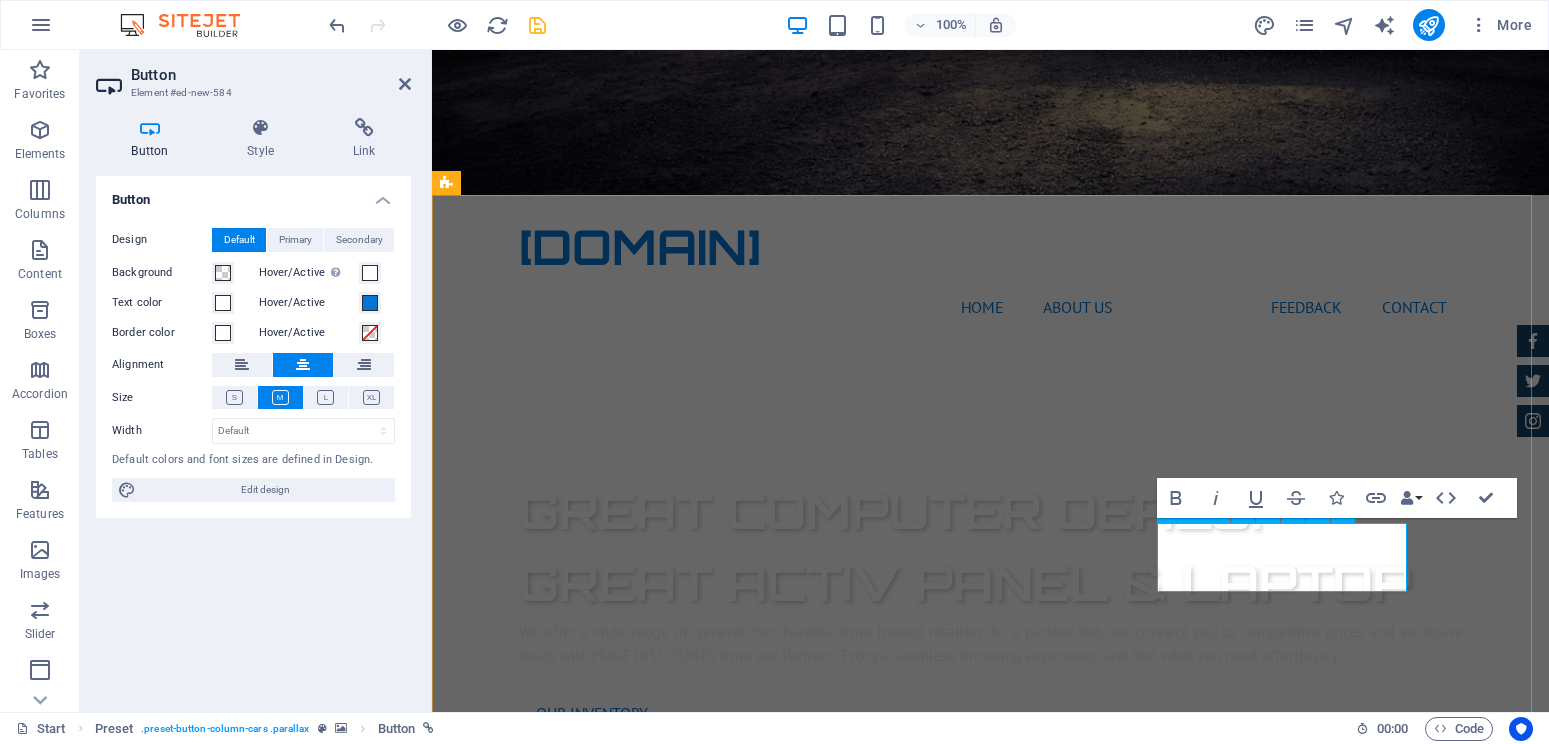 click on "2nd  Hand cars" at bounding box center [920, 2158] 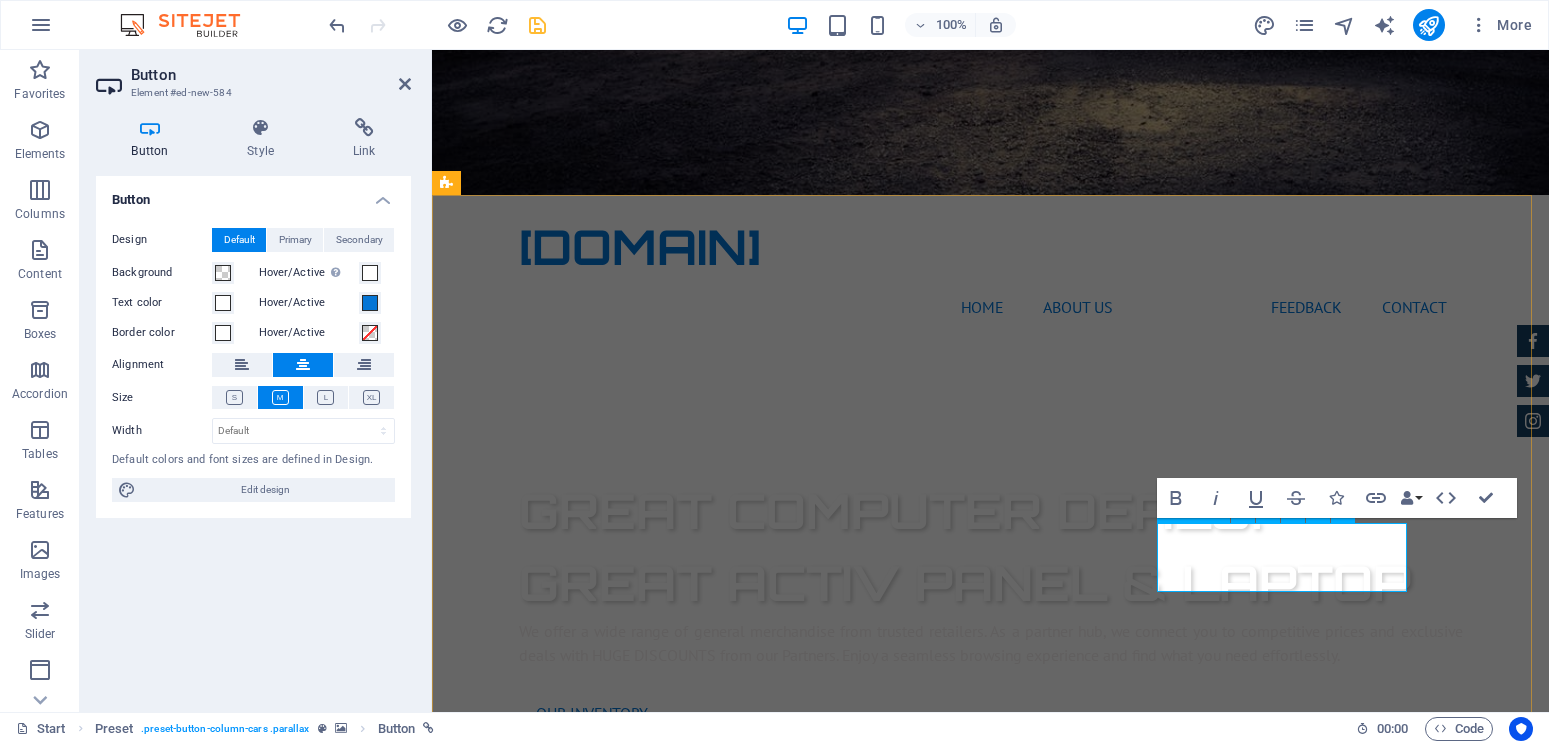 click on "2nd  Hand cars" at bounding box center (920, 2158) 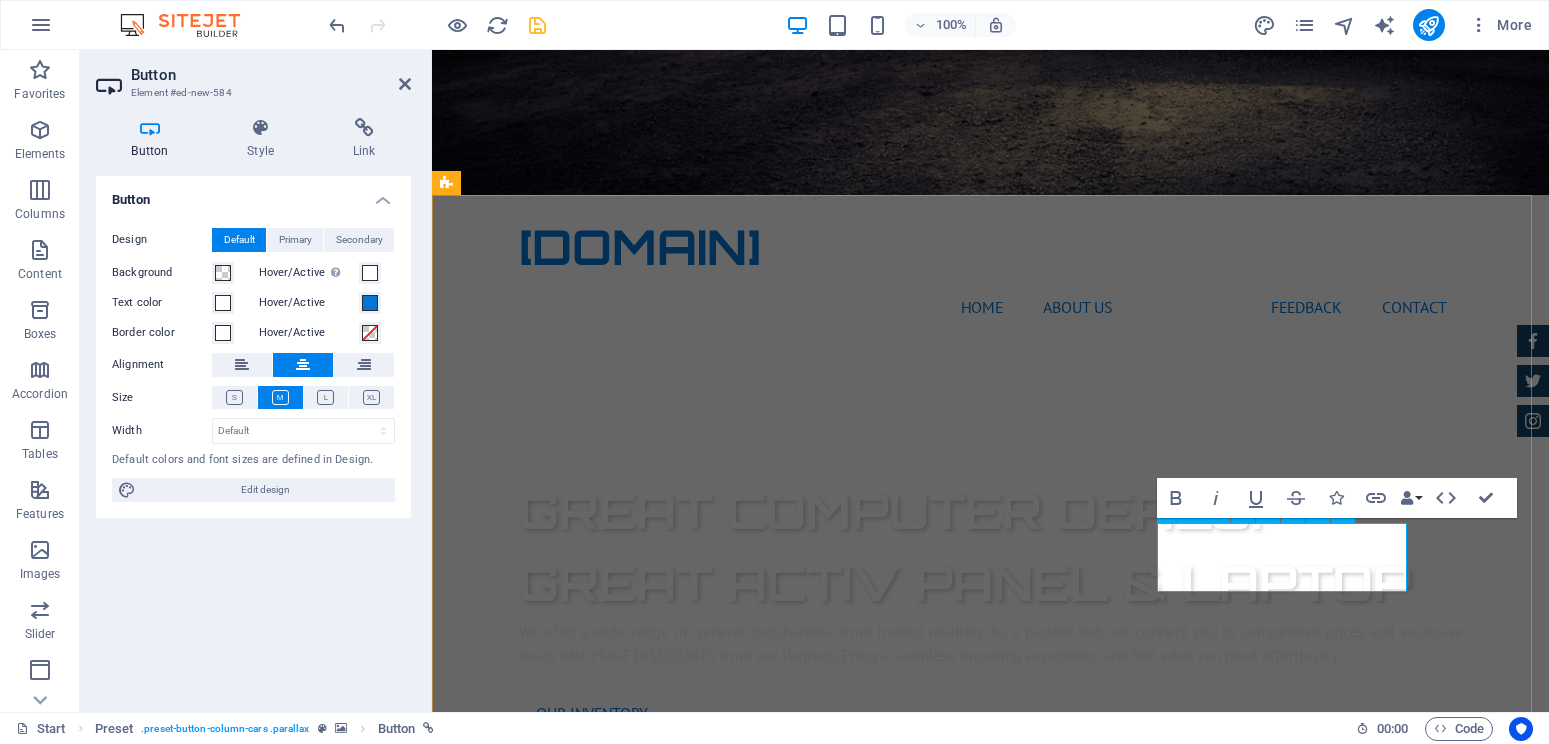 click on "2nd  Hand cars" at bounding box center (920, 2158) 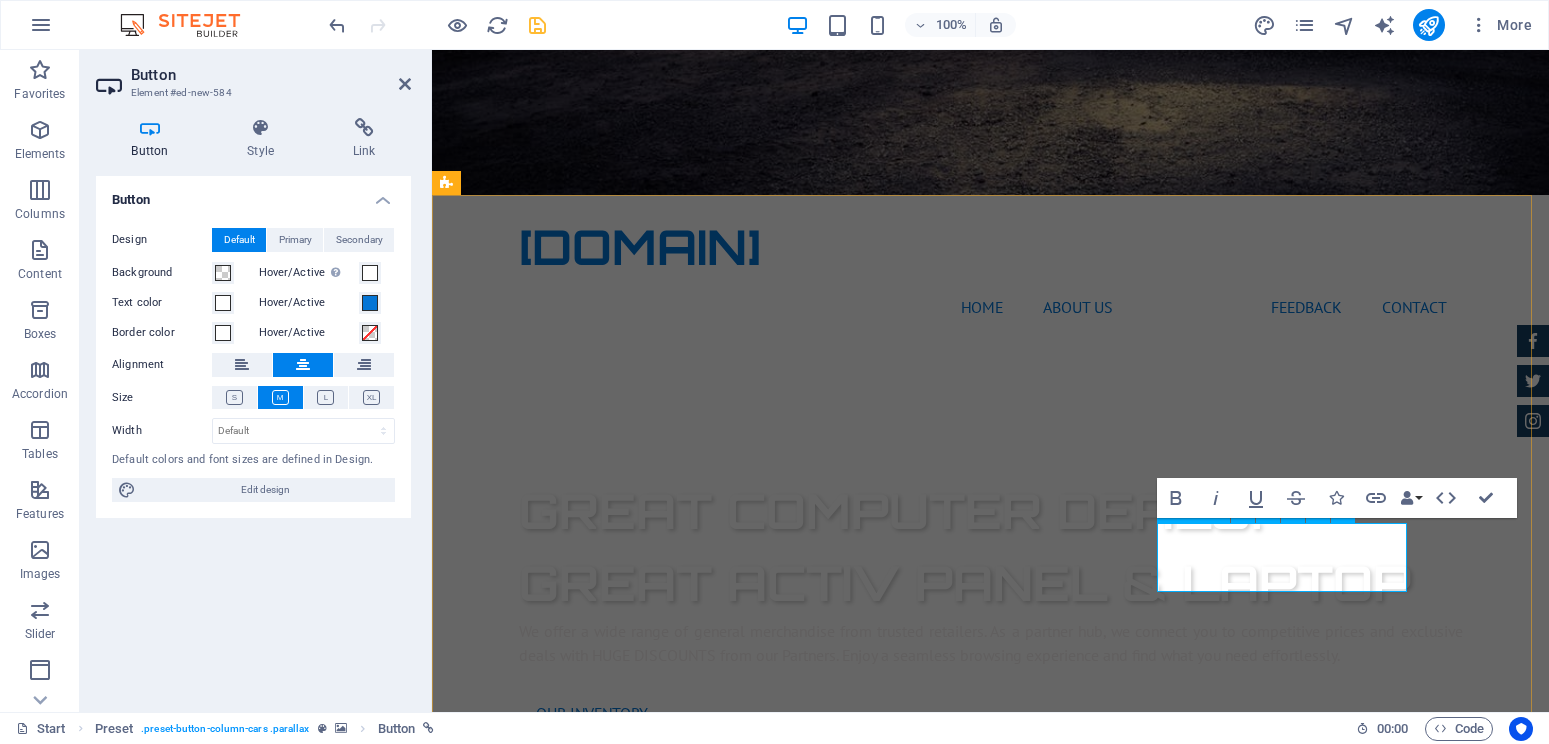click on "2nd  Hand cars" at bounding box center [920, 2158] 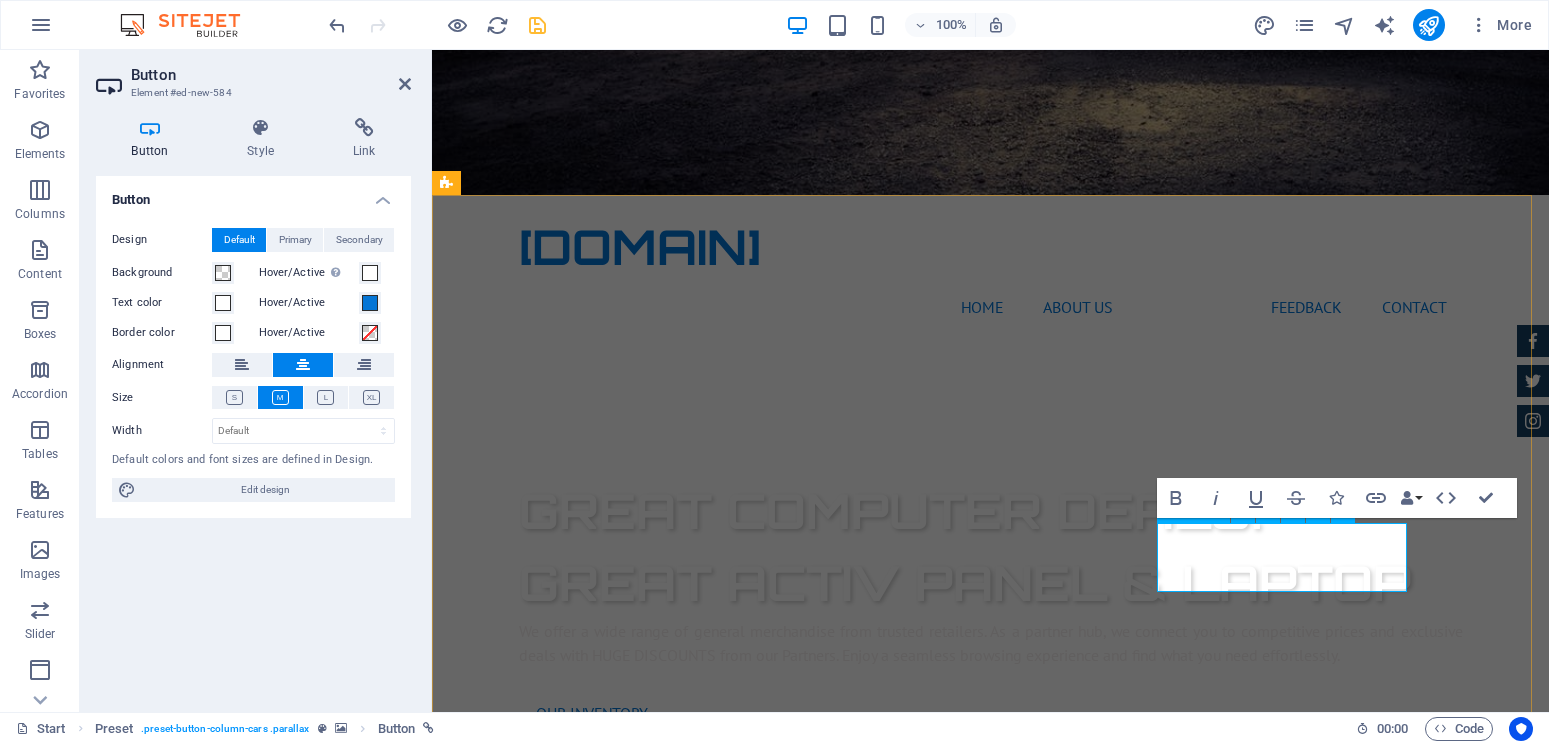 click on "2nd  Hand cars" at bounding box center (920, 2158) 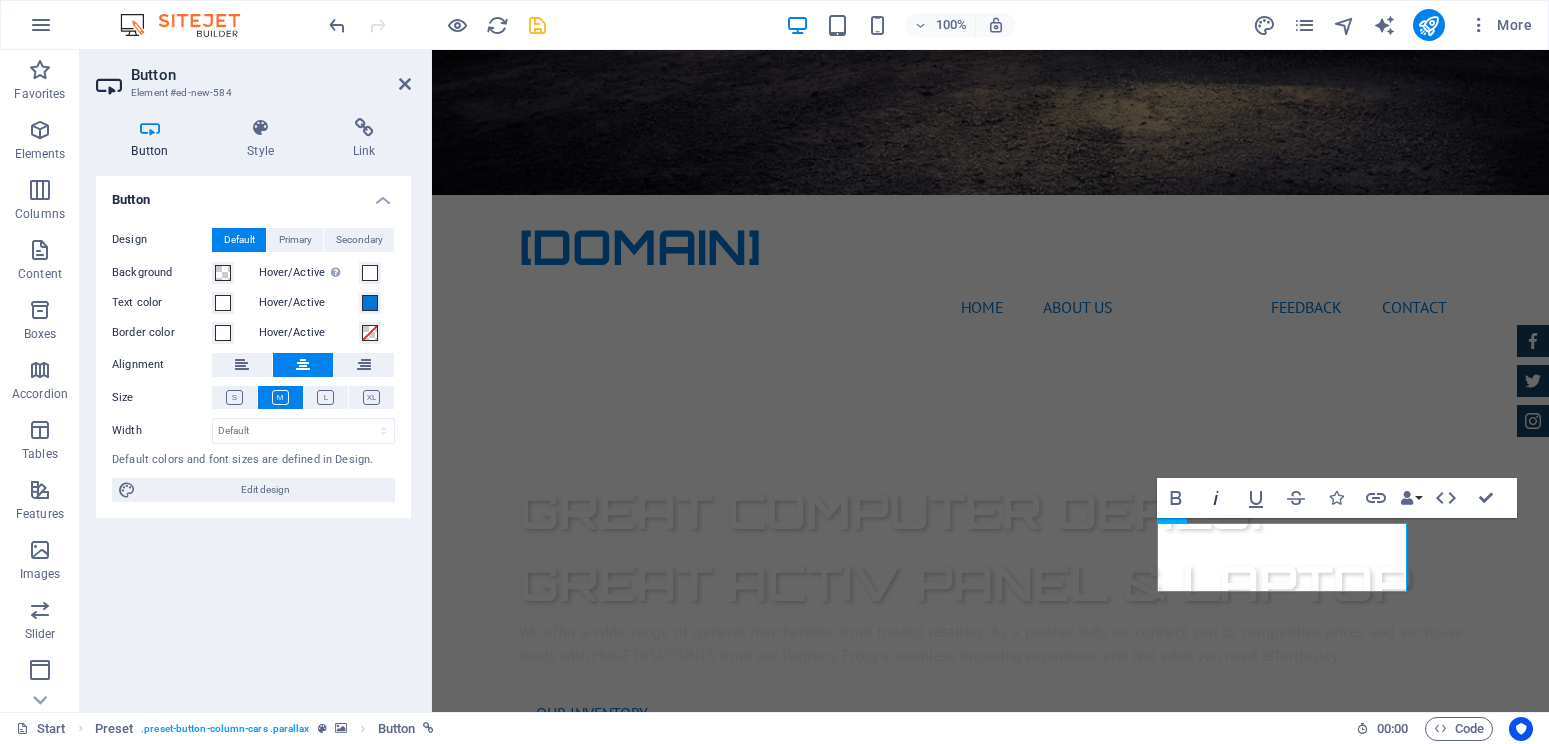 click 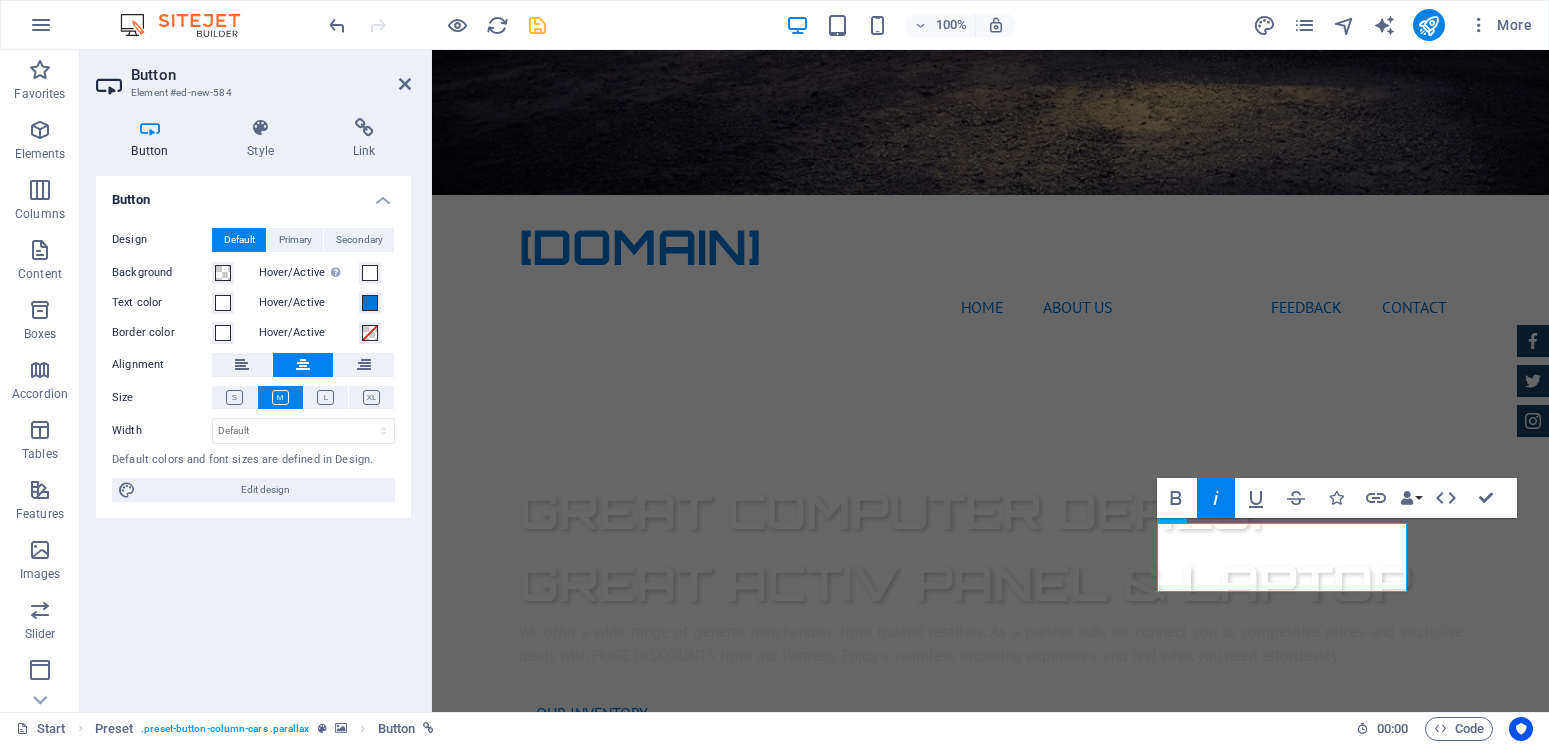 click 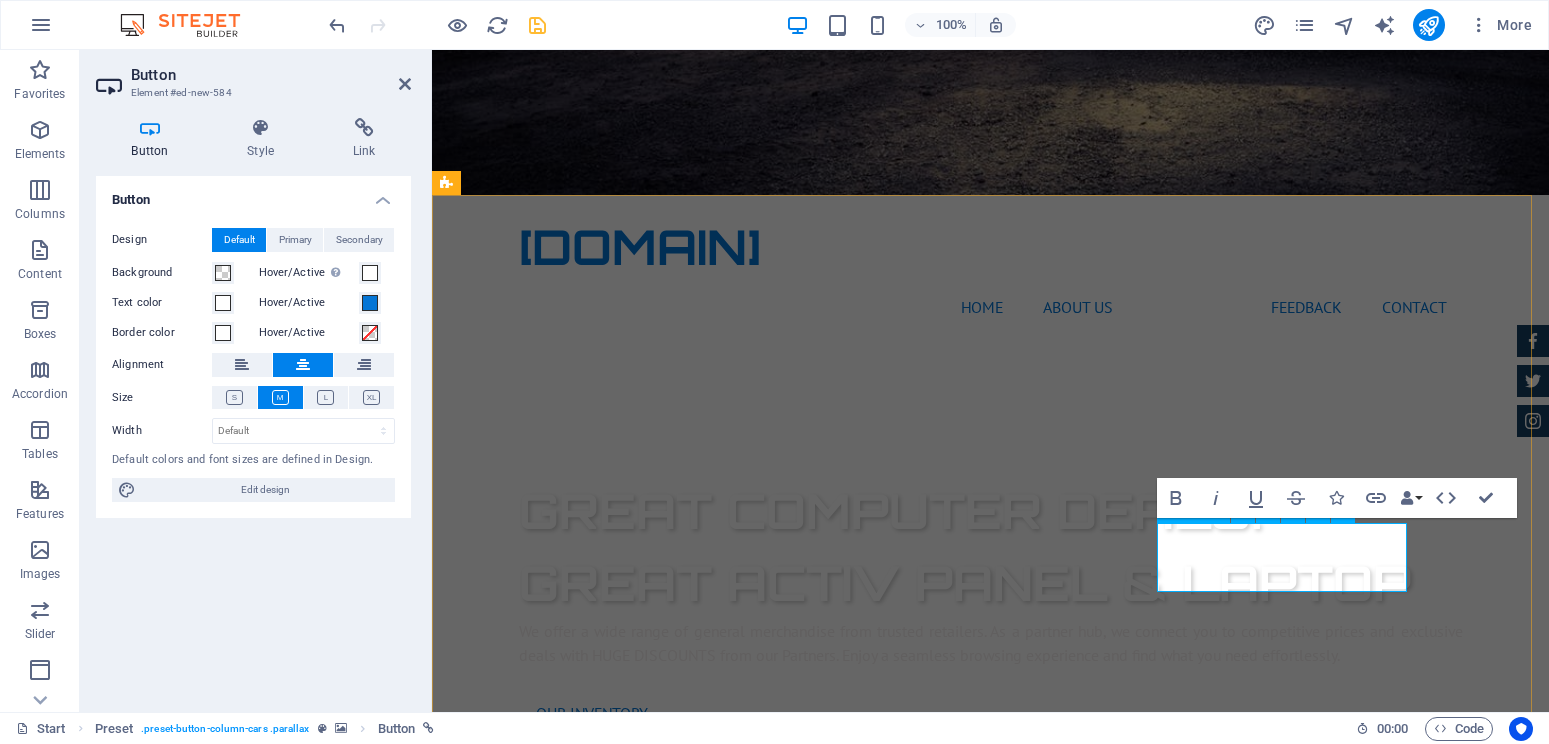 click on "2nd  ​​​​​Hand cars" at bounding box center (920, 2158) 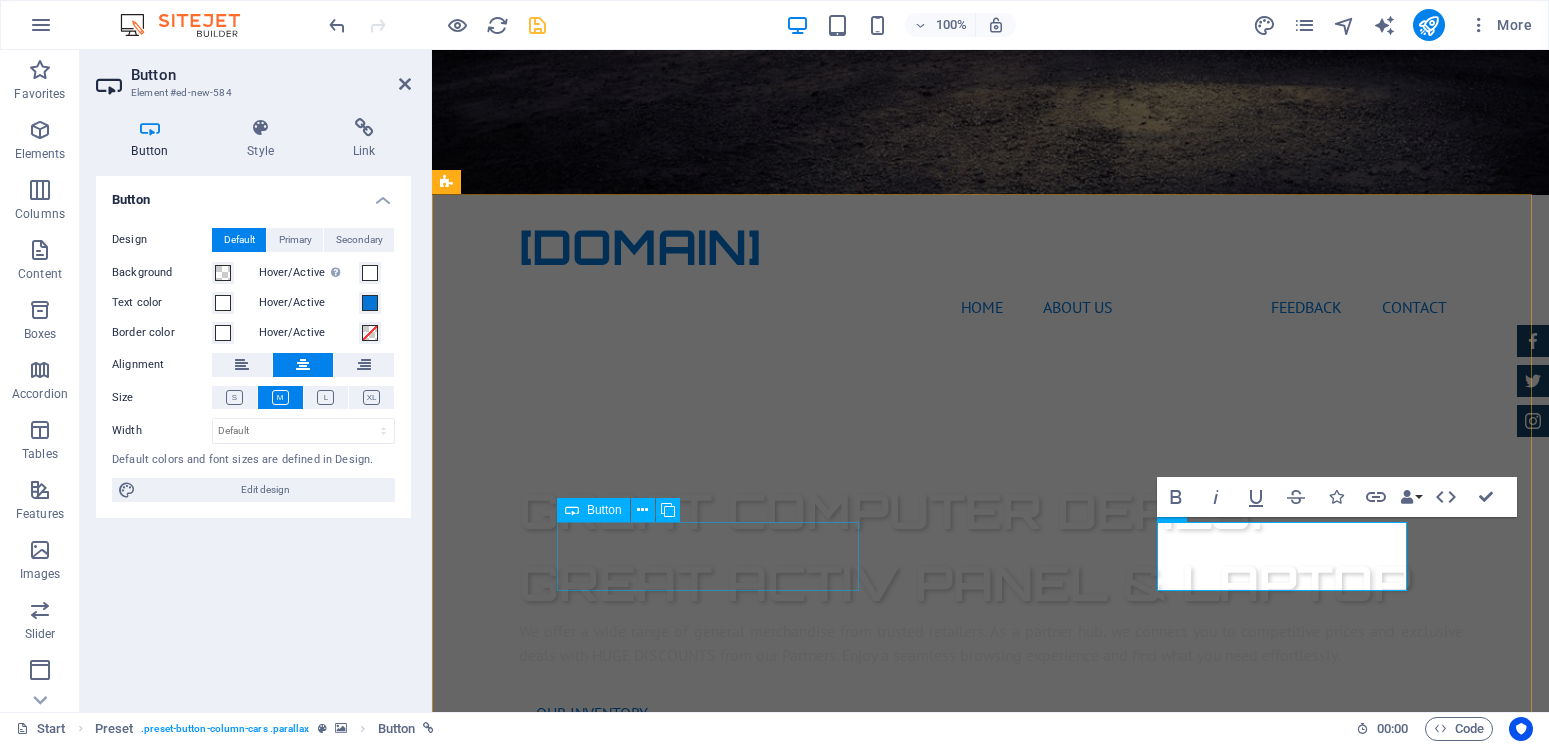 scroll, scrollTop: 854, scrollLeft: 0, axis: vertical 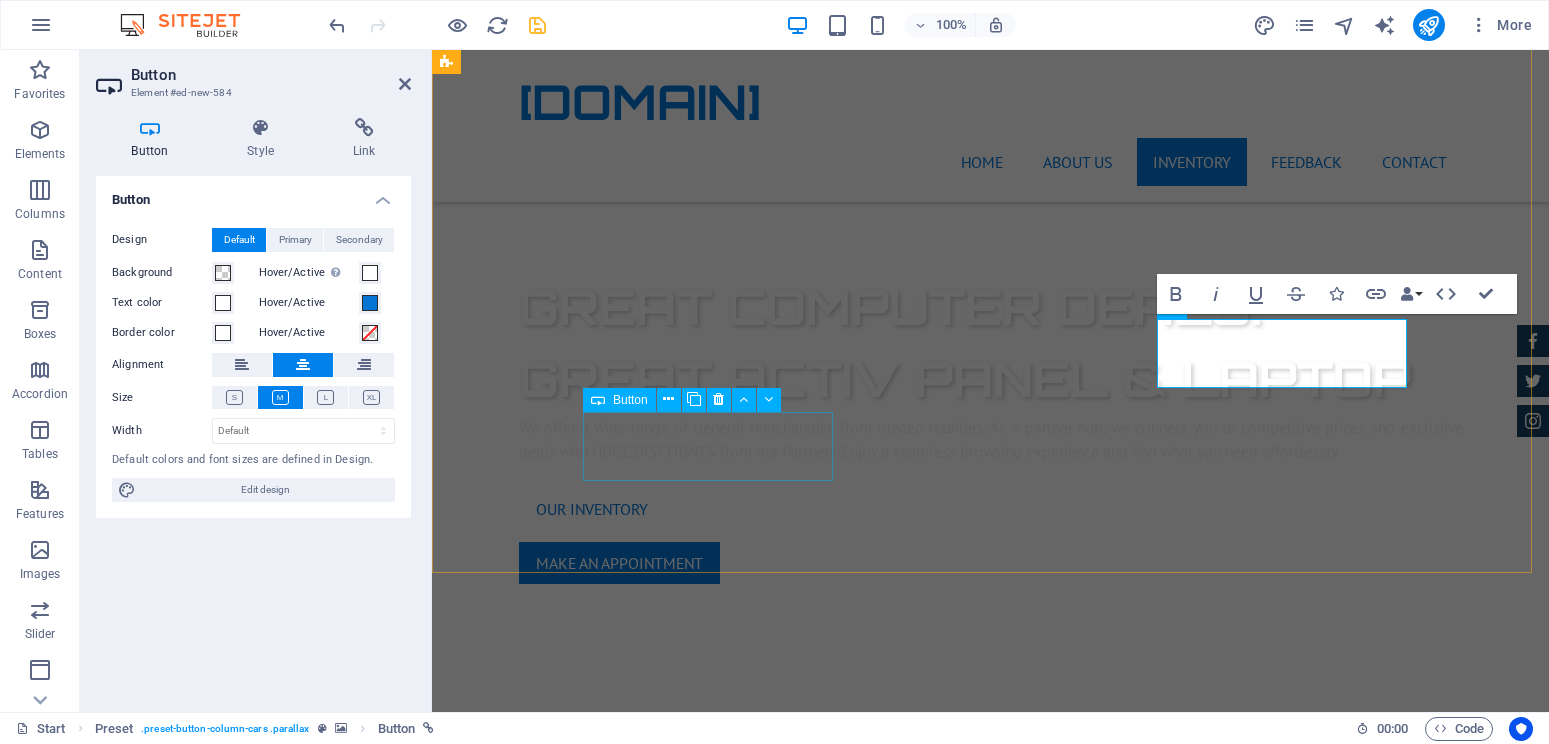 click on "2nd  Hand cars" at bounding box center [920, 2034] 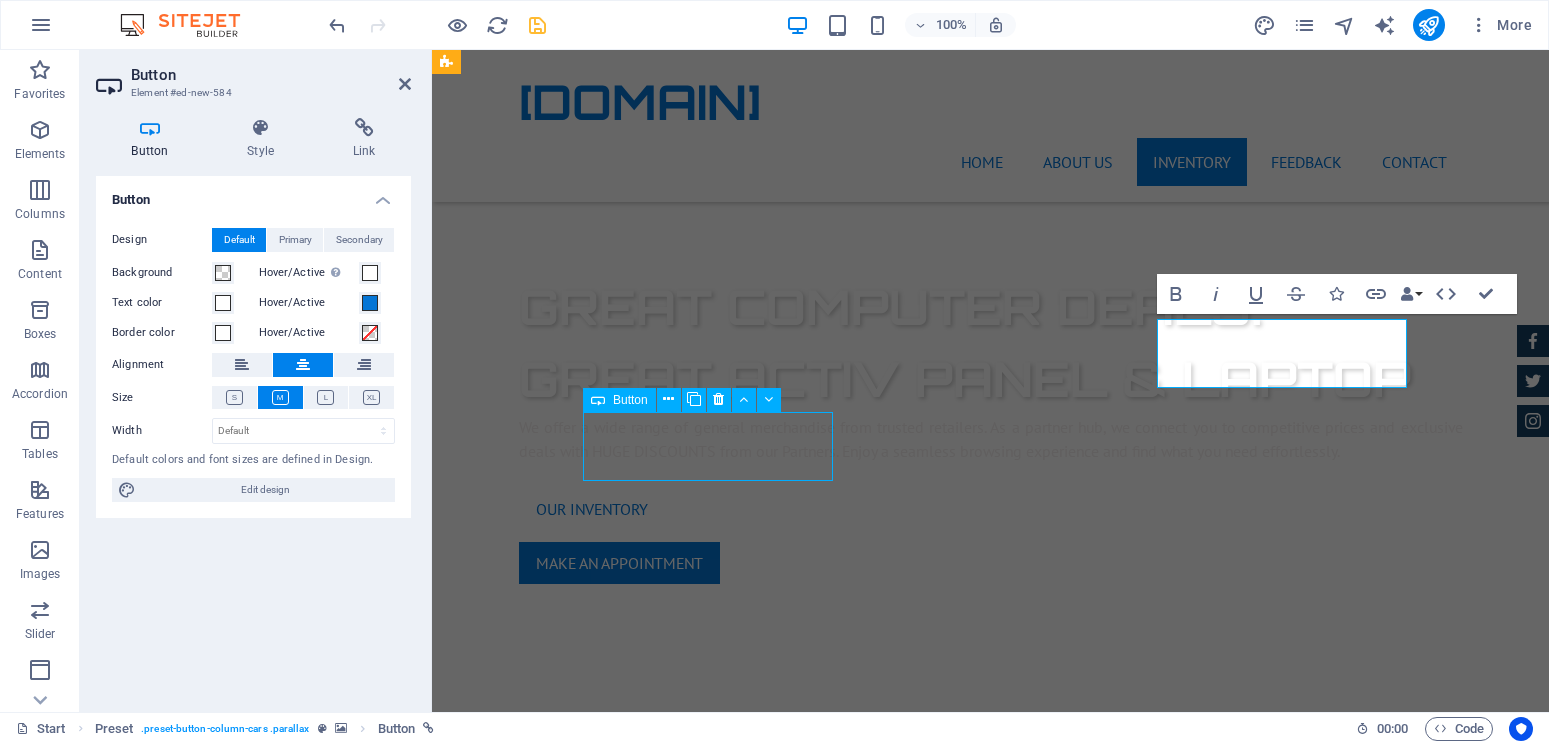 click on "2nd  Hand cars" at bounding box center [920, 2034] 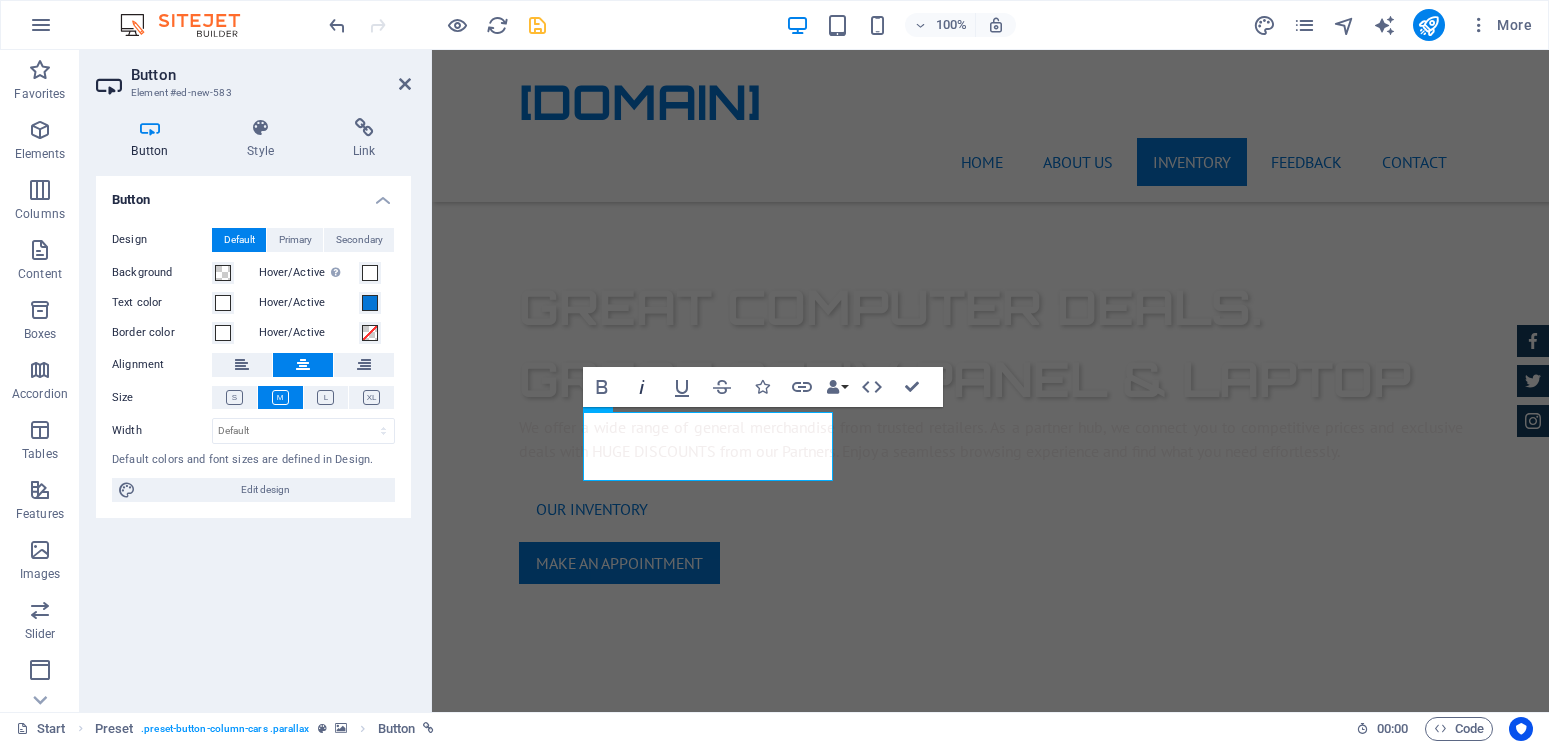 click 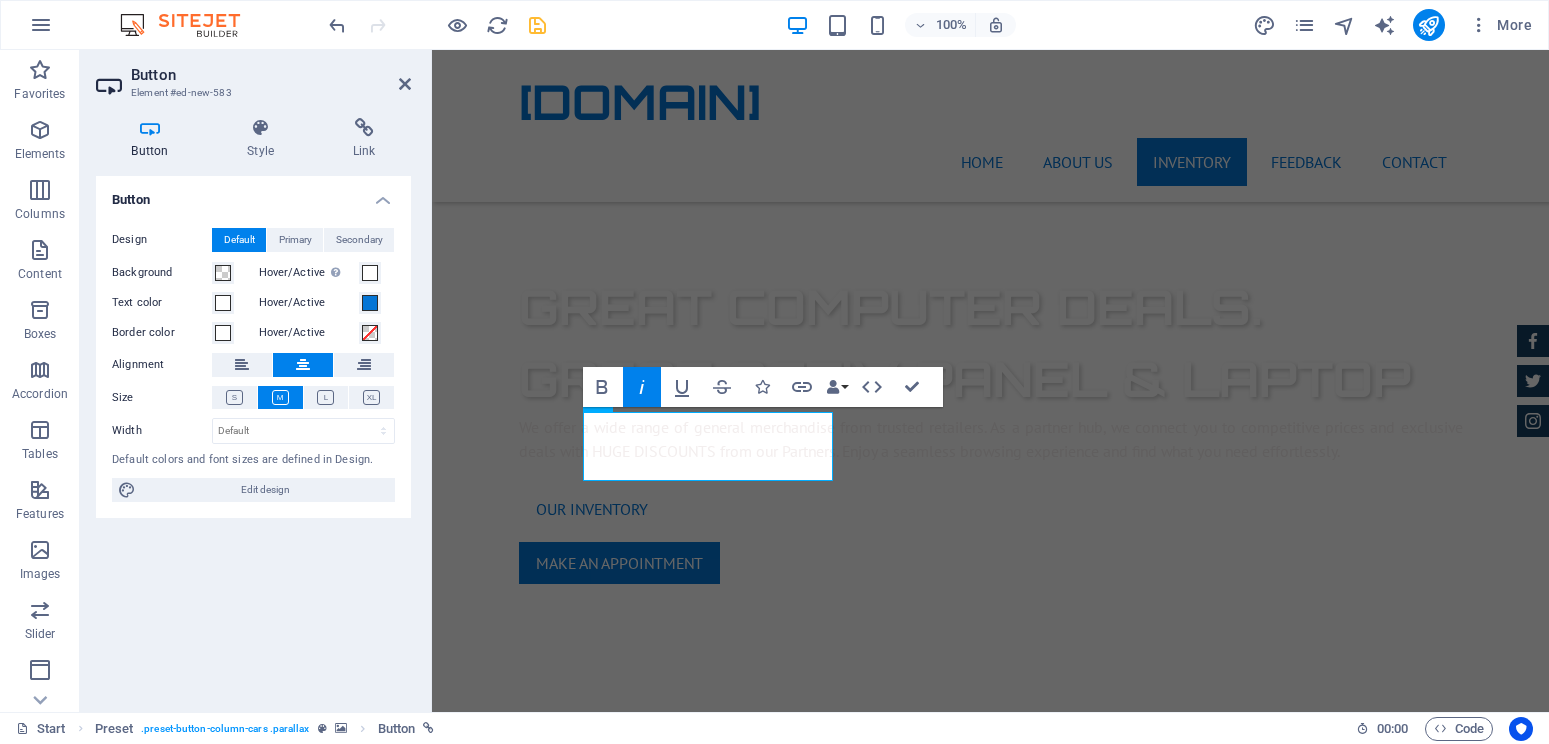click 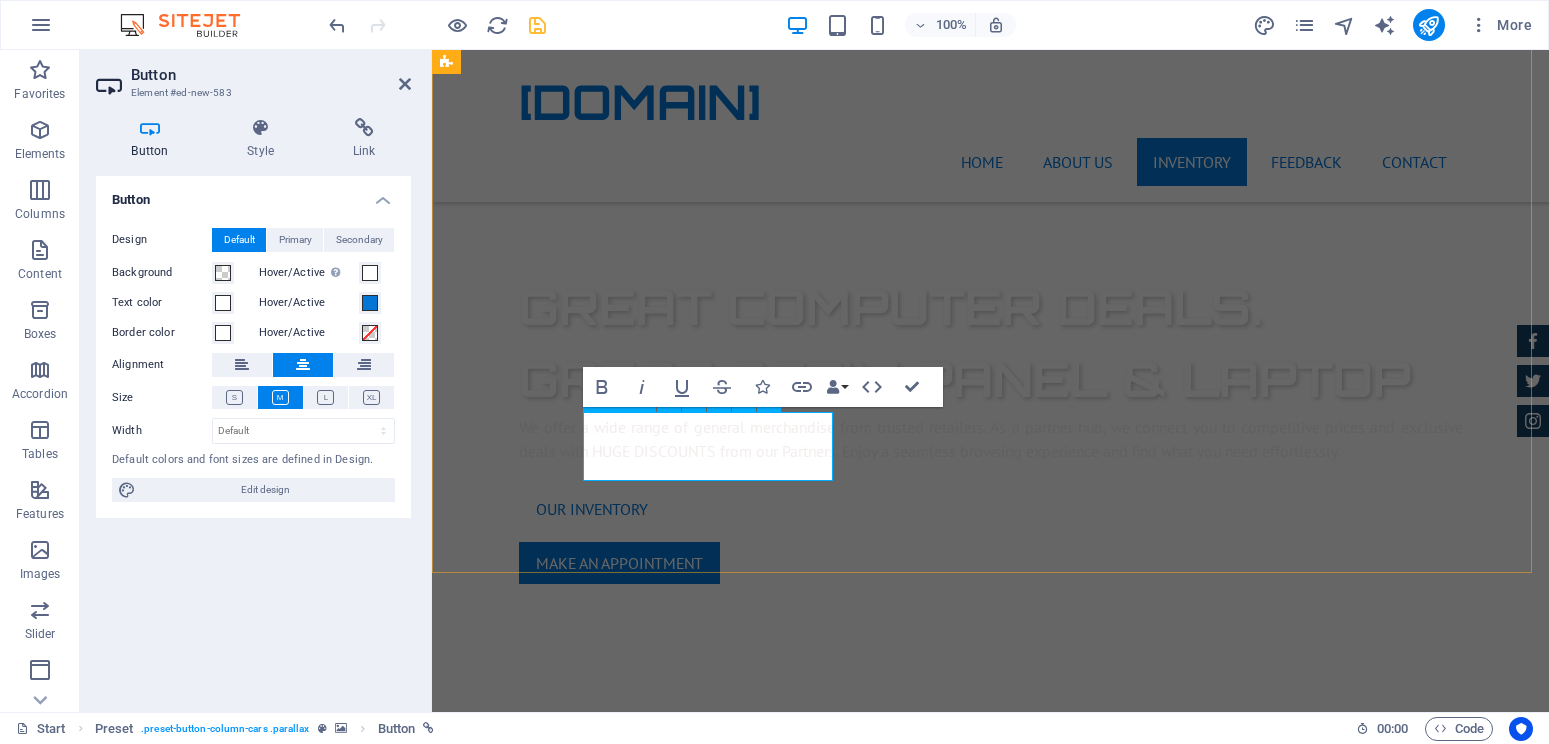 click on "2nd  Hand cars" at bounding box center [920, 2034] 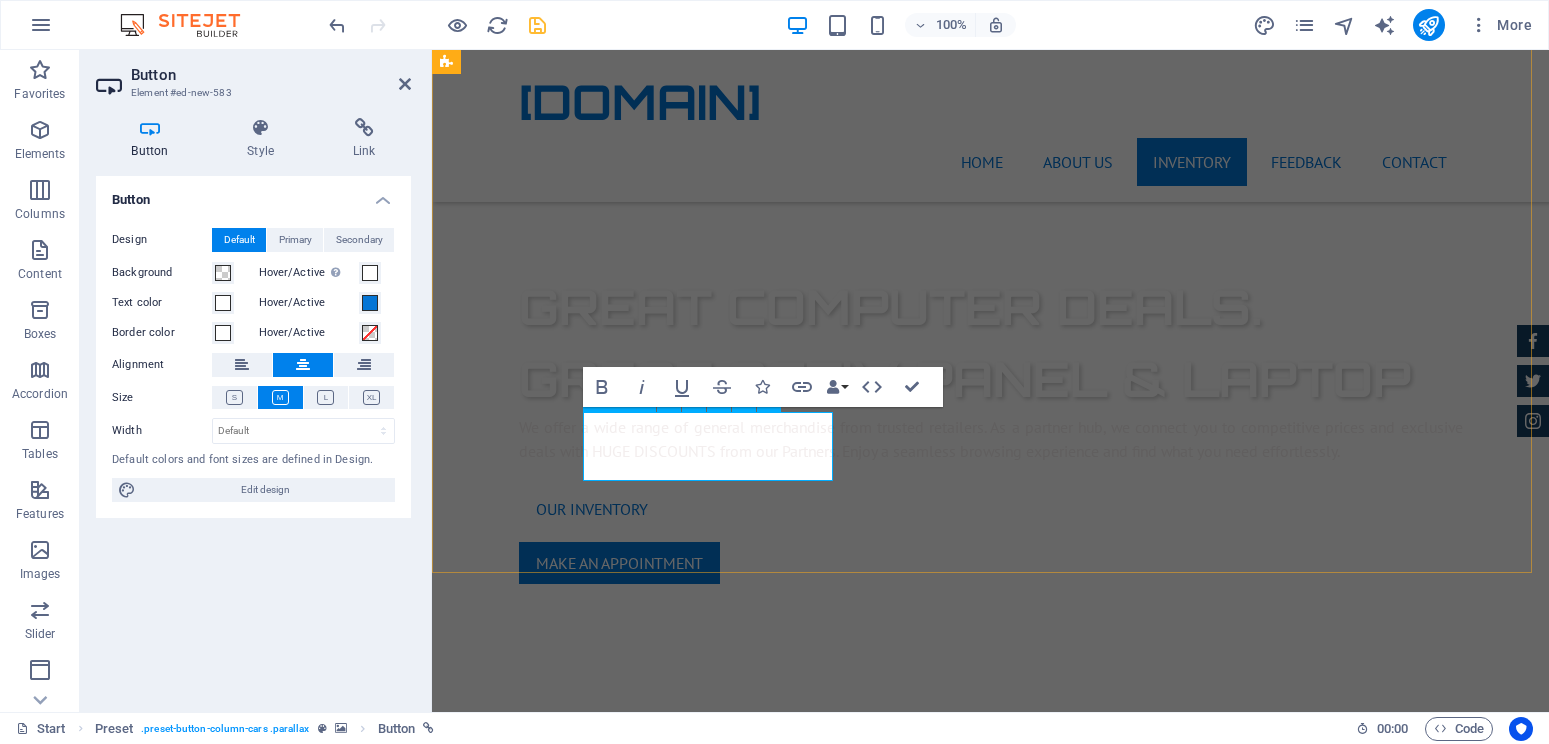 click on "2nd  Hand cars" at bounding box center (920, 2034) 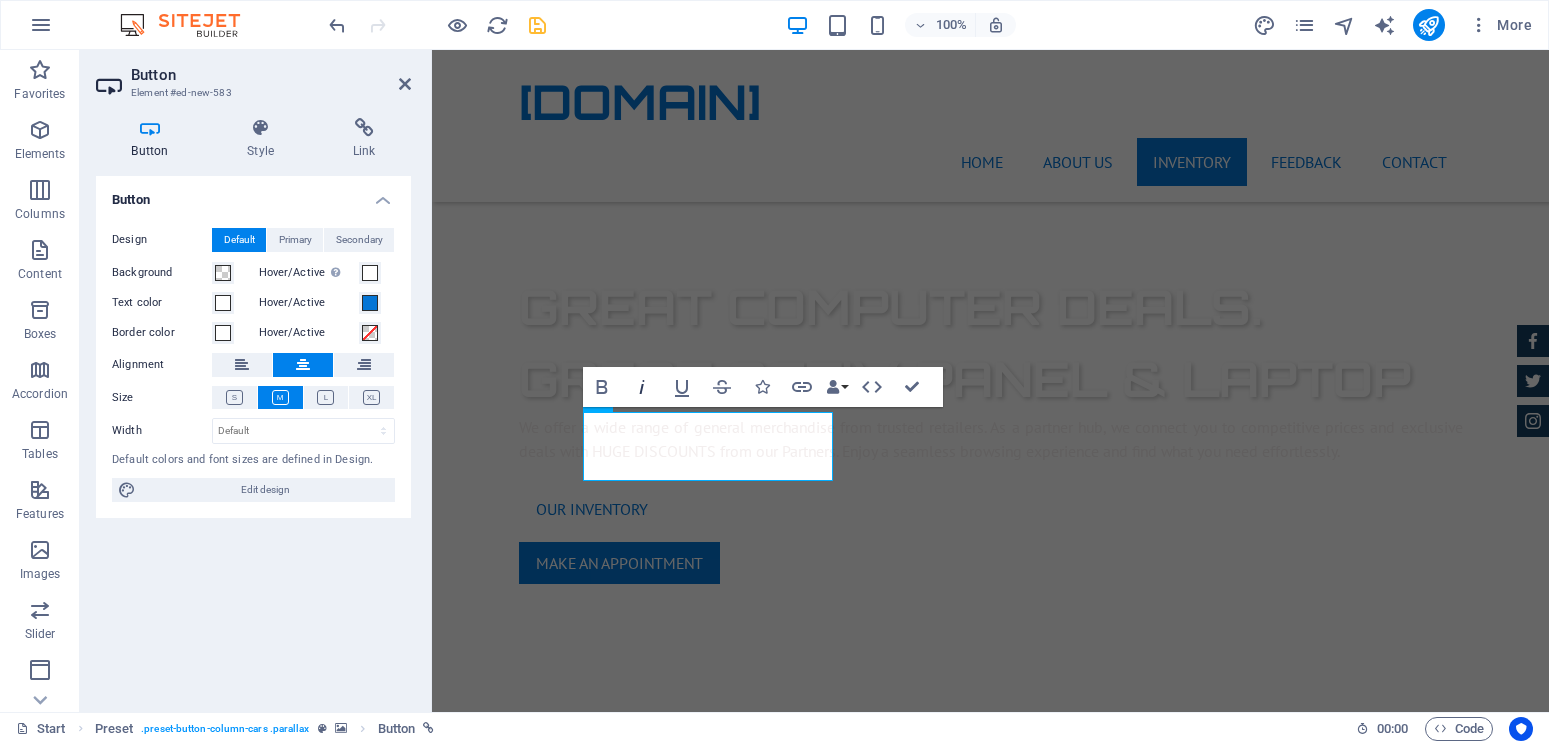 click 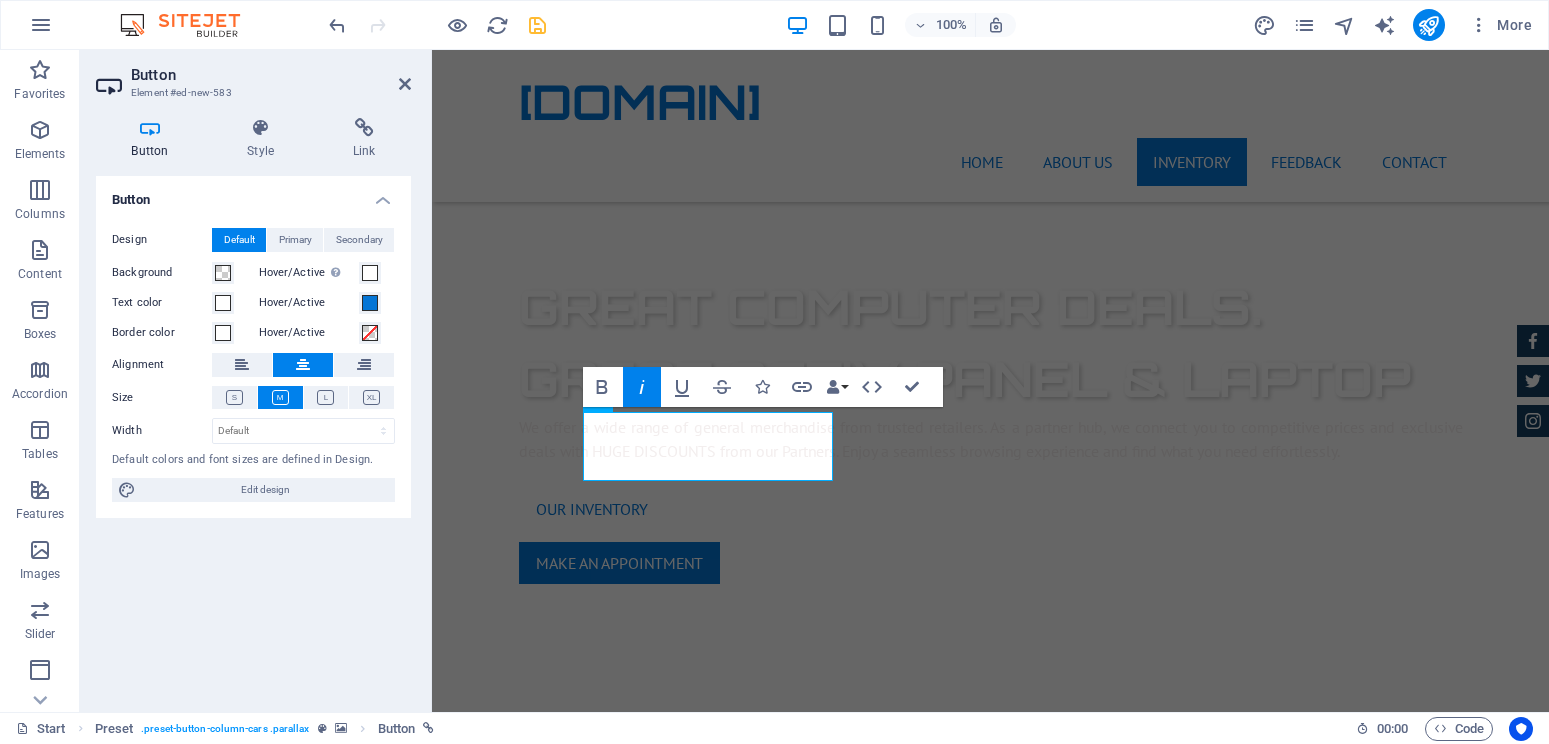 click 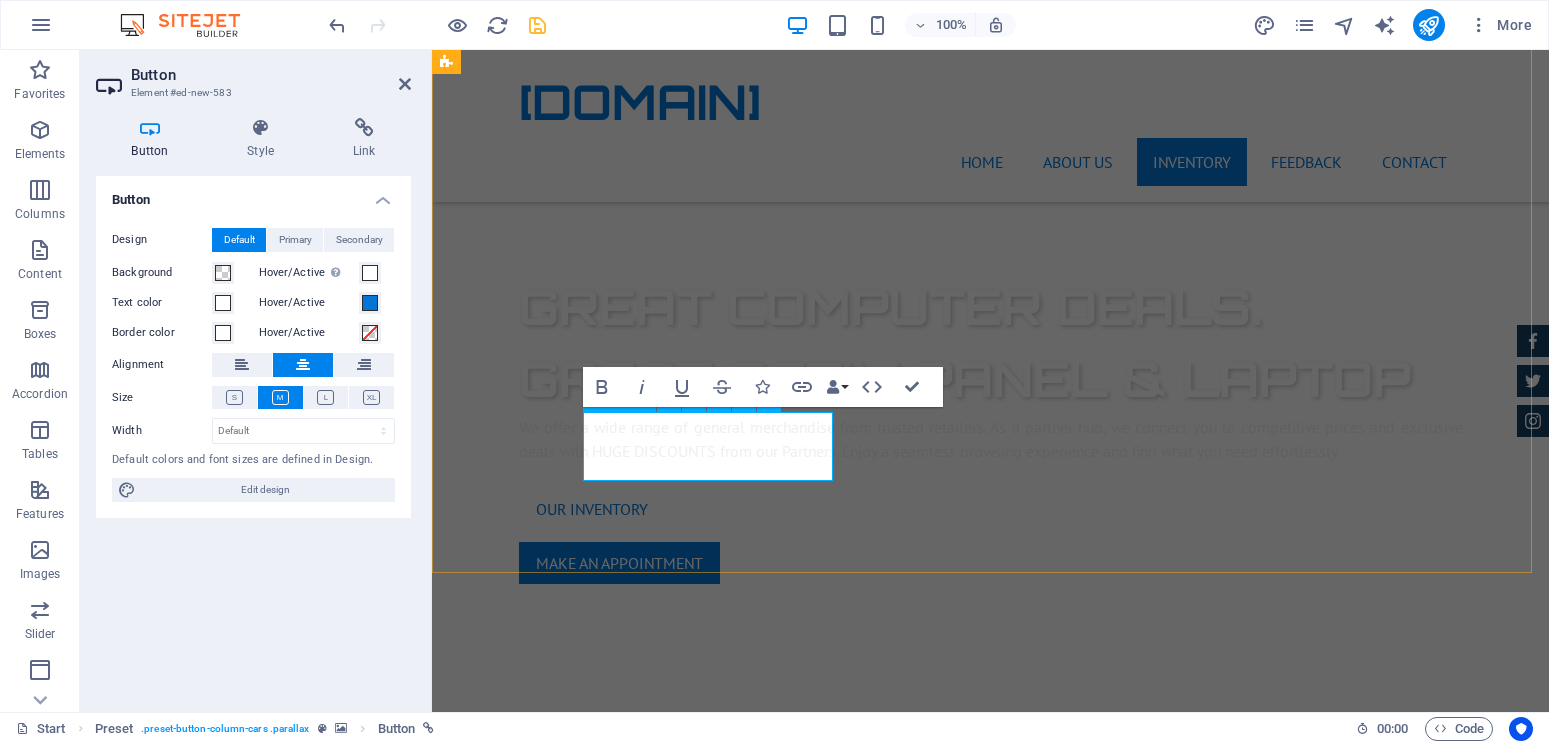 click on "2nd  Hand cars" at bounding box center (920, 2034) 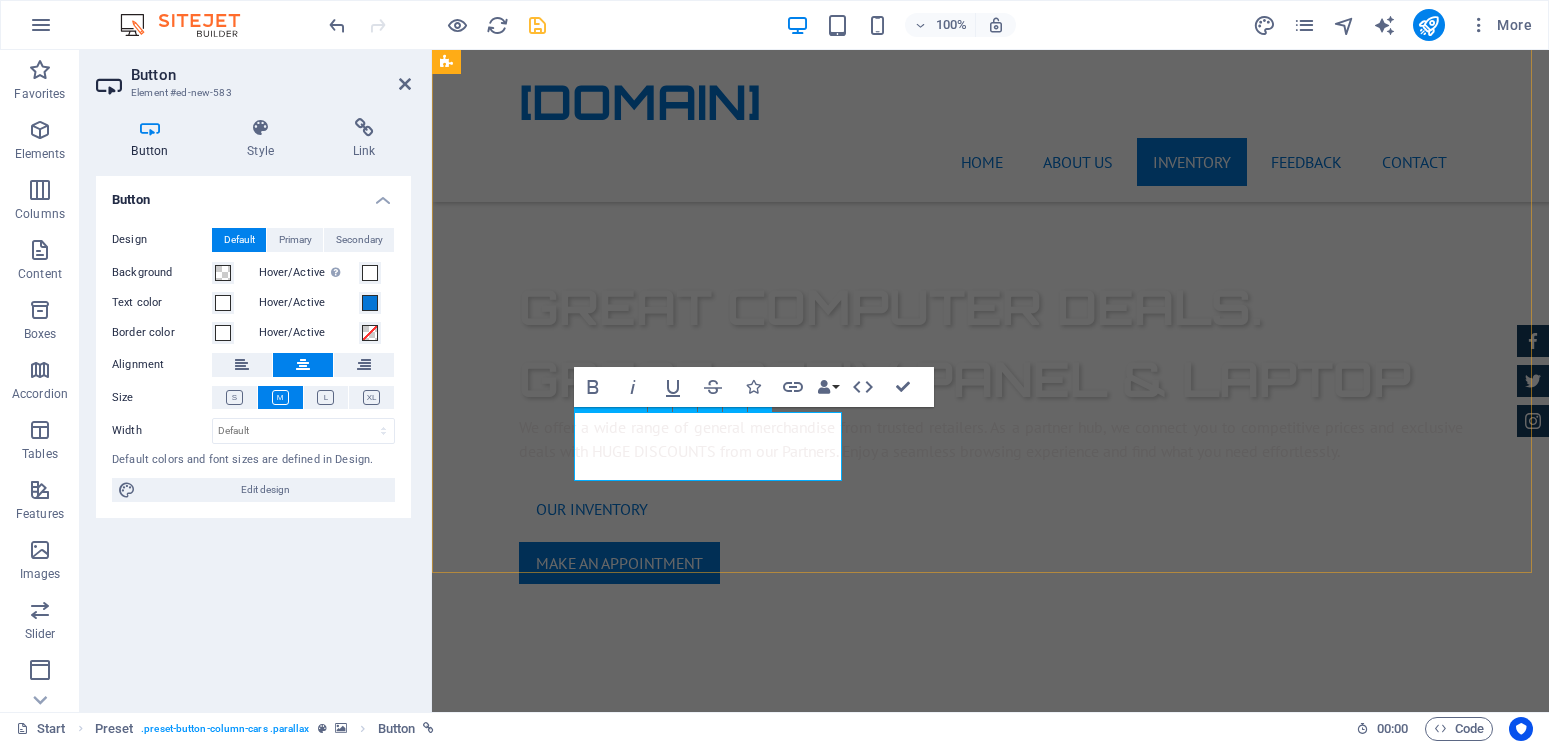 click on "carsALL-IN-ONE PCS" at bounding box center [920, 2034] 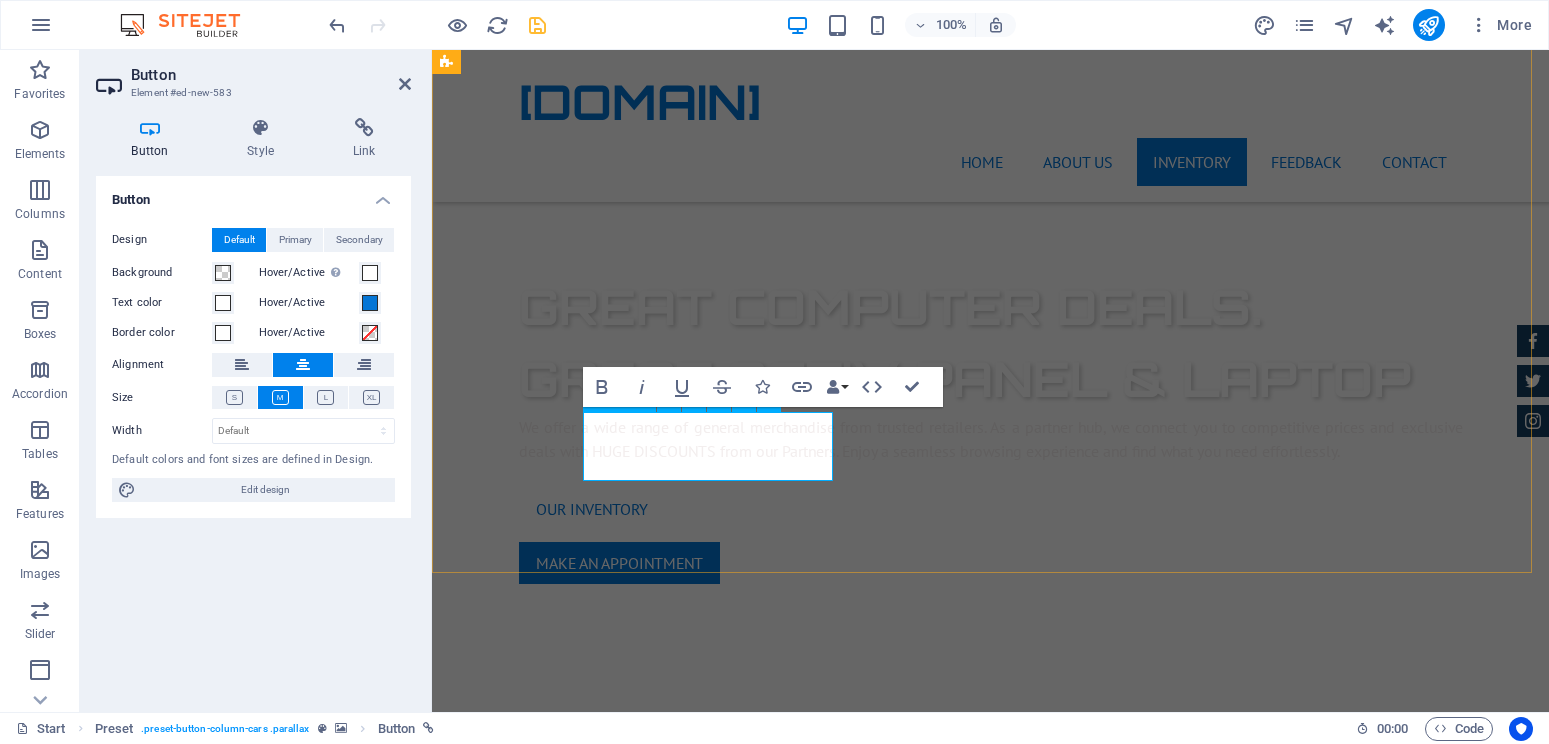 click on "ALL-IN-ONE PCS" at bounding box center [920, 2034] 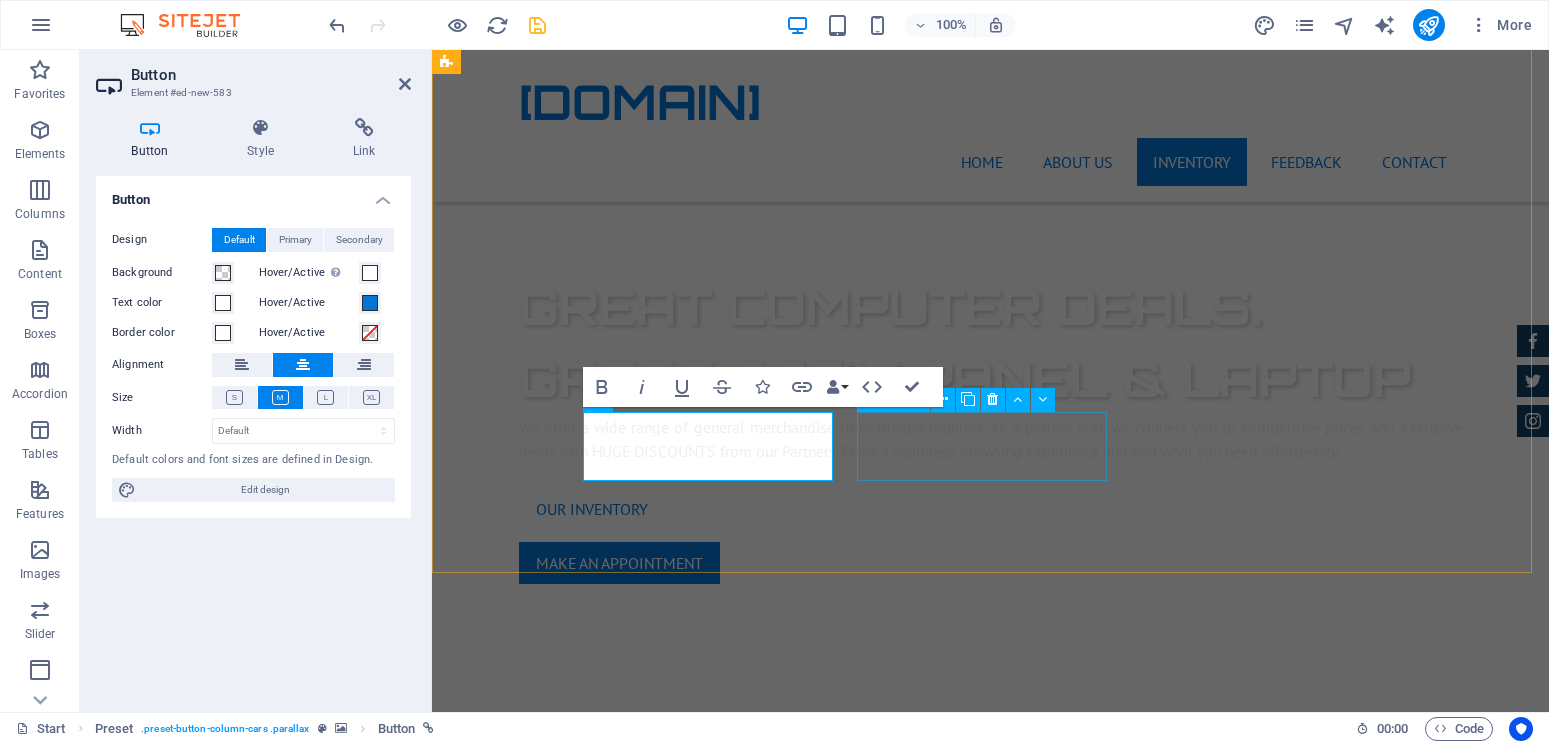 click on "2nd  Hand cars" at bounding box center (920, 2115) 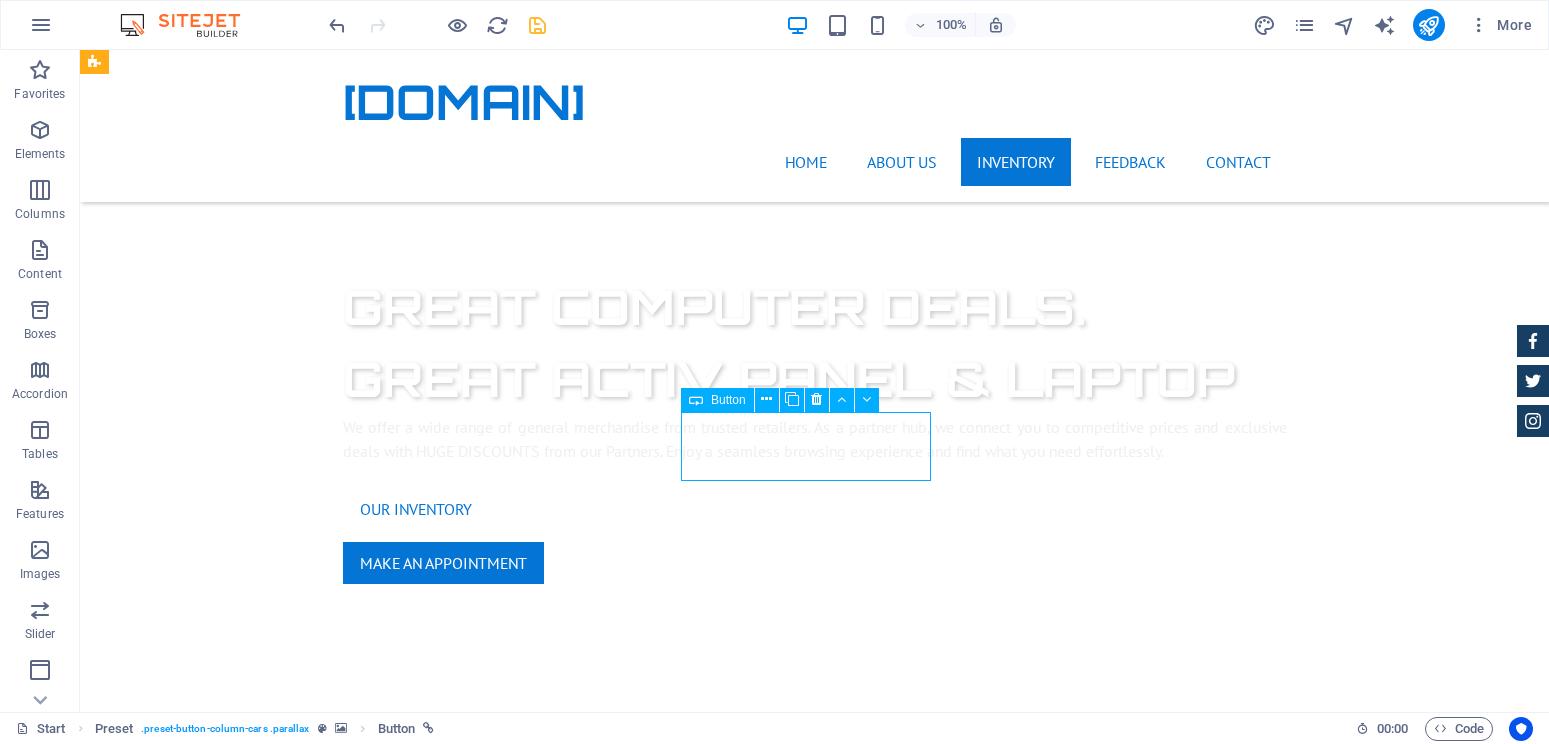 click on "2nd  Hand cars" at bounding box center (568, 2115) 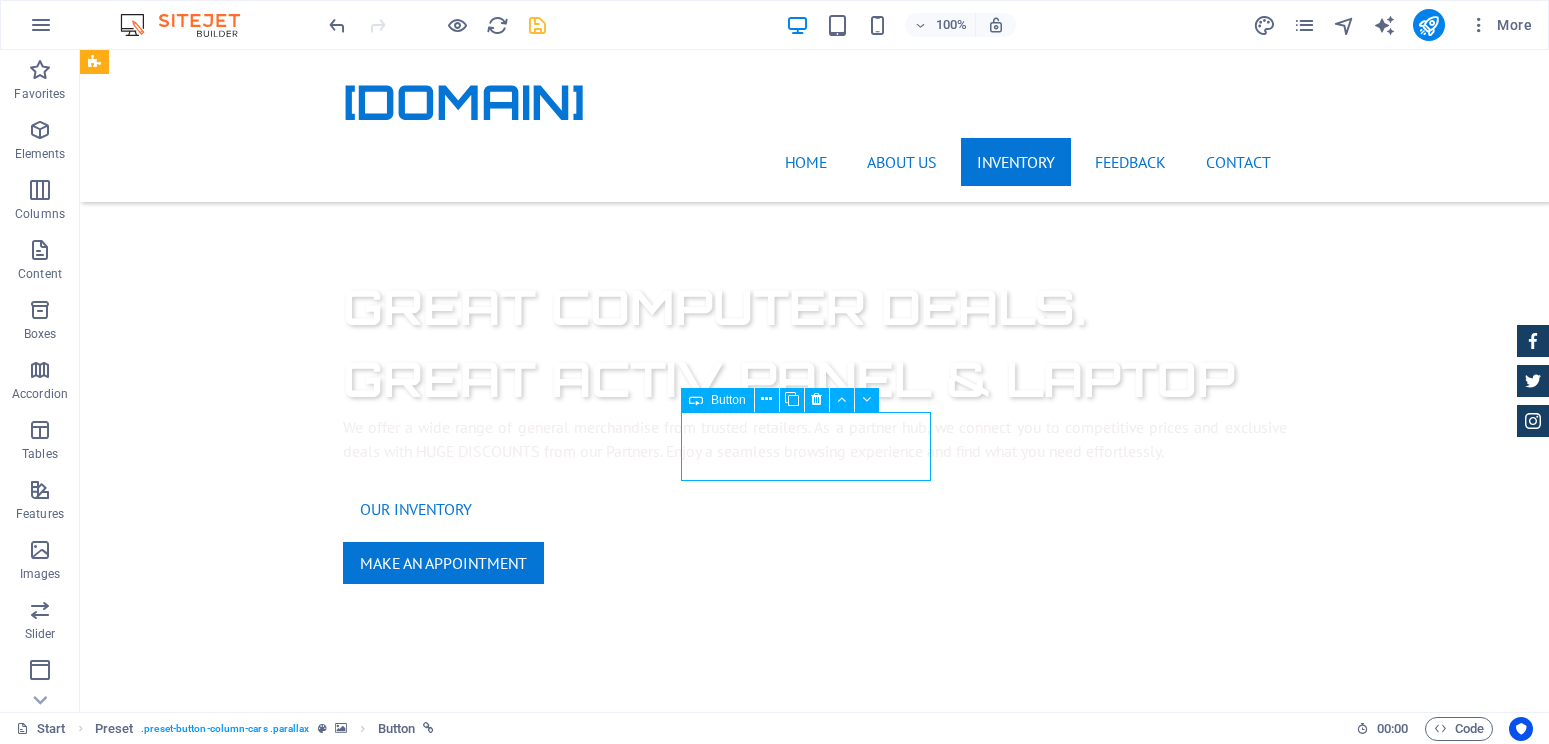 click on "2nd  Hand cars" at bounding box center (568, 2115) 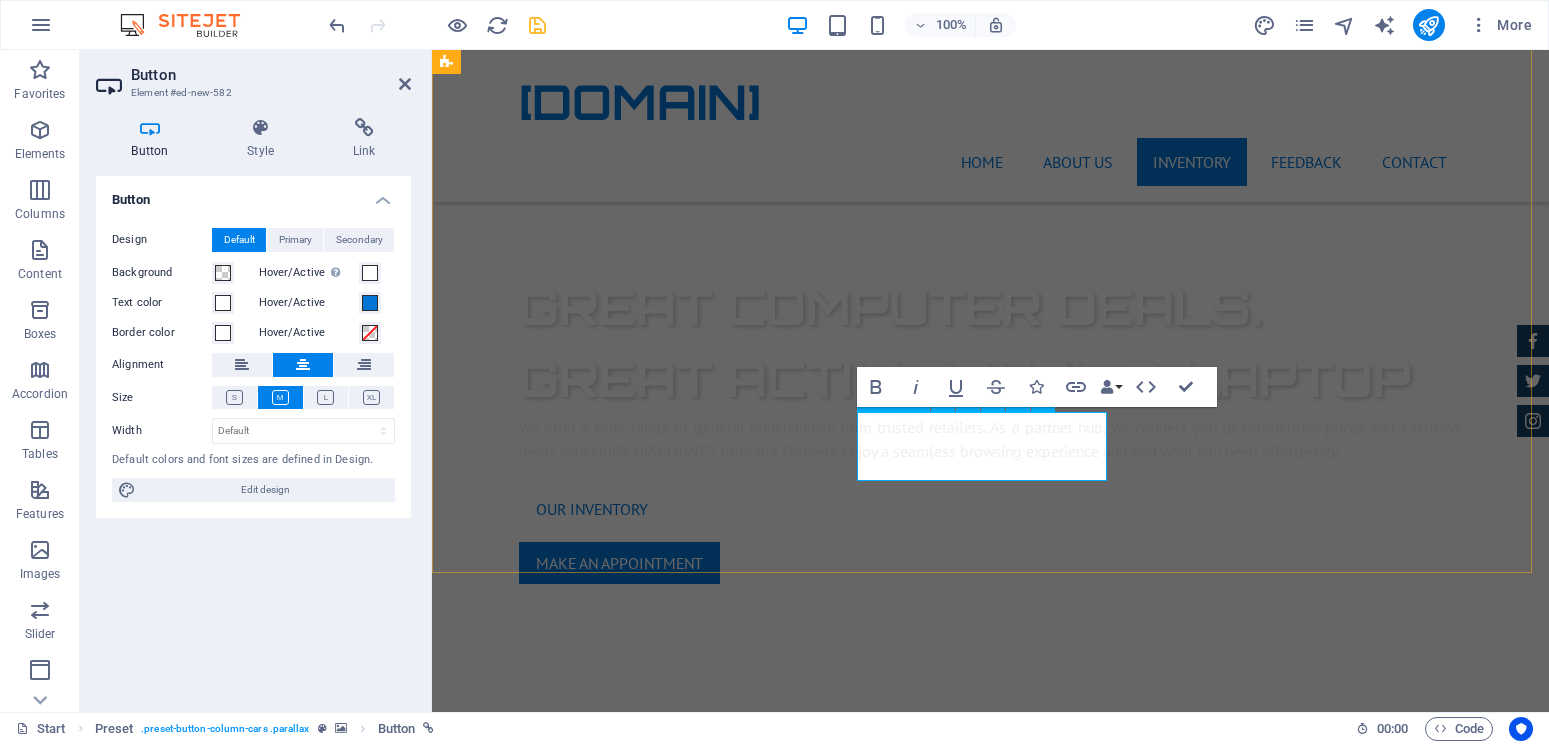 click on "2nd  Hand cars" at bounding box center [920, 2115] 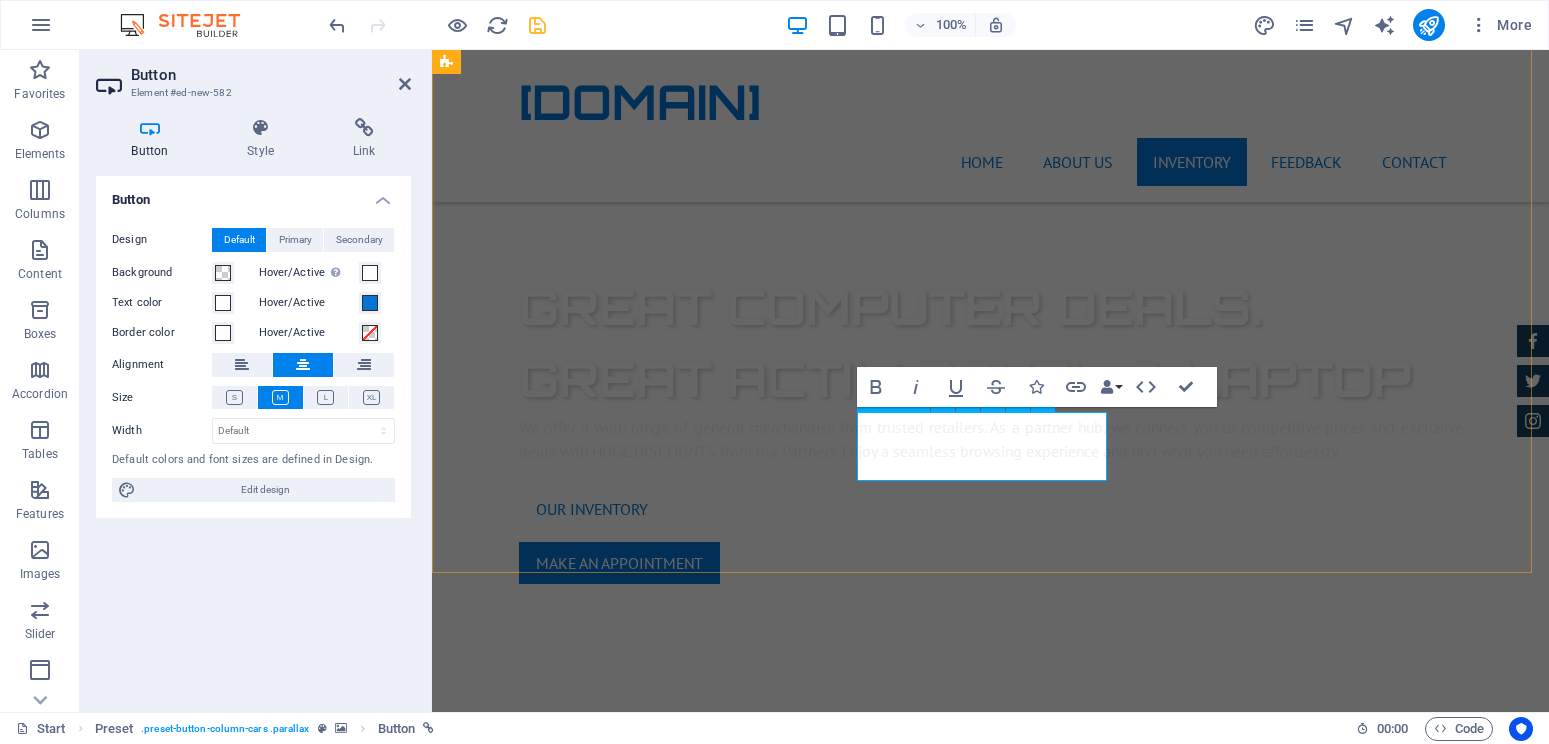 click on "2nd  Hand cars" at bounding box center (920, 2115) 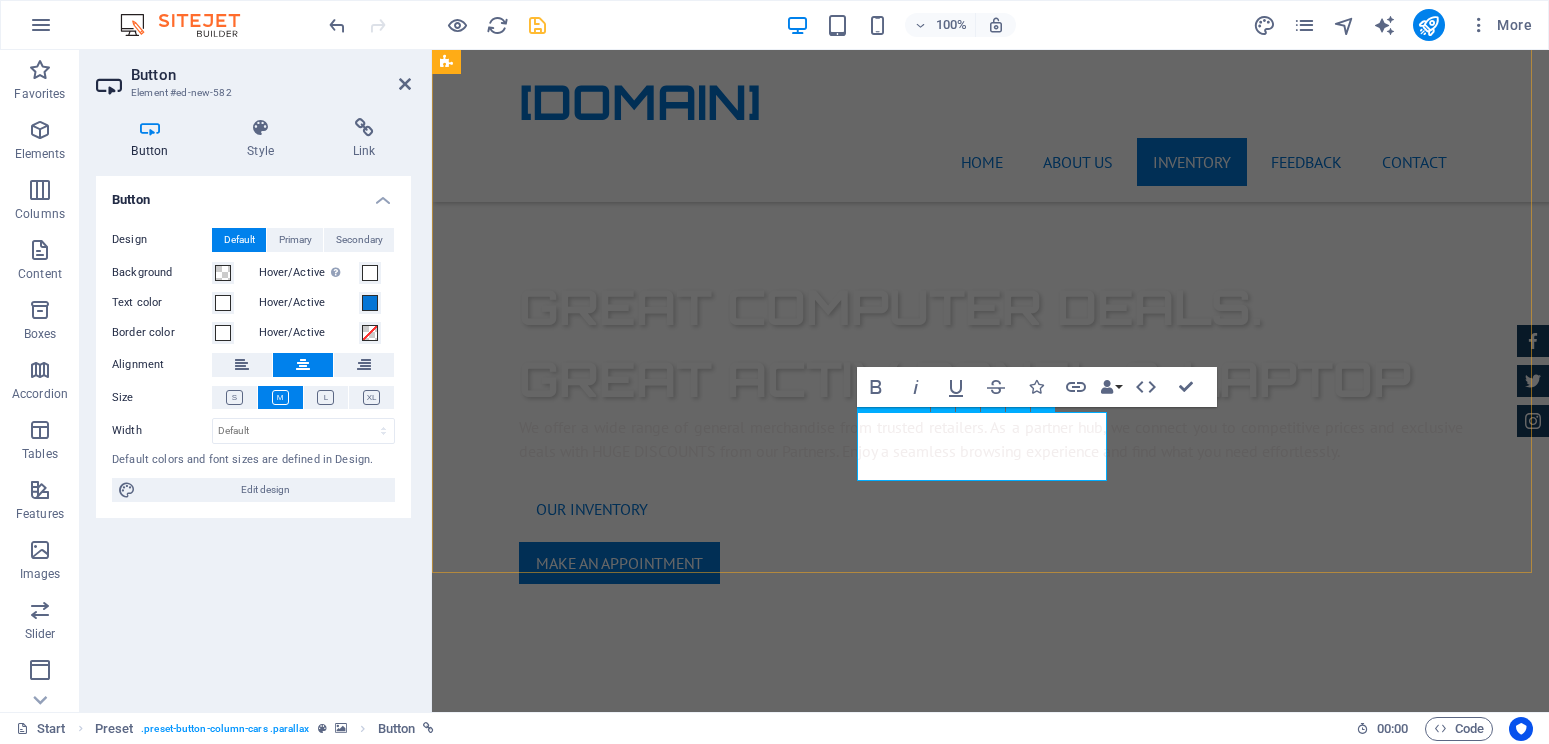 click on "2nd  Hand cars" at bounding box center (920, 2115) 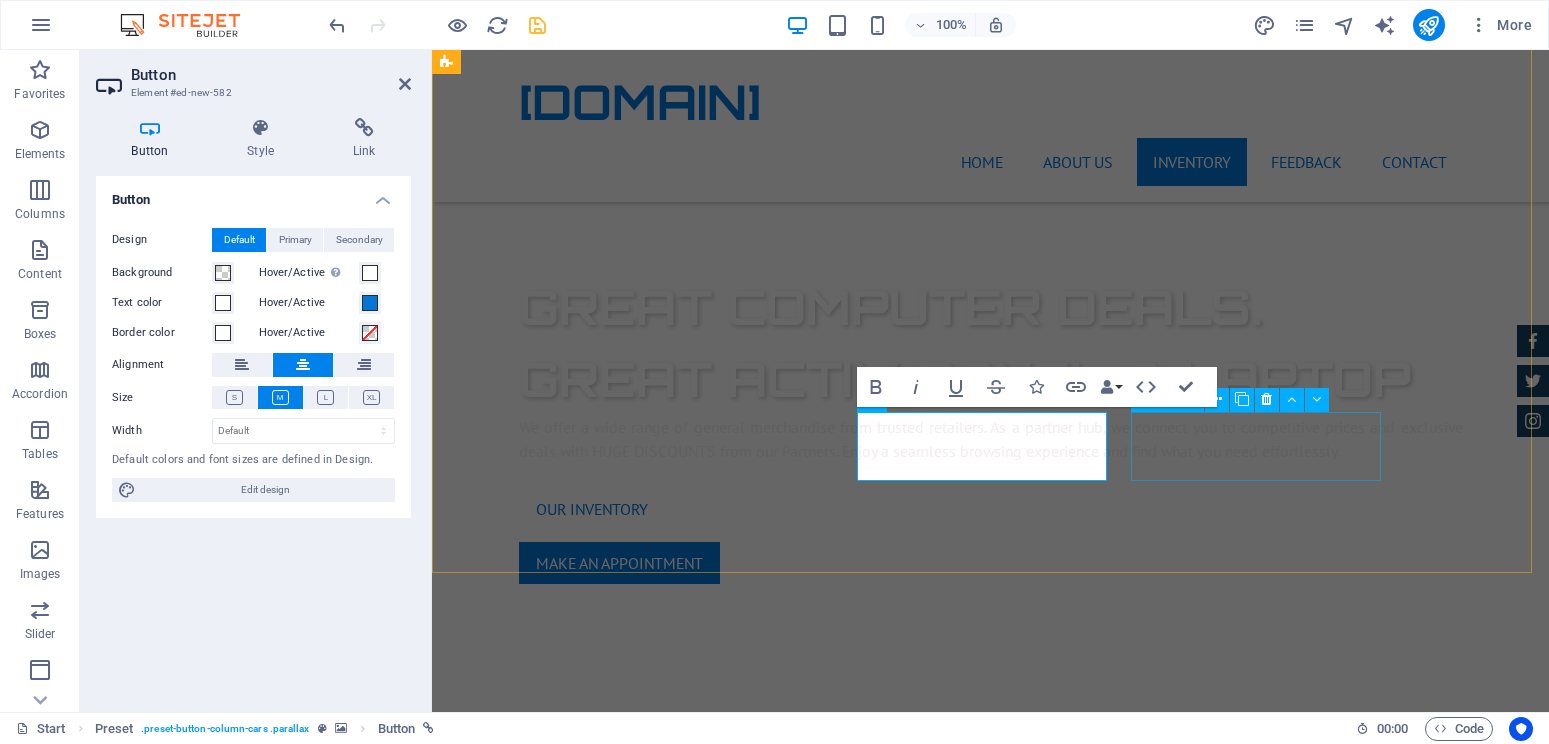 click on "2nd  Hand cars" at bounding box center [920, 2196] 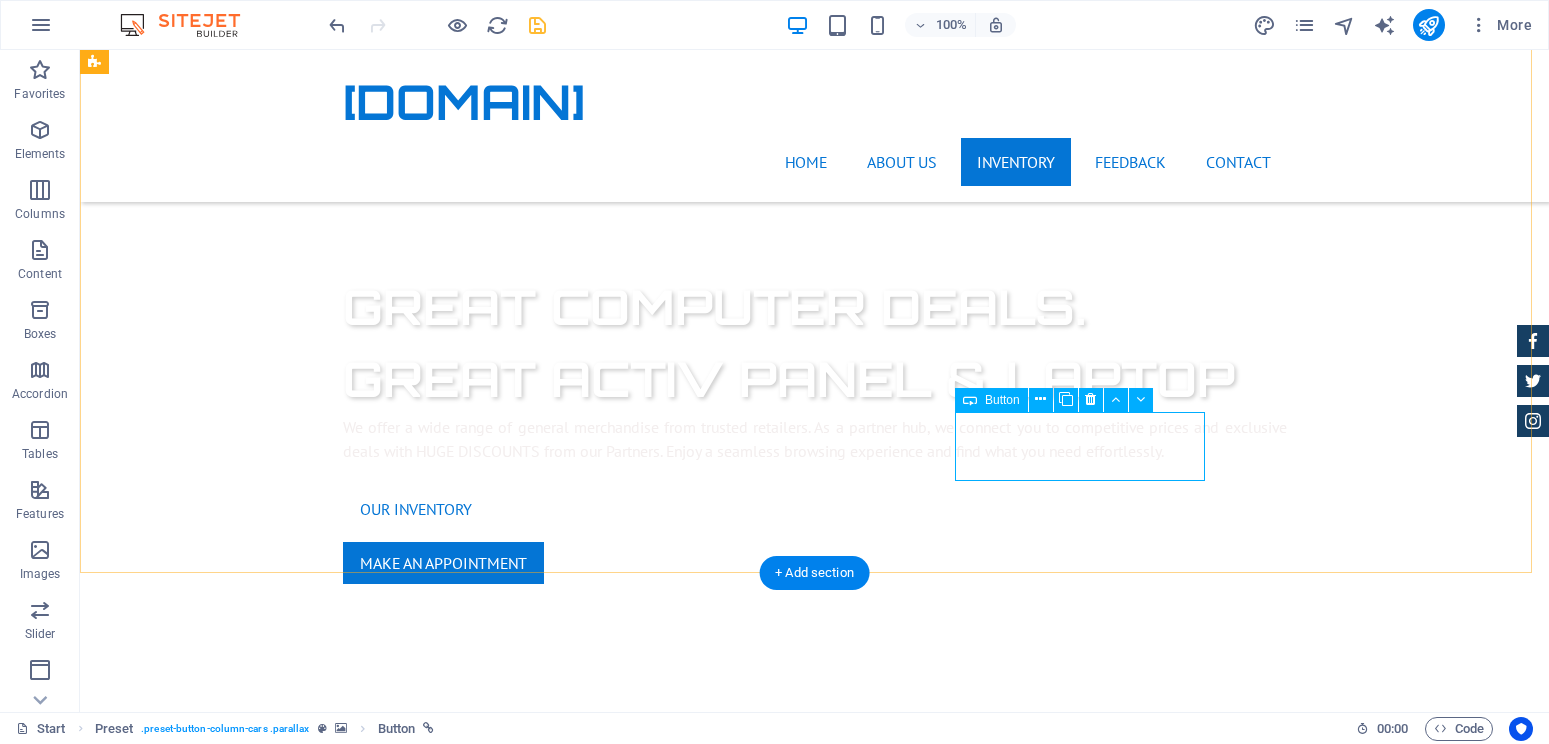 click on "2nd  Hand cars" at bounding box center [568, 2196] 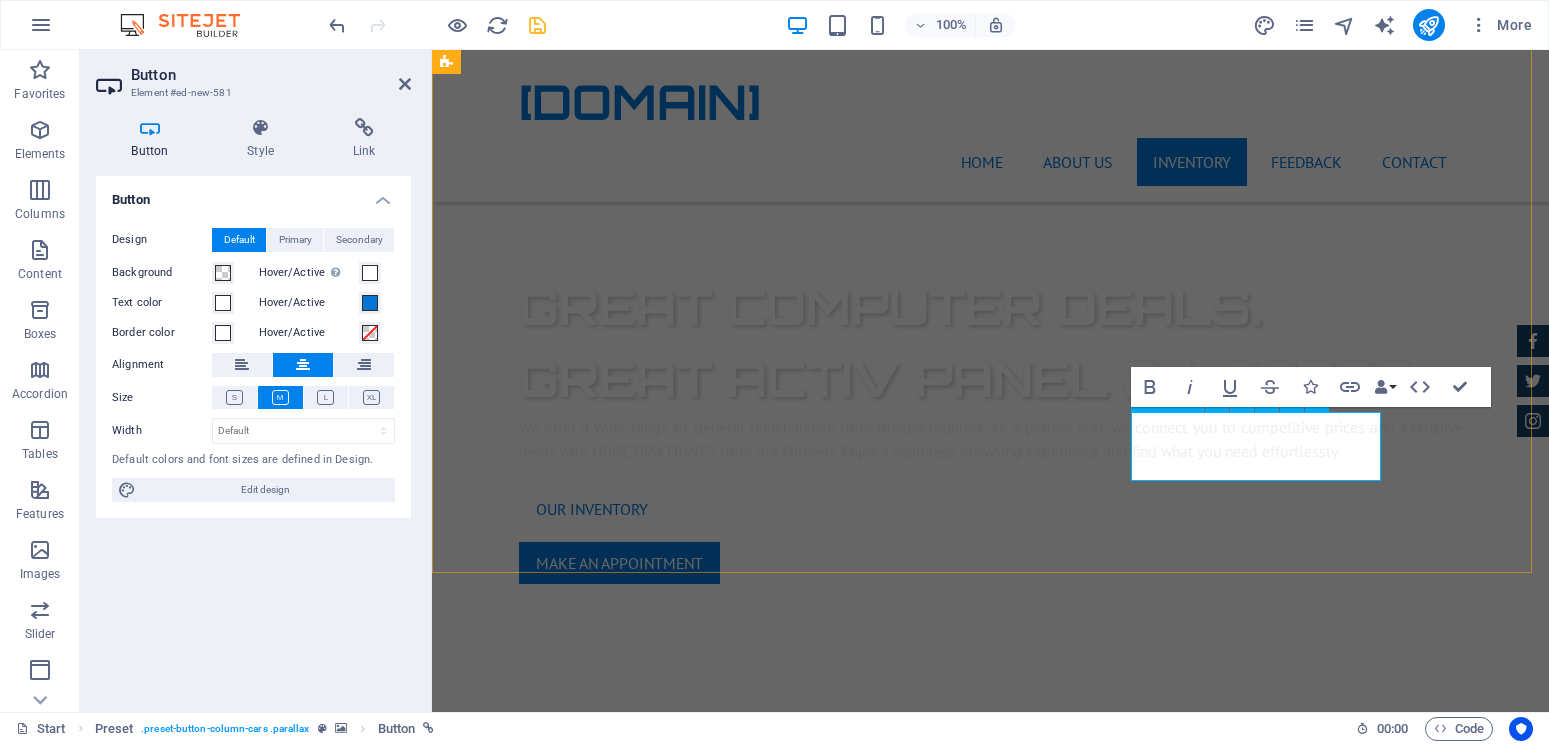 click on "2nd  Hand cars" at bounding box center (920, 2196) 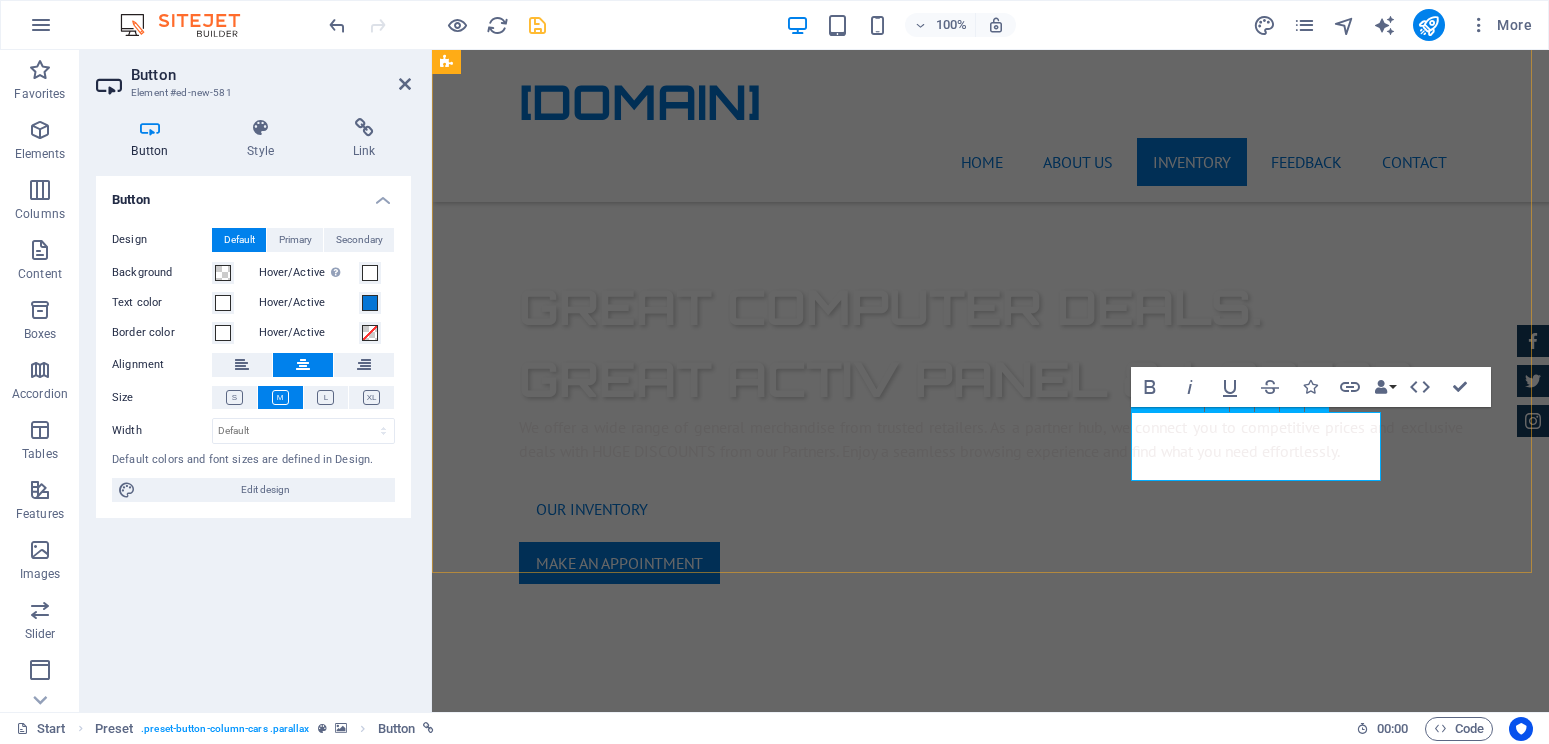 click on "2nd  Hand cars" at bounding box center [920, 2196] 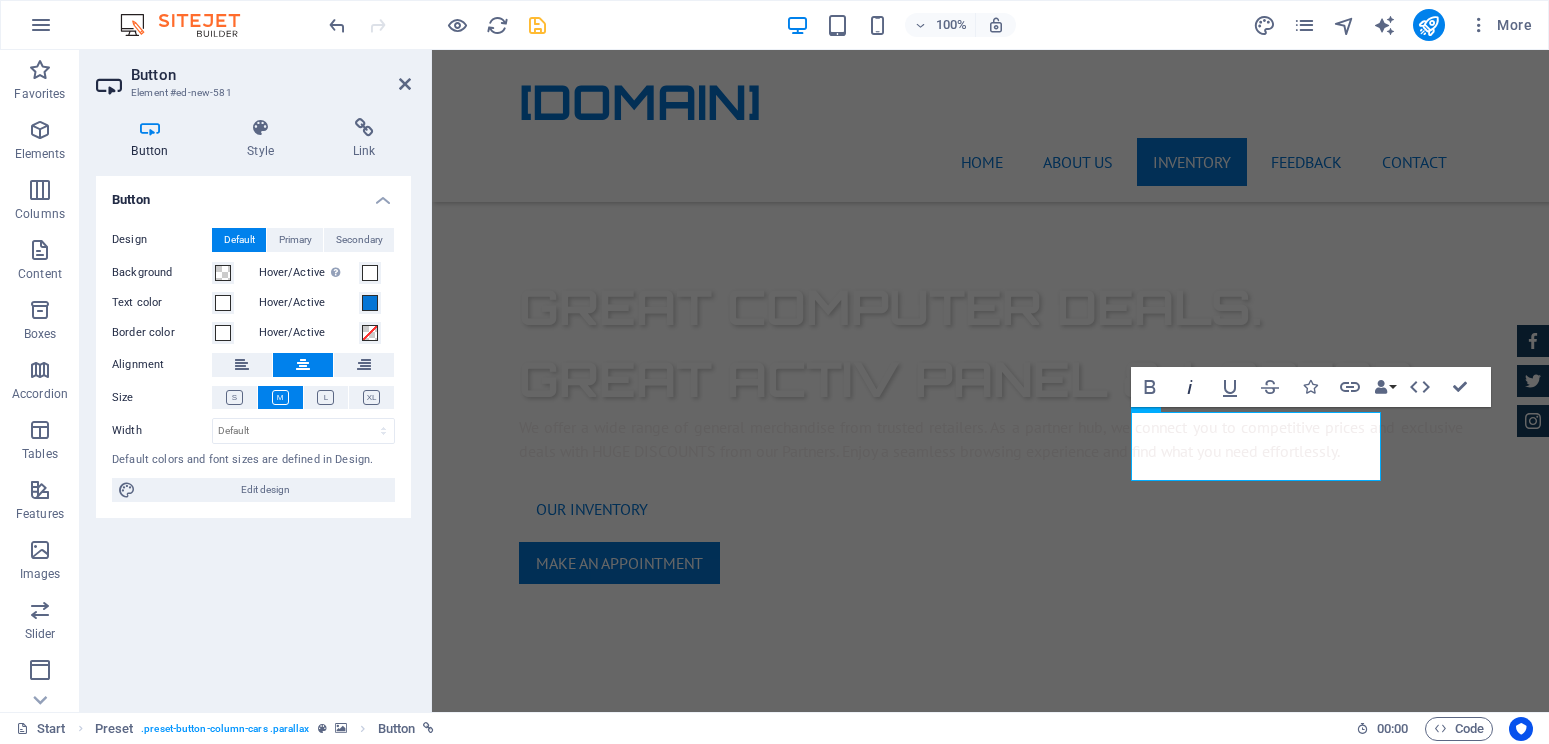 click 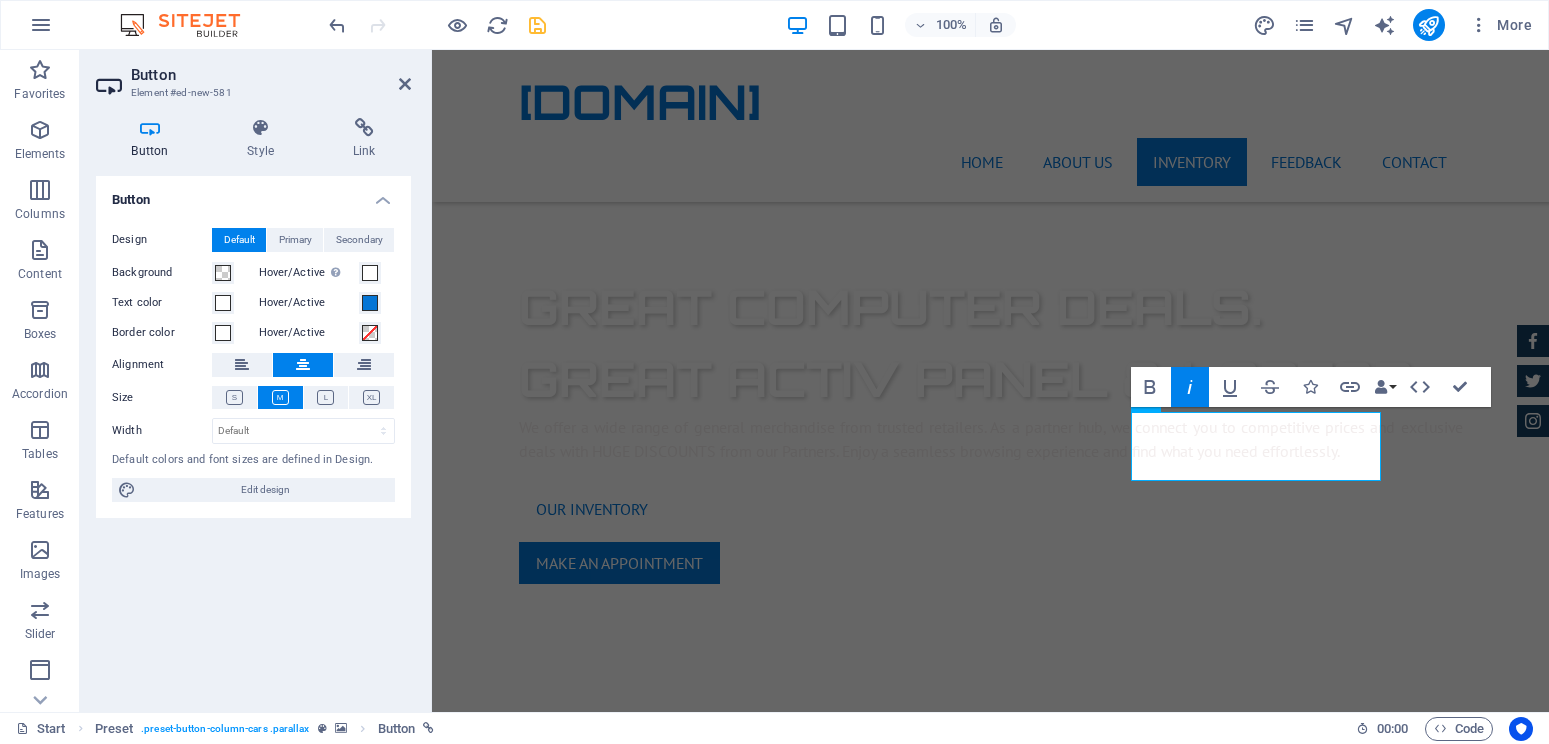 click 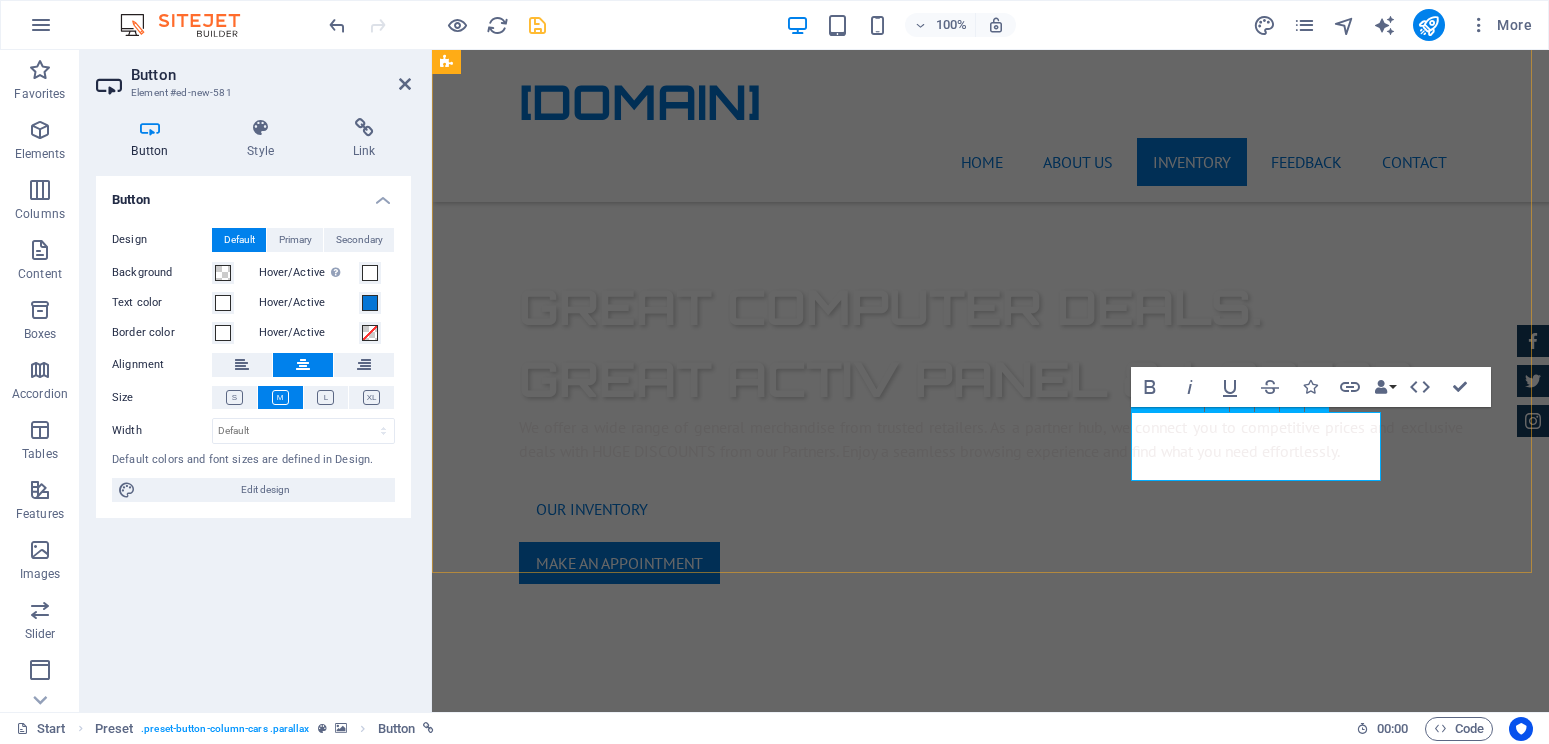 click on "2nd  Hand cars" at bounding box center (920, 2196) 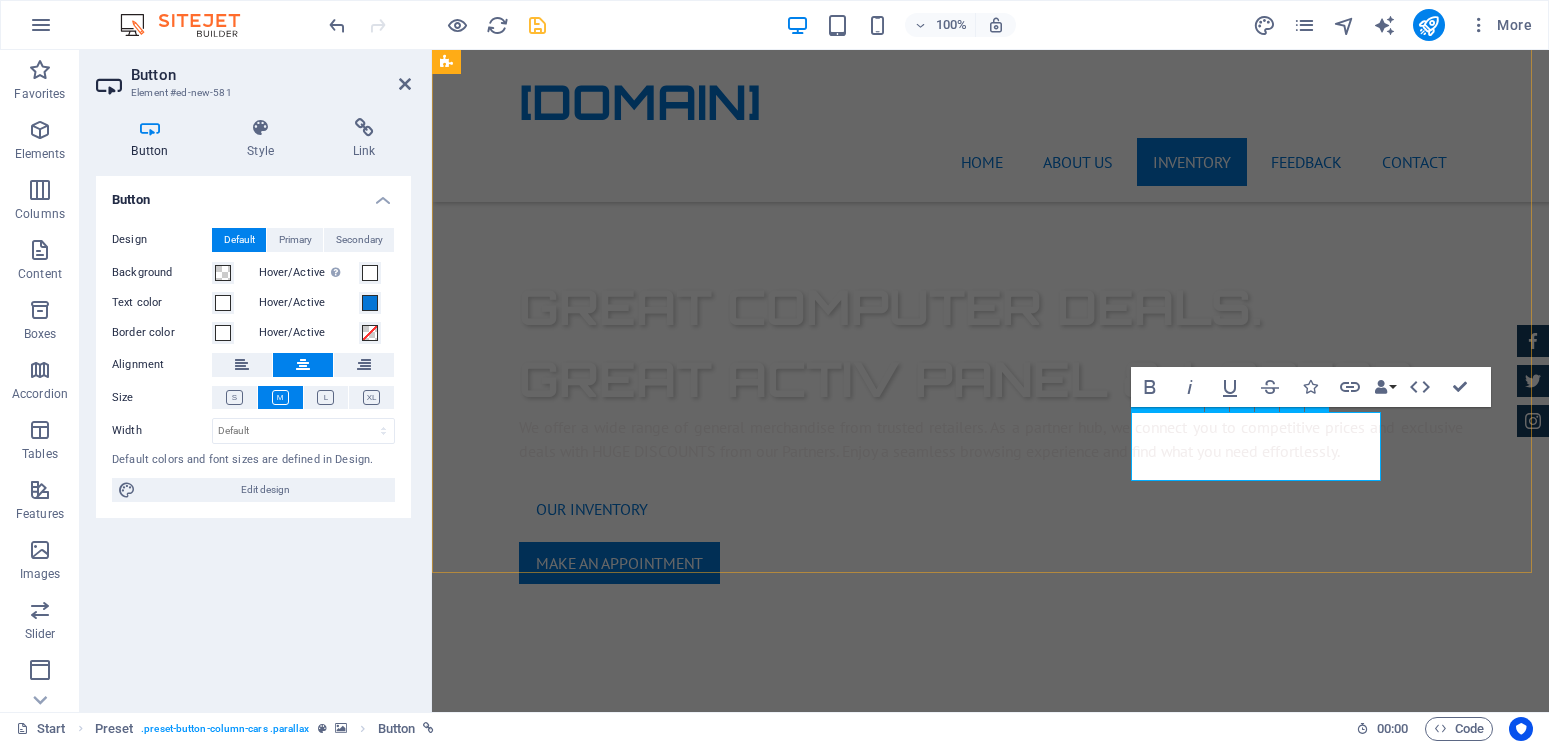 click on "2nd  Hand cars" at bounding box center (920, 2196) 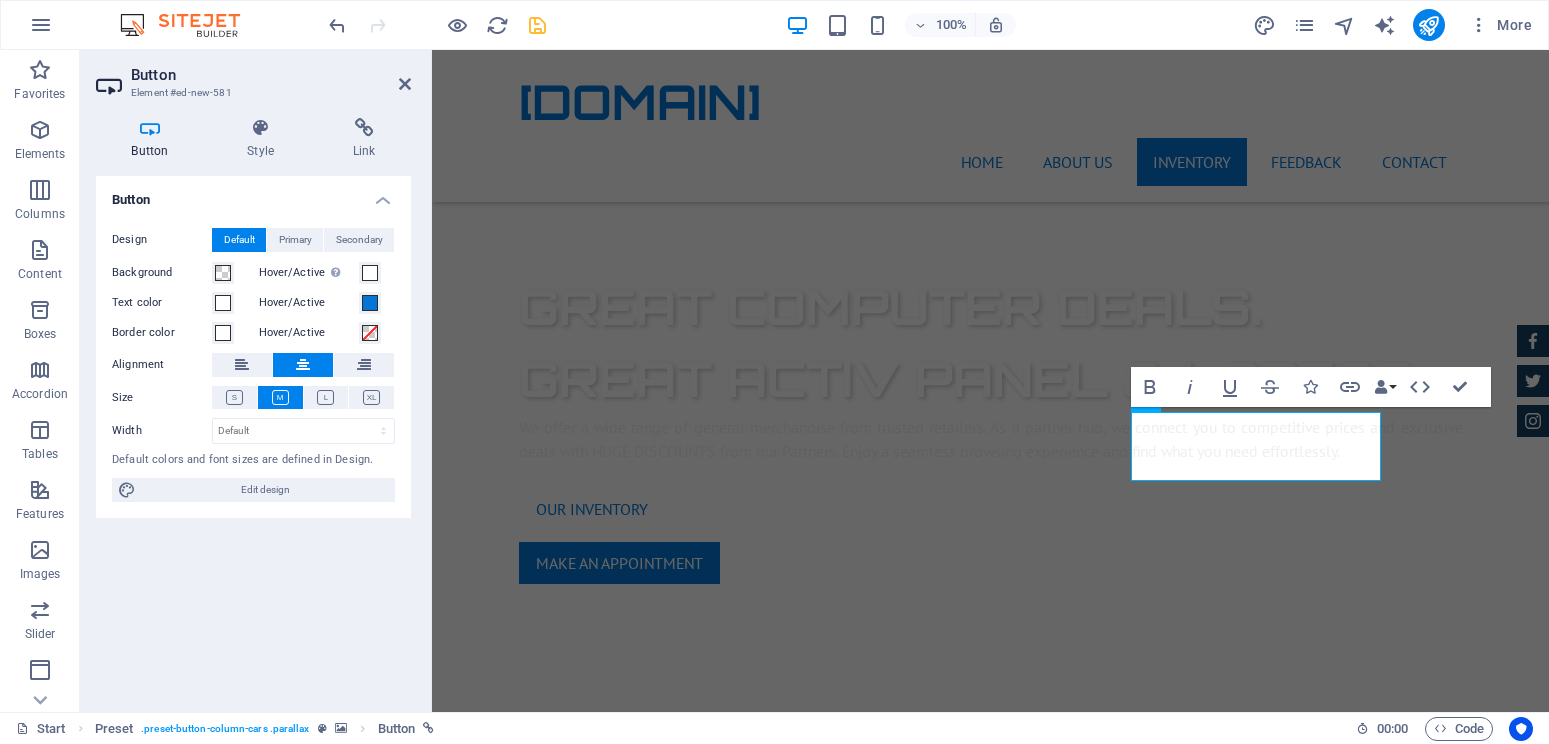 click at bounding box center [990, 1123] 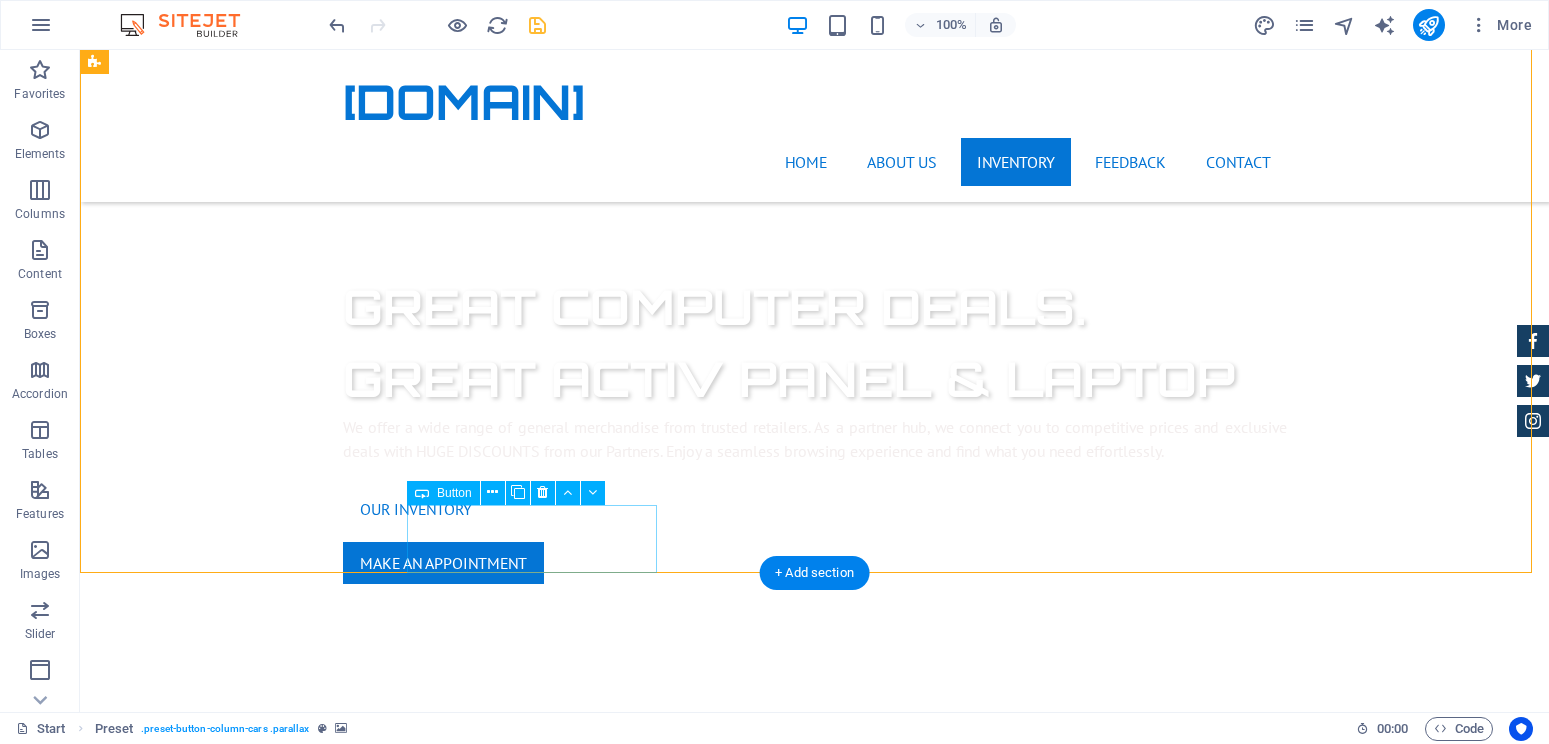 click on "2nd  Hand cars" at bounding box center [568, 2277] 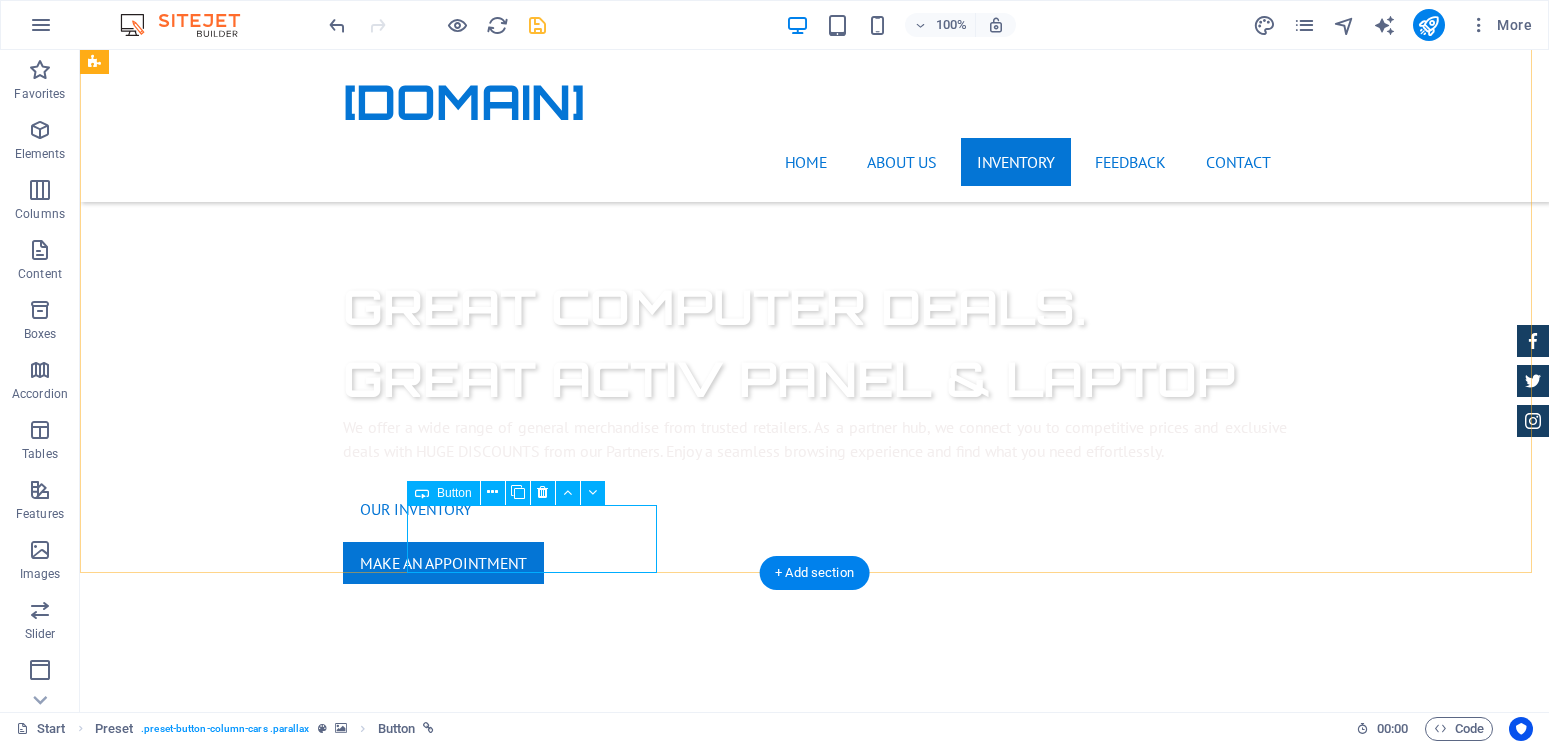 click on "2nd  Hand cars" at bounding box center [568, 2277] 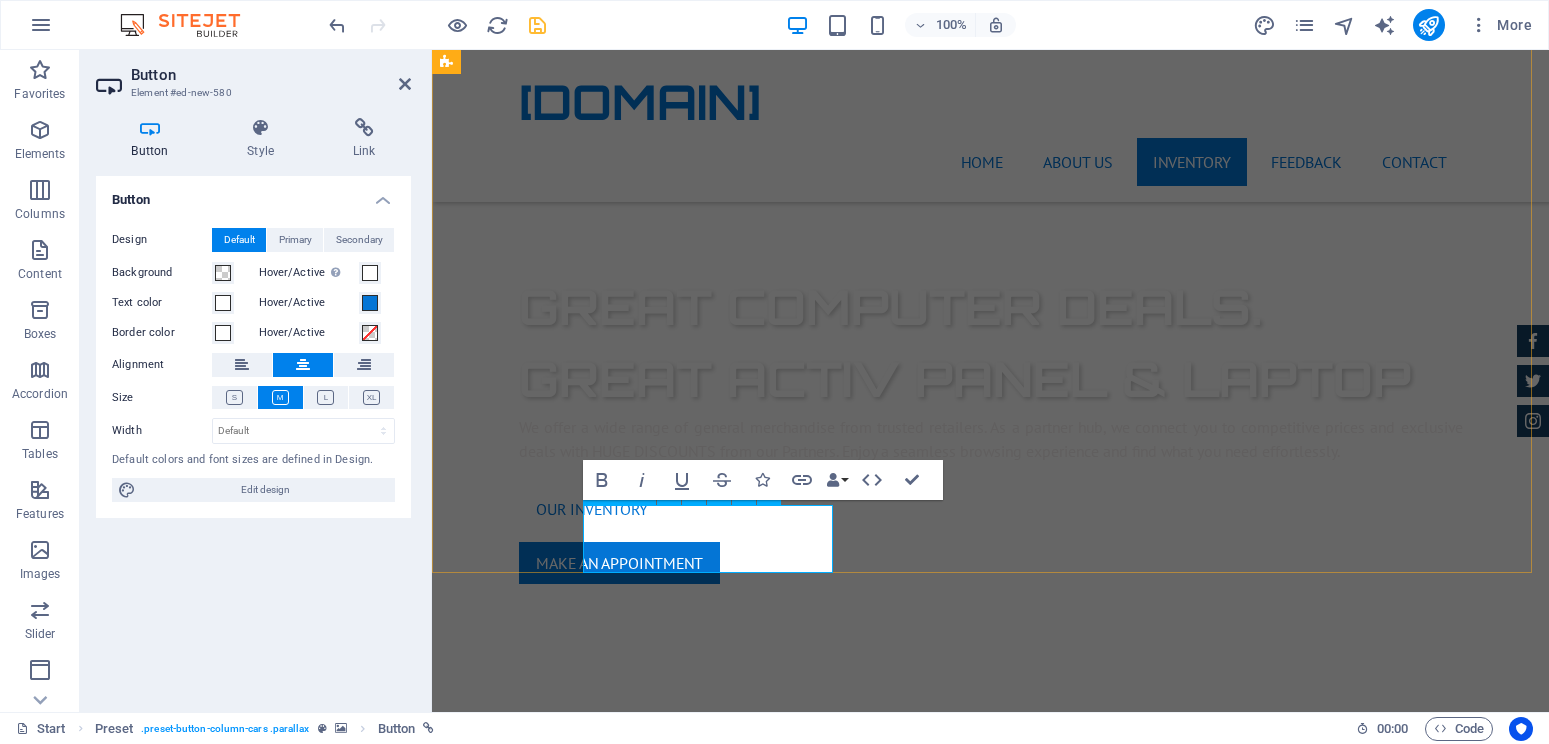 click on "2nd  Hand cars" at bounding box center (920, 2277) 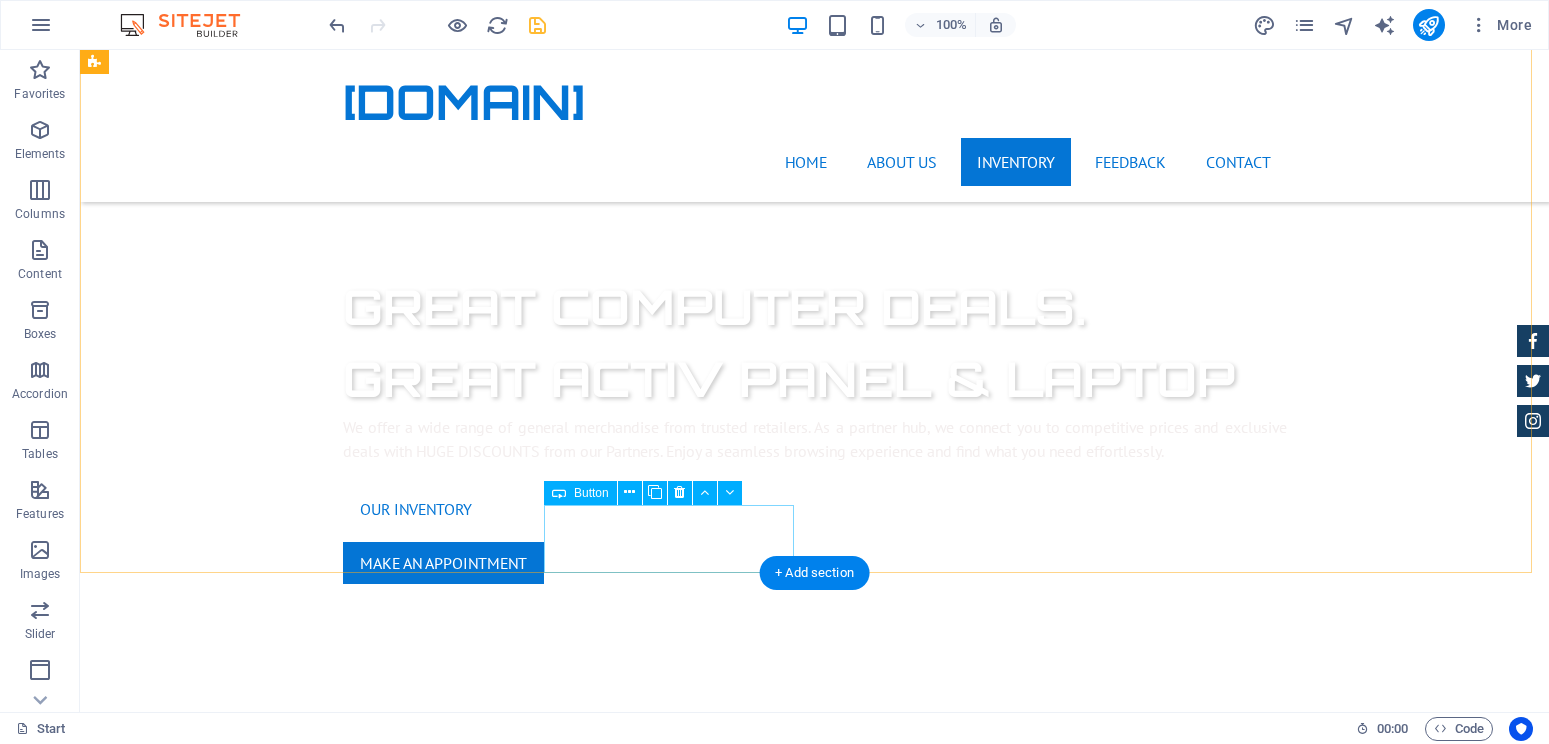 click on "2nd  Hand cars" at bounding box center (568, 2277) 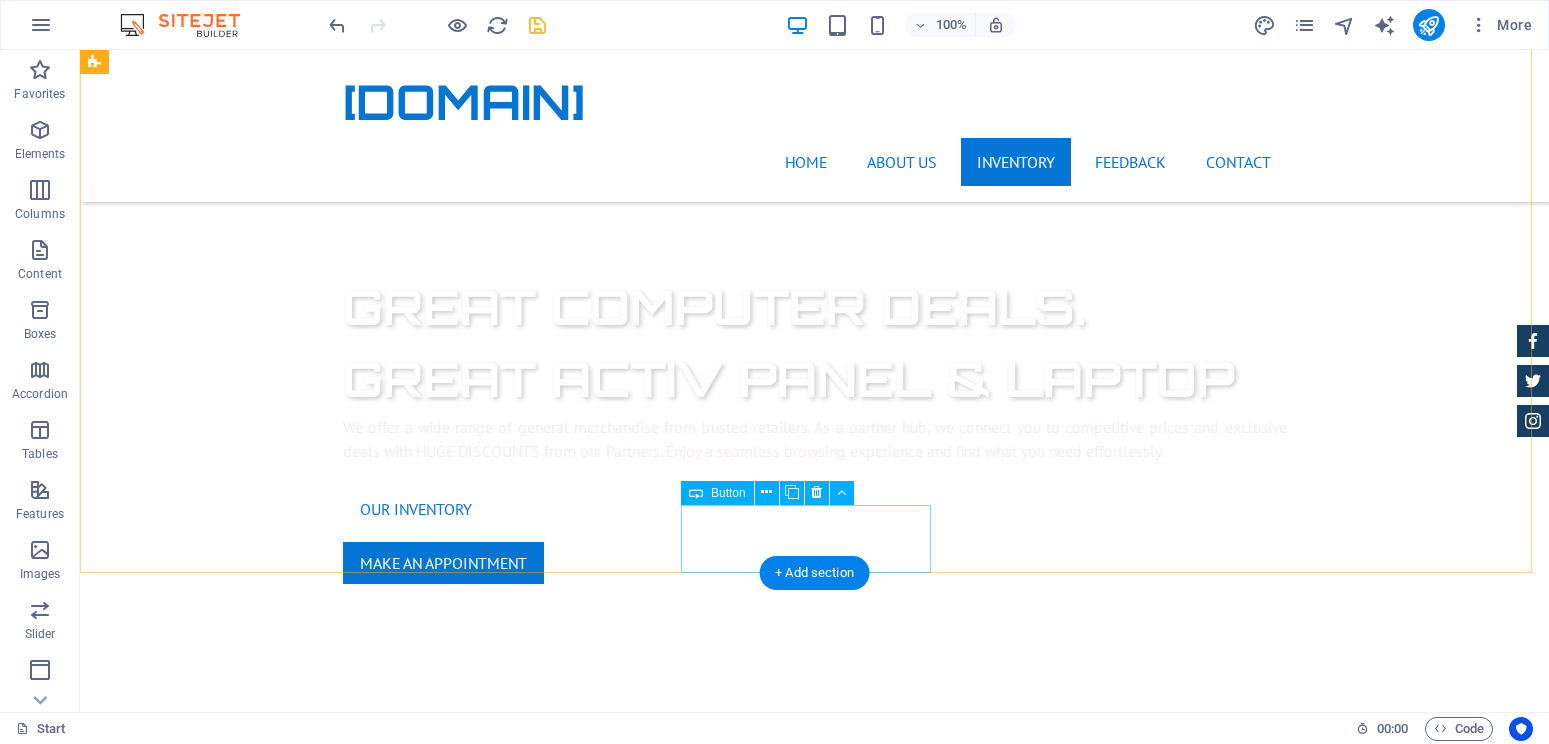 click on "on Sale" at bounding box center (568, 2277) 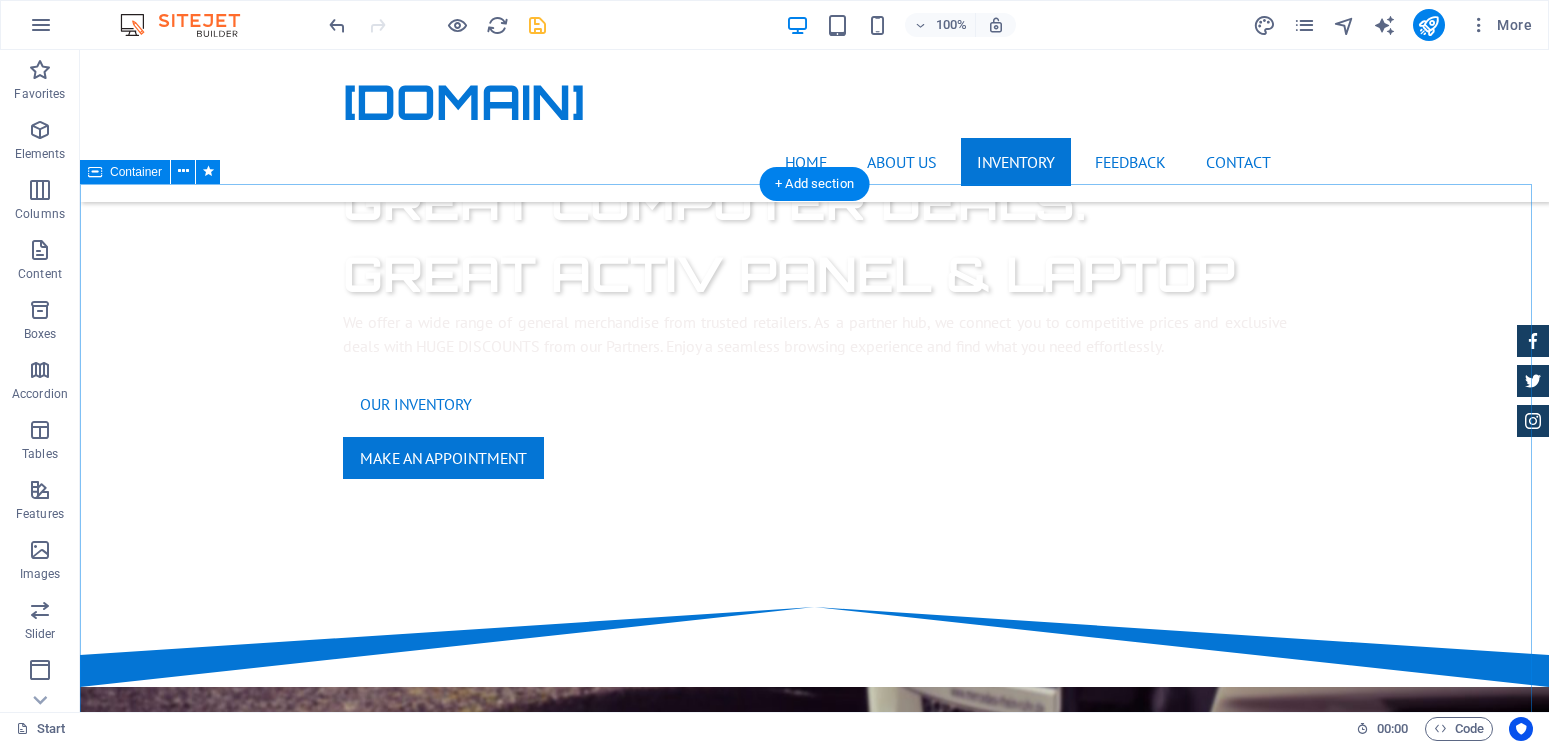 scroll, scrollTop: 854, scrollLeft: 0, axis: vertical 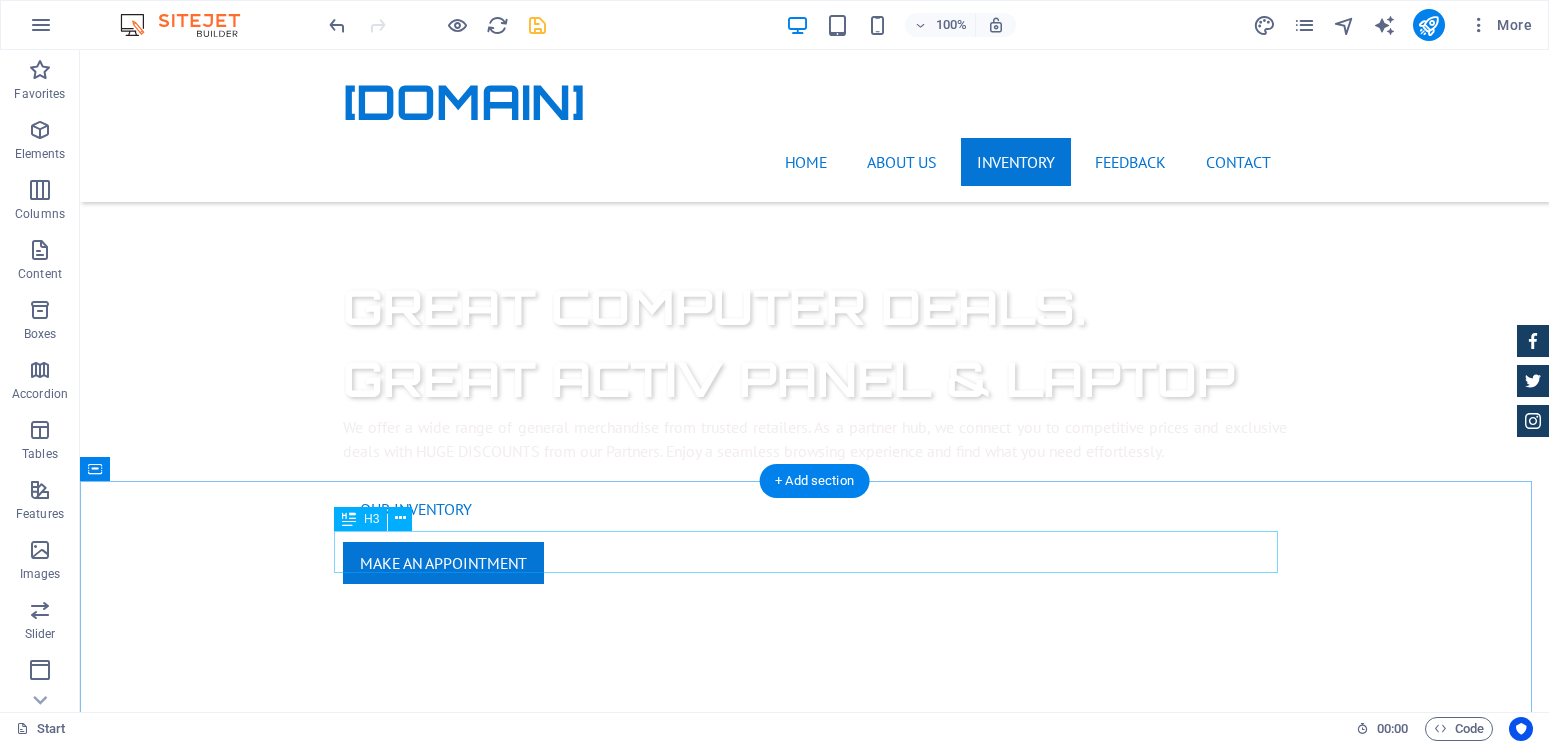 click on "New Cars" at bounding box center (815, 2275) 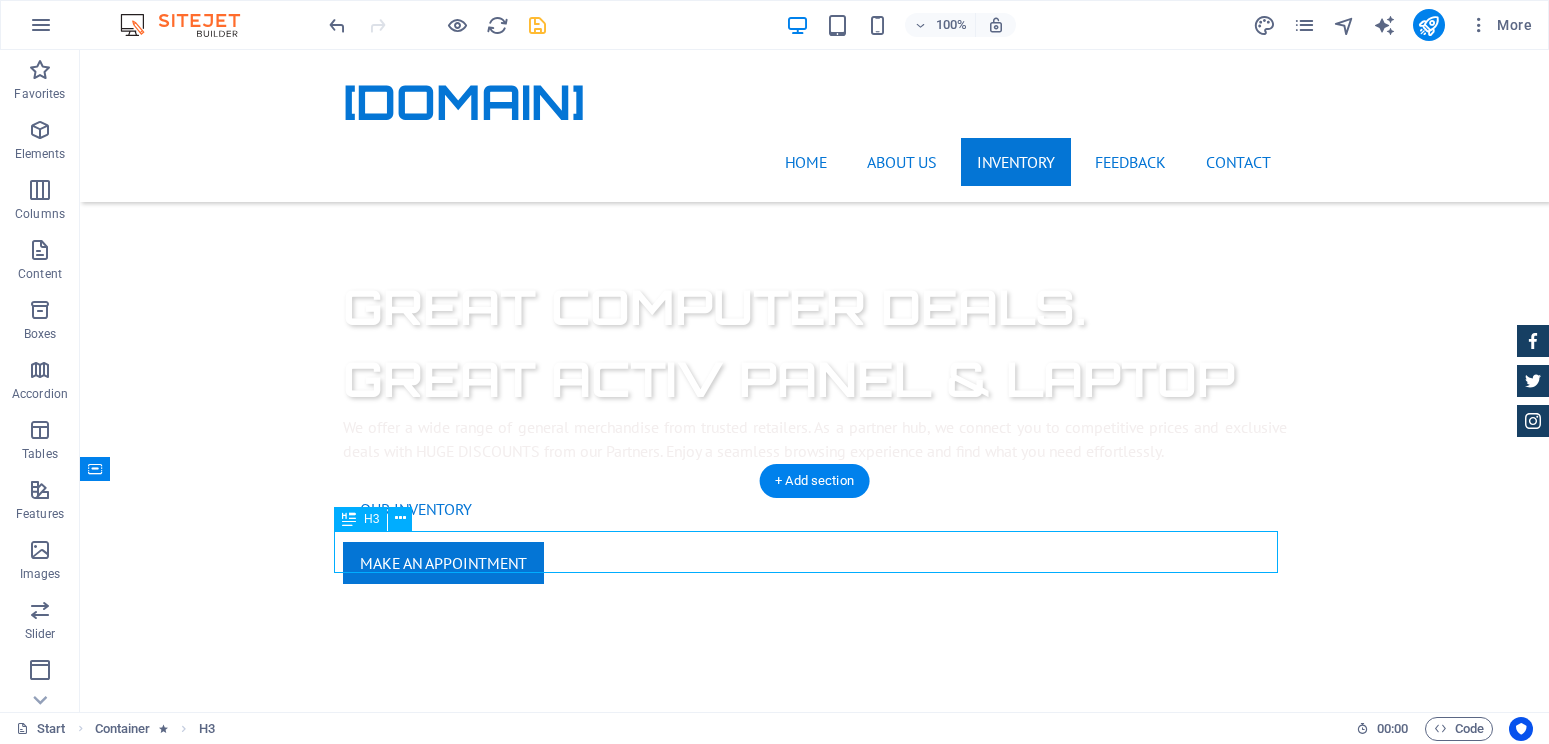 click on "New Cars" at bounding box center [815, 2275] 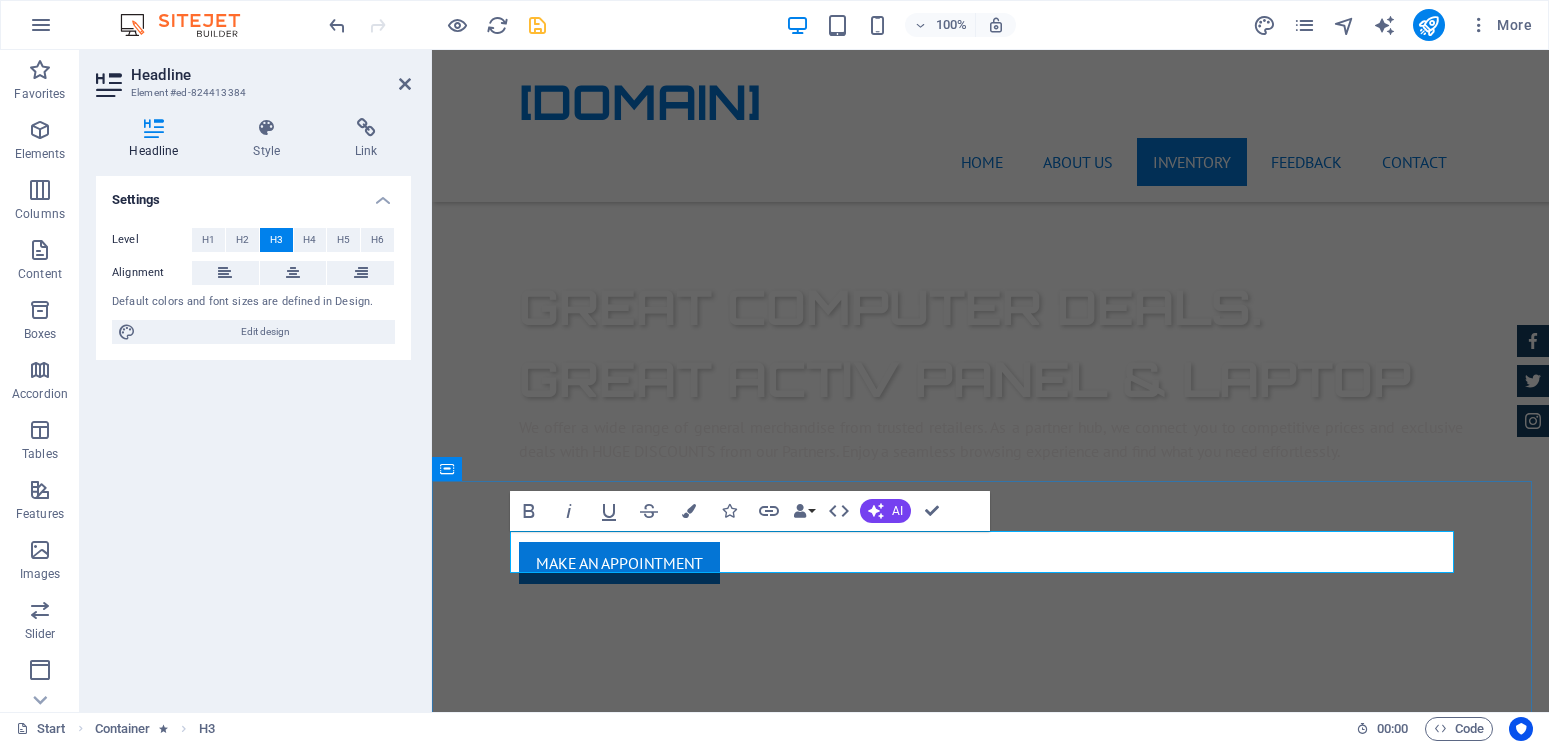 click on "New Cars" at bounding box center (991, 2275) 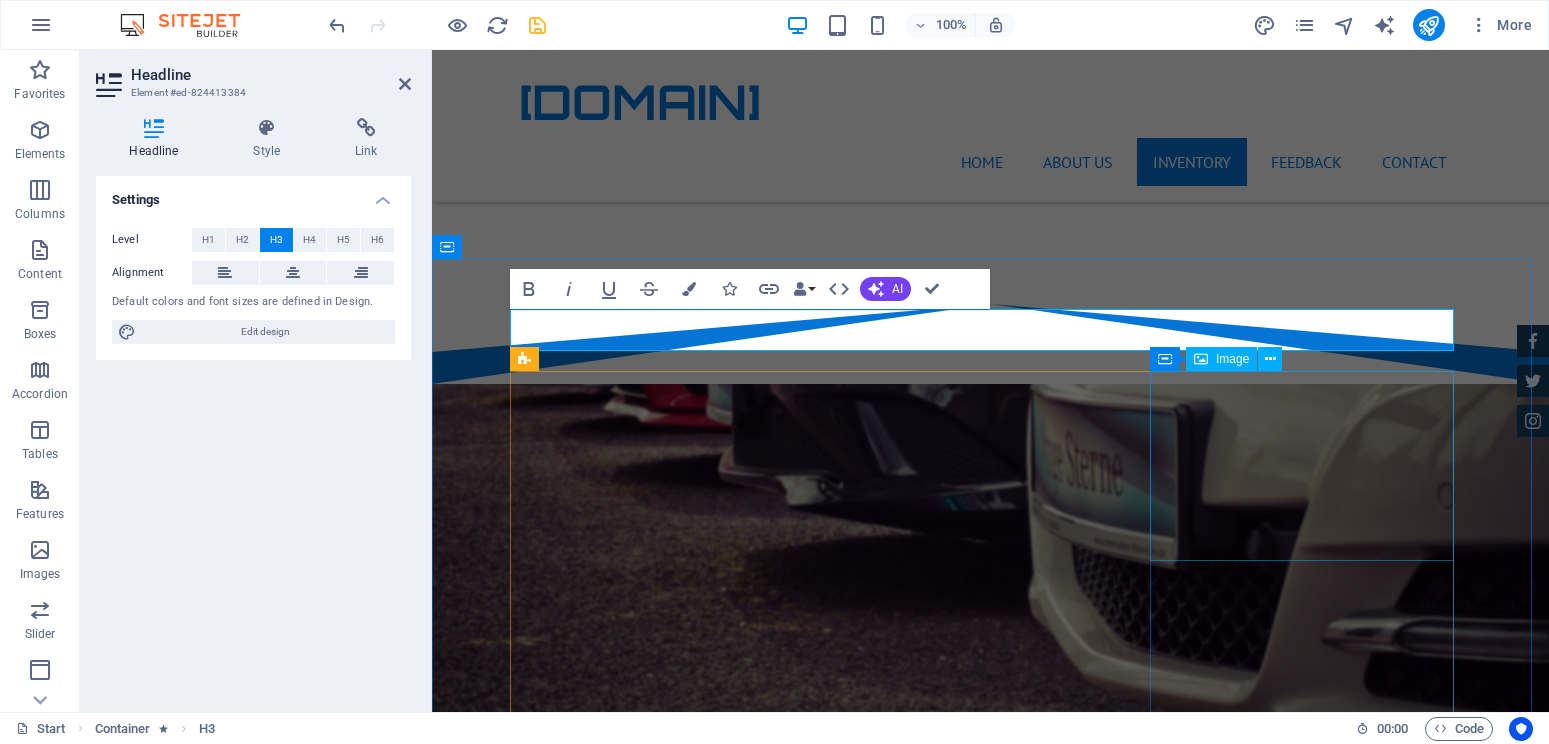 scroll, scrollTop: 1058, scrollLeft: 0, axis: vertical 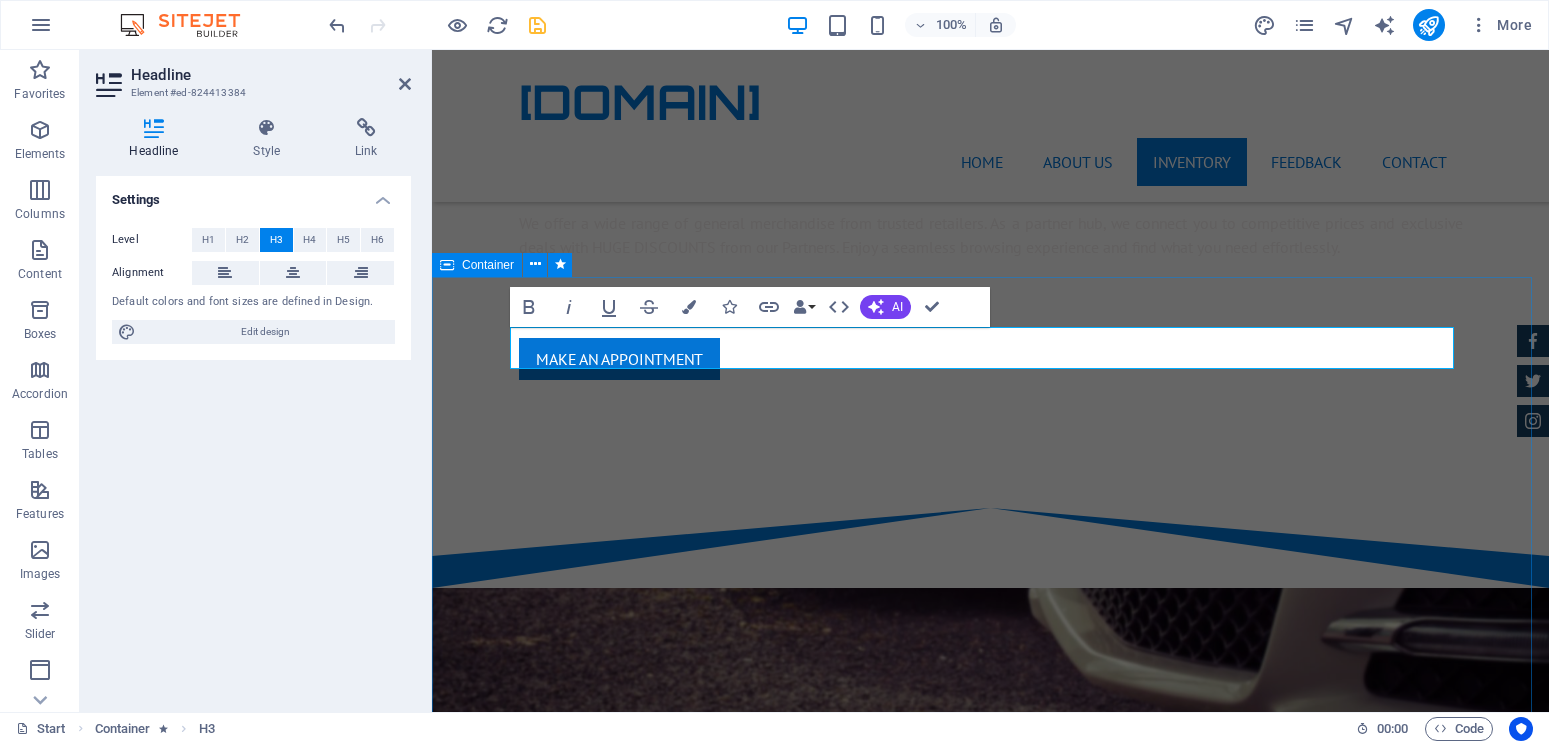 click on "available offersNew Cars BMW 535I Individual $ 49.999 Automatic Transmission | Vivid Blue More Details Land rover Range $ 49.999 Automatic Transmission | Pearl white More Details Aston martin DB9 $ 49.999 Automatic Transmission | Coupe More Details Mercedes AMG $ 49.999 Automatic Transmission | Coupe More Details Audi RS7 $ 49.999 Automatic Transmission | Coupe More Details Jeep Compass $ 49.999 Automatic Transmission | Coupe More Details" at bounding box center [990, 4376] 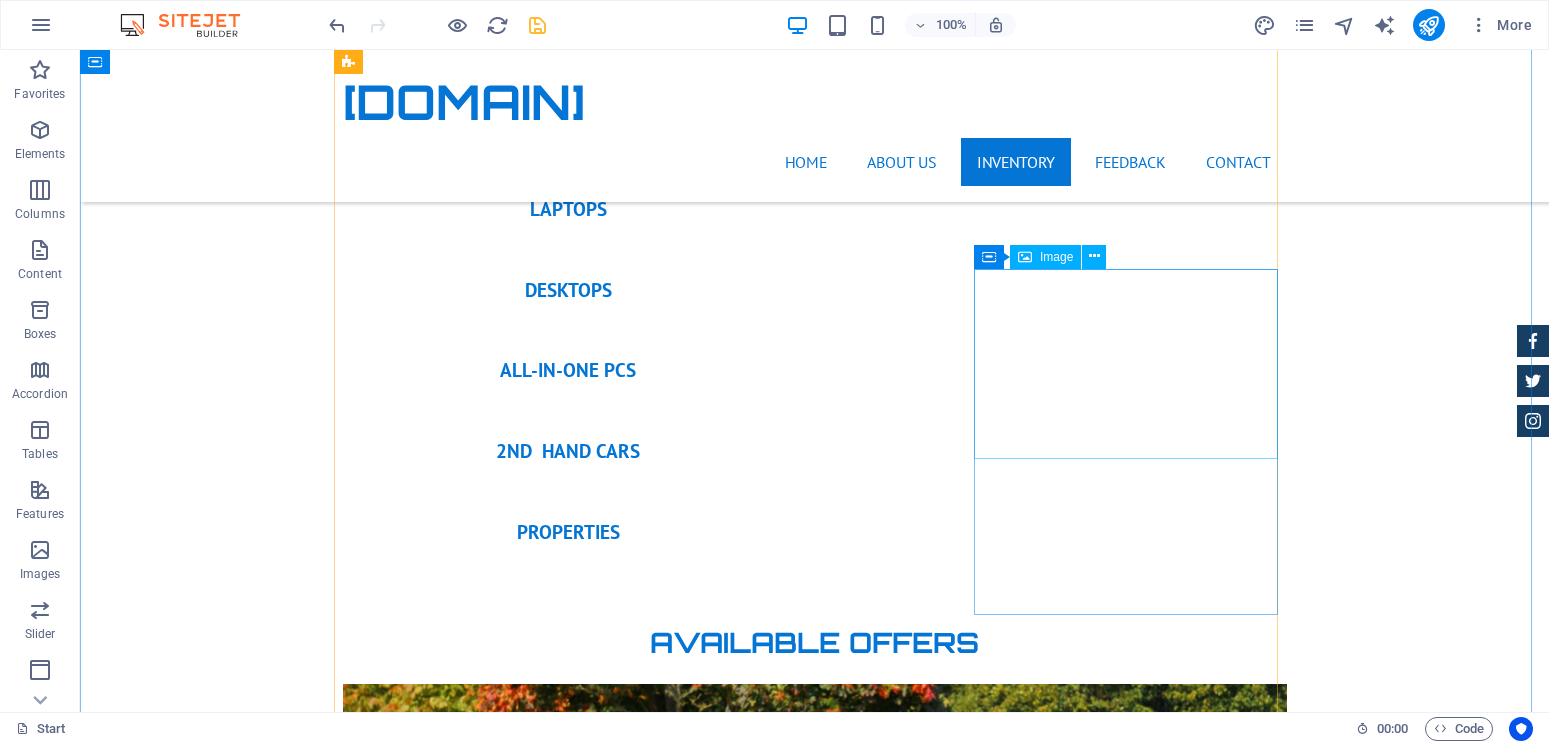 scroll, scrollTop: 2078, scrollLeft: 0, axis: vertical 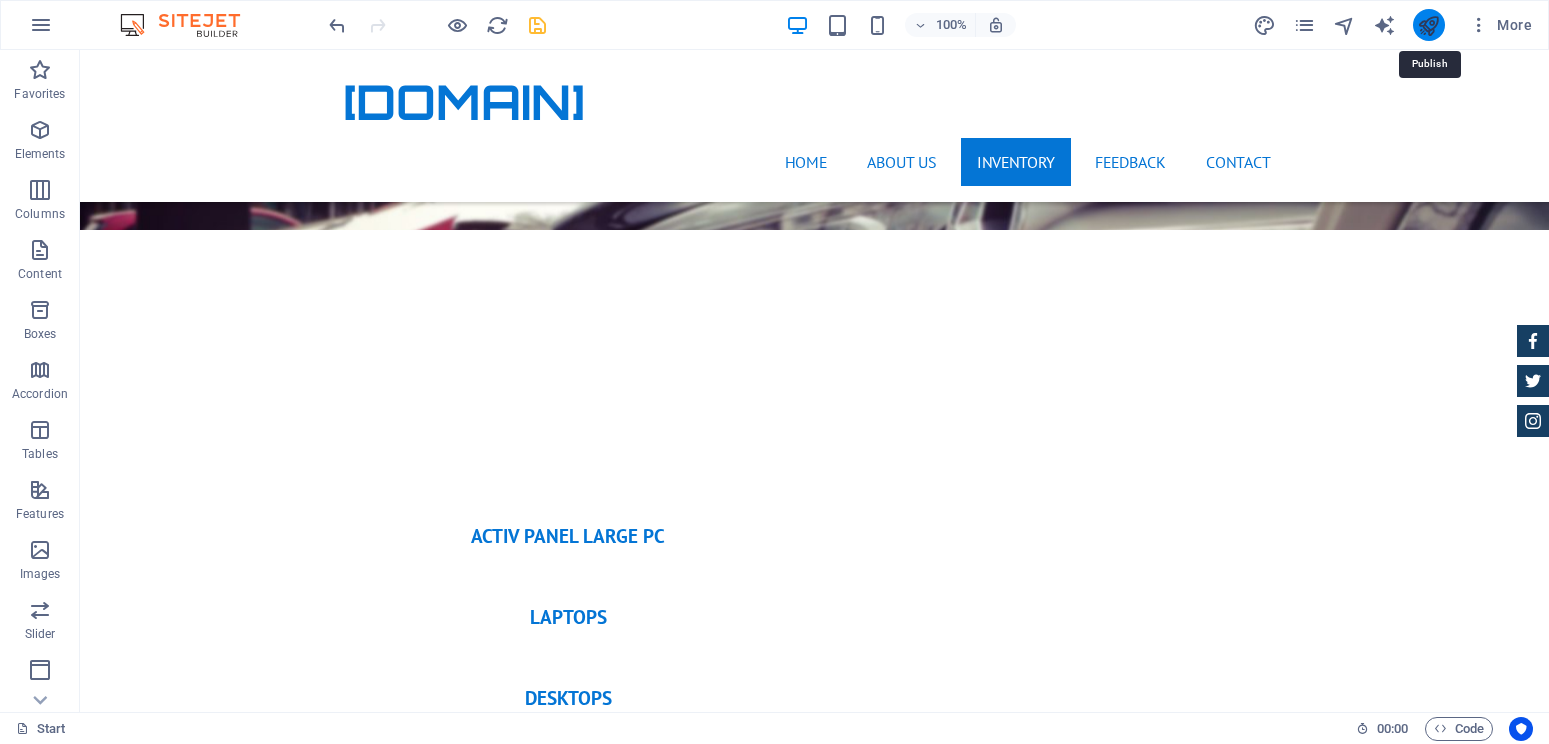 click at bounding box center [1428, 25] 